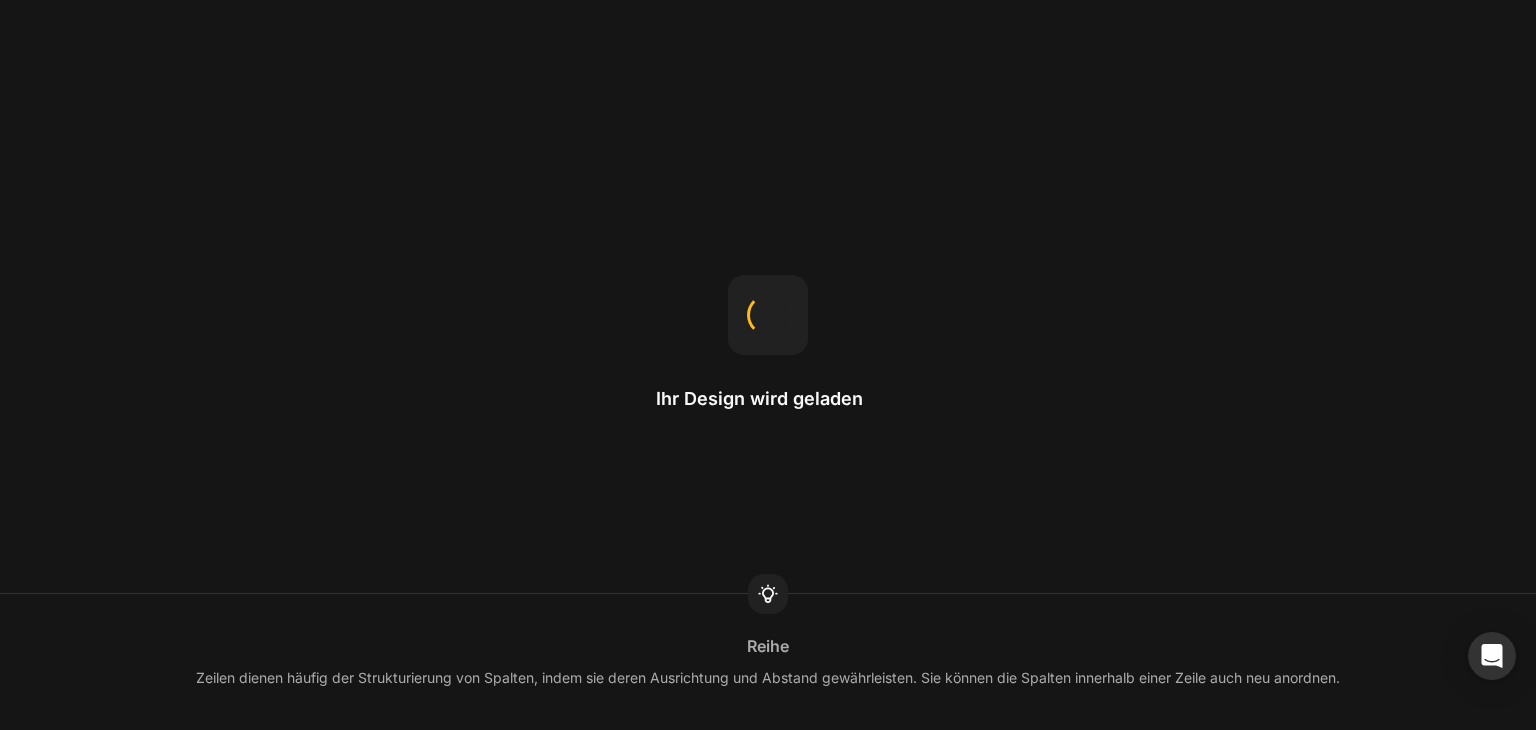 scroll, scrollTop: 0, scrollLeft: 0, axis: both 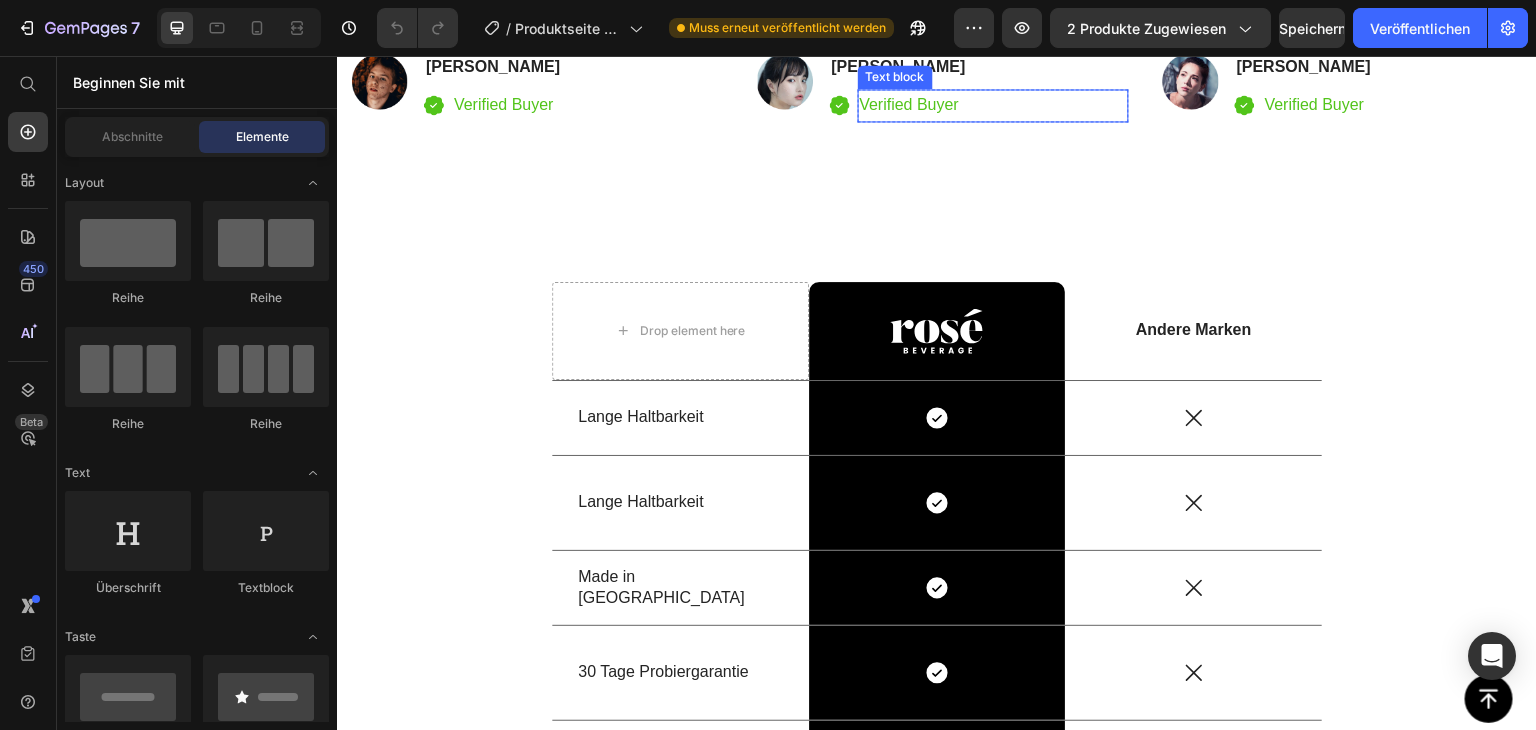 drag, startPoint x: 898, startPoint y: 520, endPoint x: 909, endPoint y: 511, distance: 14.21267 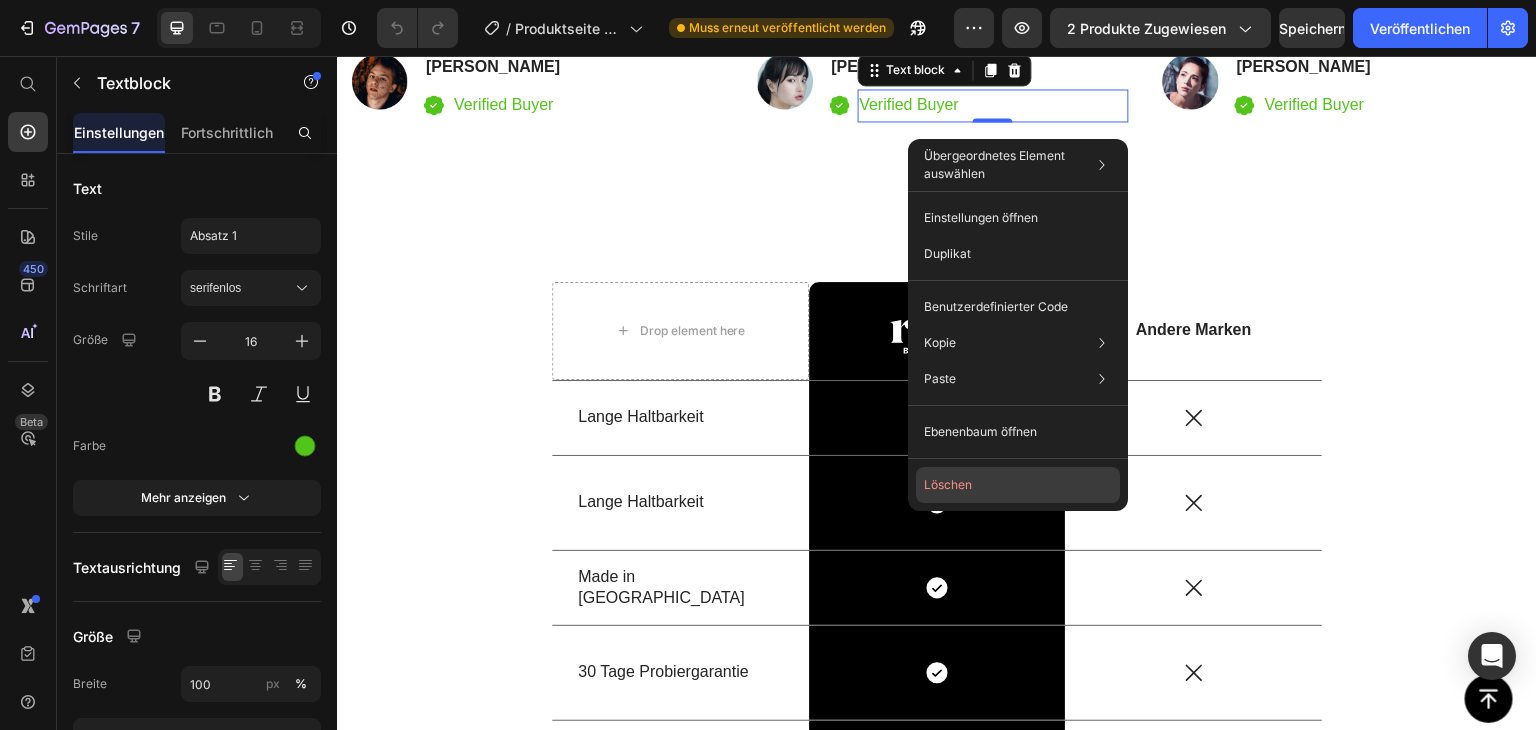drag, startPoint x: 941, startPoint y: 476, endPoint x: 593, endPoint y: 421, distance: 352.31946 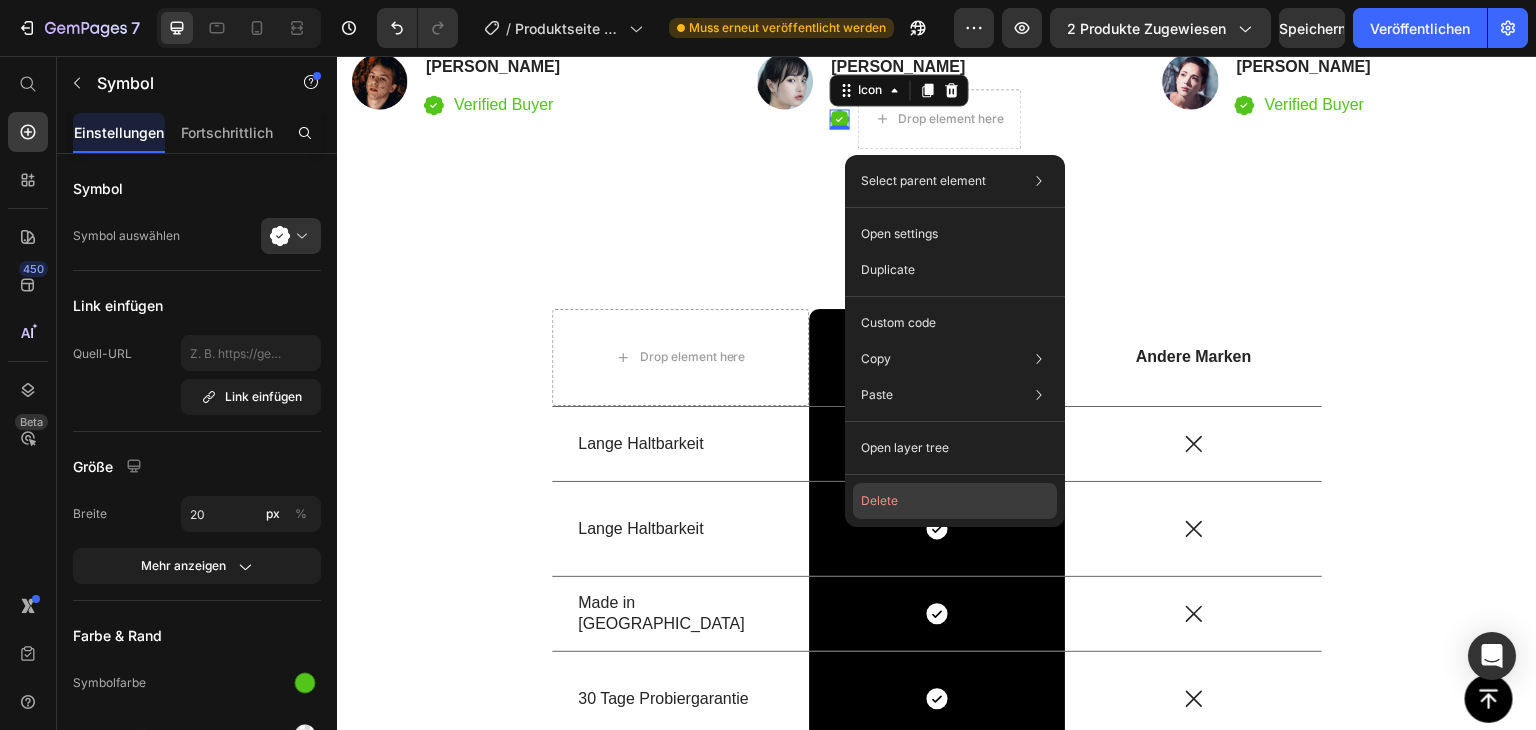 click on "Delete" 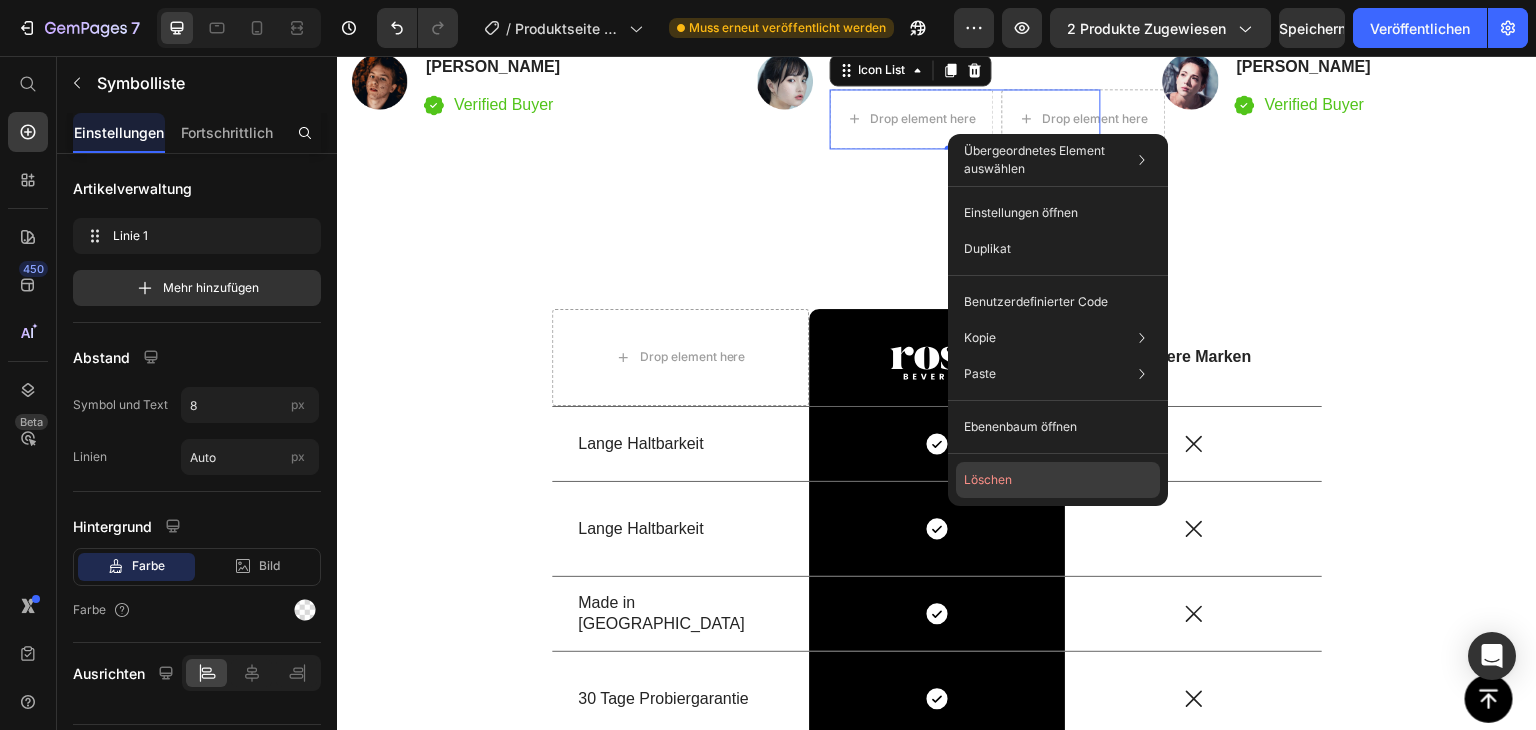 click on "Löschen" at bounding box center [988, 479] 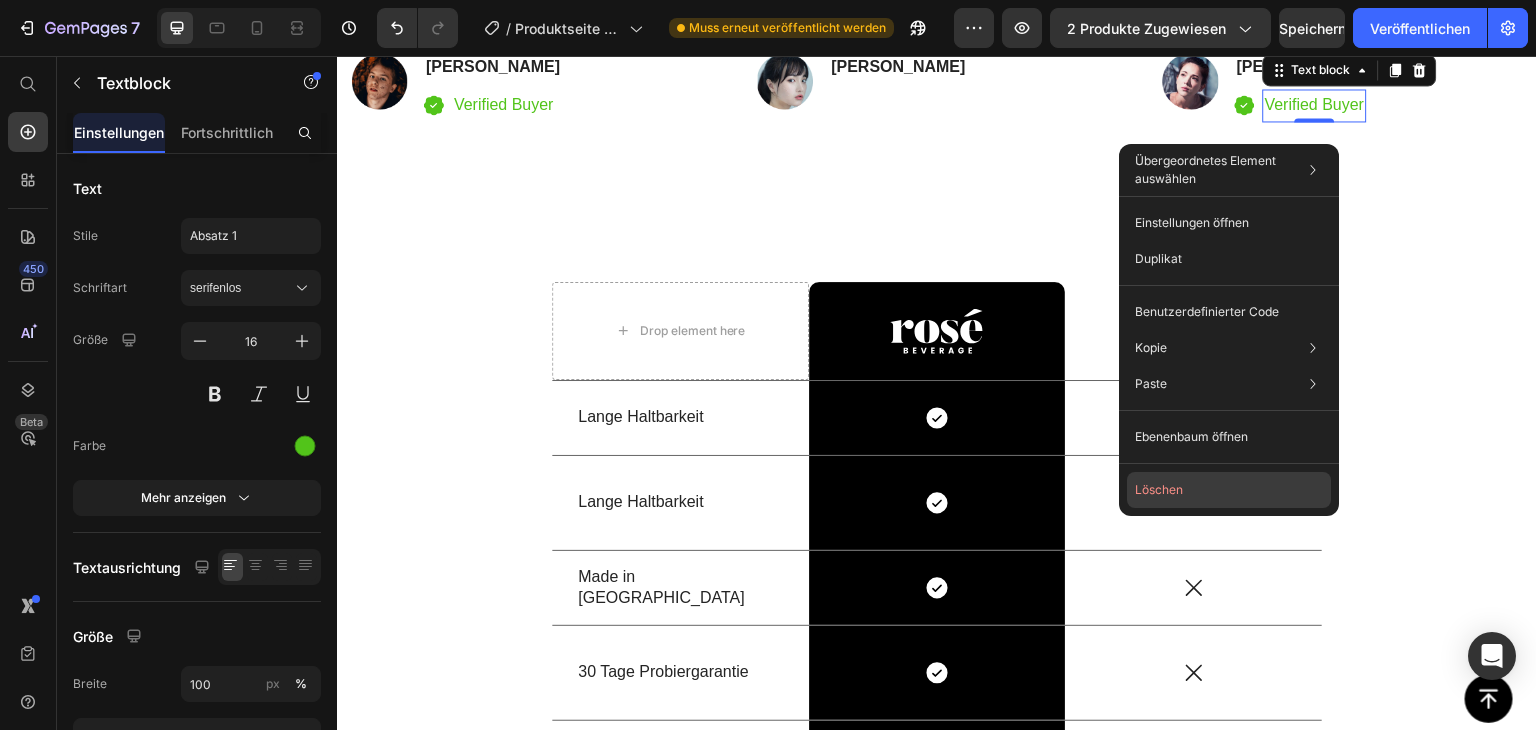 click on "Löschen" 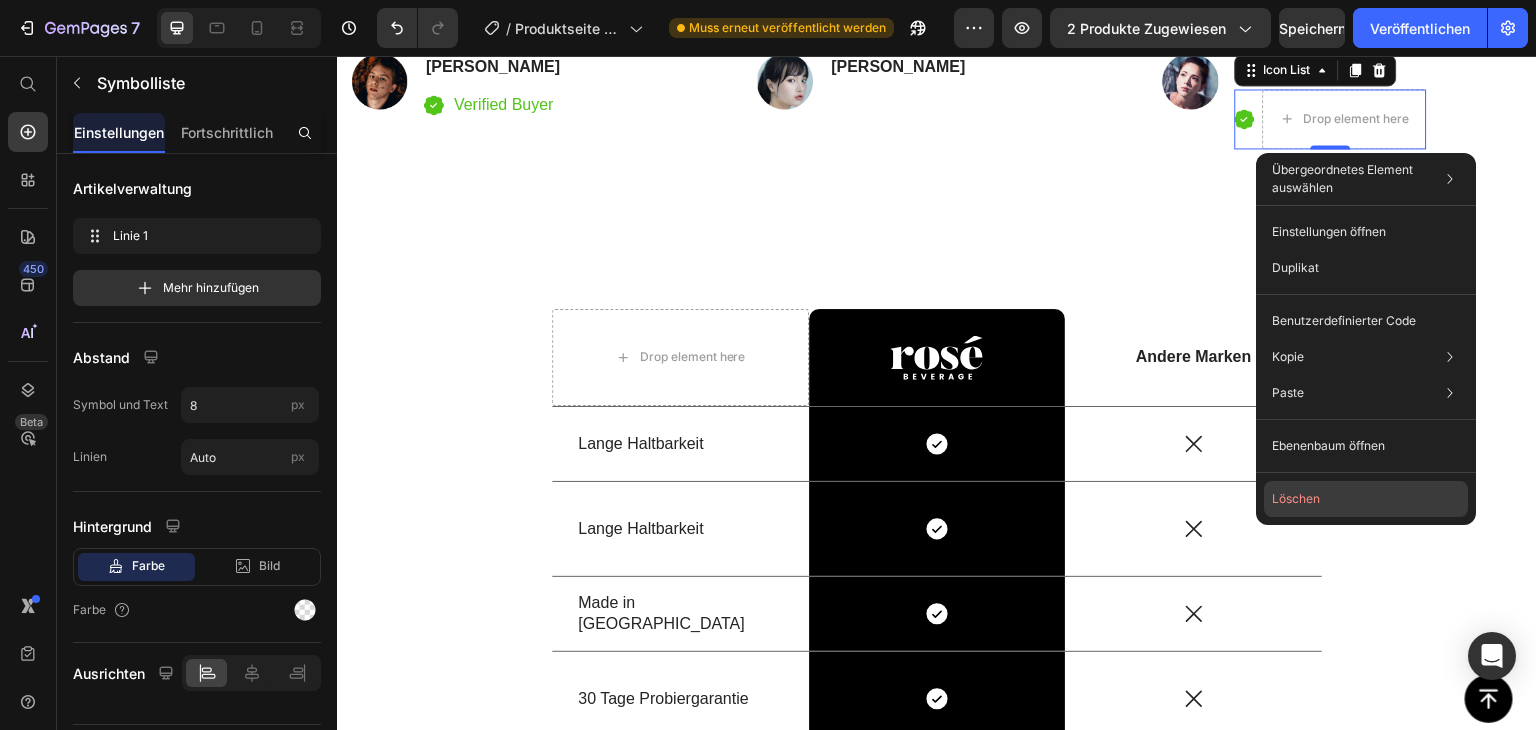 click on "Löschen" 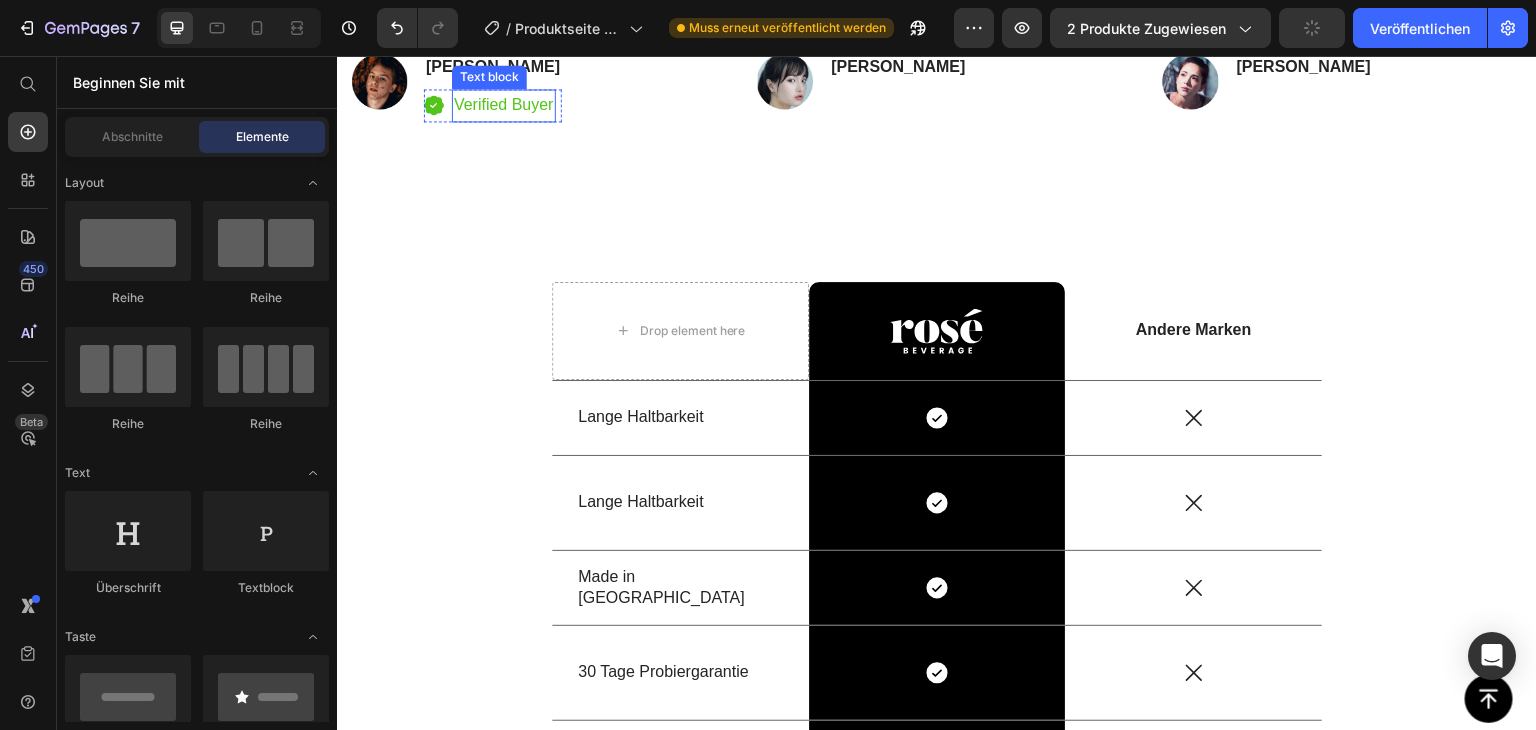 click on "Verified Buyer" at bounding box center (504, 105) 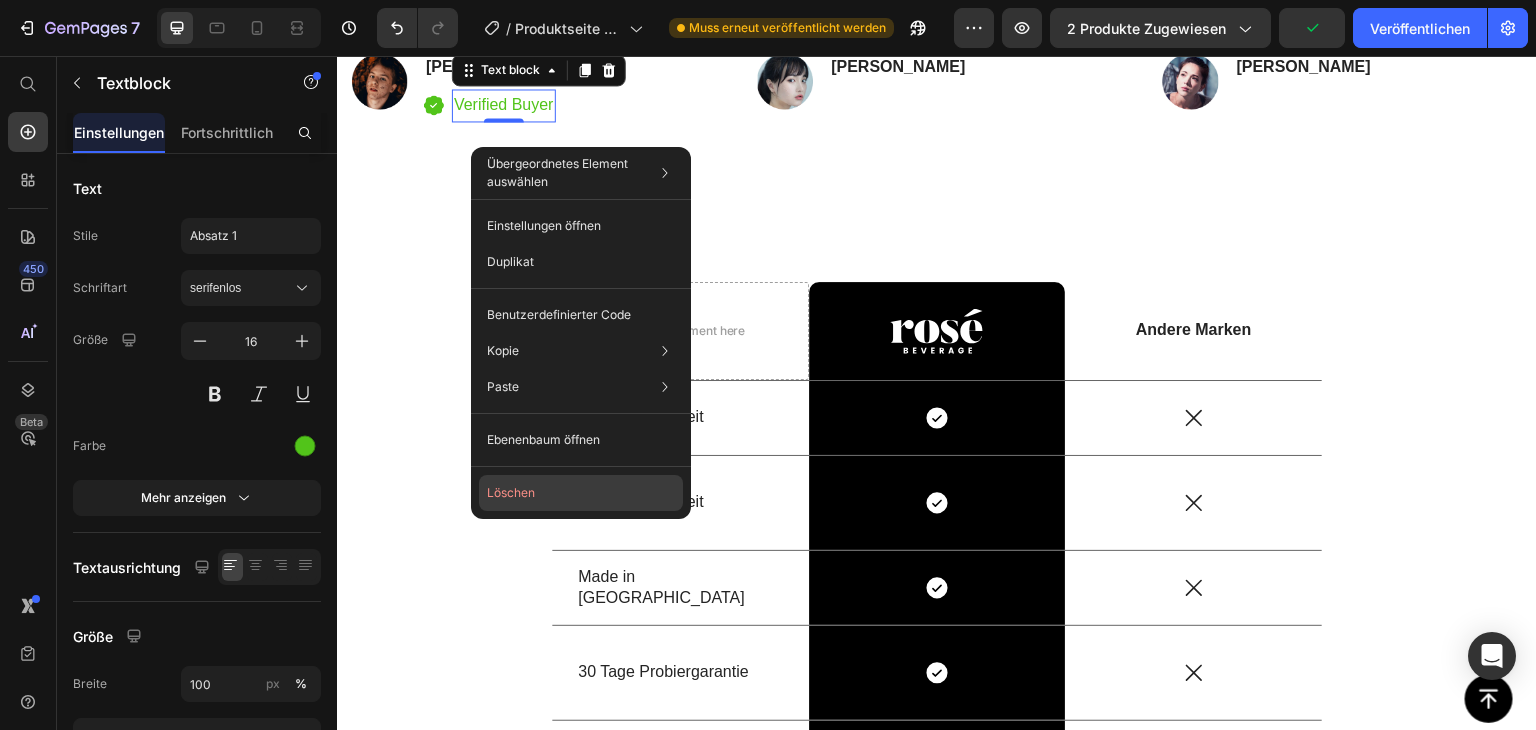 drag, startPoint x: 518, startPoint y: 486, endPoint x: 178, endPoint y: 430, distance: 344.5809 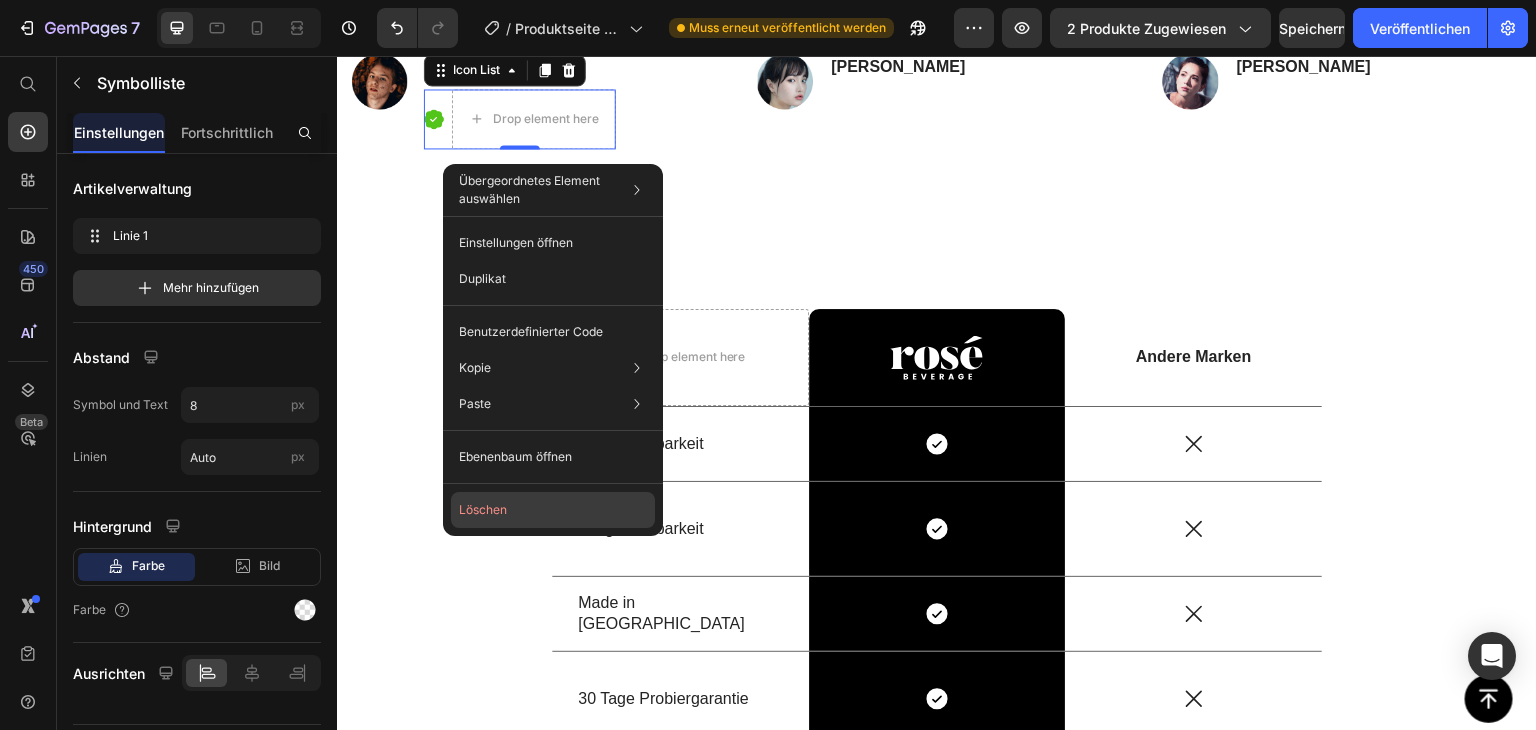 click on "Löschen" at bounding box center (483, 510) 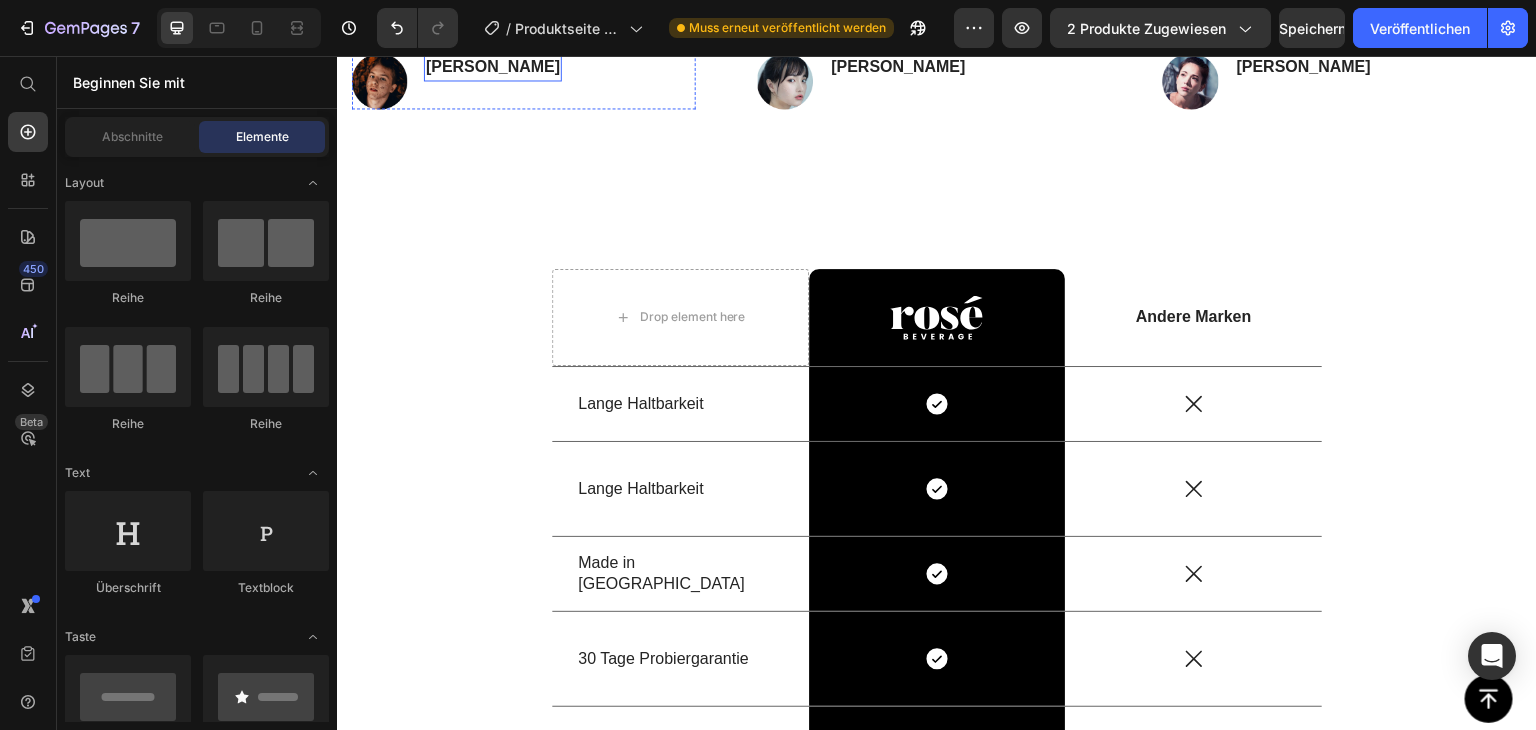 click on "[PERSON_NAME]" at bounding box center [493, 67] 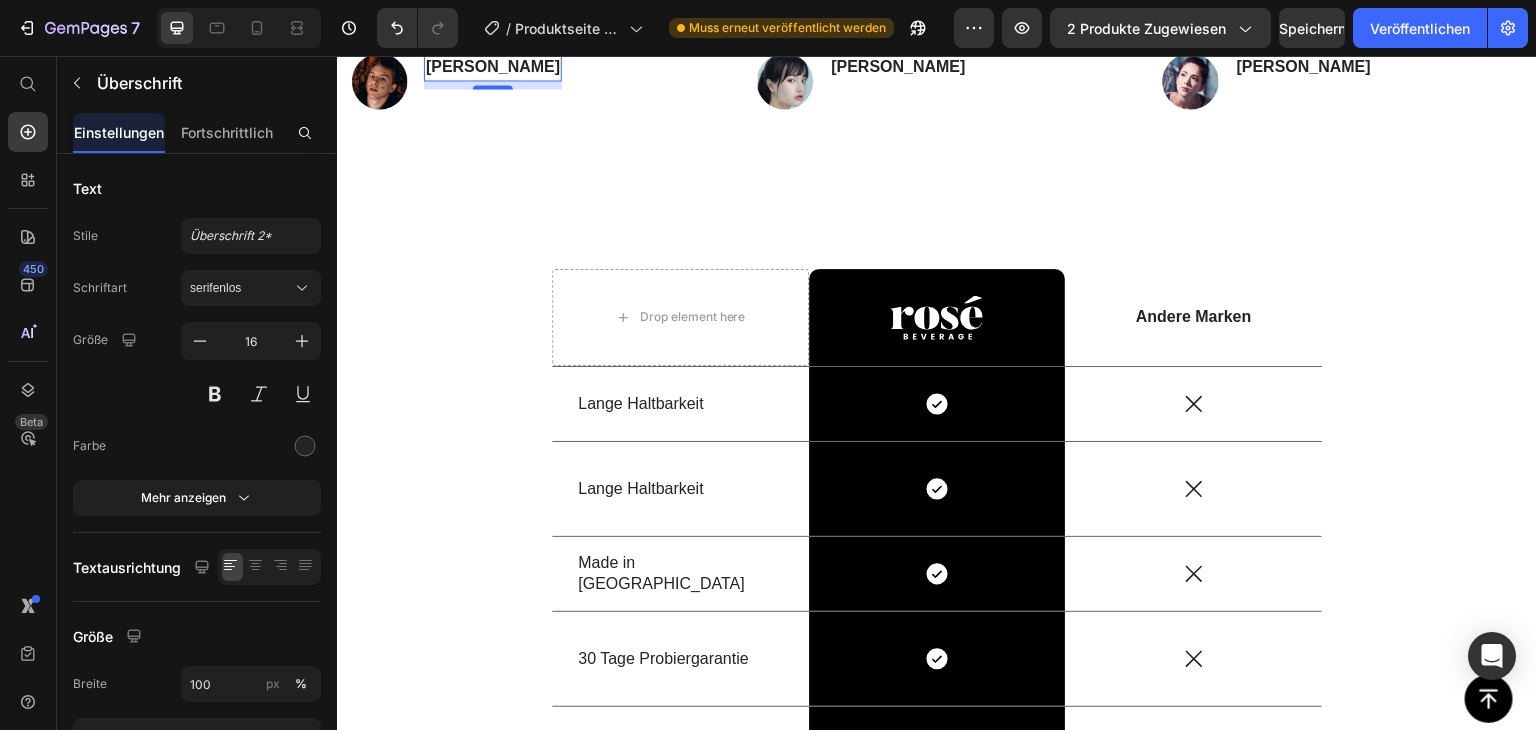 click on "[PERSON_NAME]" at bounding box center [493, 67] 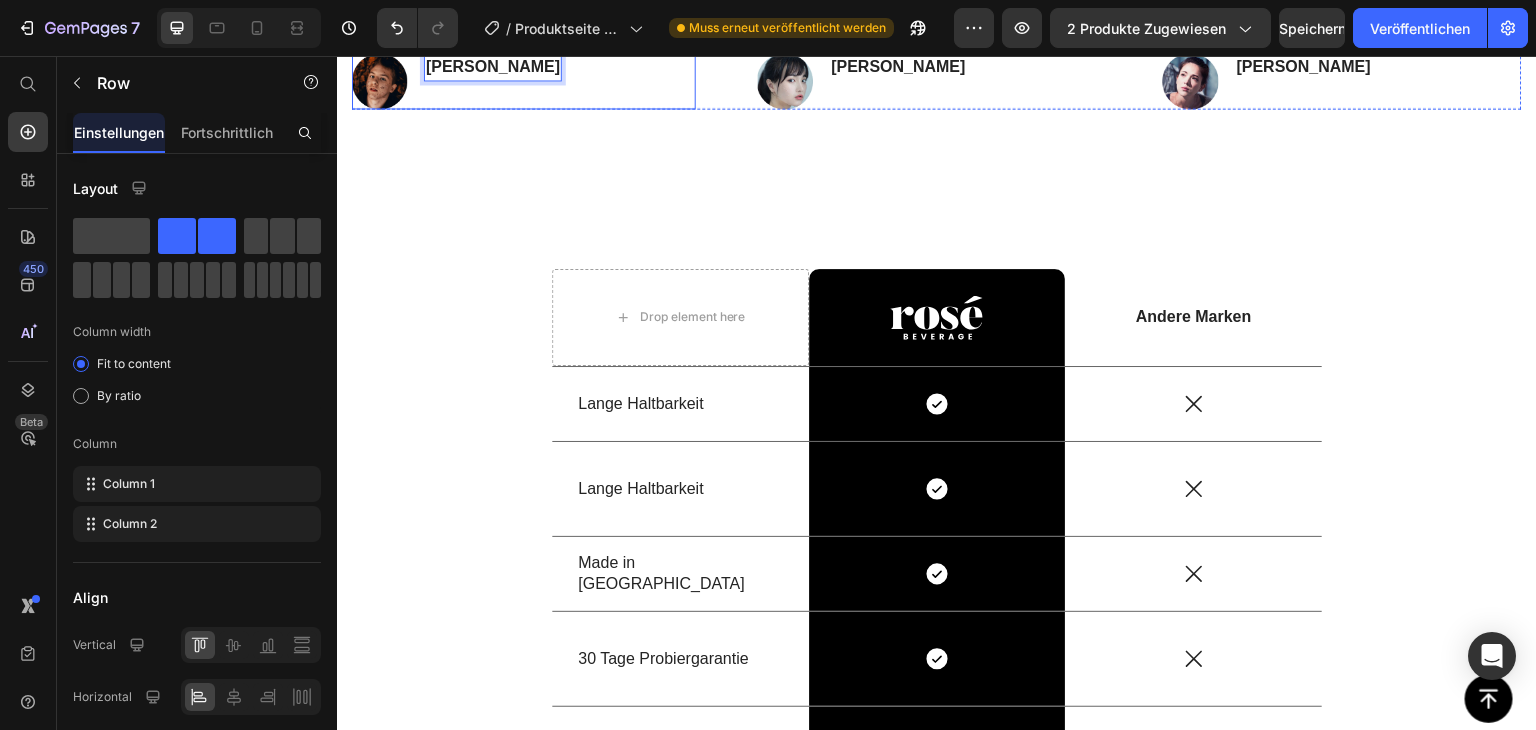 click on "Image [PERSON_NAME] Heading   8 Row" at bounding box center [524, 81] 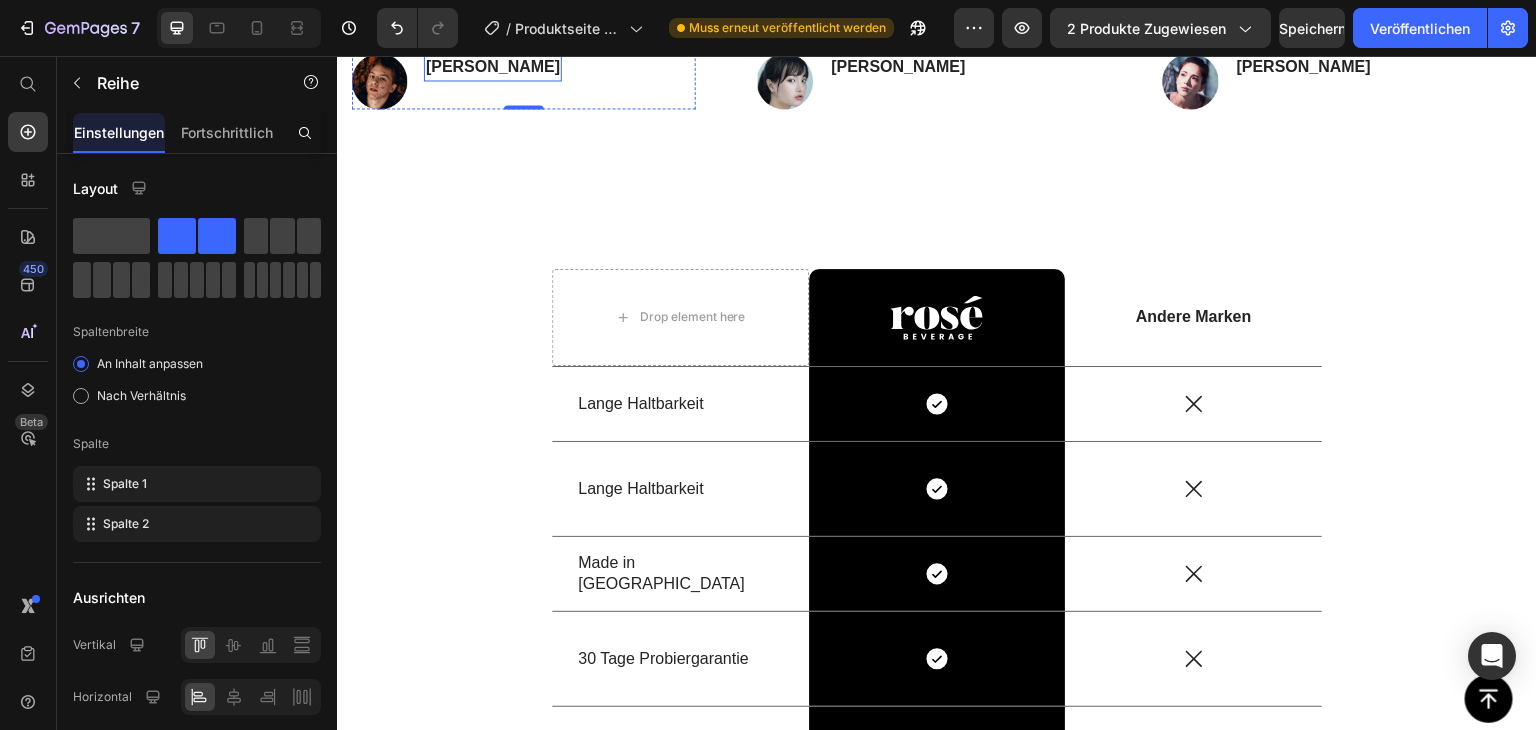 click on "[PERSON_NAME]" at bounding box center [493, 67] 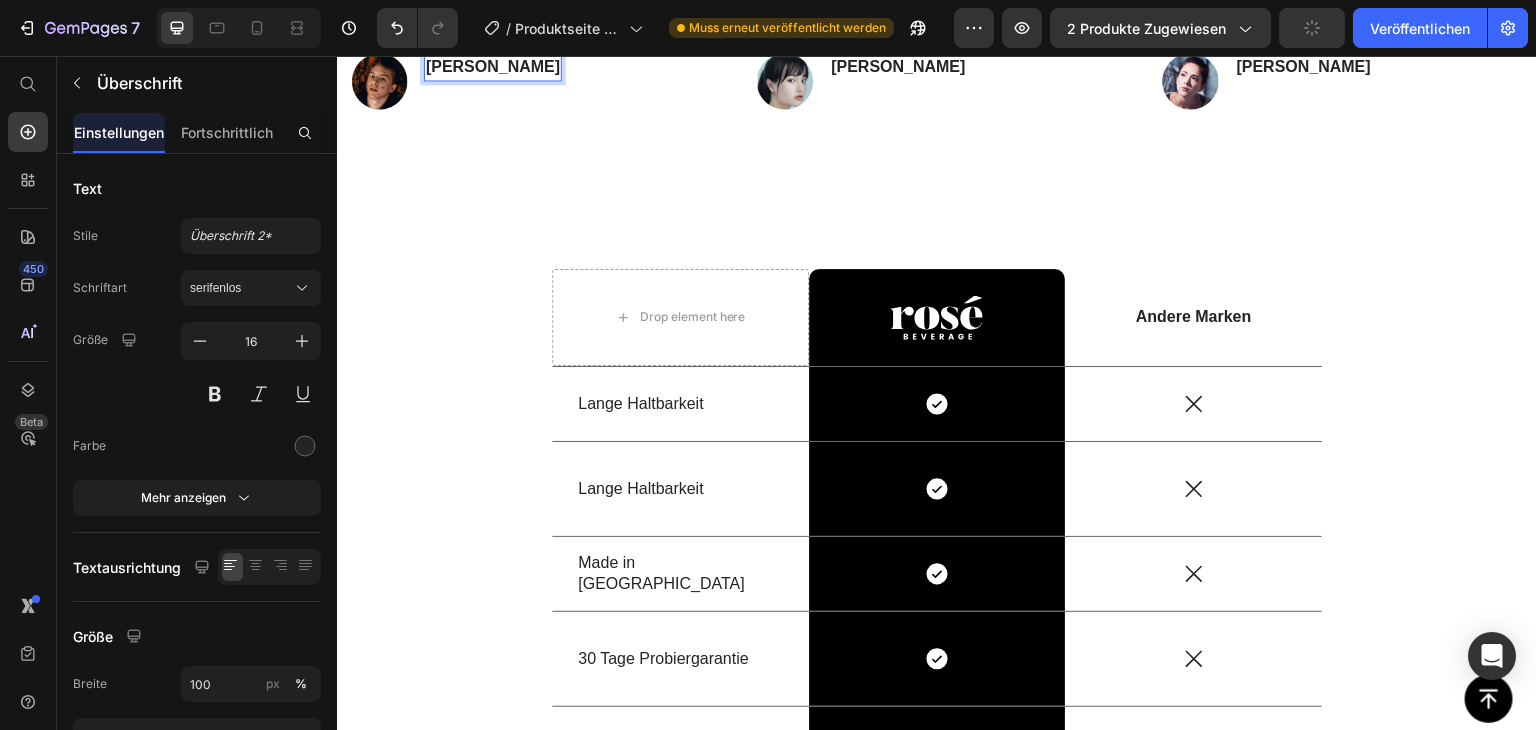 click on "[PERSON_NAME]" at bounding box center (493, 67) 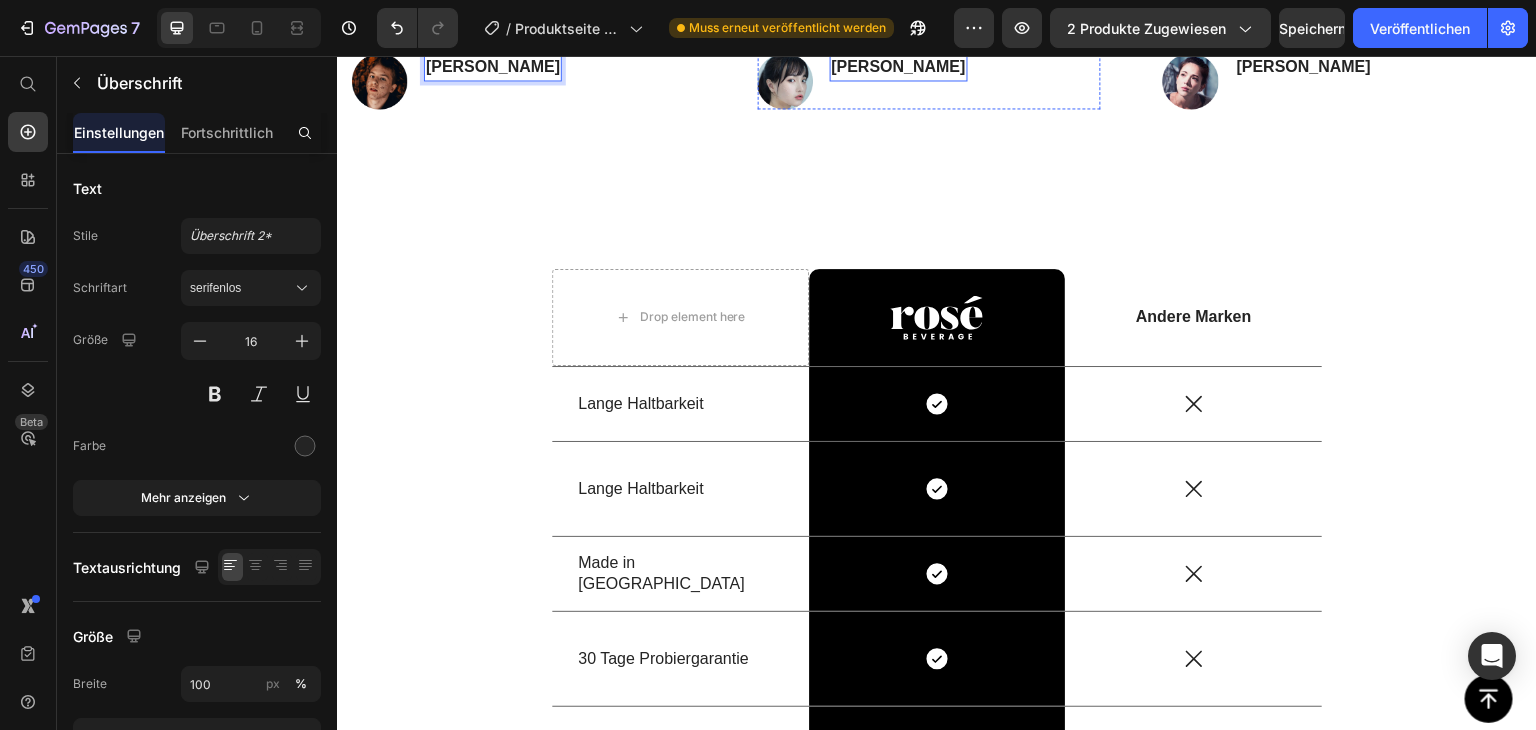 click on "[PERSON_NAME]" at bounding box center (899, 67) 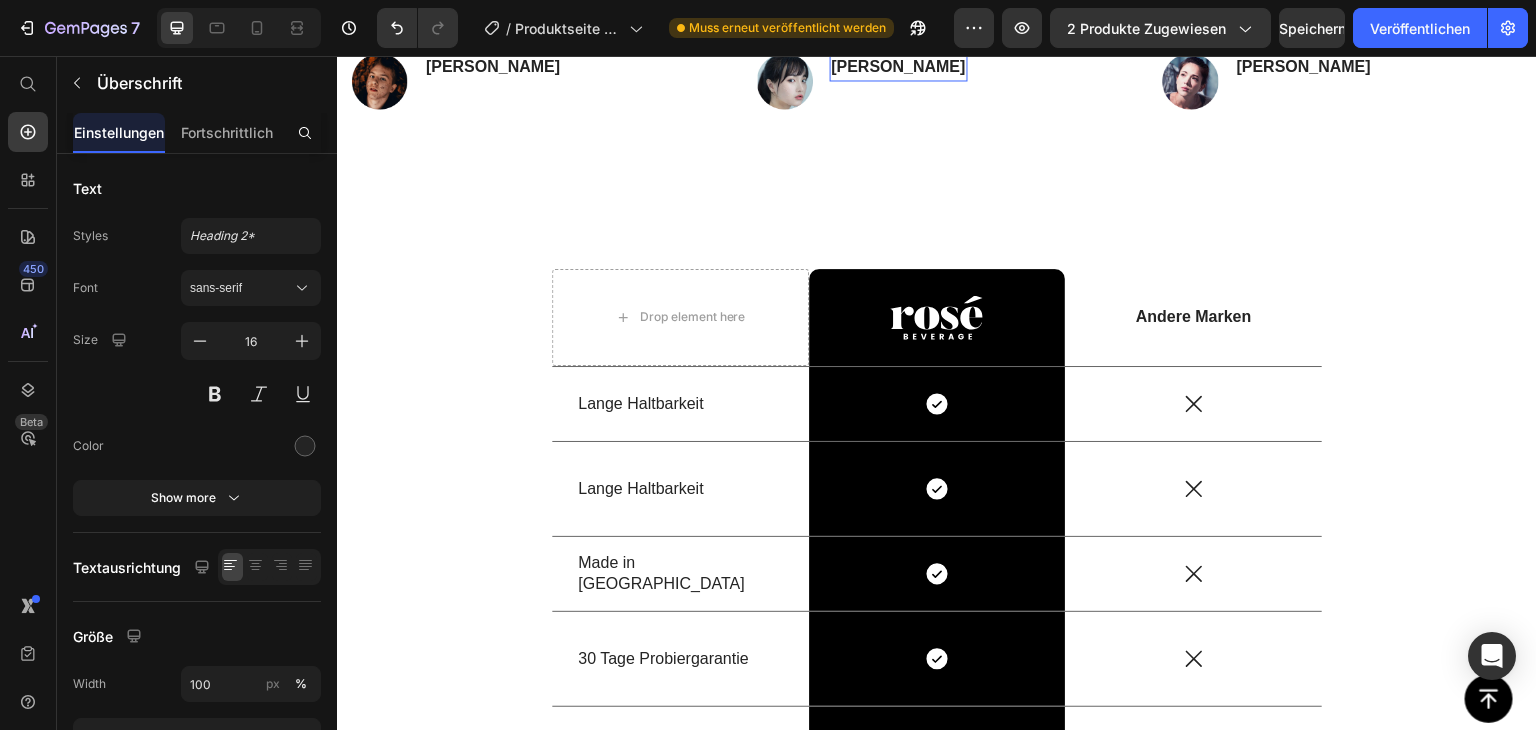 click on "[PERSON_NAME]" at bounding box center (899, 67) 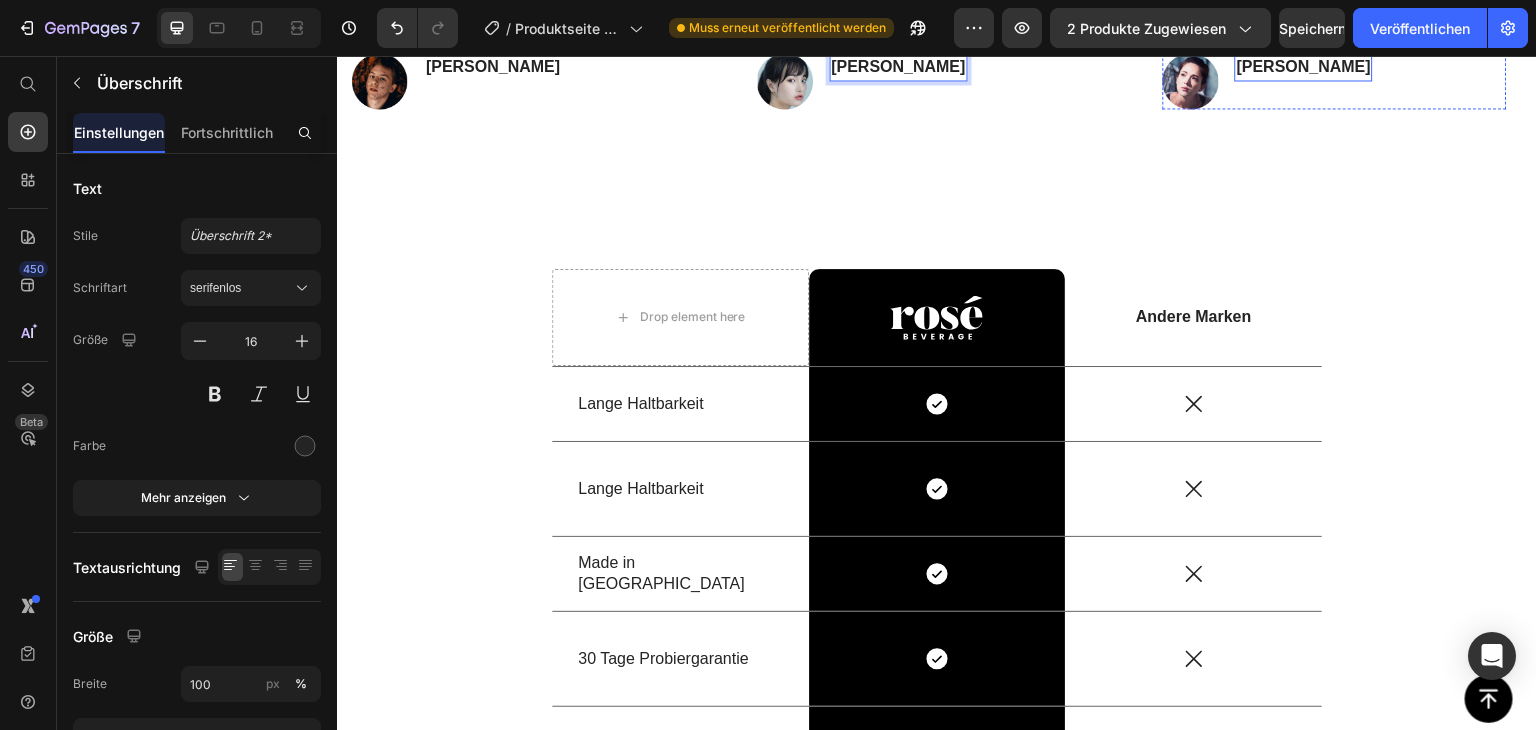 click on "[PERSON_NAME]" at bounding box center (1304, 67) 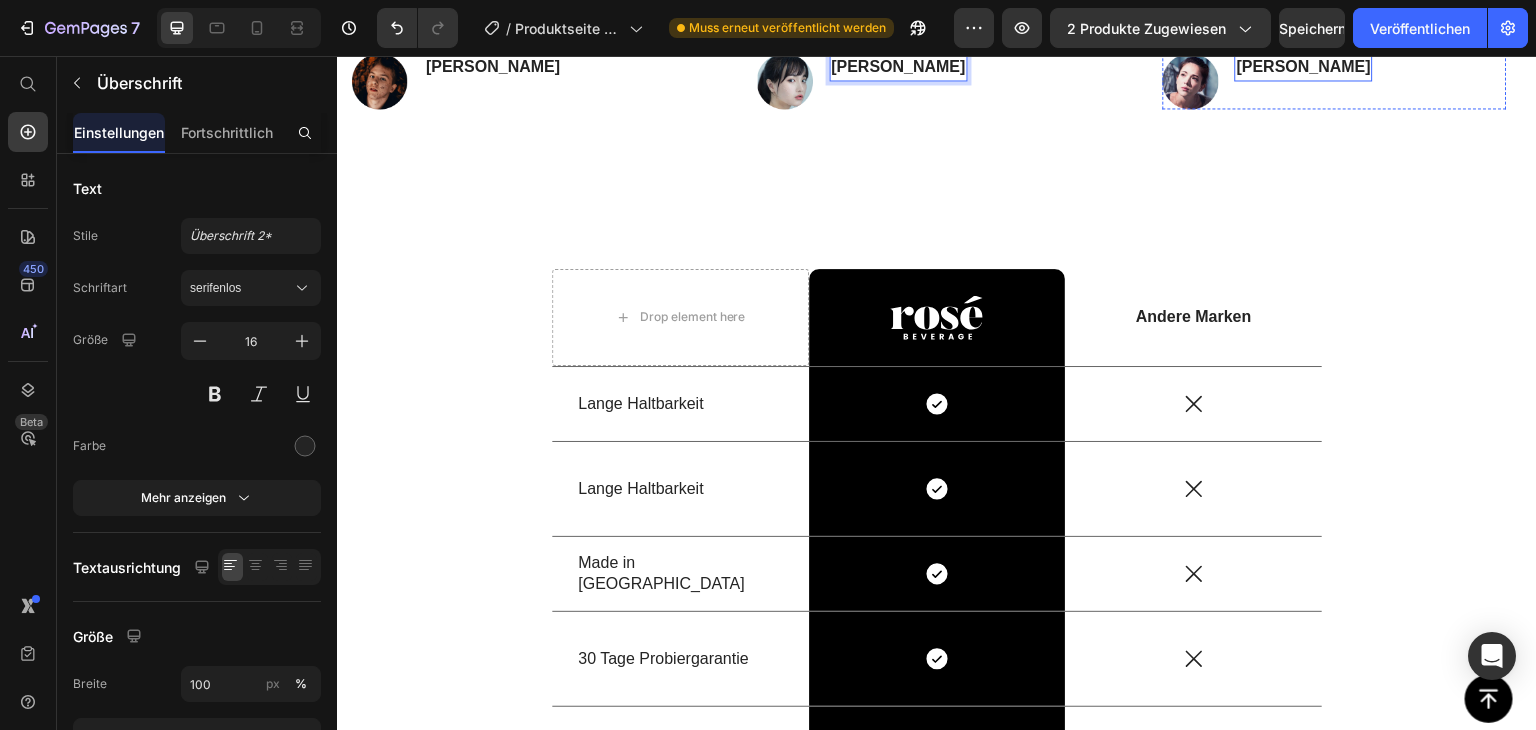 click on "[PERSON_NAME]" at bounding box center [1304, 67] 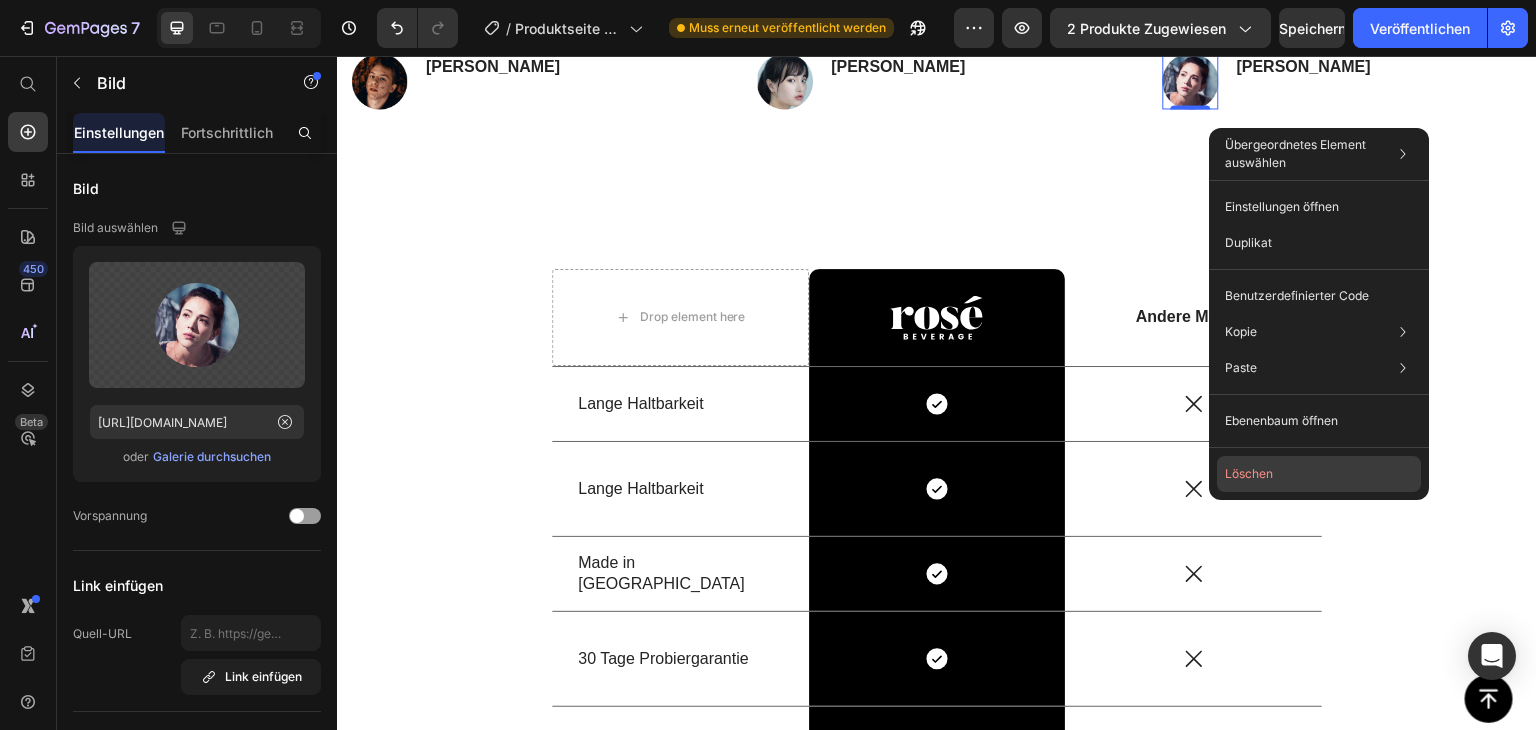 click on "Löschen" at bounding box center [1249, 473] 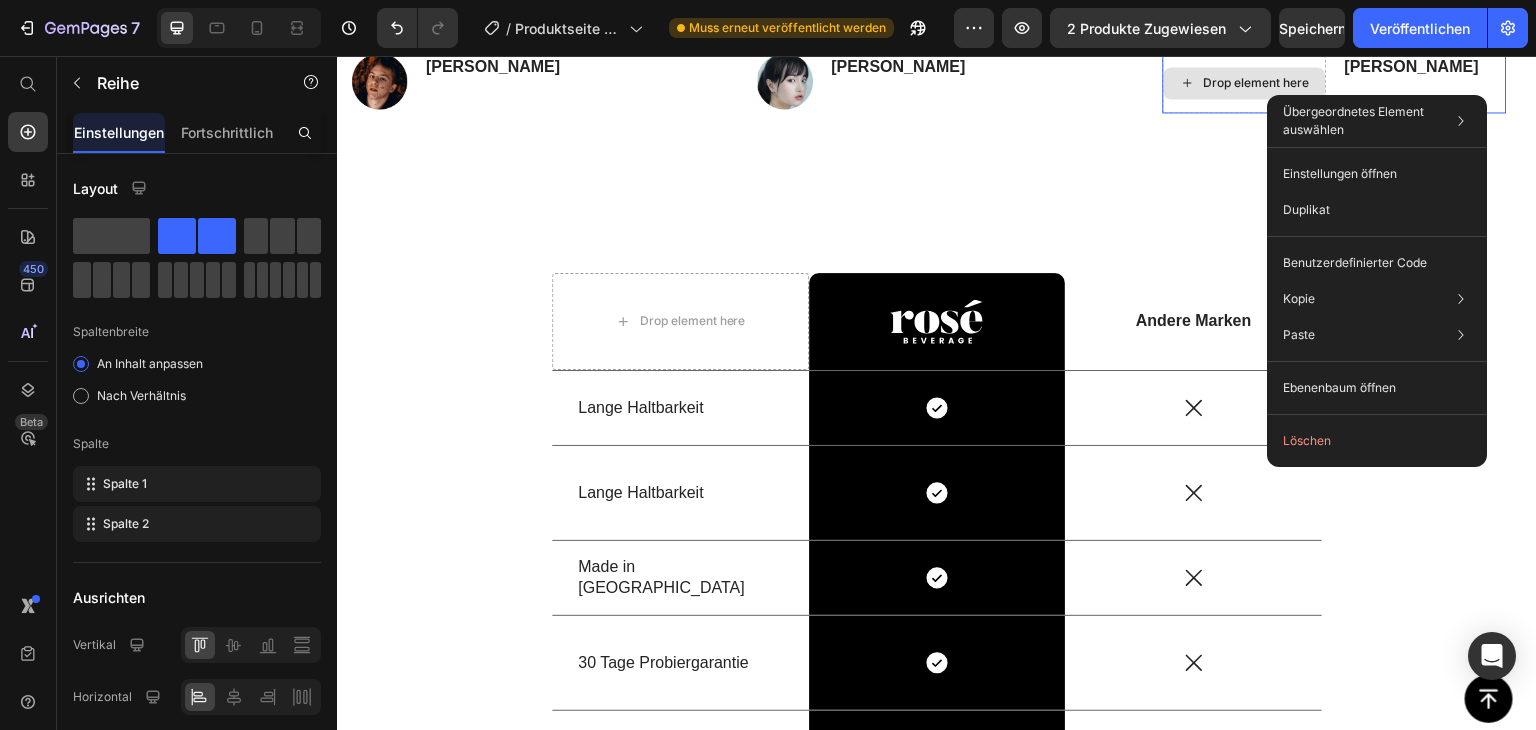click on "Drop element here" at bounding box center (1245, 83) 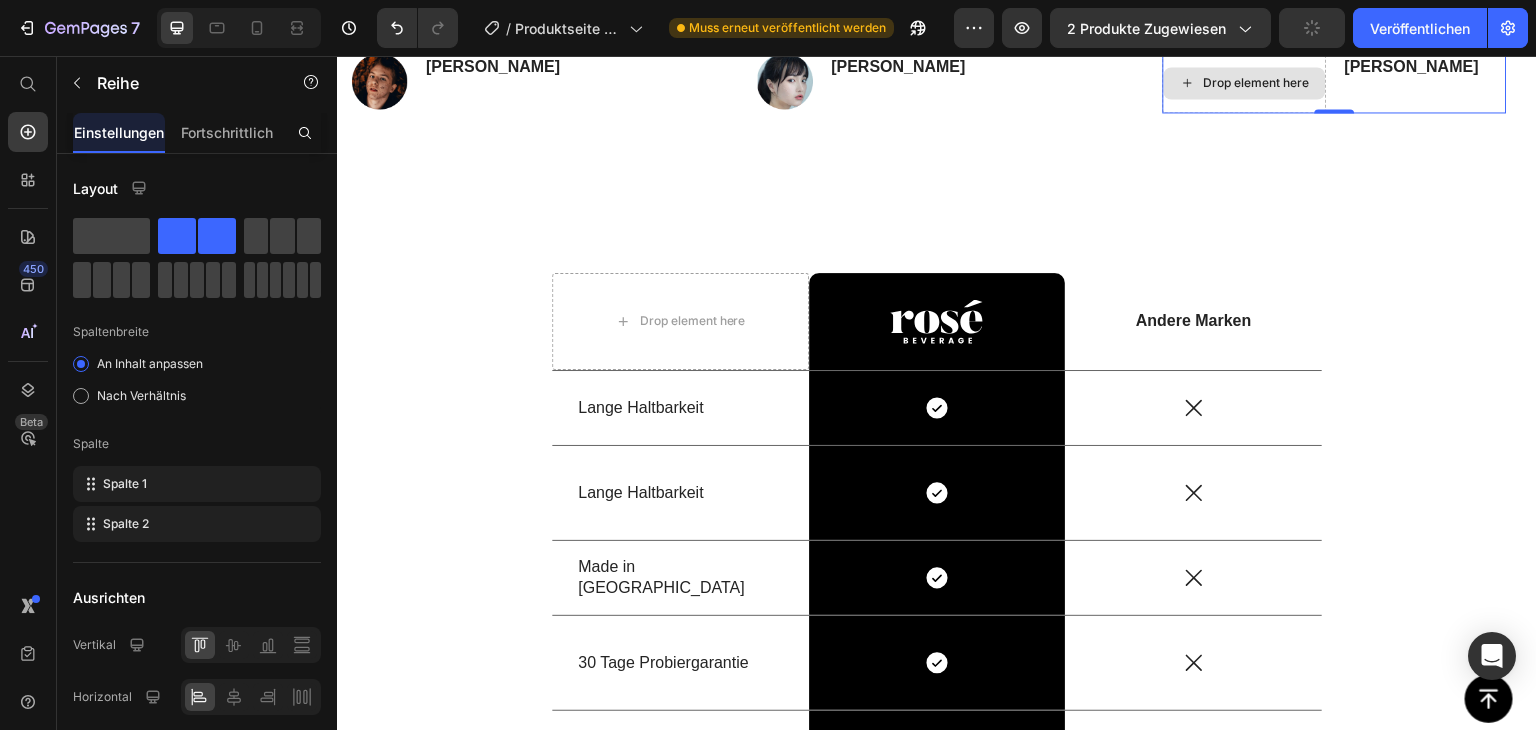 click on "Drop element here" at bounding box center (1245, 83) 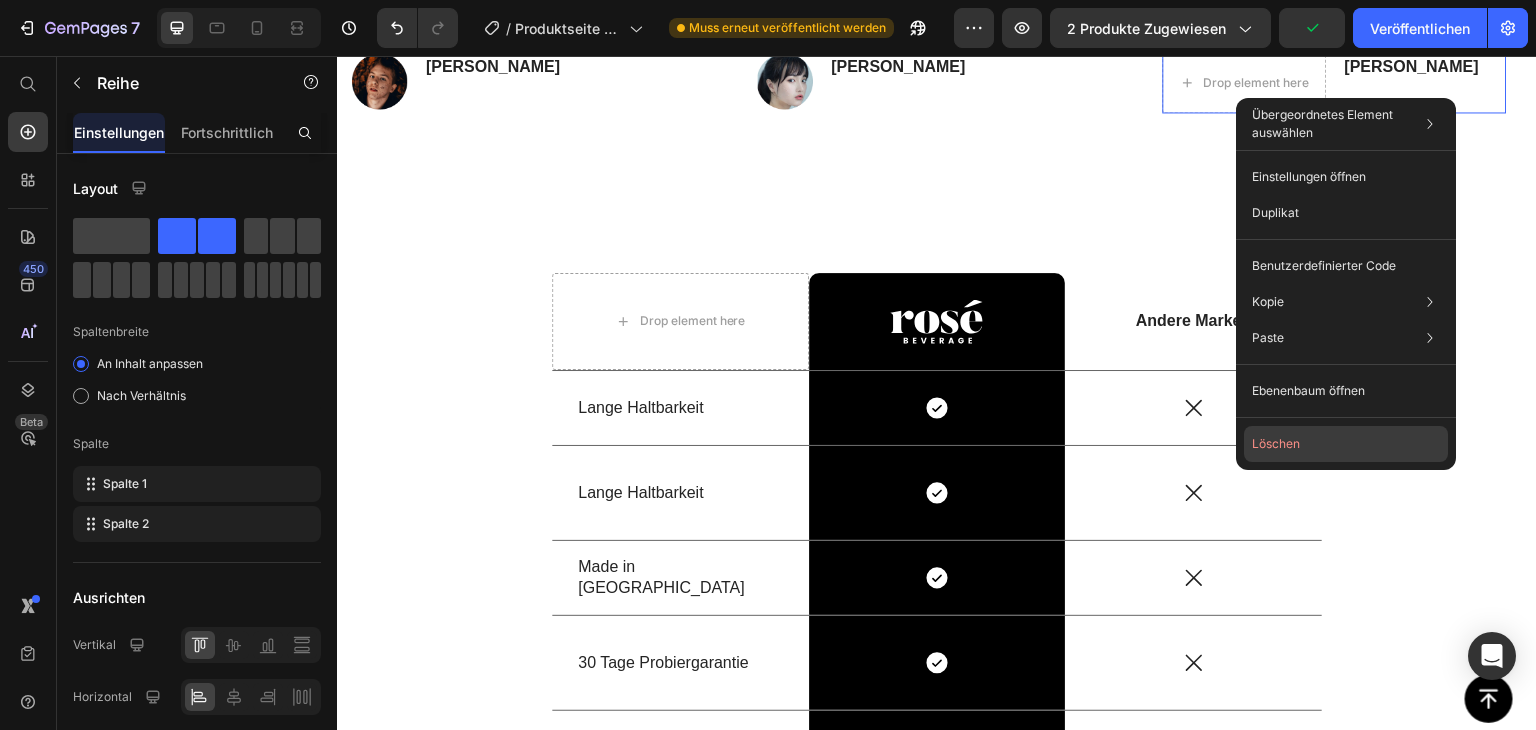 click on "Löschen" at bounding box center (1276, 443) 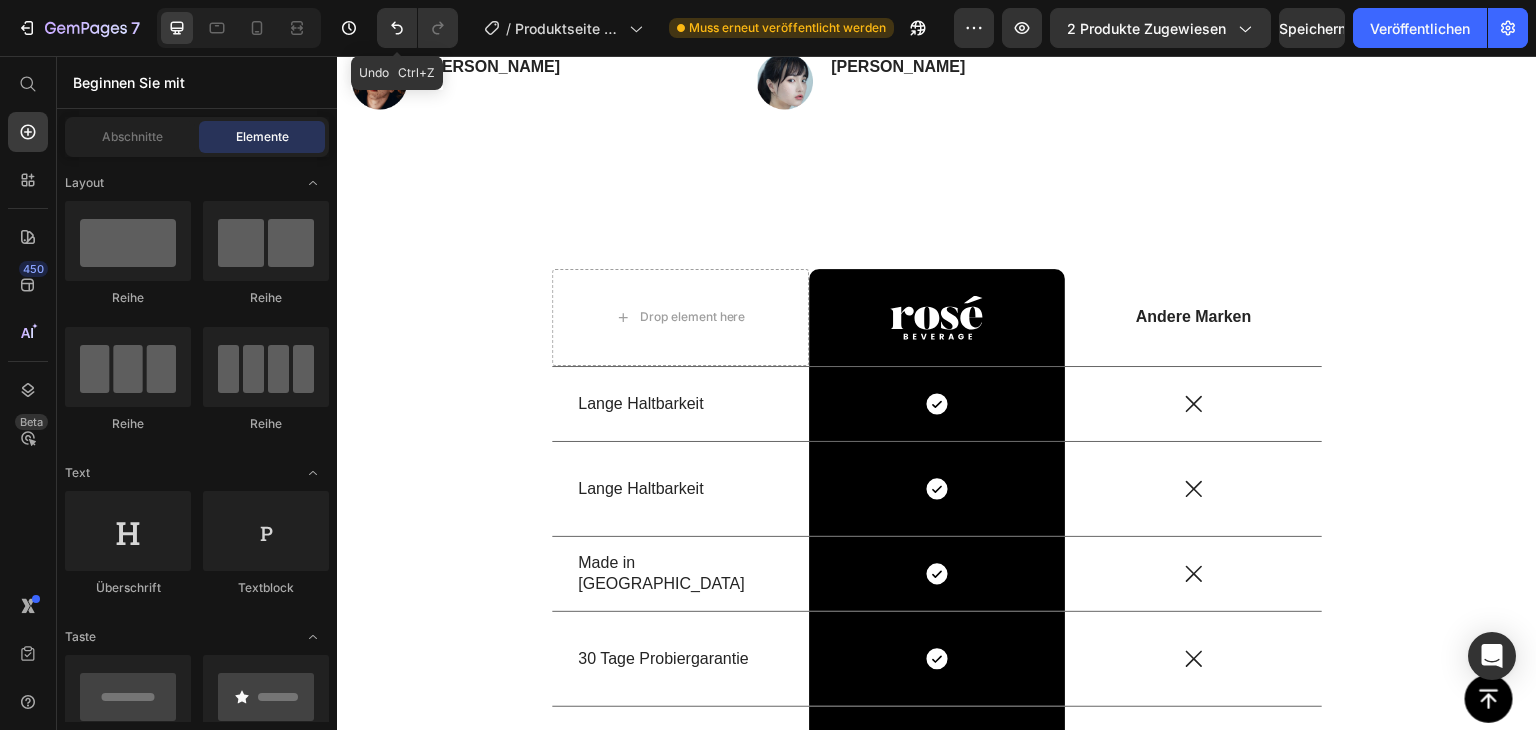 drag, startPoint x: 407, startPoint y: 43, endPoint x: 376, endPoint y: 46, distance: 31.144823 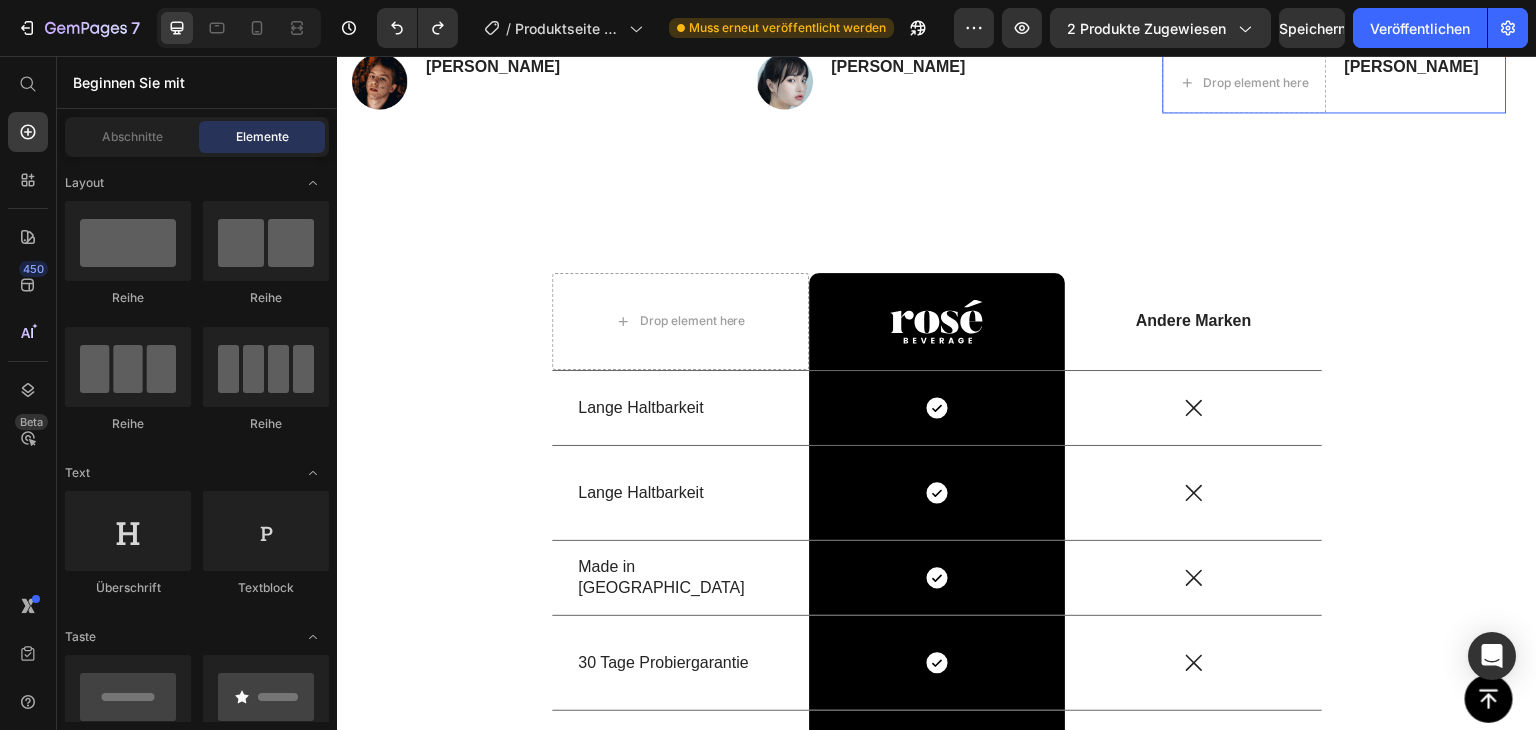 click on "[PERSON_NAME] Heading" at bounding box center [1412, 83] 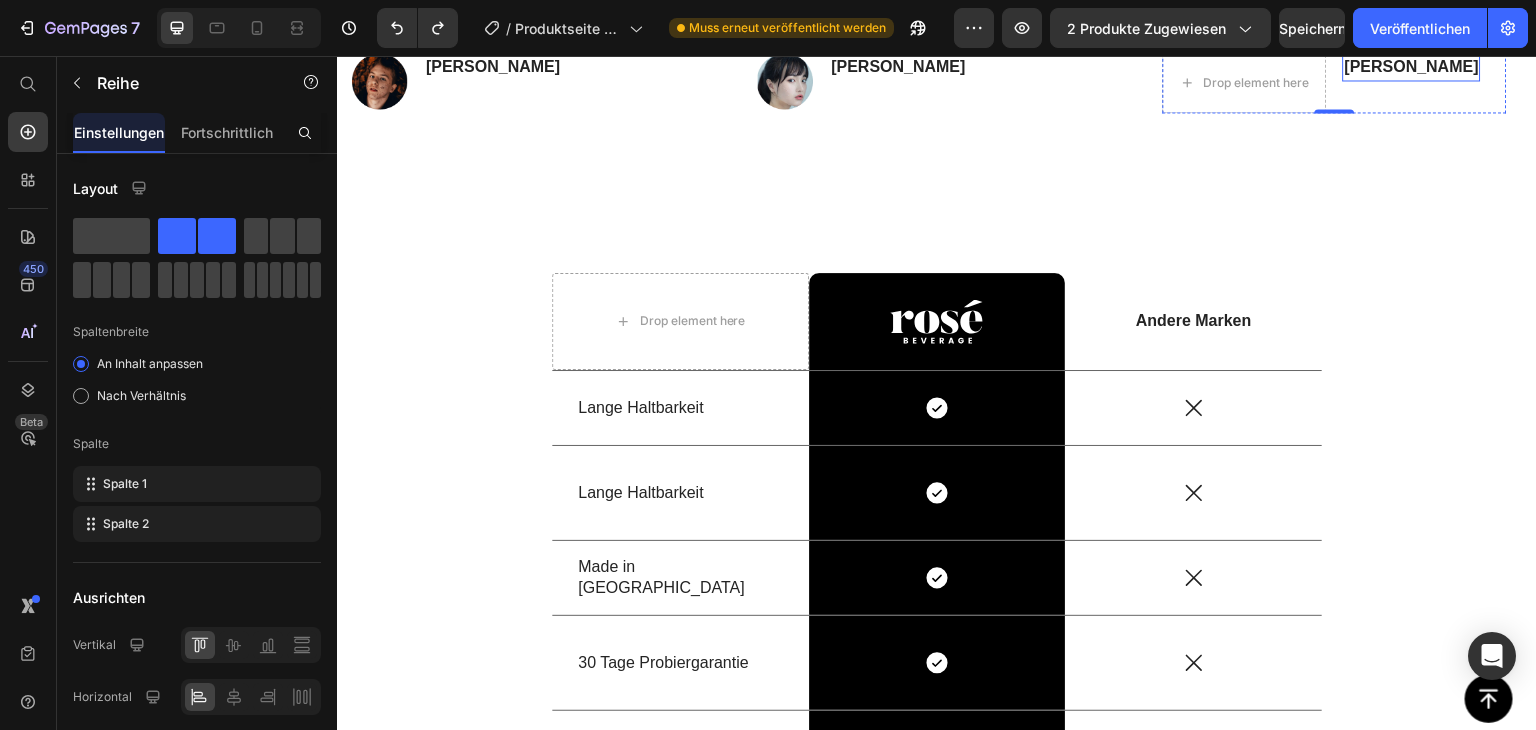 click on "[PERSON_NAME]" at bounding box center (1412, 67) 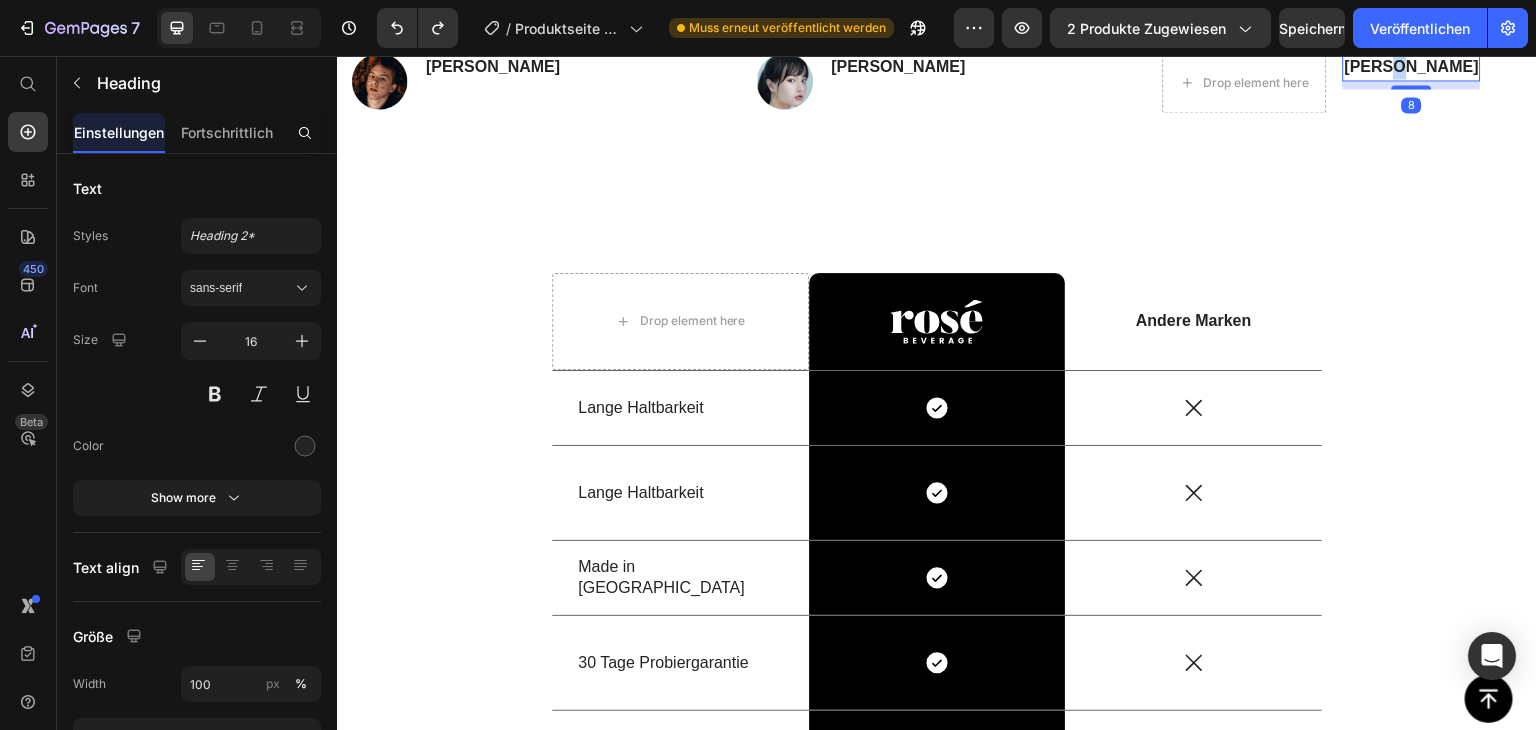 click on "[PERSON_NAME]" at bounding box center [1412, 67] 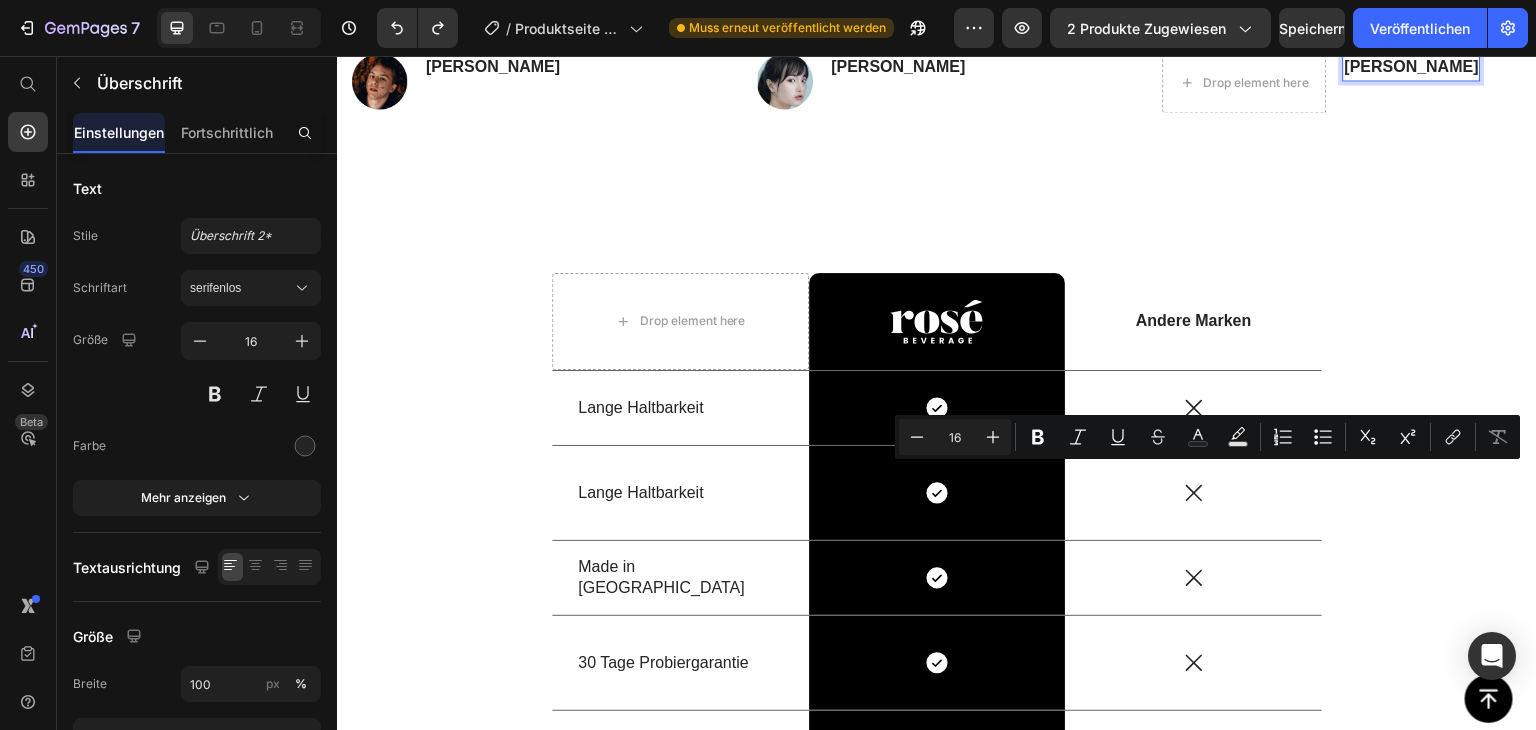 click on "[PERSON_NAME]" at bounding box center (1412, 67) 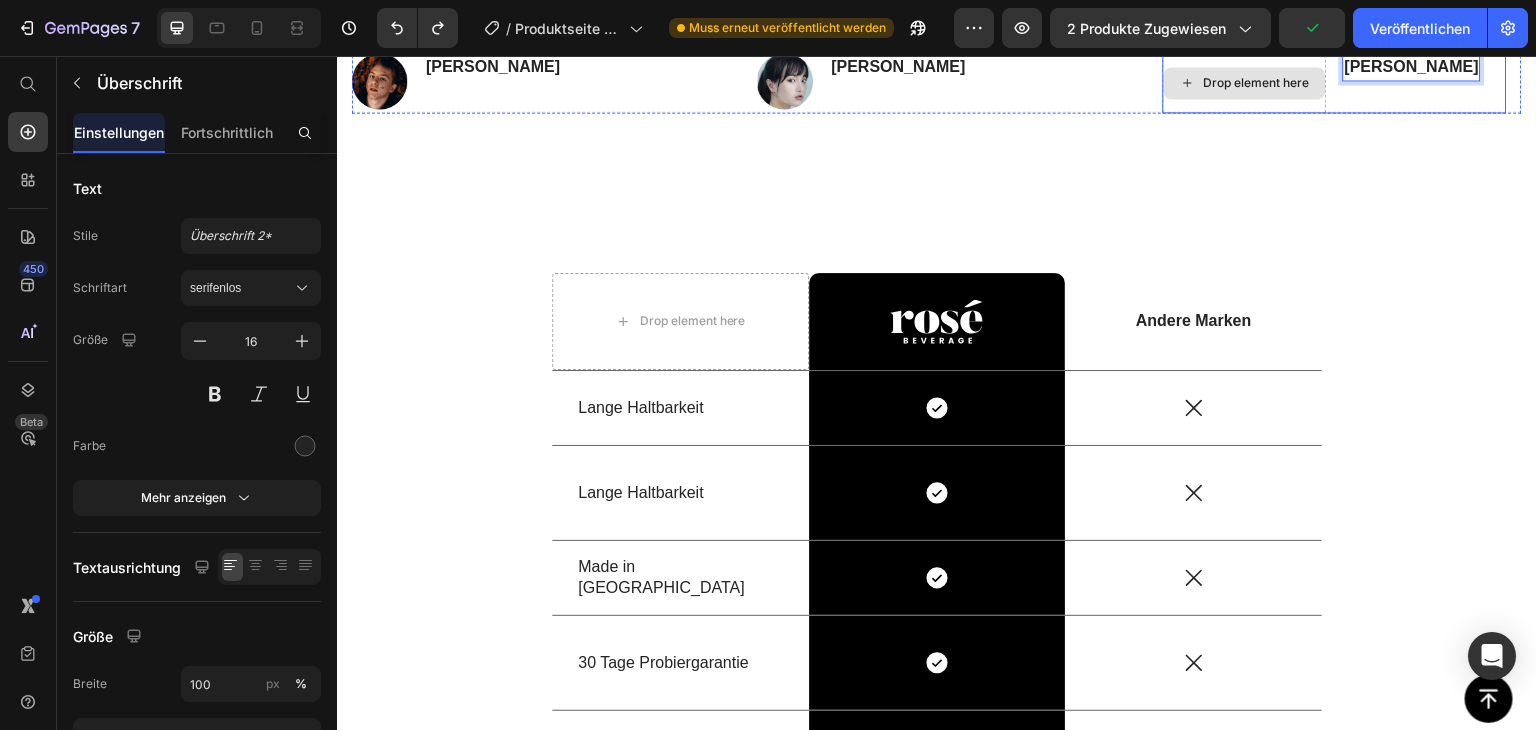 drag, startPoint x: 1465, startPoint y: 475, endPoint x: 1316, endPoint y: 517, distance: 154.80634 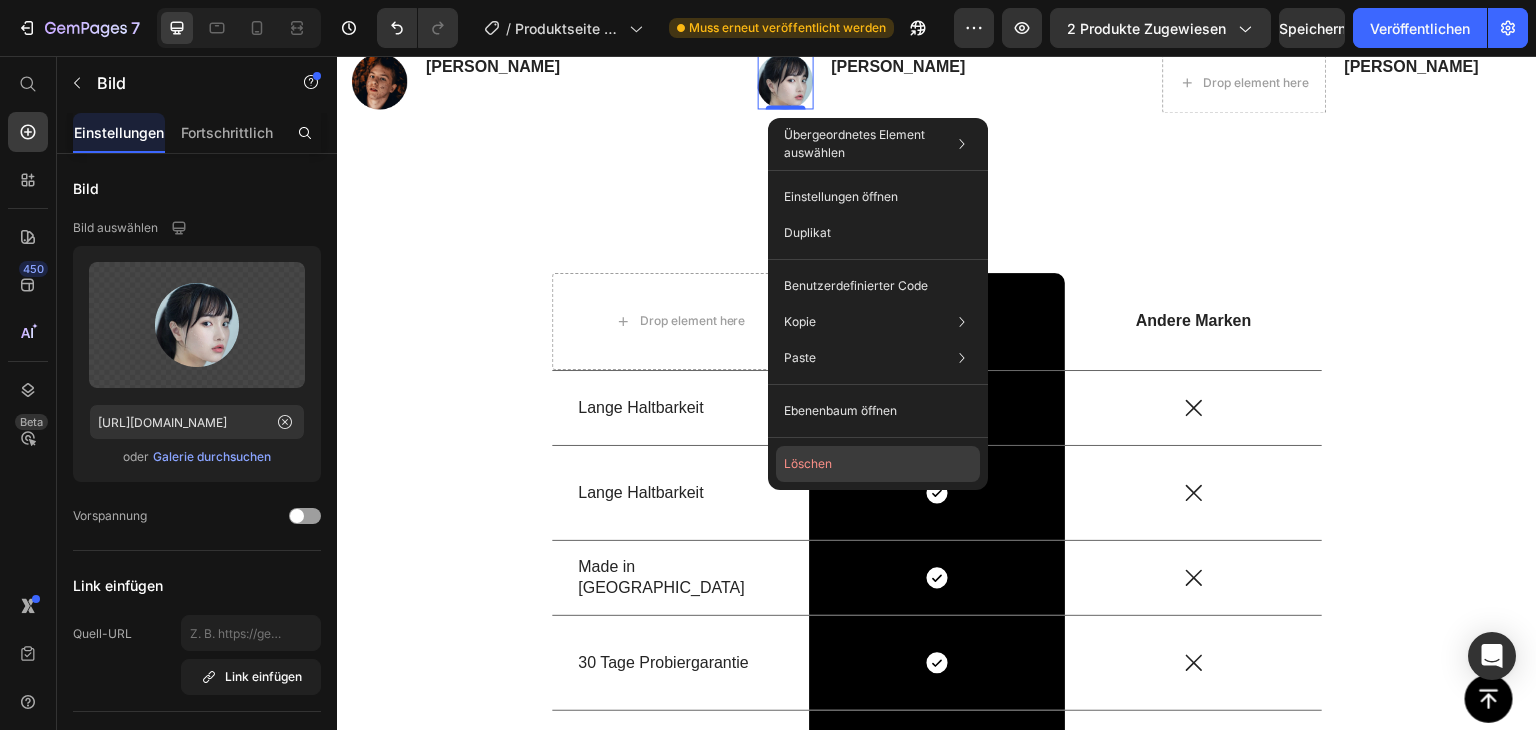 drag, startPoint x: 793, startPoint y: 459, endPoint x: 456, endPoint y: 398, distance: 342.4763 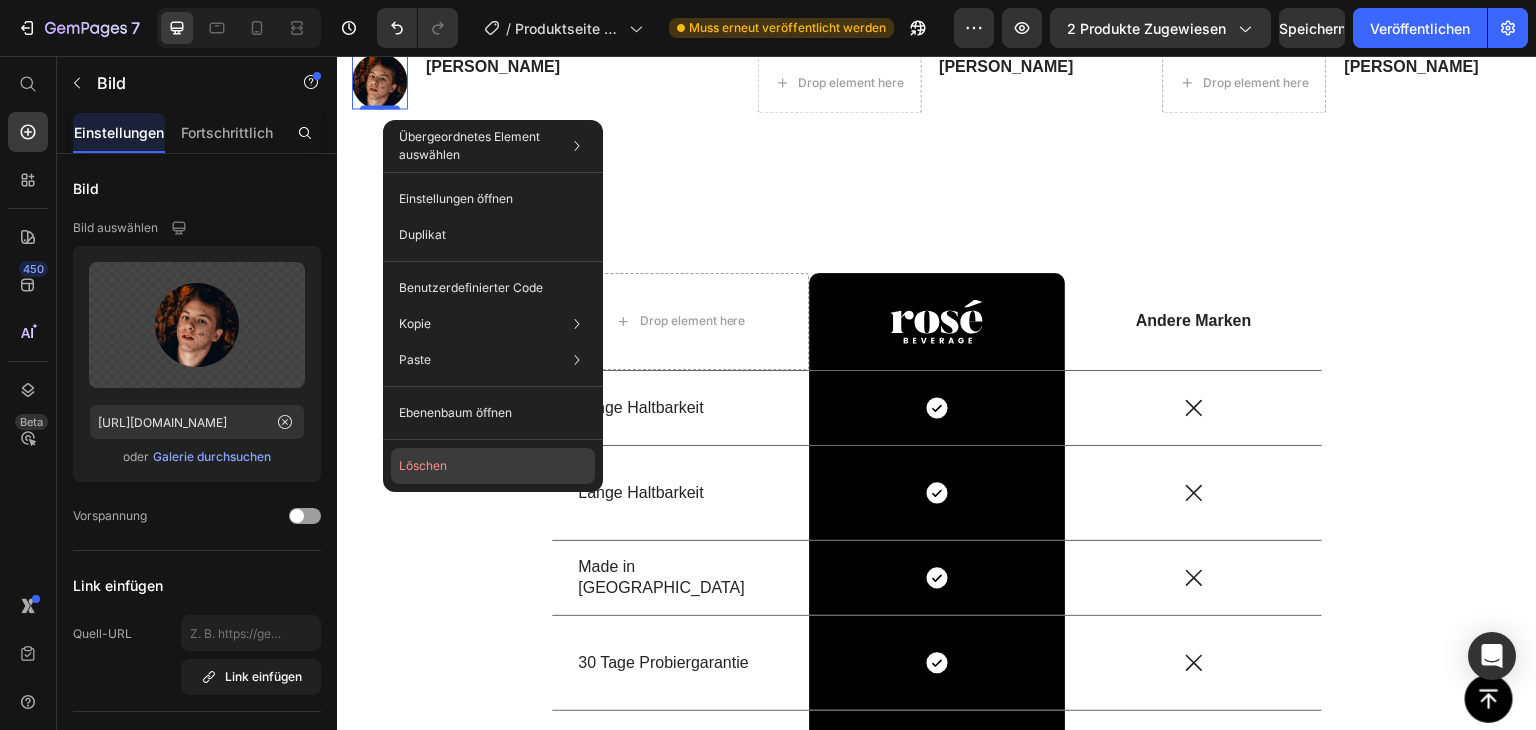 click on "Löschen" at bounding box center (423, 465) 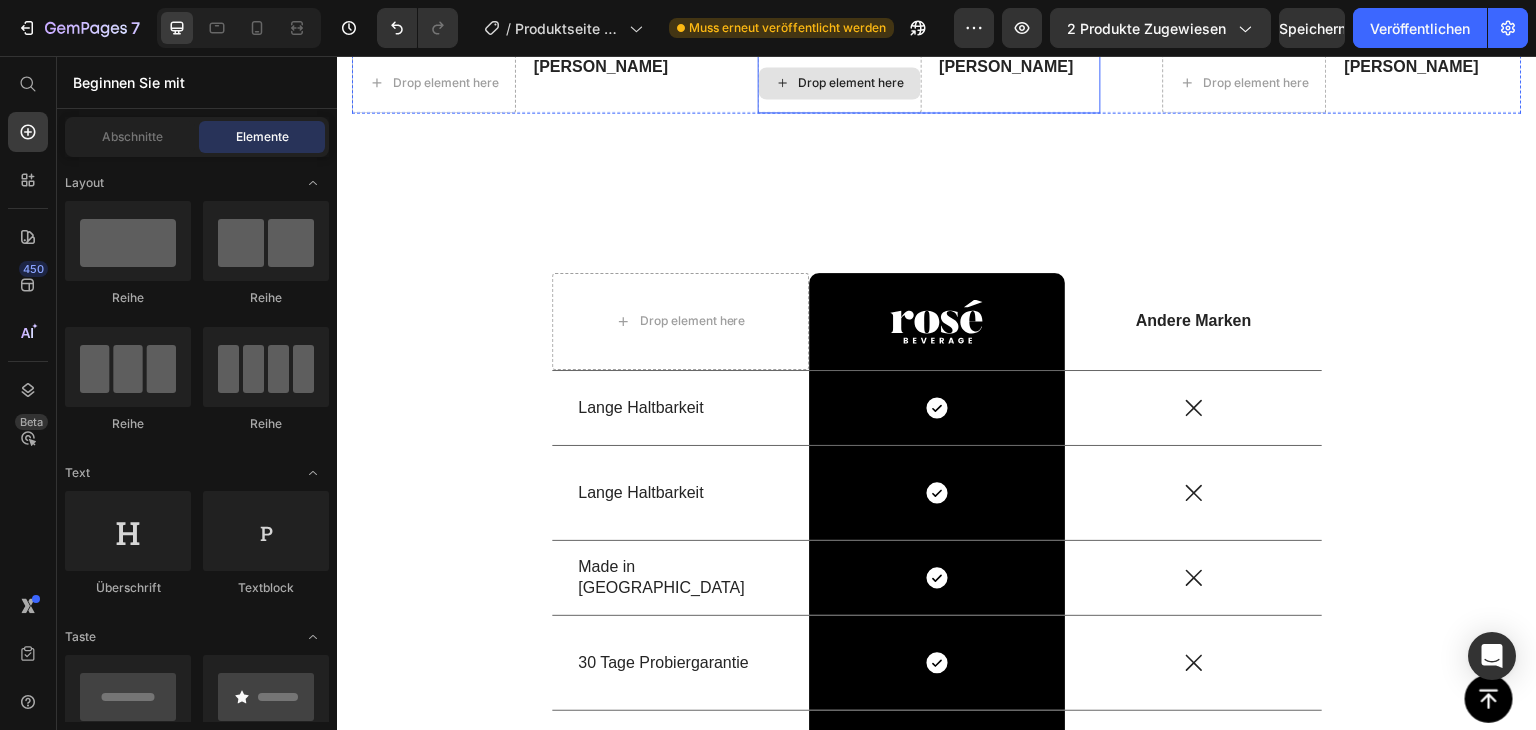 click on "Drop element here" at bounding box center [840, 83] 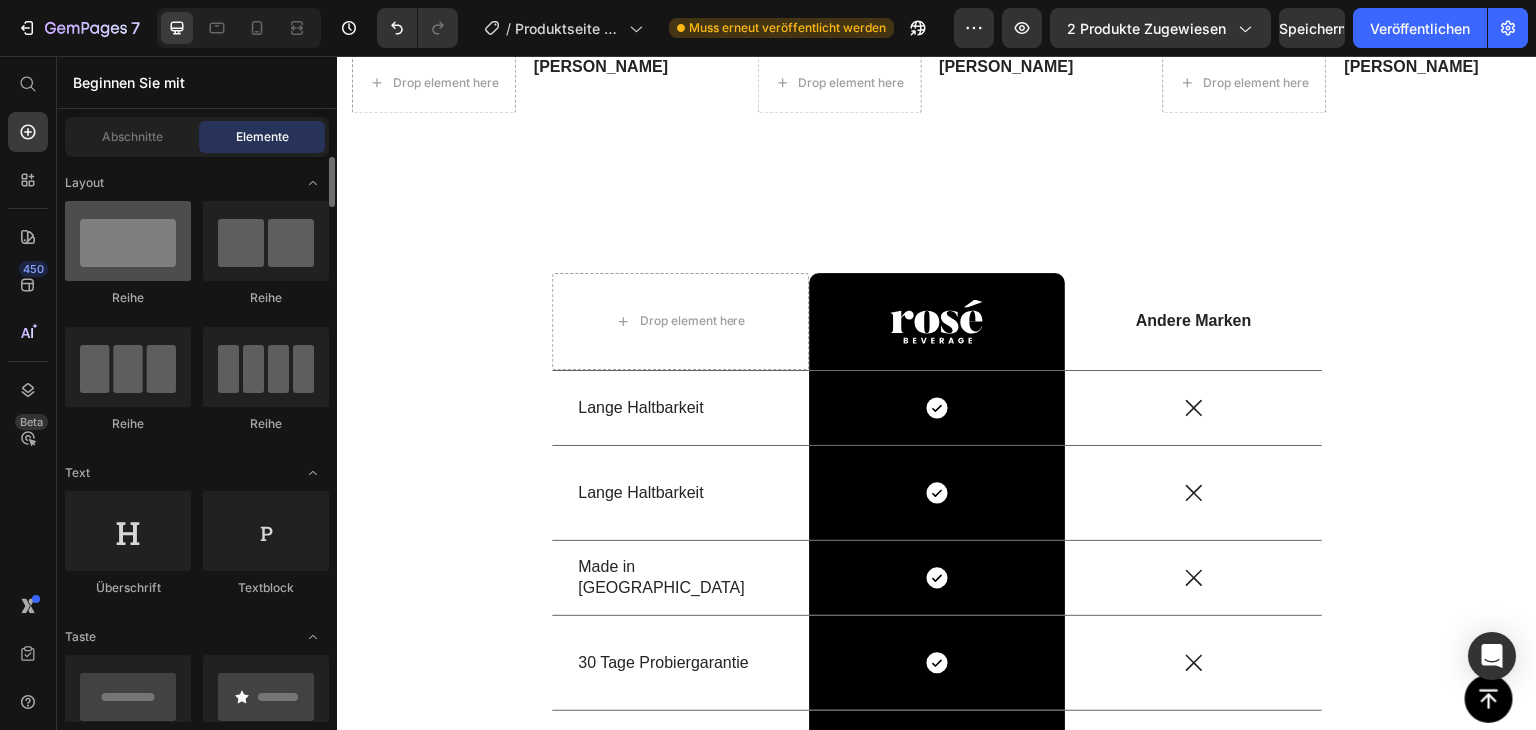 click at bounding box center (128, 241) 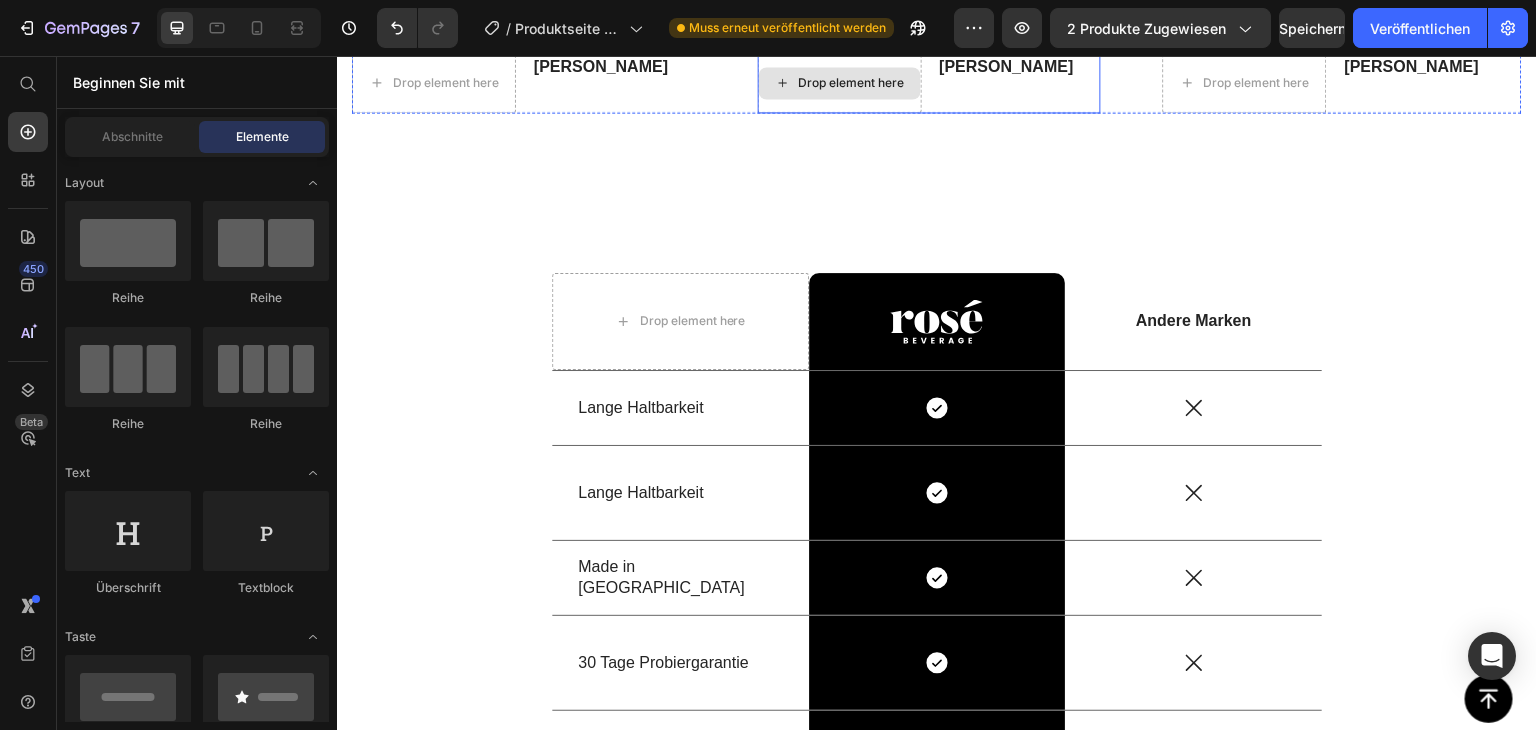 click on "Drop element here" at bounding box center [840, 83] 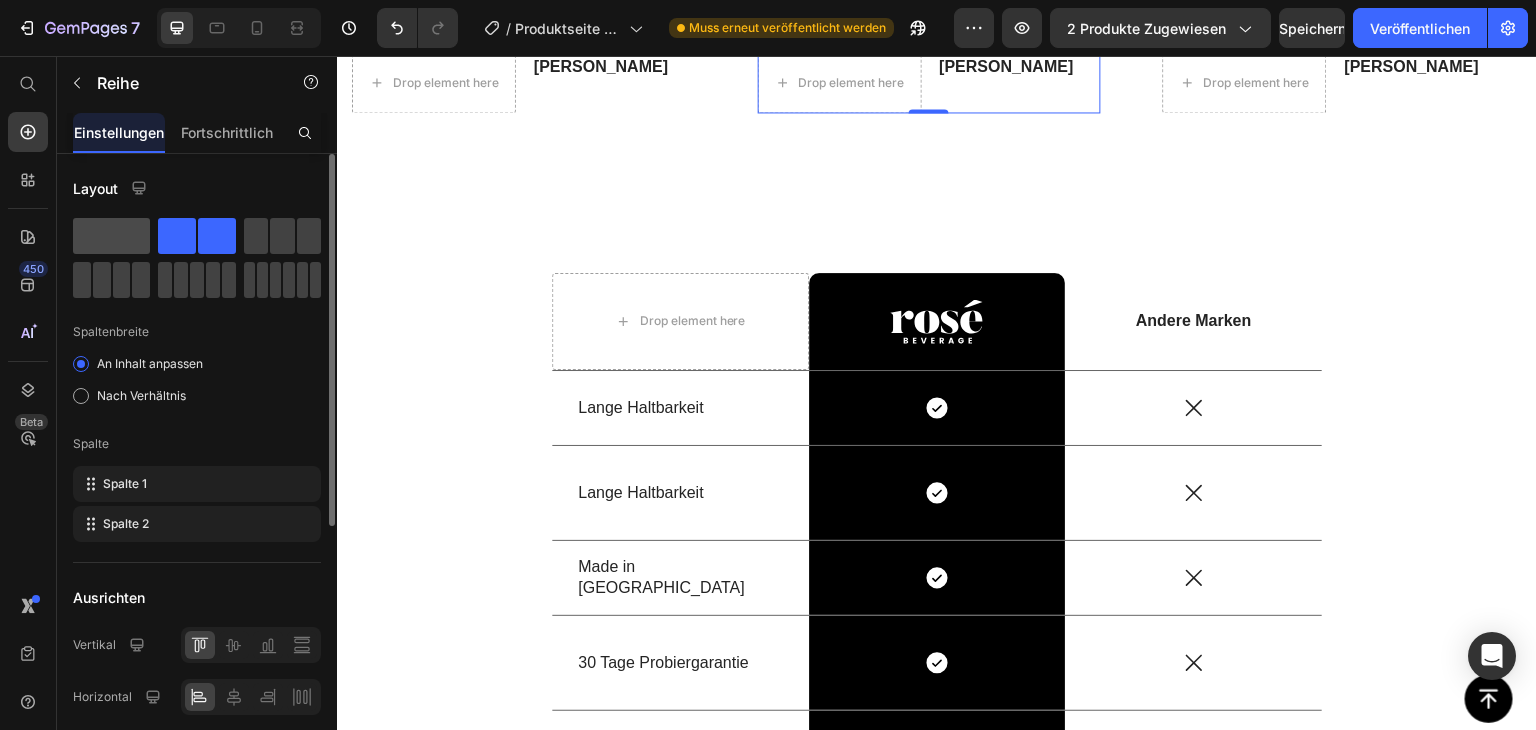 click 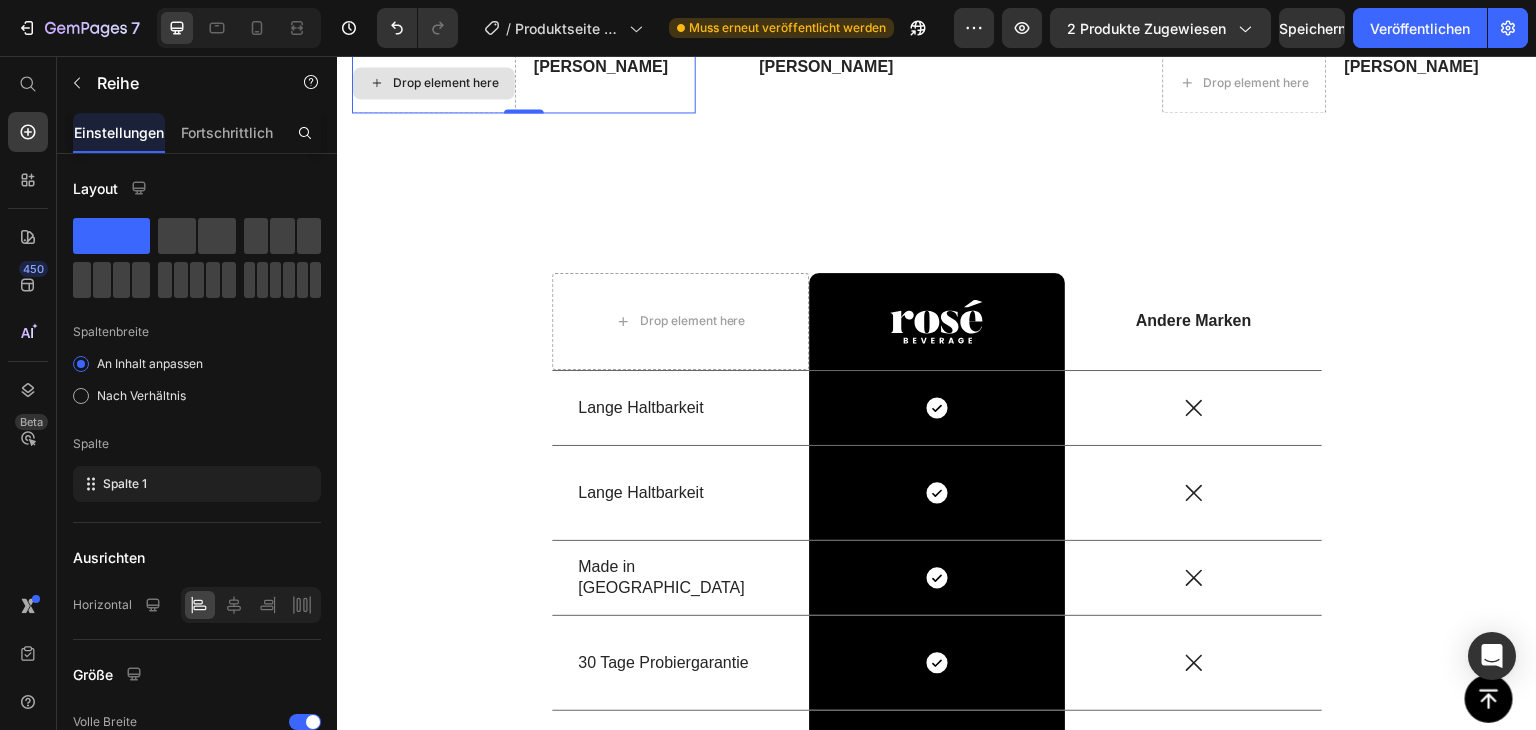 click on "Drop element here" at bounding box center [434, 83] 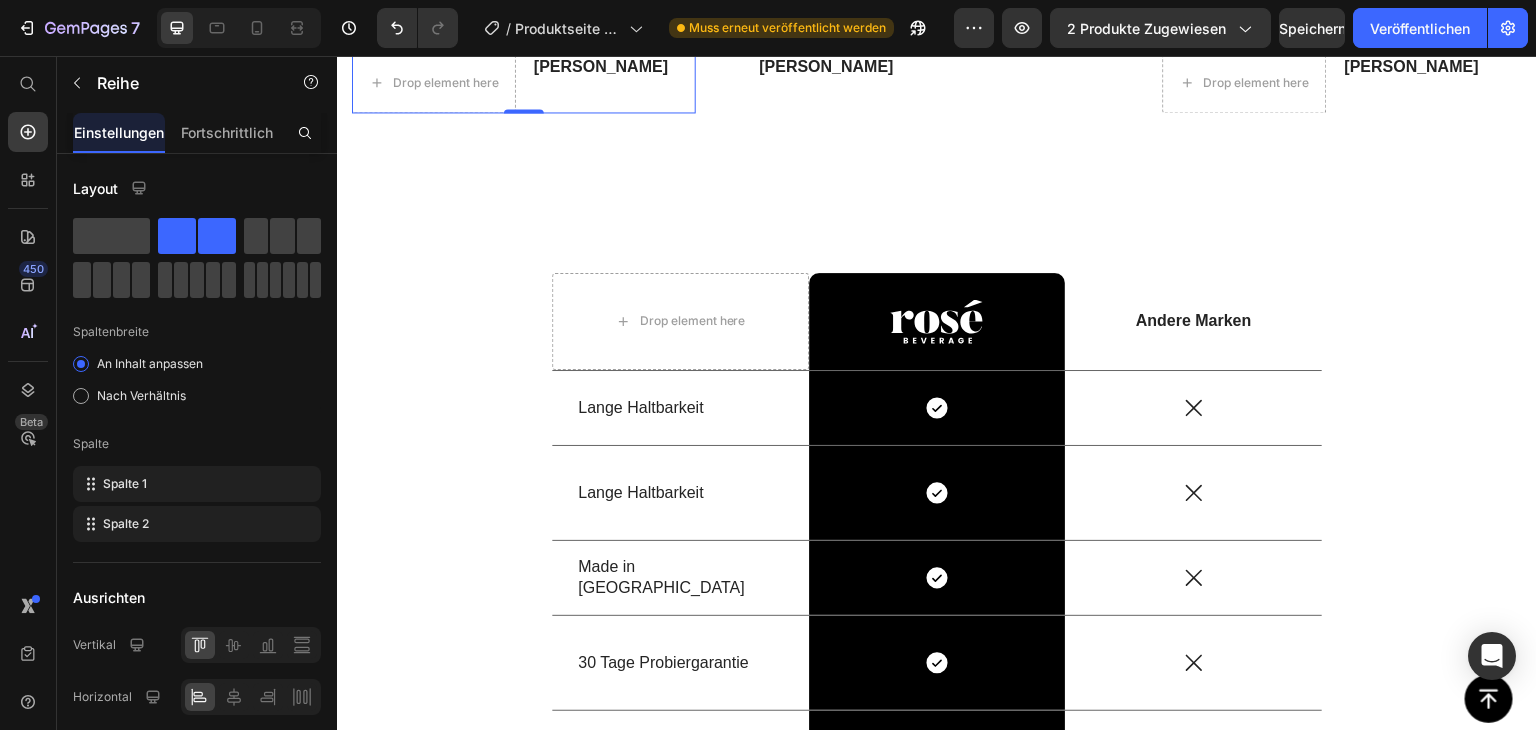 click on "450 Beta" at bounding box center [28, 393] 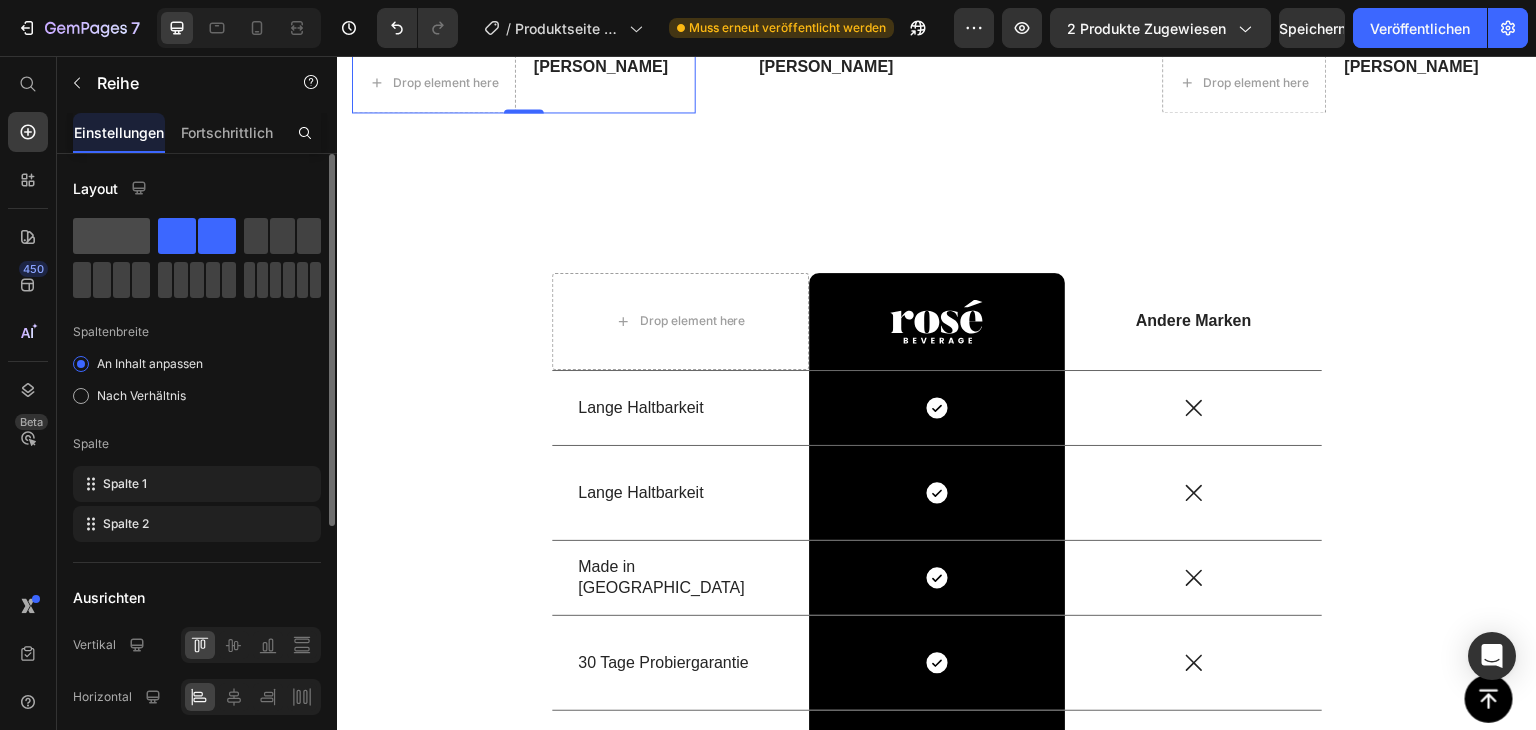 drag, startPoint x: 112, startPoint y: 237, endPoint x: 185, endPoint y: 235, distance: 73.02739 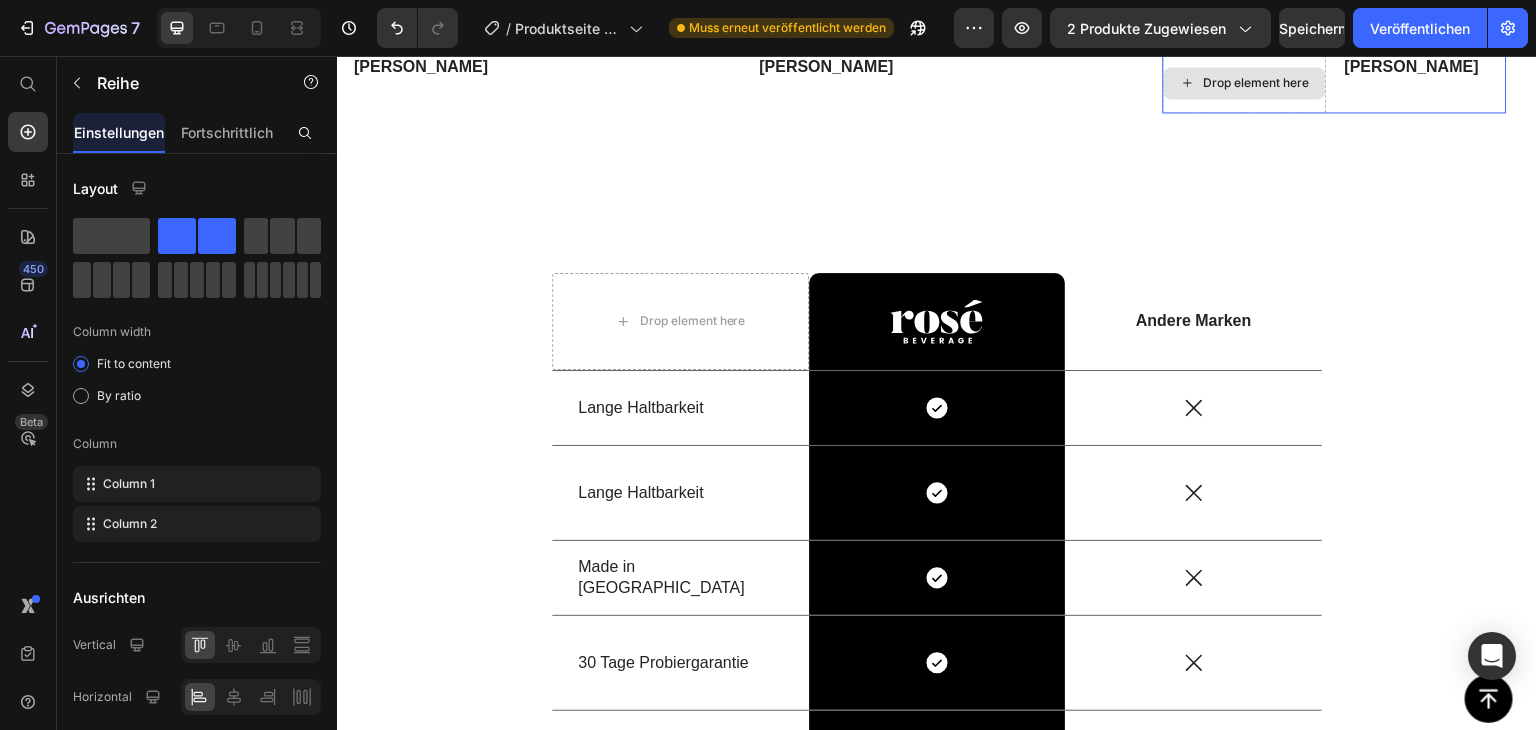 click on "Drop element here" at bounding box center [1245, 83] 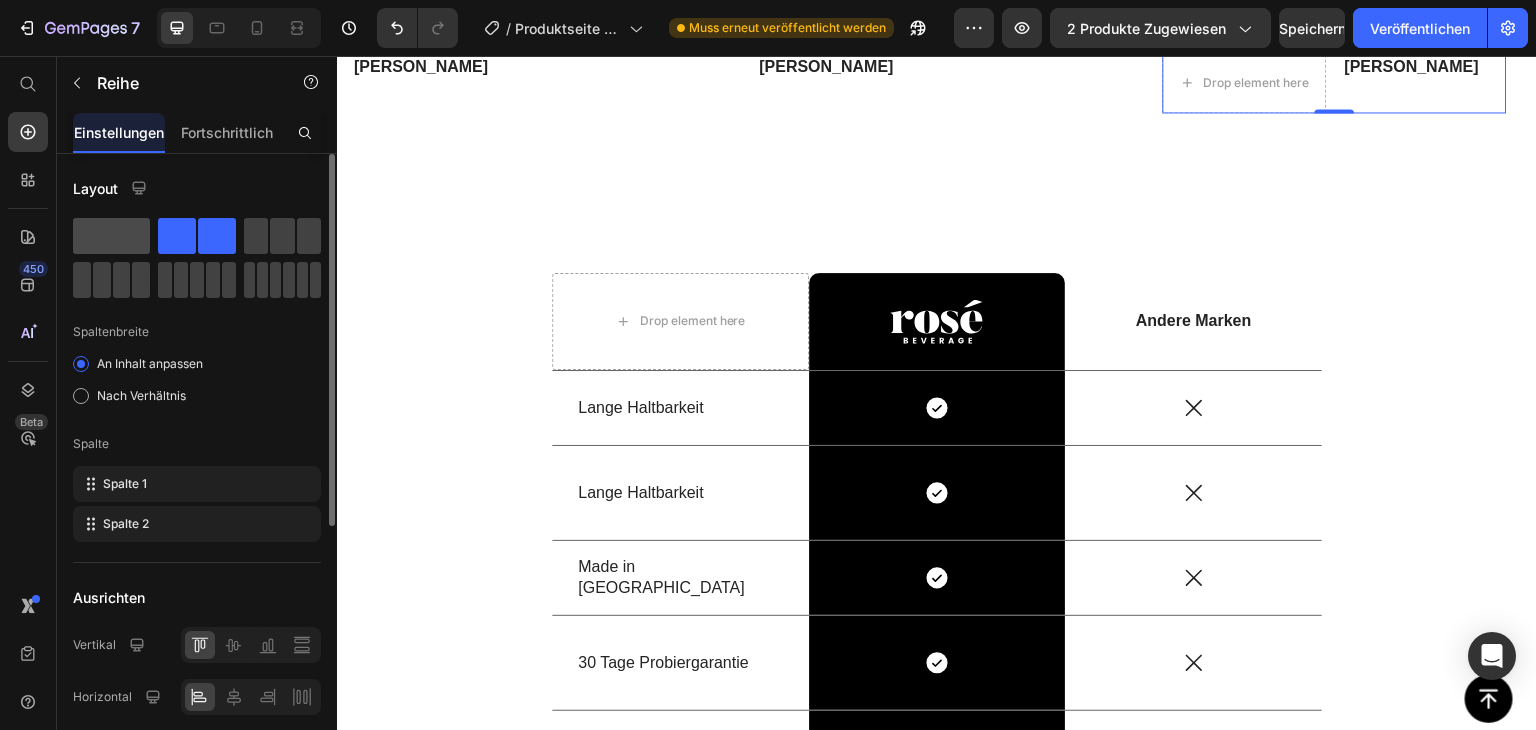 click 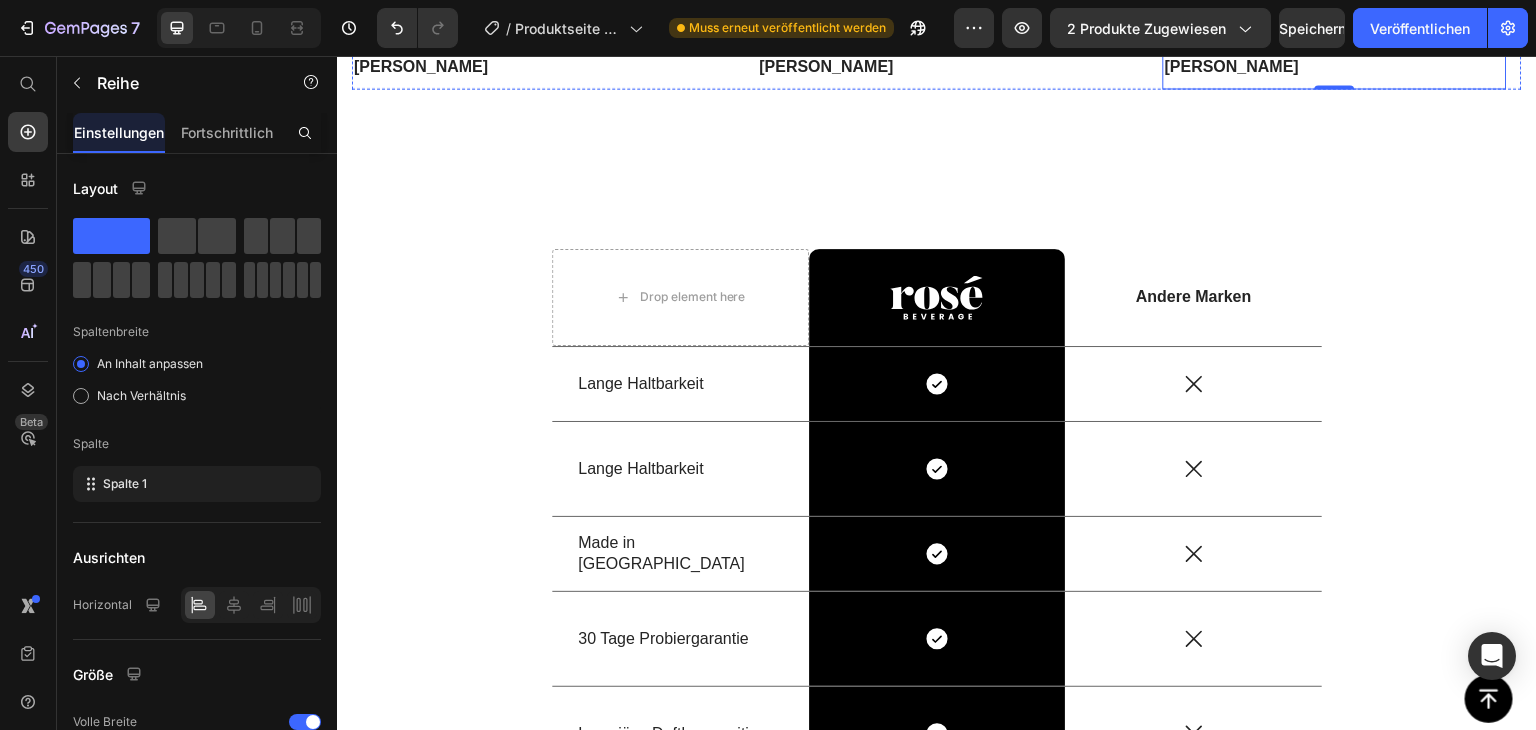 click on "But I must explain to you how all this mistaken idea of denouncing pleasure and praising pain was born and I will give you a complete account of the system, and expound the actual teachings of the great" at bounding box center (930, -86) 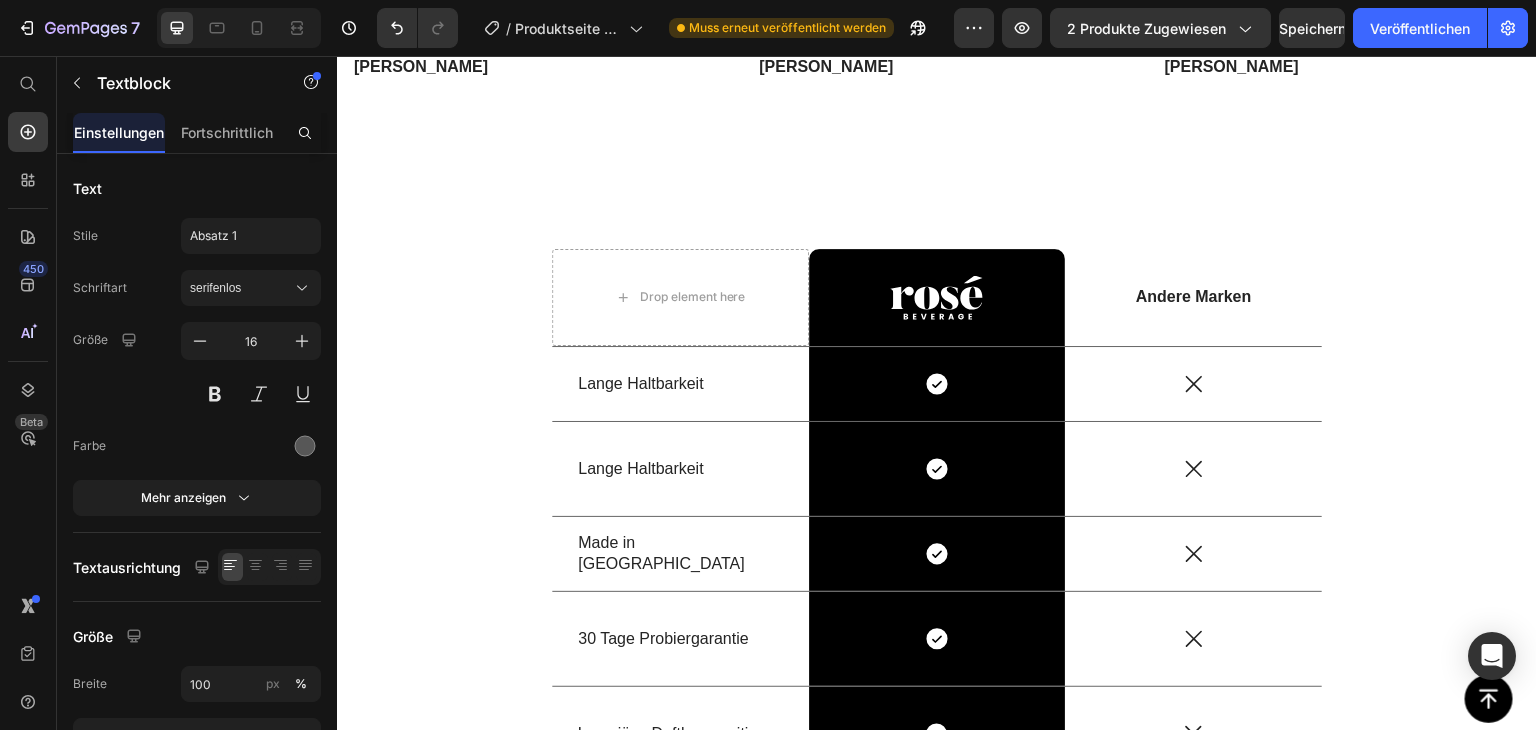 click on "But I must explain to you how all this mistaken idea of denouncing pleasure and praising pain was born and I will give you a complete account of the system, and expound the actual teachings of the great" at bounding box center [930, -86] 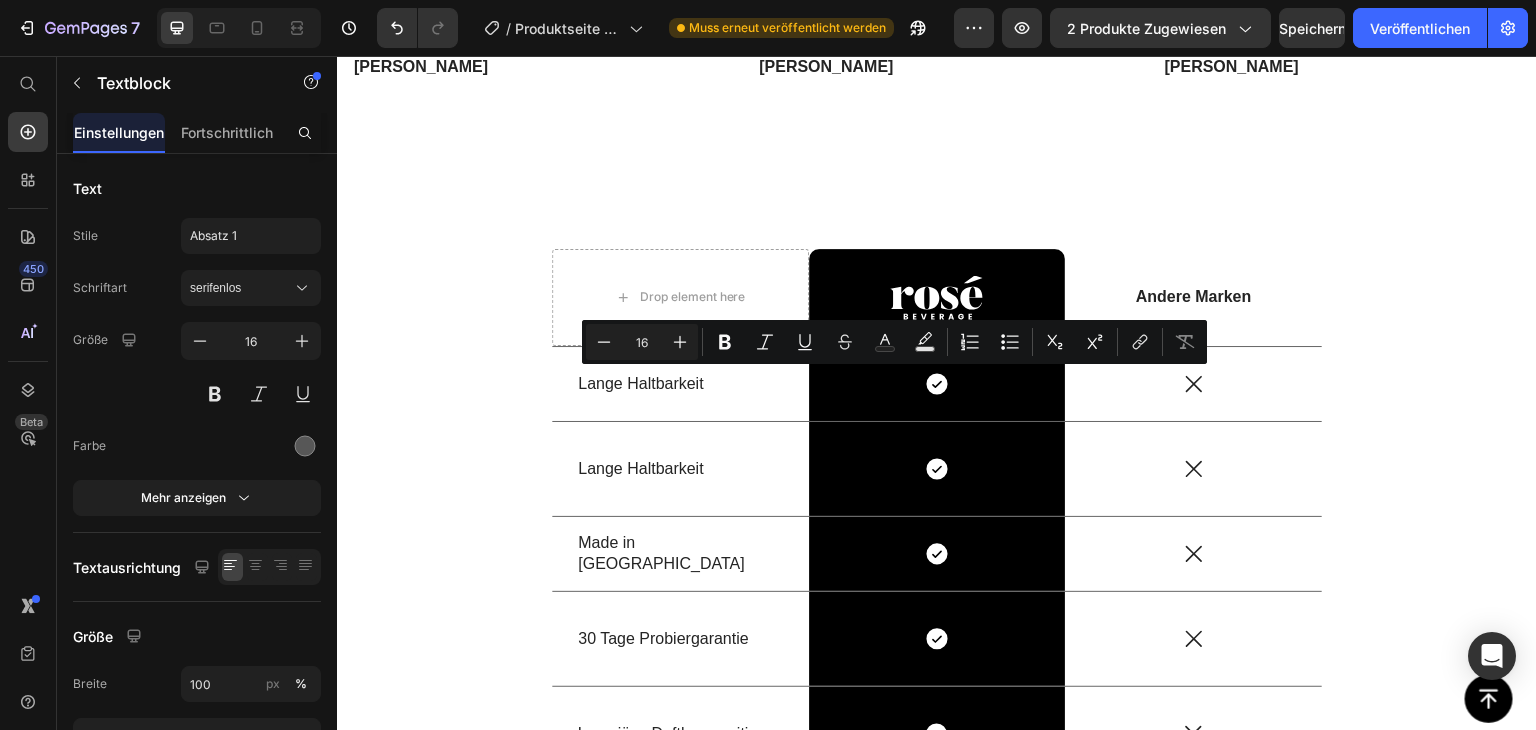 click on "But I must explain to you how all this mistaken idea of denouncing pleasure and praising pain was born and I will give you a complete account of the system, and expound the actual teachings of the great" at bounding box center [930, -86] 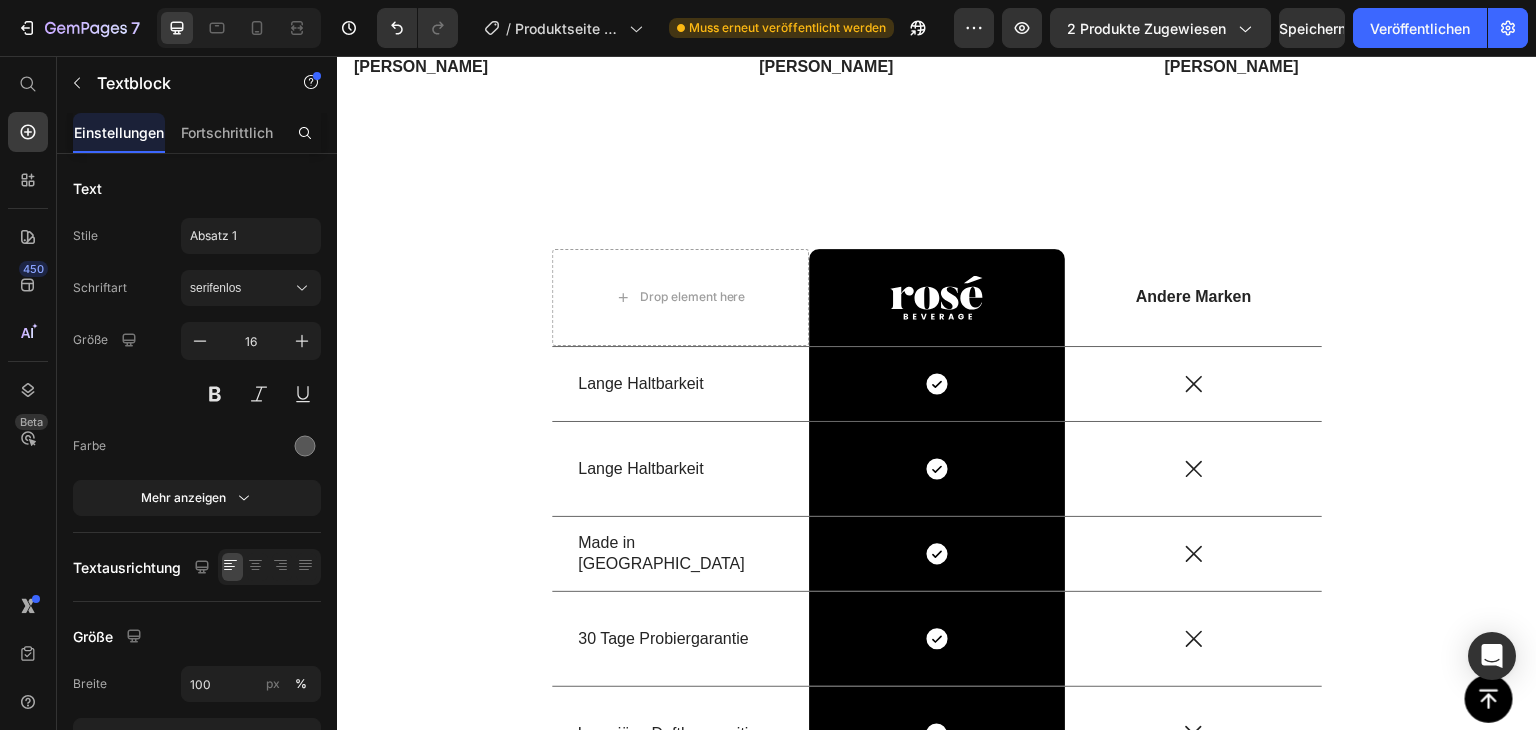 drag, startPoint x: 927, startPoint y: 382, endPoint x: 920, endPoint y: 394, distance: 13.892444 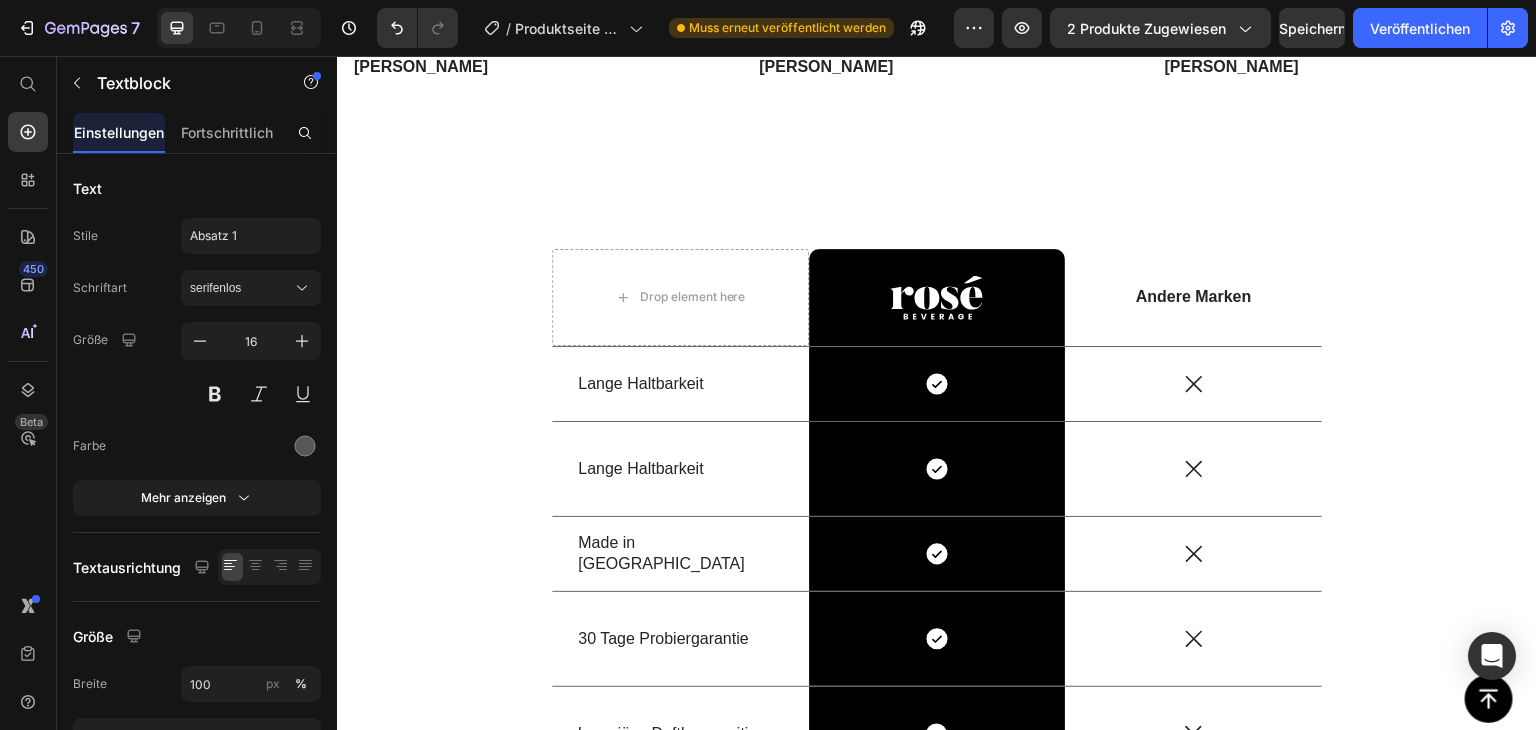 drag, startPoint x: 922, startPoint y: 382, endPoint x: 762, endPoint y: 265, distance: 198.21452 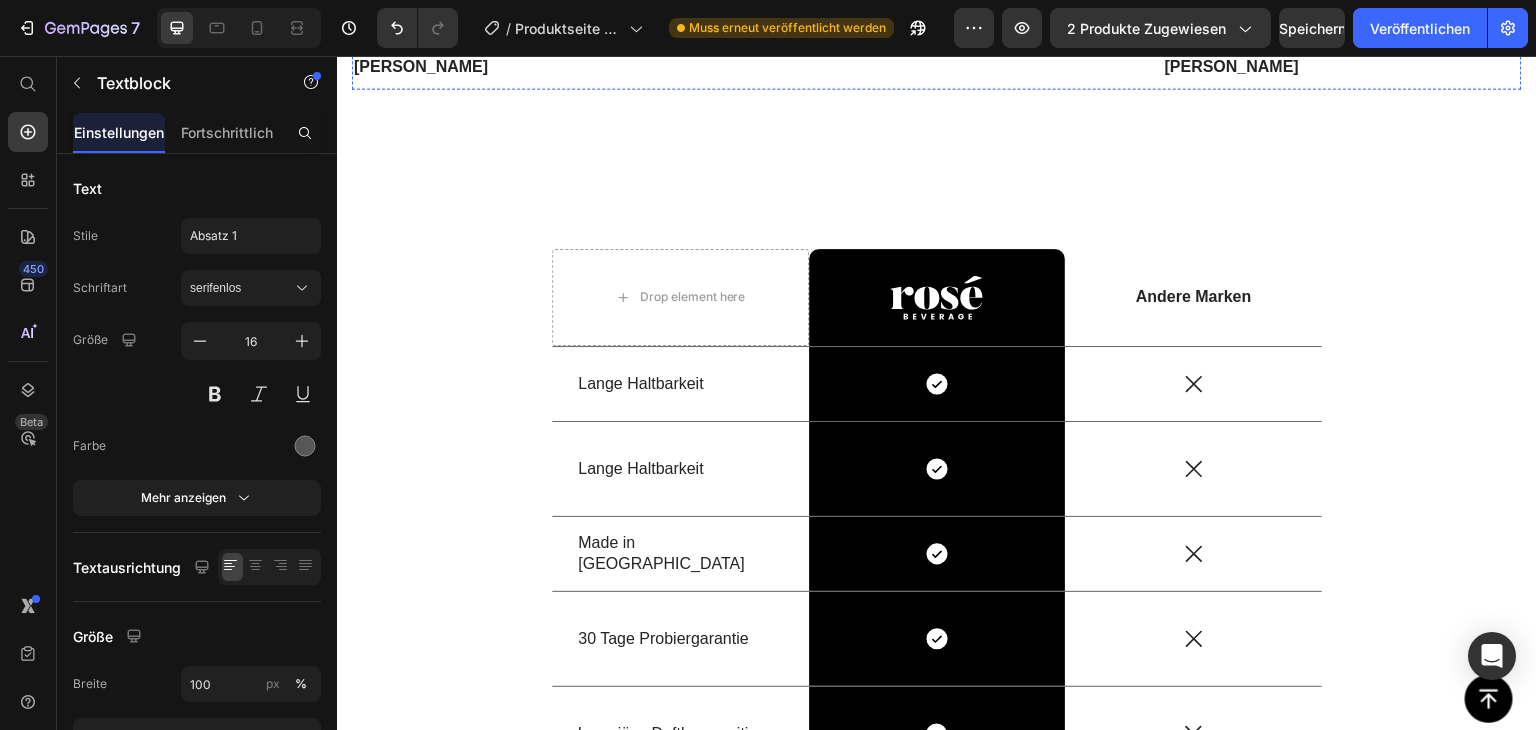 click on "Well rested and an awake feeling in the morning" at bounding box center (930, -196) 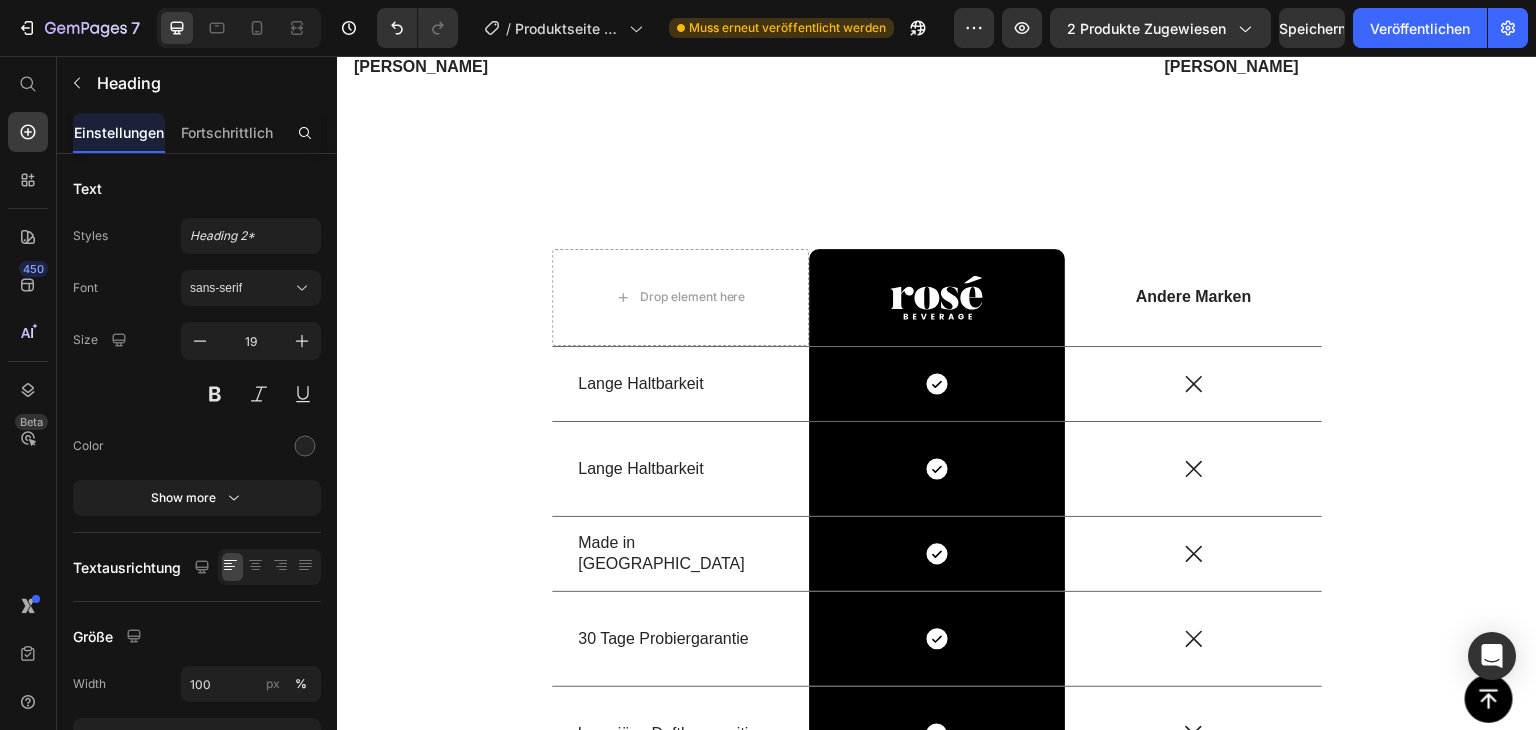 click on "Well rested and an awake feeling in the morning" at bounding box center [930, -196] 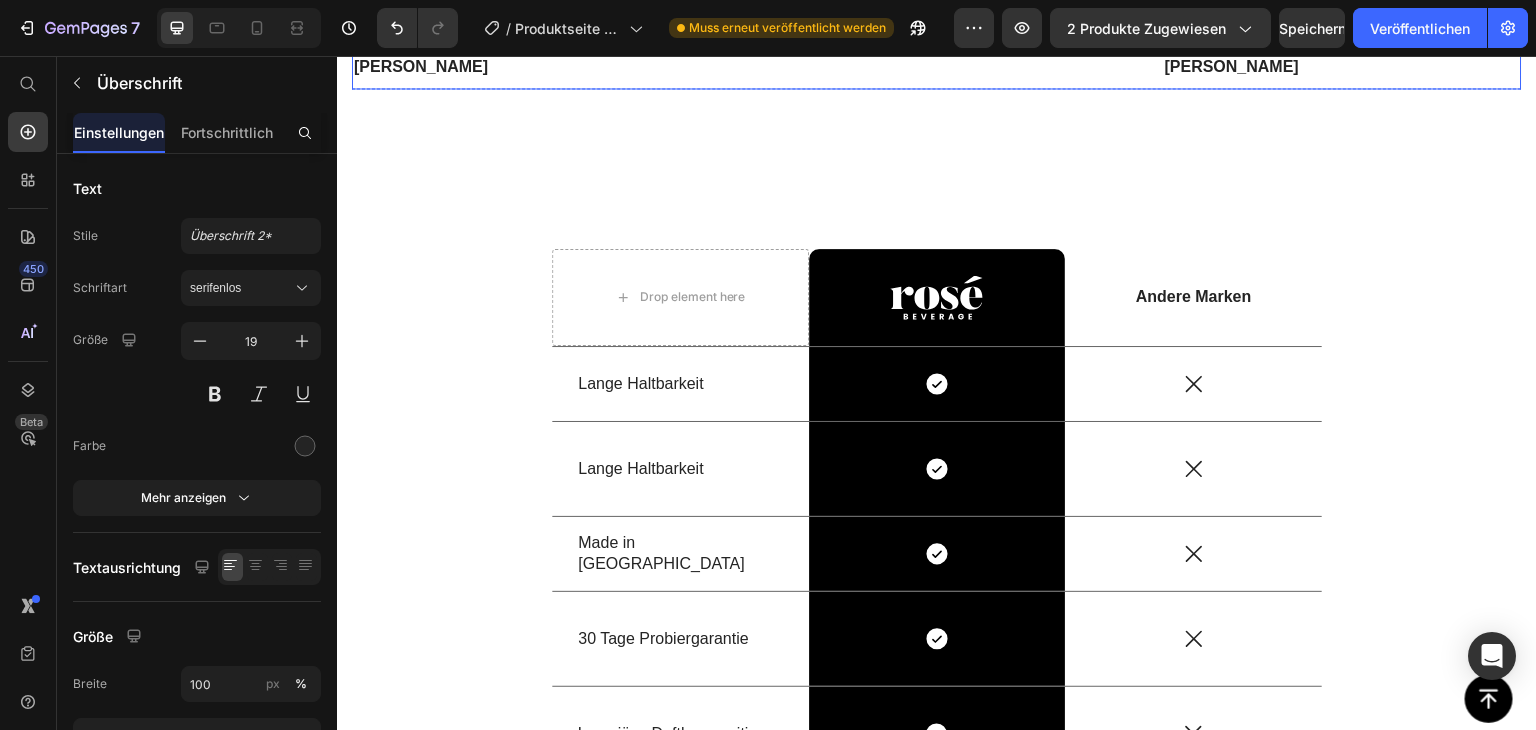 drag, startPoint x: 867, startPoint y: 225, endPoint x: 749, endPoint y: 187, distance: 123.967735 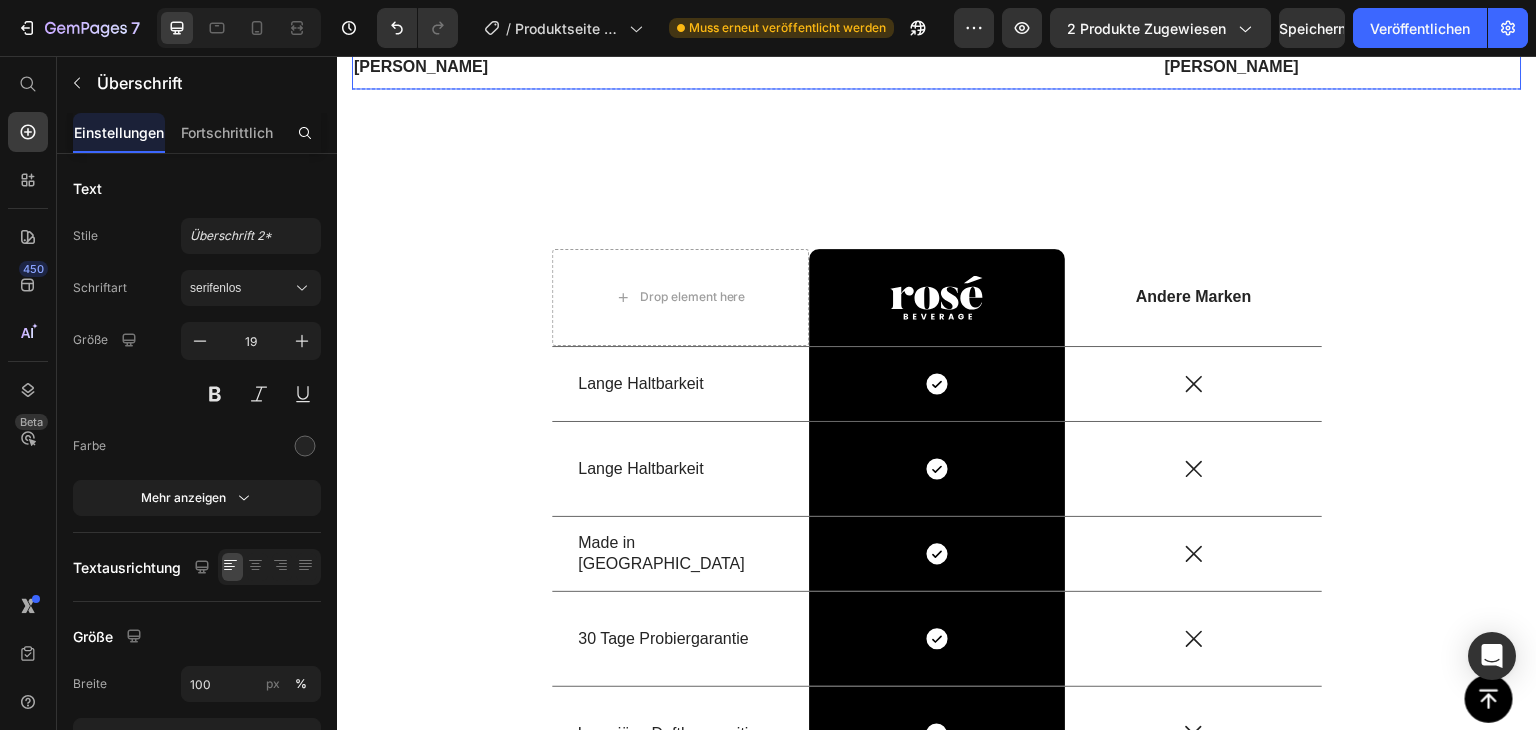drag, startPoint x: 903, startPoint y: 259, endPoint x: 797, endPoint y: 249, distance: 106.47065 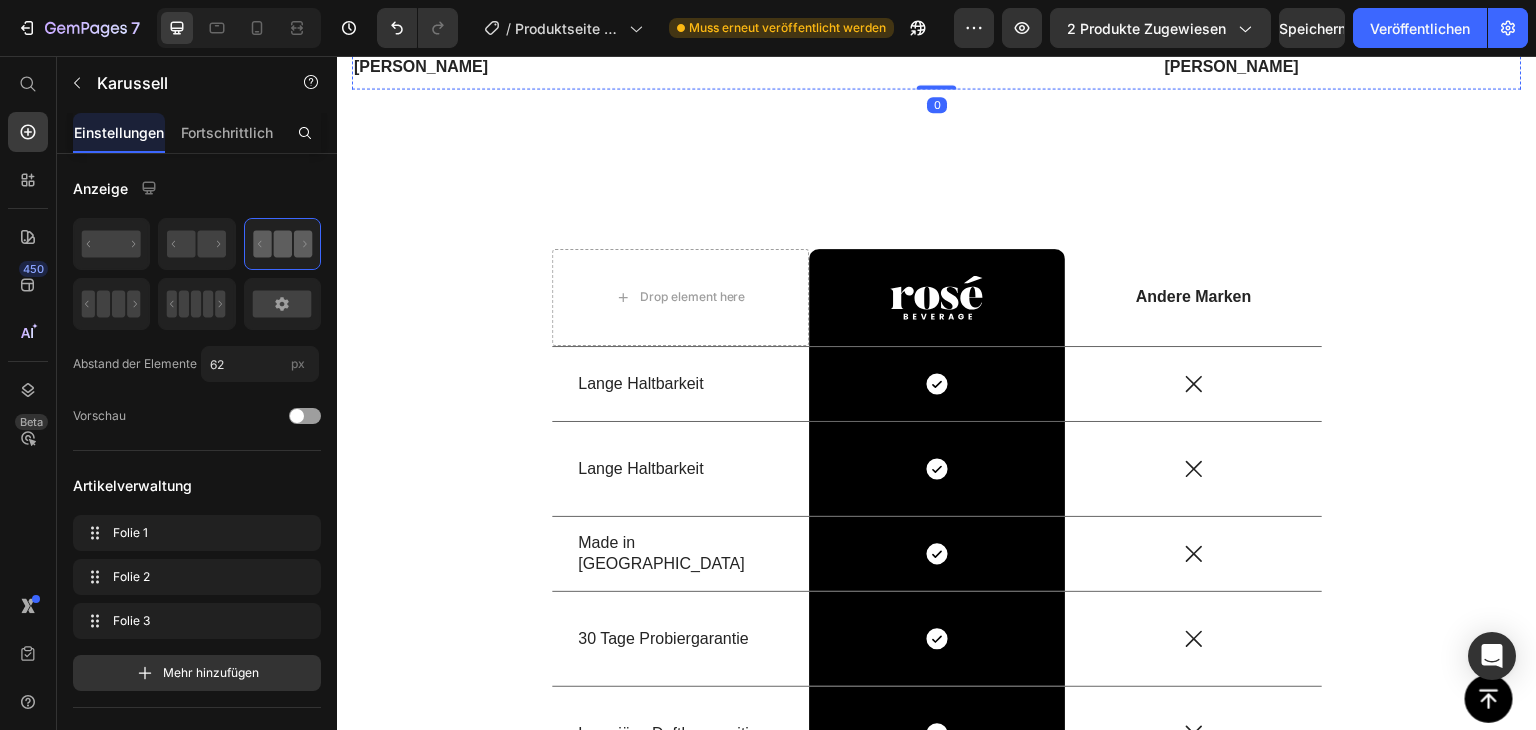 click at bounding box center (930, -169) 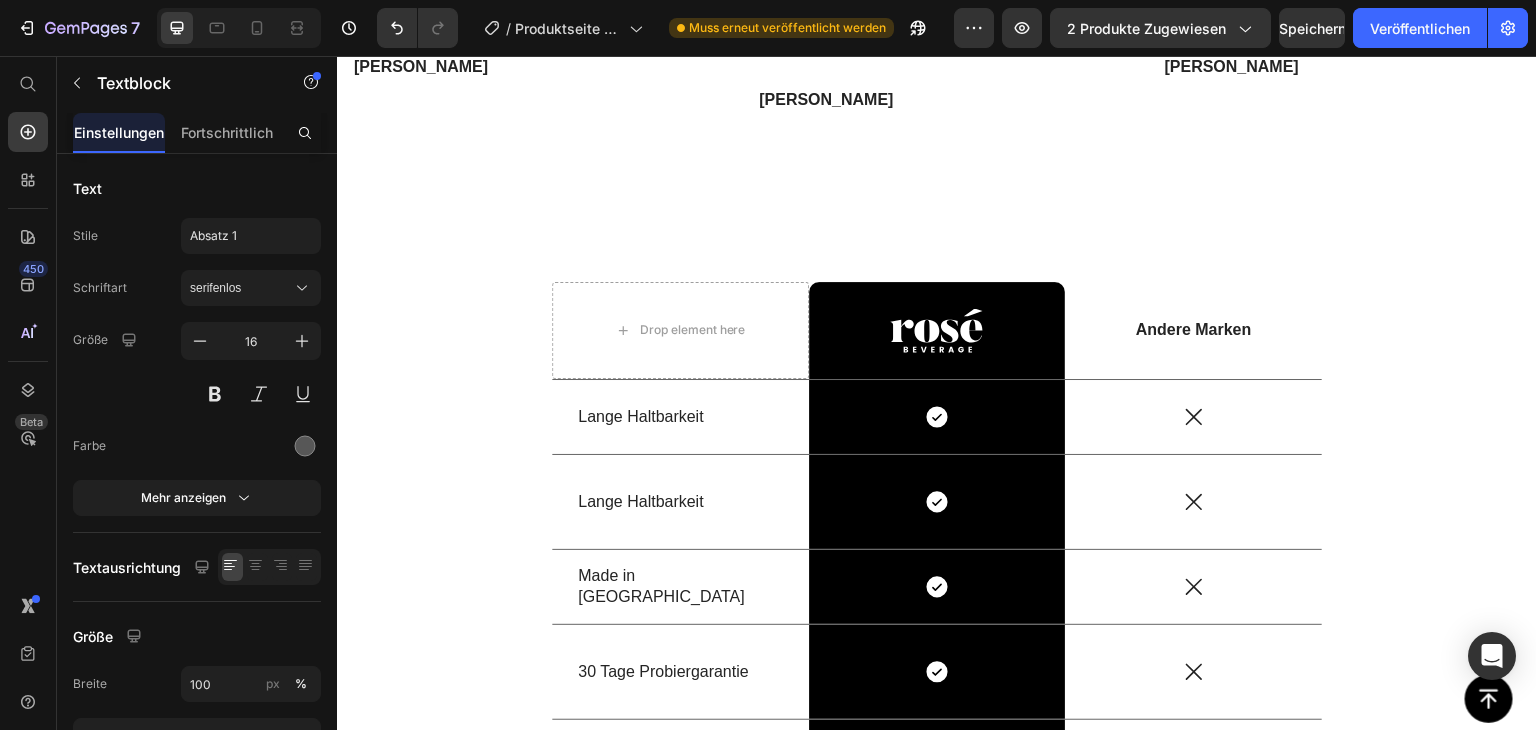 click on "Ich liebe [PERSON_NAME] – dieser [PERSON_NAME]-Duft ist wirklich einzigartig und riecht so warm und verführerisch! Ich bekomme ständig Komplimente, vor allem von Männern 😏. Man fühlt sich sofort feminin und selbstbewusst, und der Duft hält den ganzen Tag. Für den Preis echt mehr als wert!" at bounding box center (930, -82) 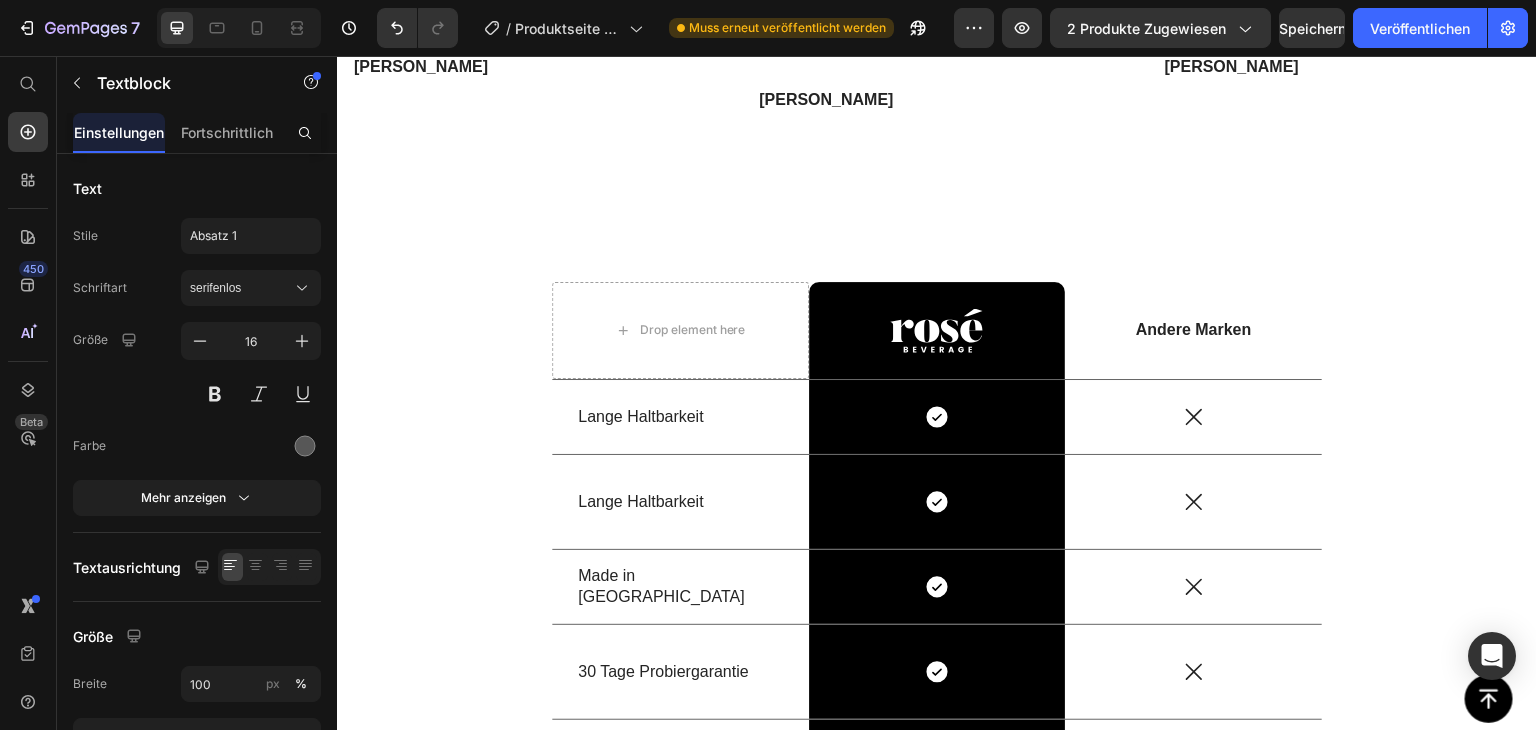 click on "Ich liebe [PERSON_NAME] ,dieser [PERSON_NAME]-Duft ist wirklich einzigartig und riecht so warm und verführerisch! Ich bekomme ständig Komplimente, vor allem von Männern 😏. Man fühlt sich sofort feminin und selbstbewusst, und der Duft hält den ganzen Tag. Für den Preis echt mehr als wert!" at bounding box center (930, -82) 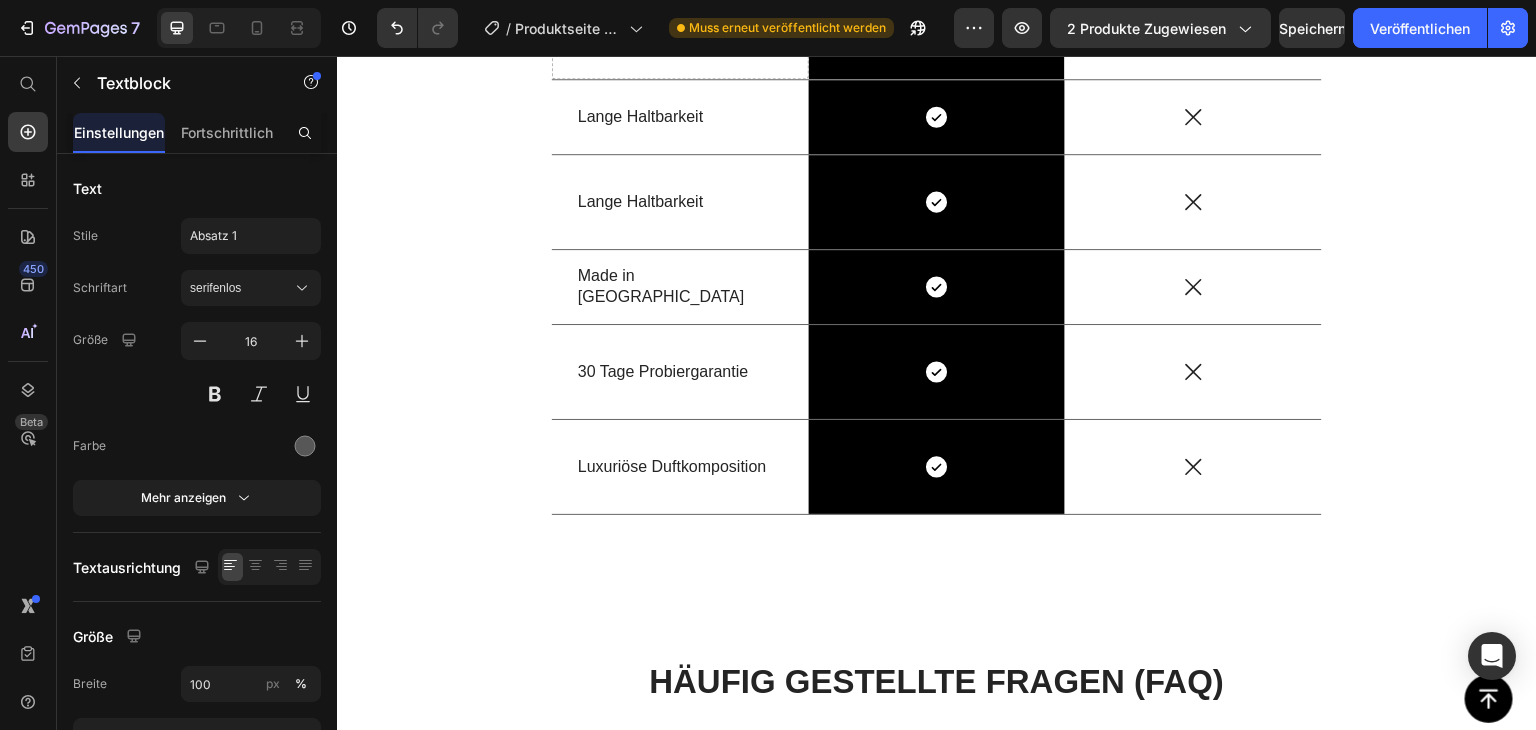 scroll, scrollTop: 4194, scrollLeft: 0, axis: vertical 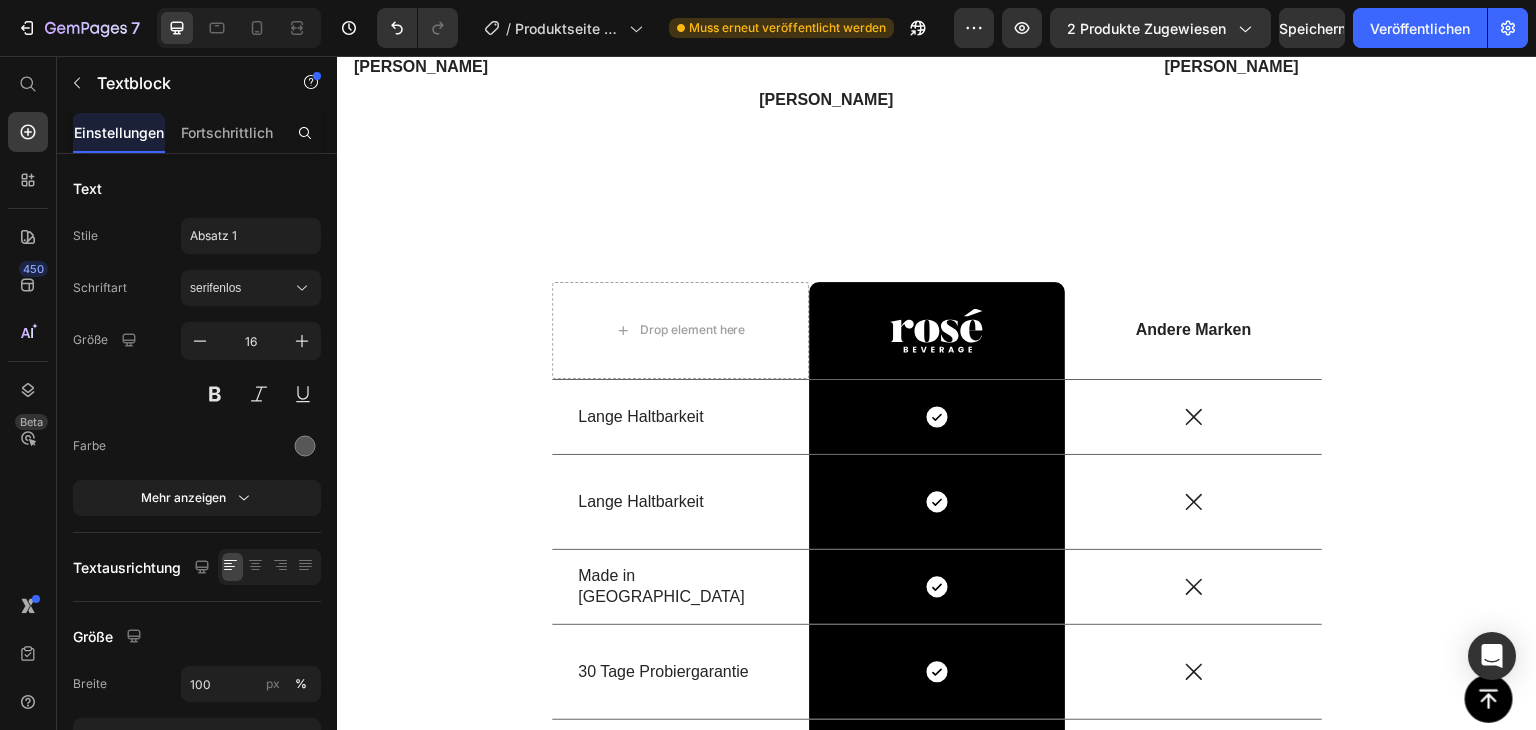 click on "Ich liebe [PERSON_NAME] ,dieser Vanille-Kokosnuss-Duft ist wirklich einzigartig und riecht so warm und verführerisch! Ich bekomme ständig Komplimente, vor allem von Männern 😏. Man fühlt sich sofort feminin und selbstbewusst, und der Duft hält den ganzen Tag. Für den Preis echt mehr als wert!" at bounding box center (930, -82) 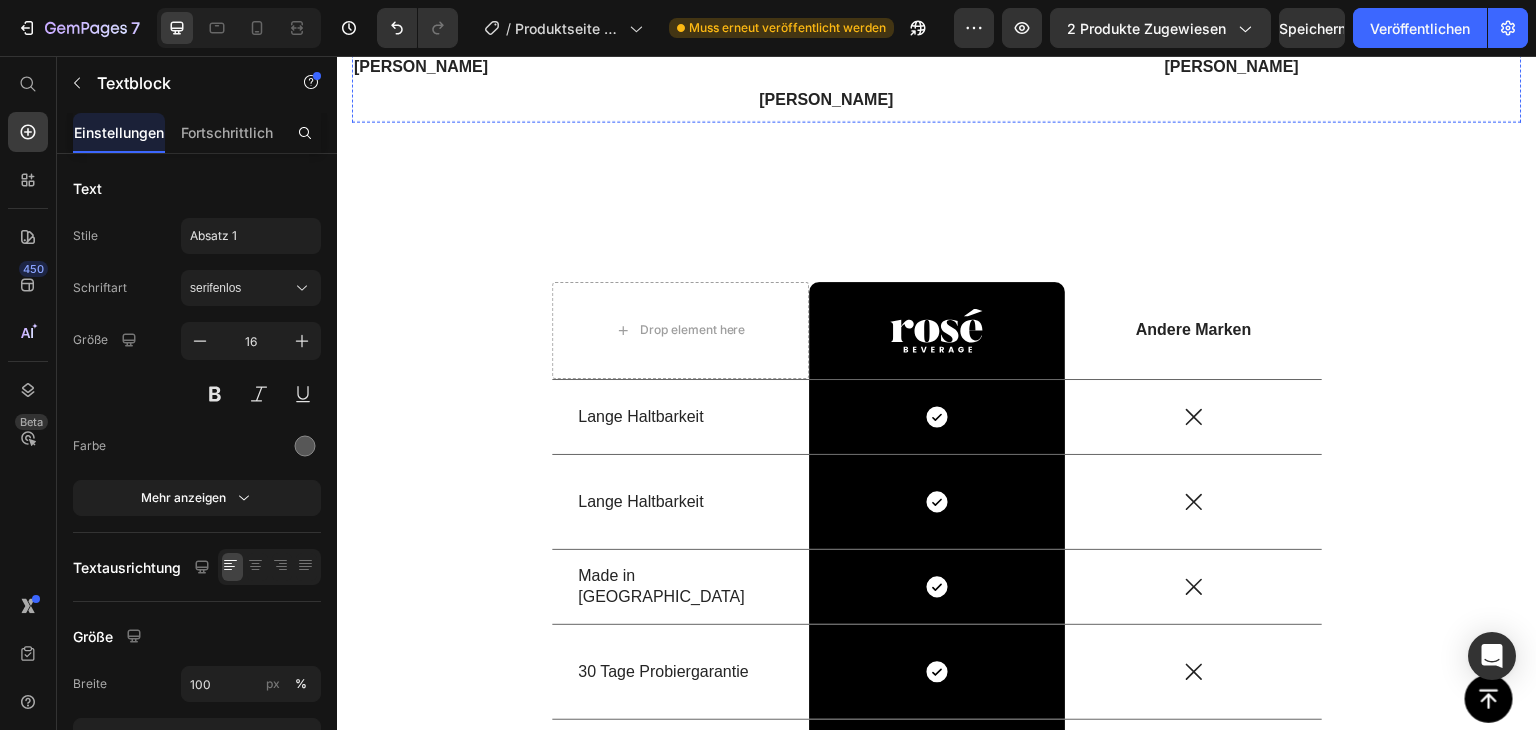 click on "But I must explain to you how all this mistaken idea of denouncing pleasure and praising pain was born and I will give you a complete account of the system, and expound the actual teachings of the great" at bounding box center [1335, -86] 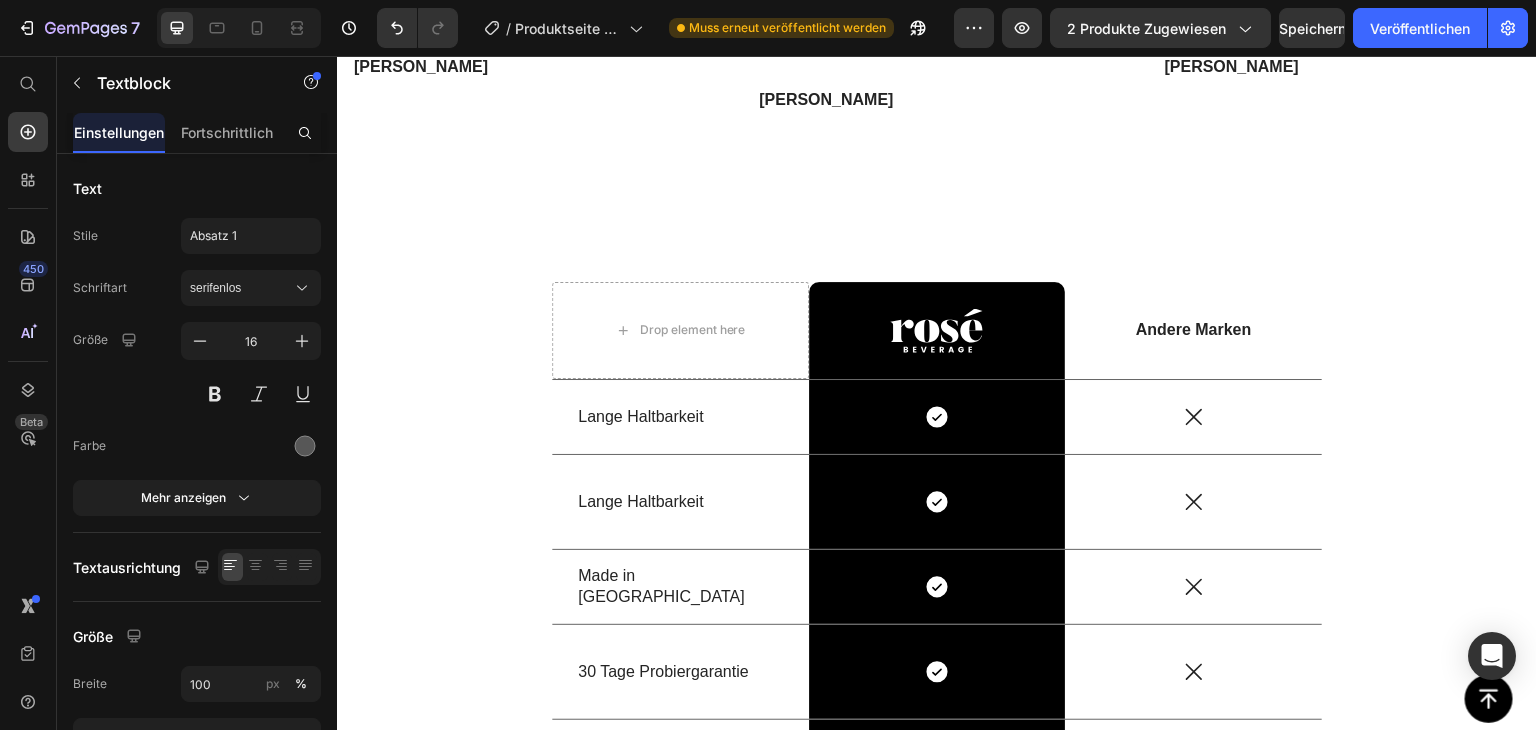 drag, startPoint x: 1320, startPoint y: 380, endPoint x: 1248, endPoint y: 336, distance: 84.38009 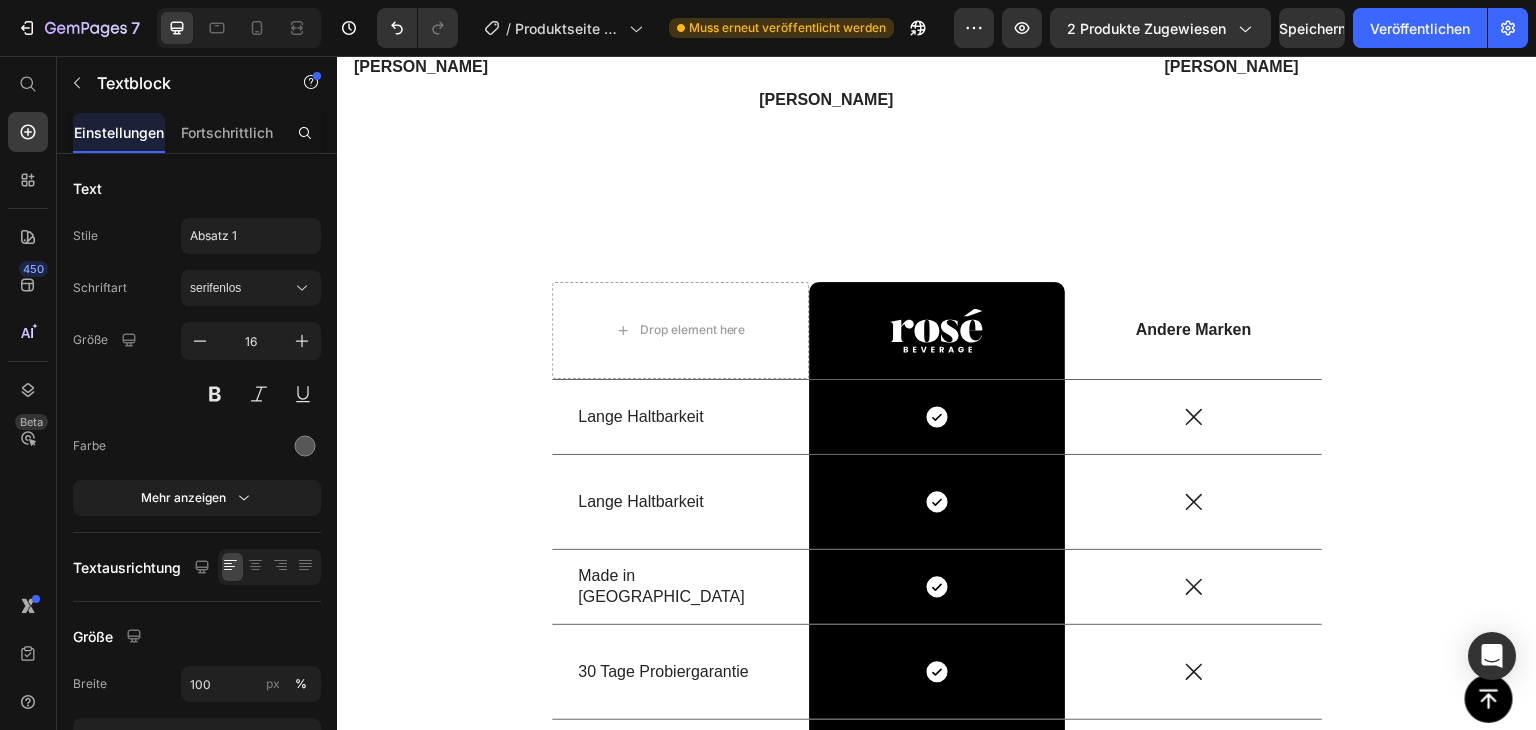 drag, startPoint x: 1169, startPoint y: 268, endPoint x: 1340, endPoint y: 389, distance: 209.48032 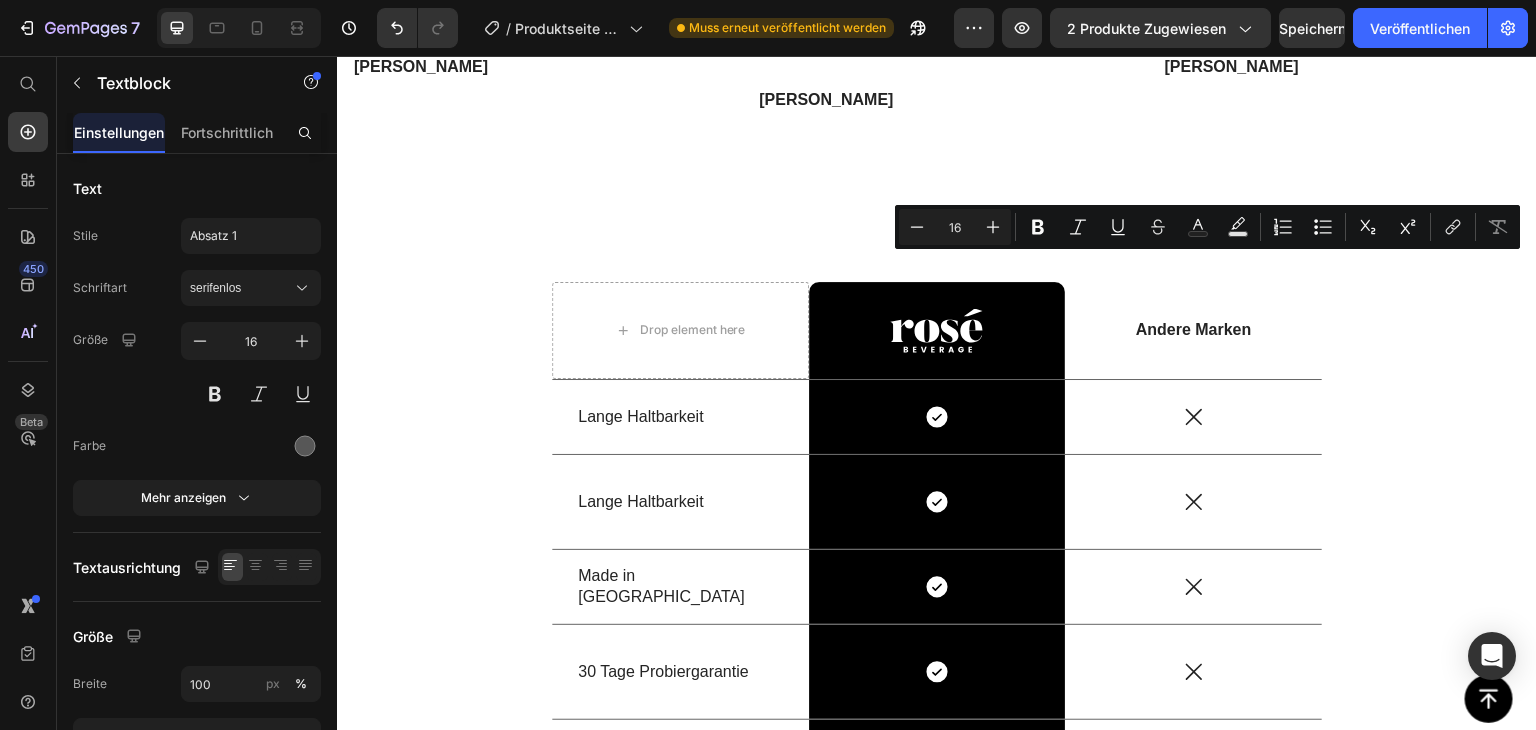 click on "But I must explain to you how all this mistaken idea of denouncing pleasure and praising pain was born and I will give you a complete account of the system, and expound the actual teachings of the great" at bounding box center (1335, -86) 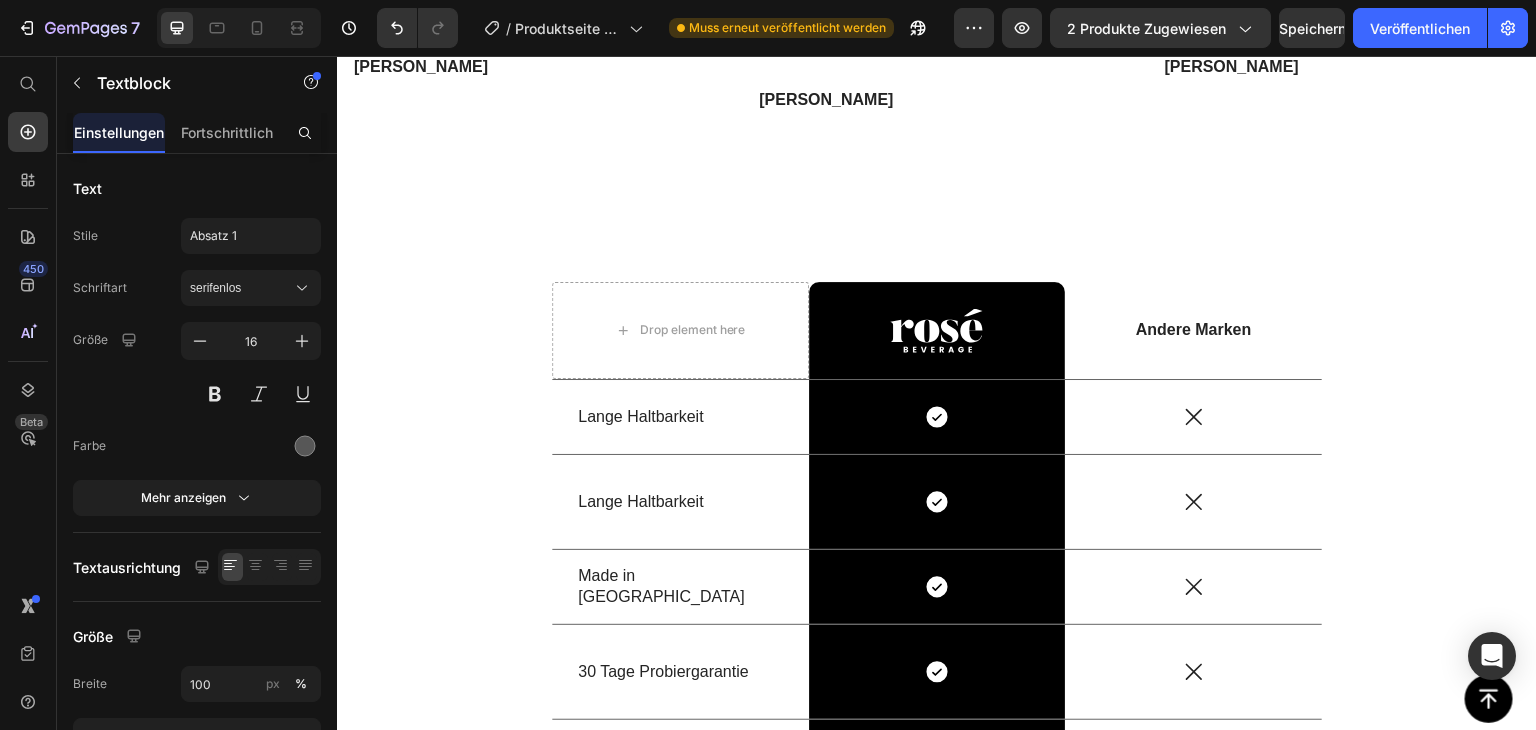 drag, startPoint x: 1316, startPoint y: 372, endPoint x: 1171, endPoint y: 275, distance: 174.45343 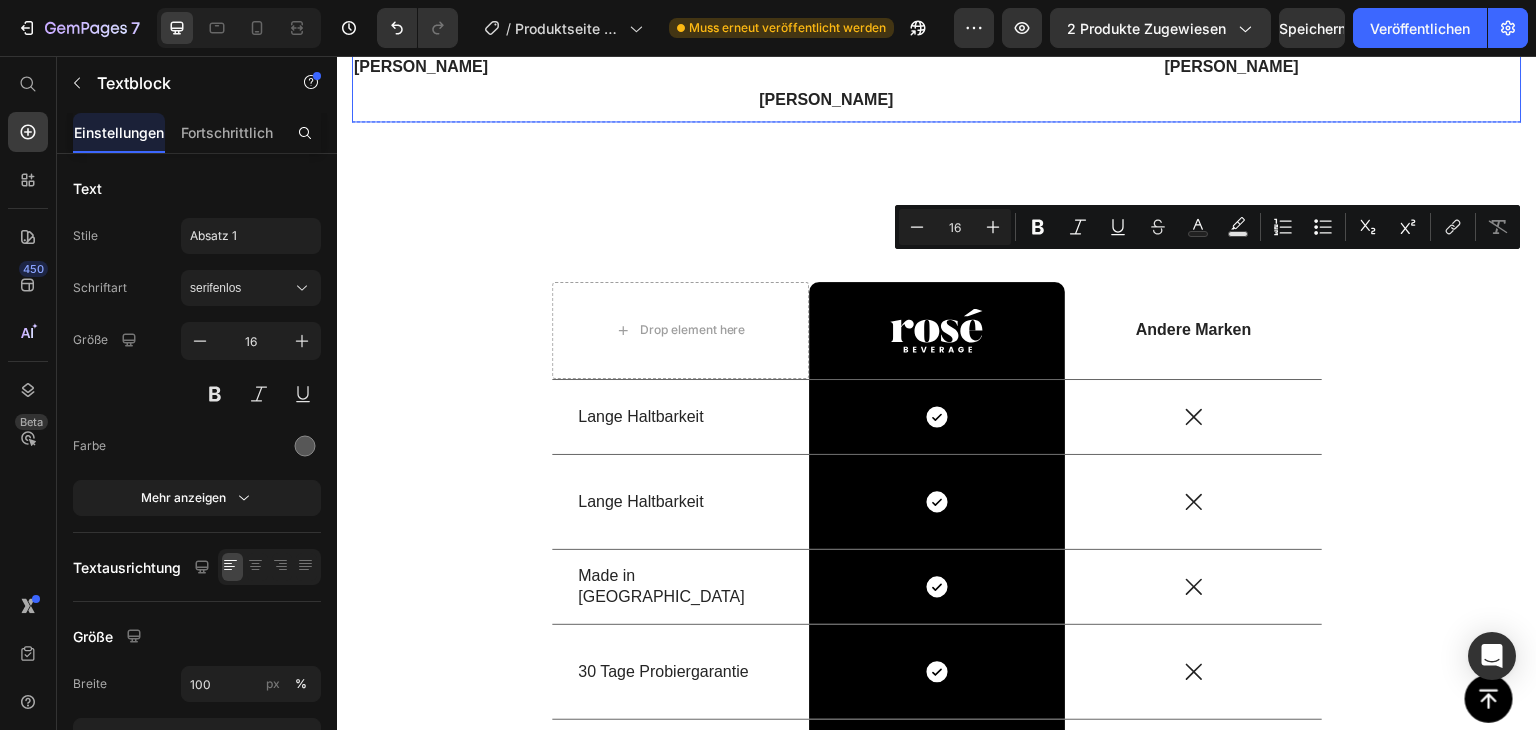 click on "Trusted By More Than  500,000 Customers Globally Heading                Icon                Icon                Icon                Icon                Icon Icon List Hoz It tastes delicious and aids with  my sleep Heading But I must explain to you how all this mistaken idea of denouncing pleasure and praising pain was born and I will give you a complete account of the system, and expound the actual teachings of the great Text block                Title Line [PERSON_NAME] Heading Row                Icon                Icon                Icon                Icon                Icon Icon List Hoz Pearl ist einfach ein krasser Duft! Heading Ich liebe [PERSON_NAME] ,dieser Vanille-Kokosnuss-Duft ist wirklich einzigartig und riecht so warm und verführerisch! Ich bekomme ständig Komplimente, vor allem von Männern 😏. Man fühlt sich sofort feminin und selbstbewusst, und der Duft hält den ganzen Tag. Für den Preis echt mehr als wert! Text block                Title Line [PERSON_NAME] Heading Row Icon Icon" at bounding box center (937, -135) 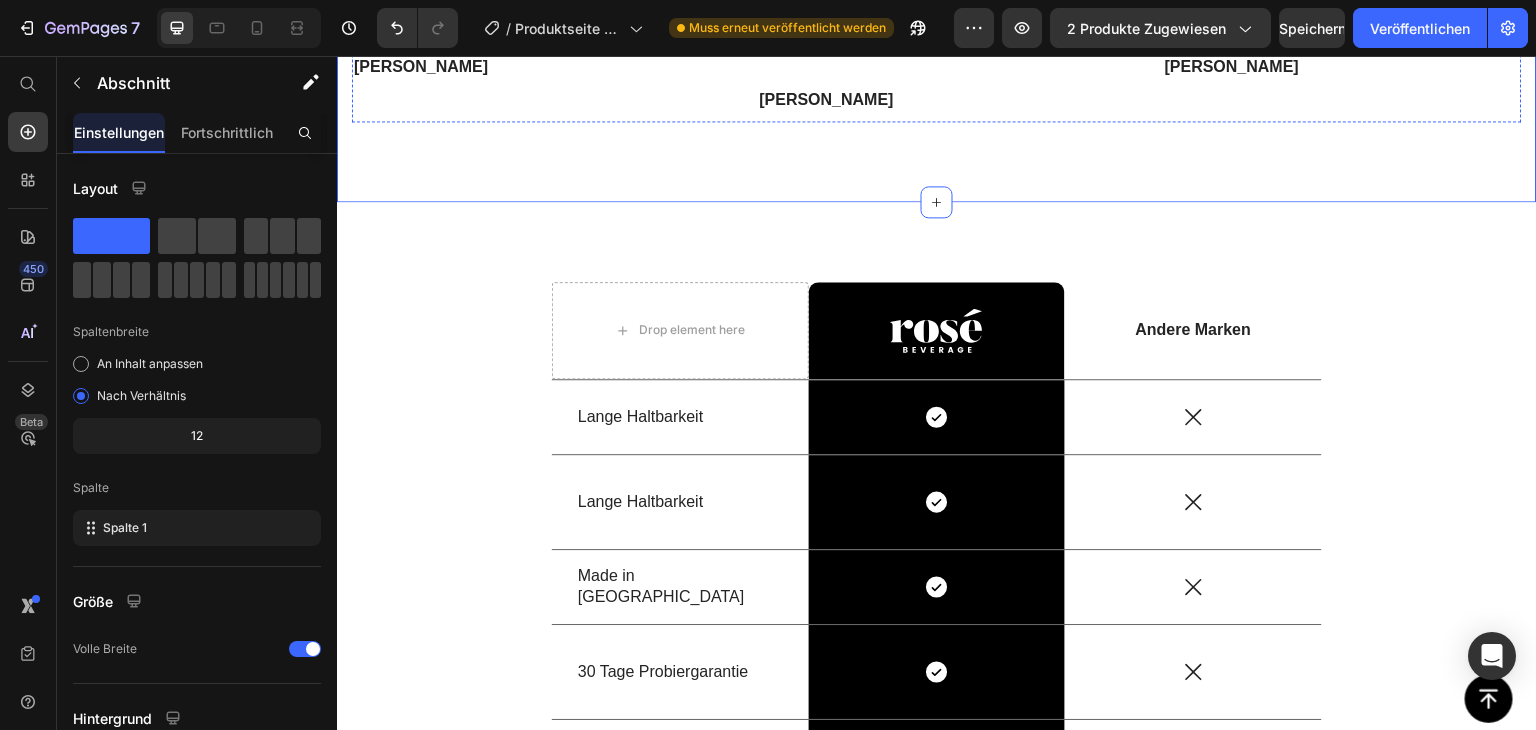drag, startPoint x: 1303, startPoint y: 270, endPoint x: 1267, endPoint y: 327, distance: 67.41662 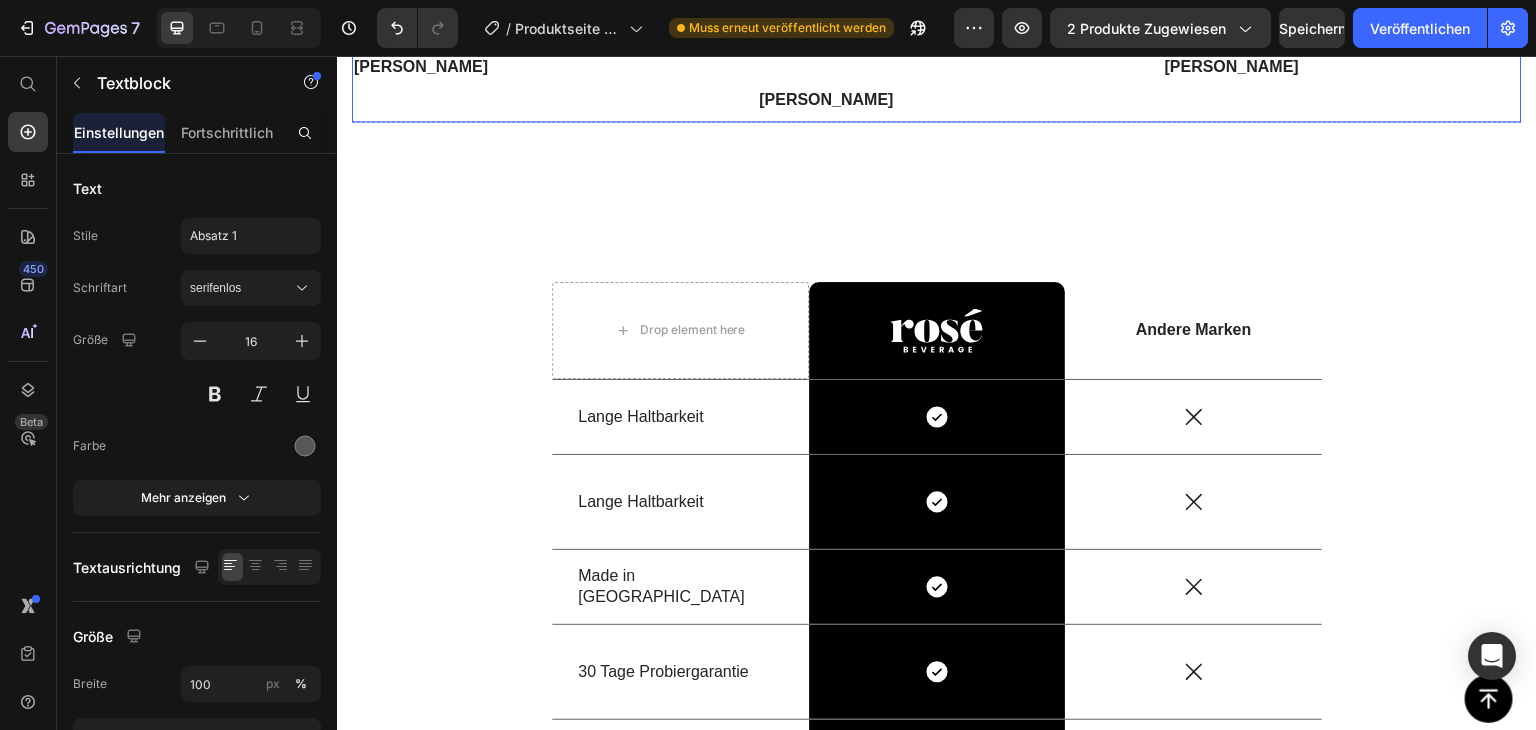 click on "Great product! It helps my dad wake up well-rested" at bounding box center (1335, -196) 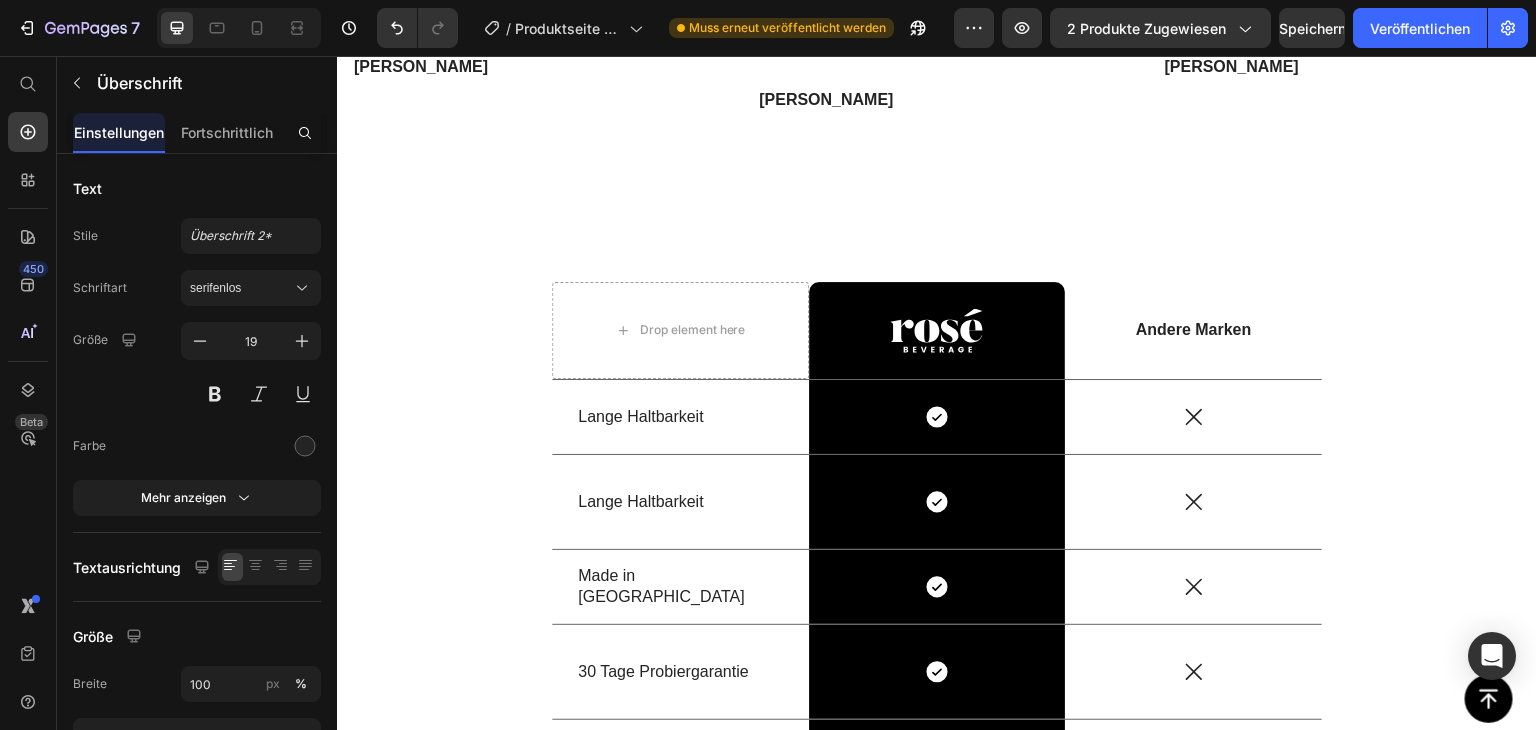 click on "Great product! It helps my dad wake up well-rested" at bounding box center [1335, -196] 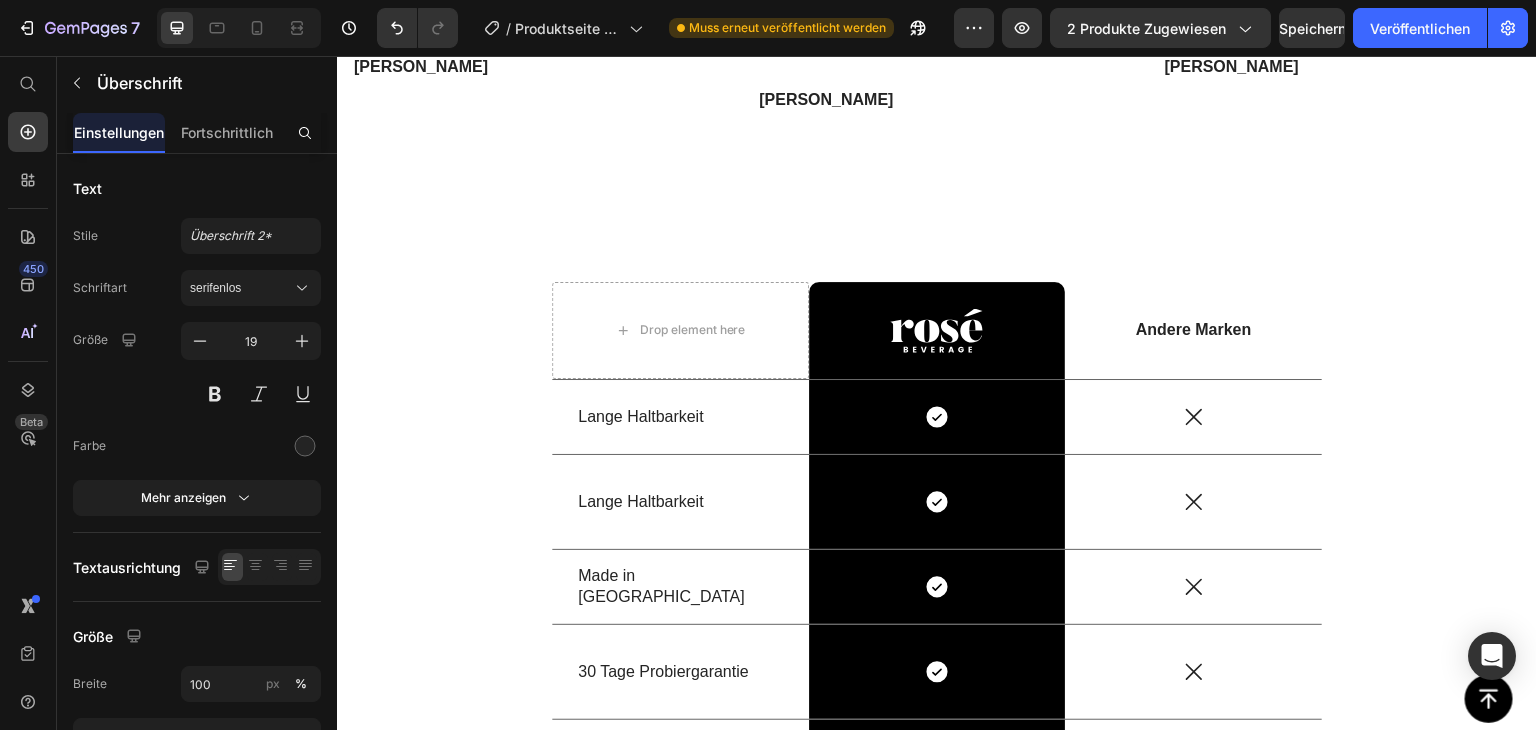 drag, startPoint x: 1271, startPoint y: 223, endPoint x: 1167, endPoint y: 206, distance: 105.380264 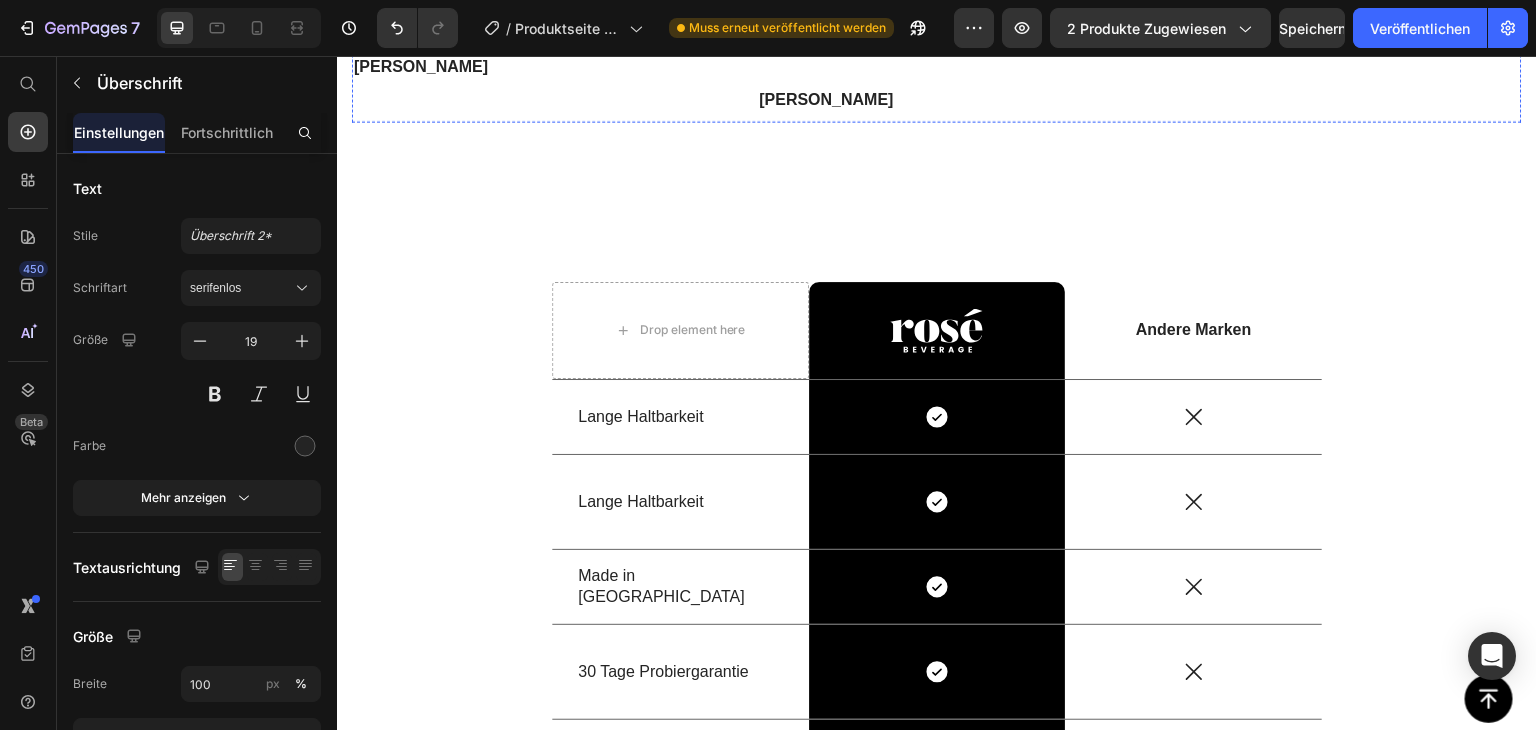 click on "But I must explain to you how all this mistaken idea of denouncing pleasure and praising pain was born and I will give you a complete account of the system, and expound the actual teachings of the great" at bounding box center (1335, -111) 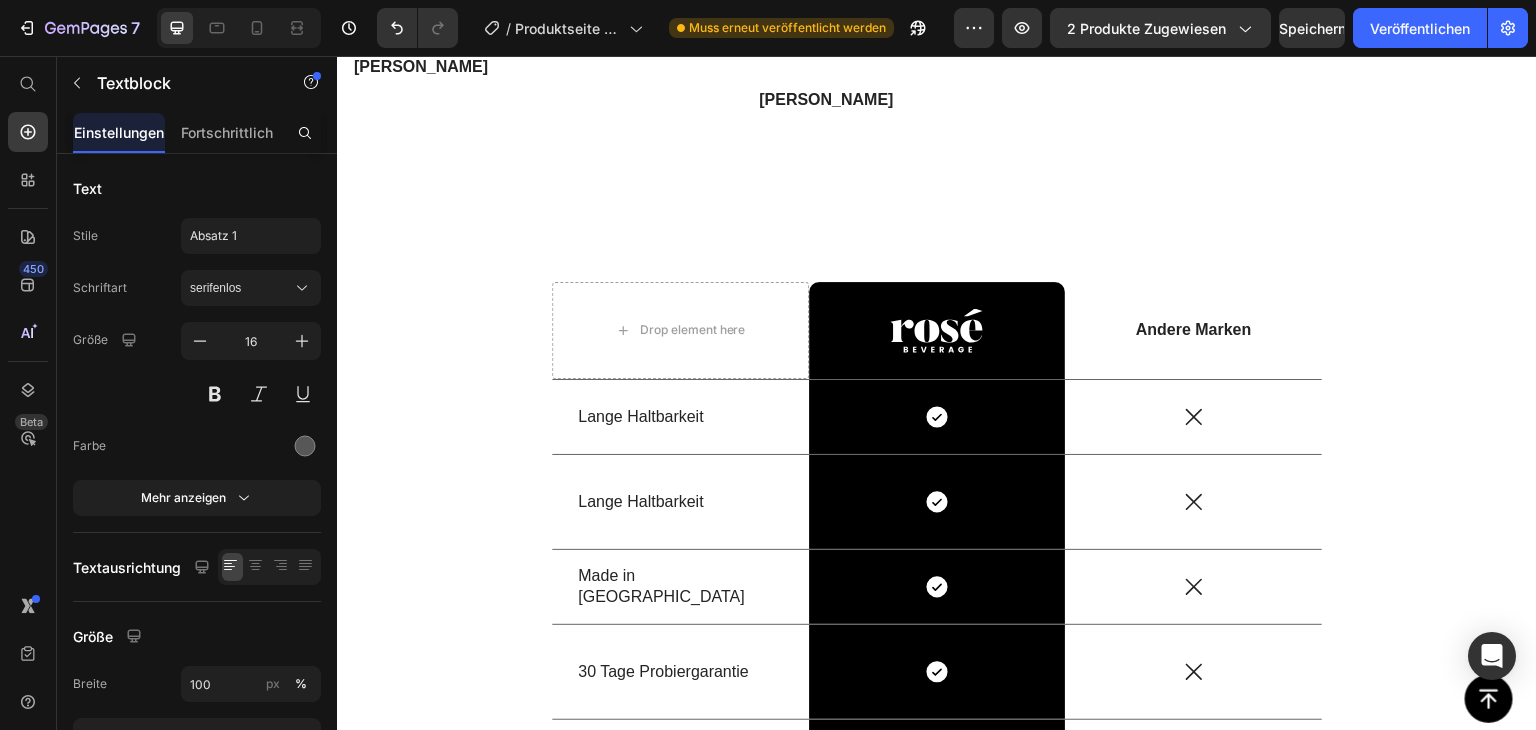 click on "But I must explain to you how all this mistaken idea of denouncing pleasure and praising pain was born and I will give you a complete account of the system, and expound the actual teachings of the great" at bounding box center [1335, -111] 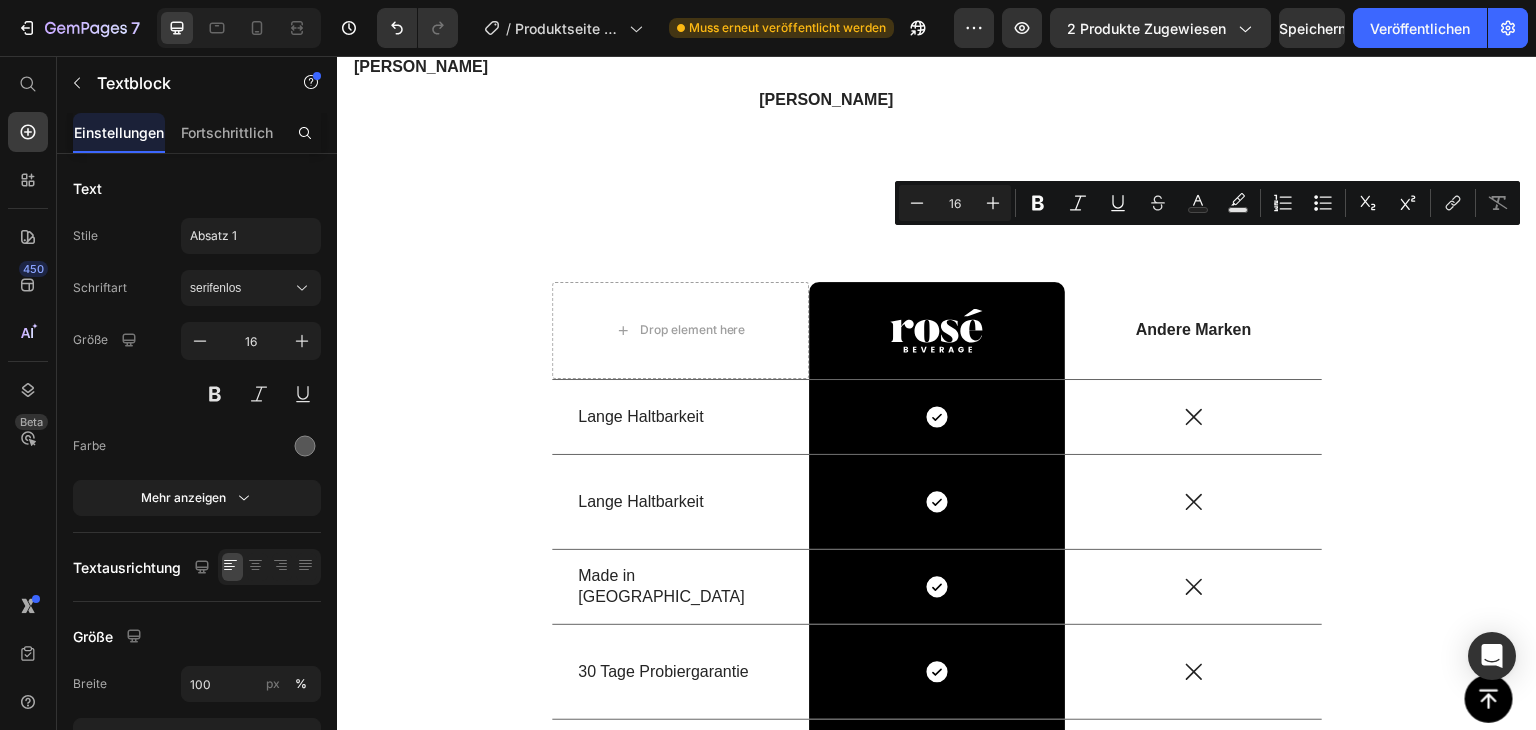 drag, startPoint x: 1320, startPoint y: 352, endPoint x: 1168, endPoint y: 240, distance: 188.80678 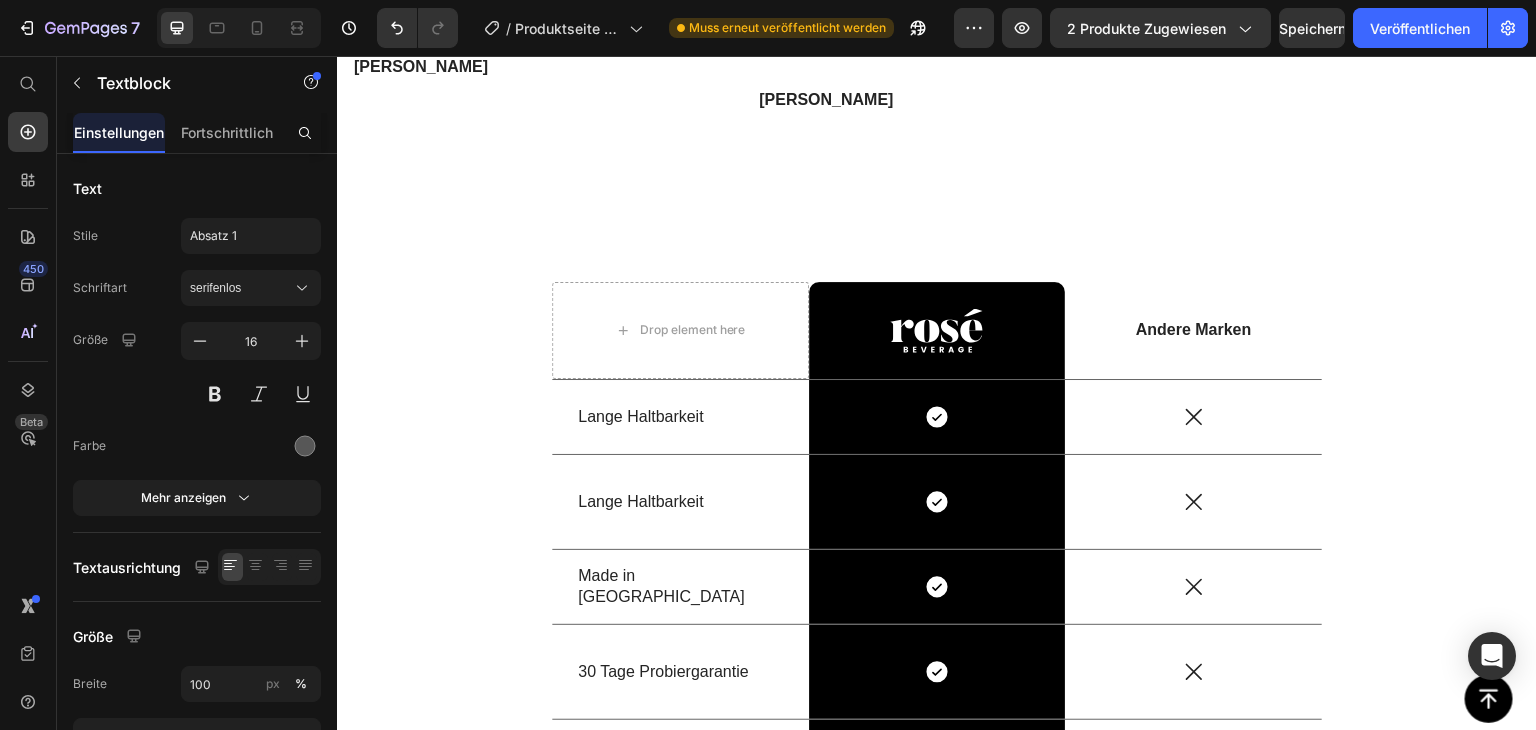 click on "[PERSON_NAME] riecht einfach unglaublich. Nicht zu aufdringlich, sondern genau richtig, um aufzufallen. Ich werde definitiv wieder bestellen!" at bounding box center [1335, -140] 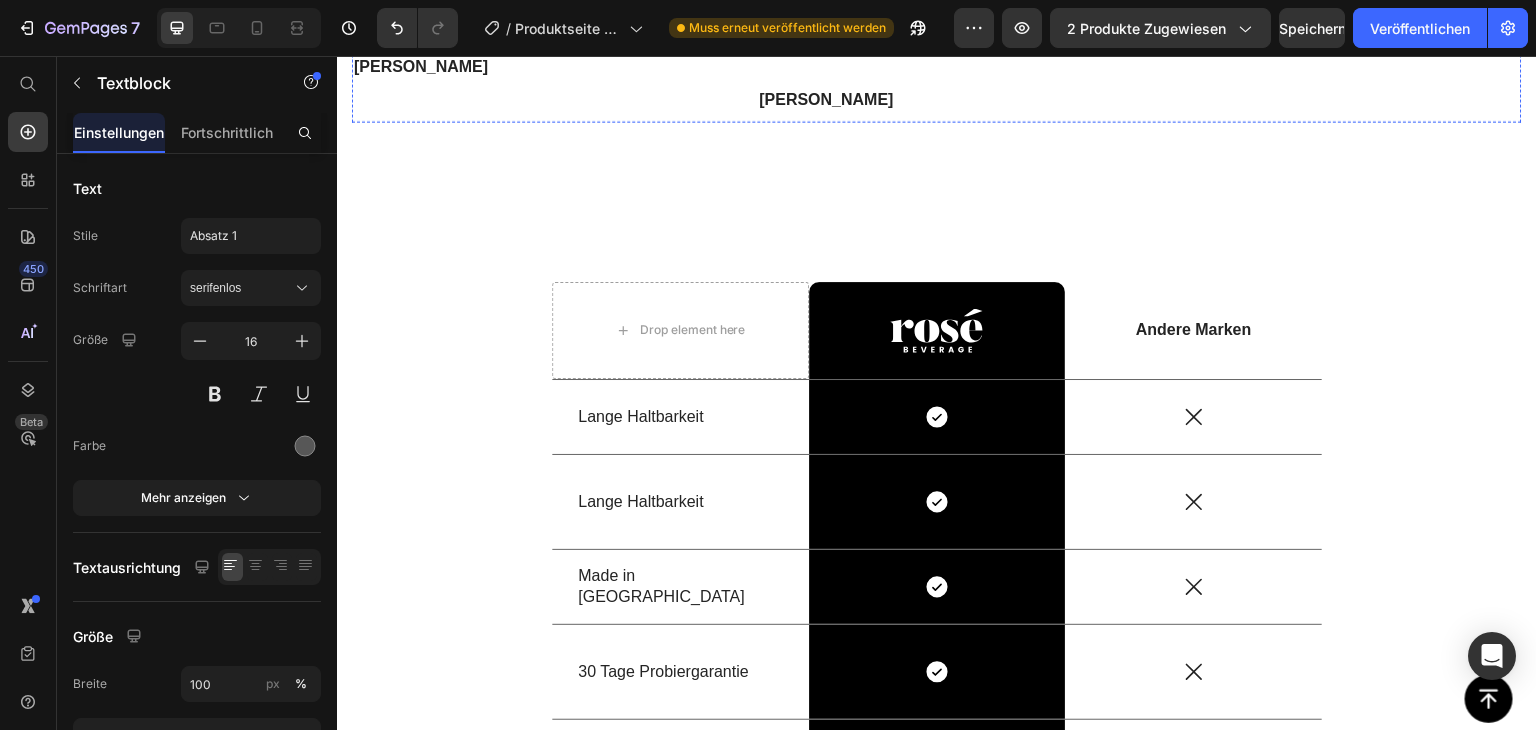 click on "But I must explain to you how all this mistaken idea of denouncing pleasure and praising pain was born and I will give you a complete account of the system, and expound the actual teachings of the great" at bounding box center [524, -86] 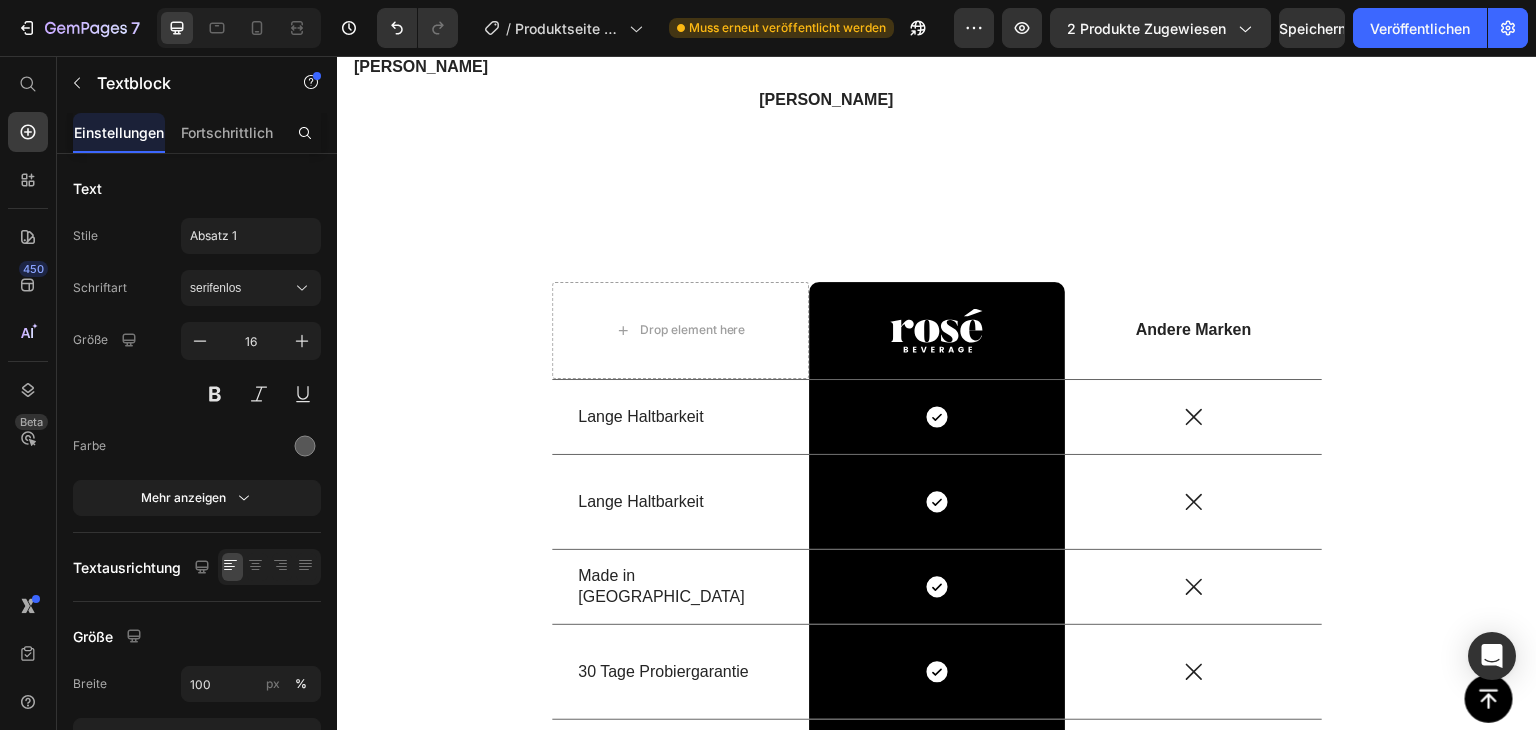 click on "But I must explain to you how all this mistaken idea of denouncing pleasure and praising pain was born and I will give you a complete account of the system, and expound the actual teachings of the great" at bounding box center [524, -86] 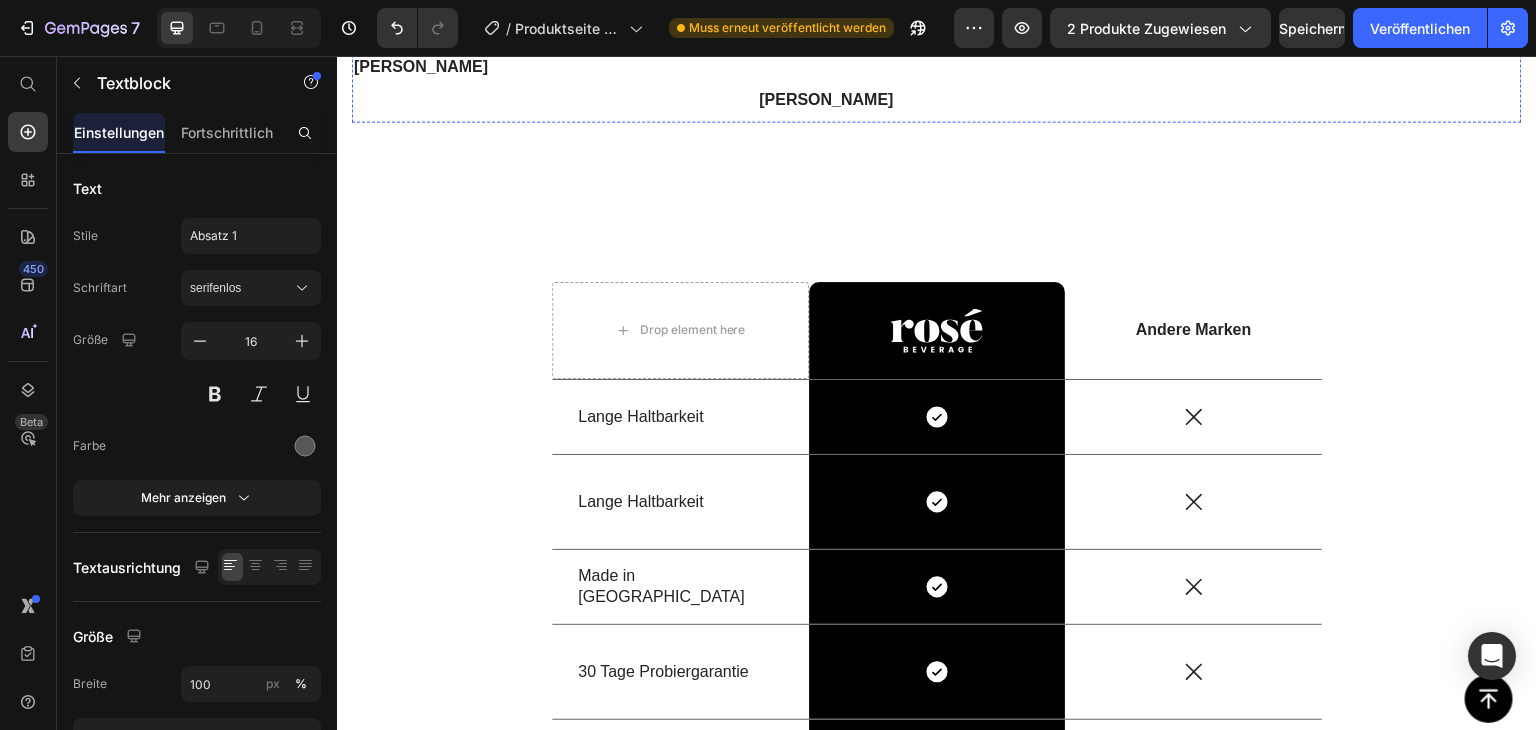 drag, startPoint x: 512, startPoint y: 385, endPoint x: 384, endPoint y: 229, distance: 201.79198 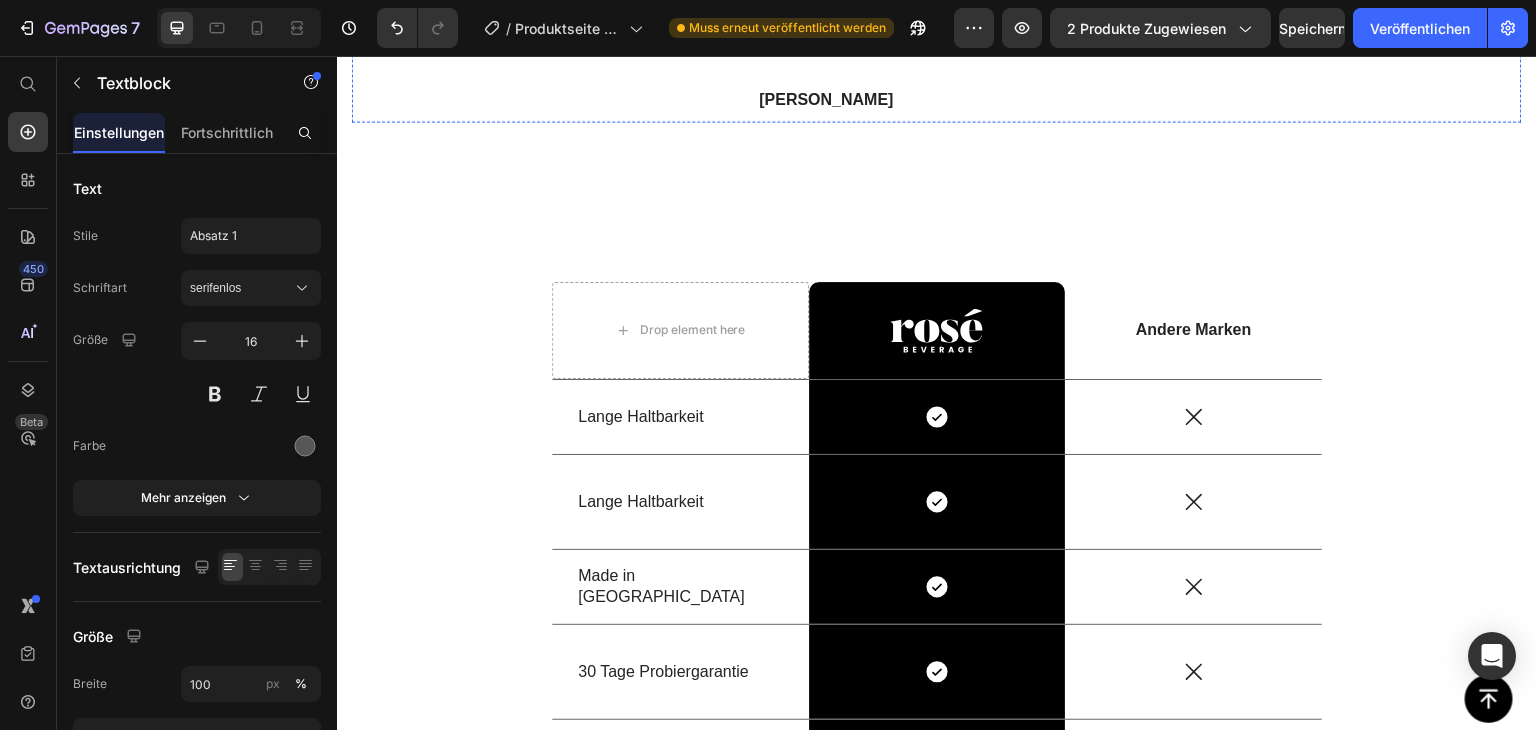 click on "It tastes delicious and aids with  my sleep" at bounding box center (524, -196) 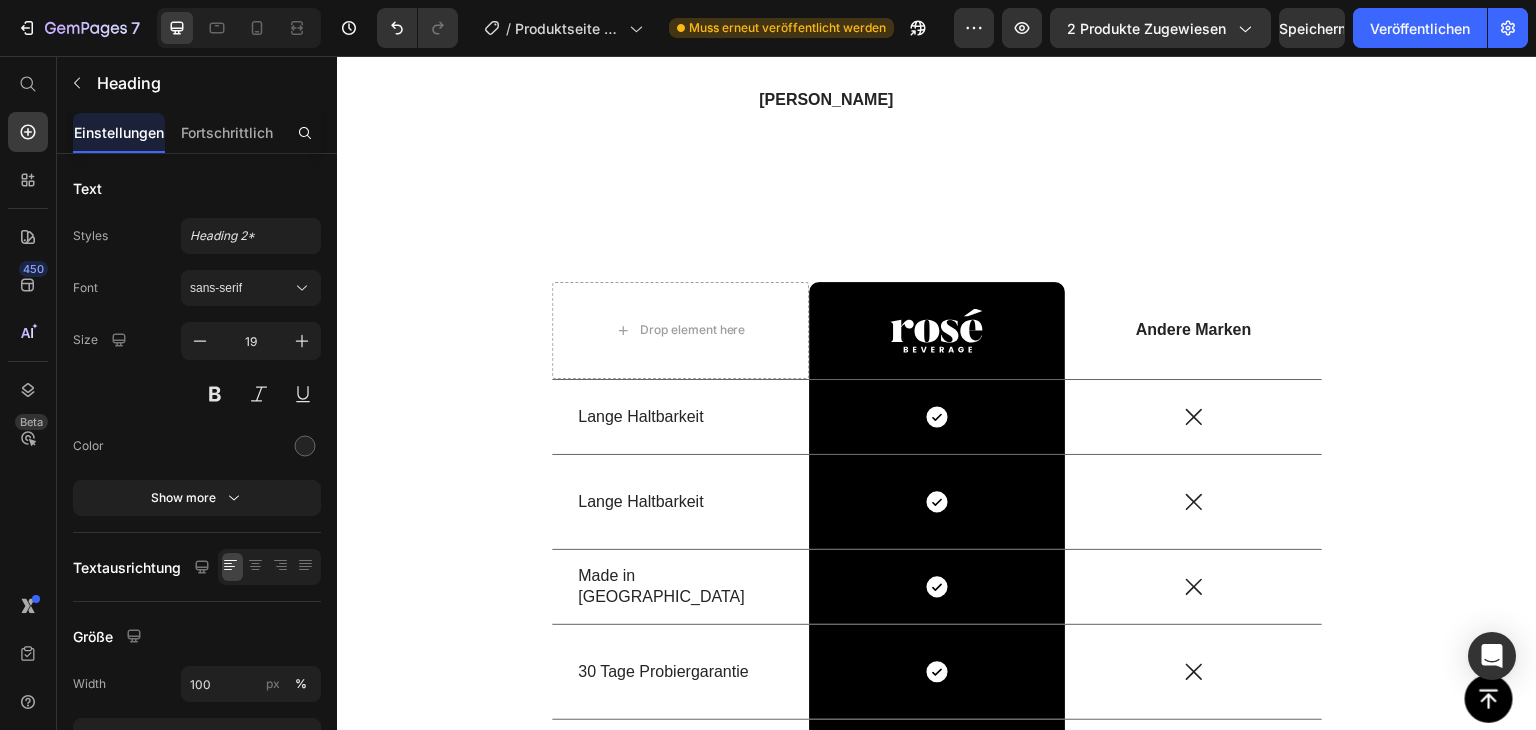 click on "It tastes delicious and aids with  my sleep" at bounding box center (524, -196) 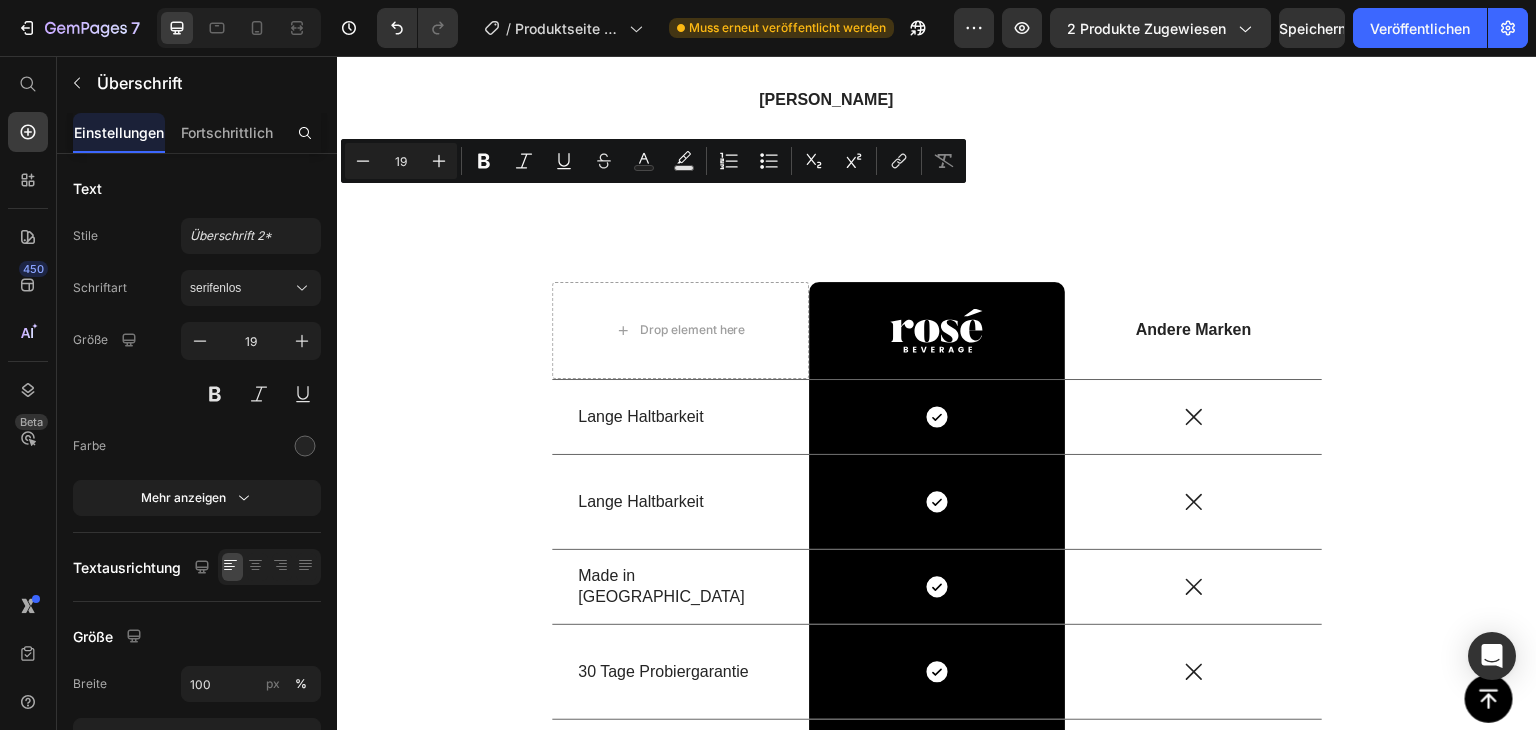 click on "It tastes delicious and aids with  my sleep" at bounding box center [524, -196] 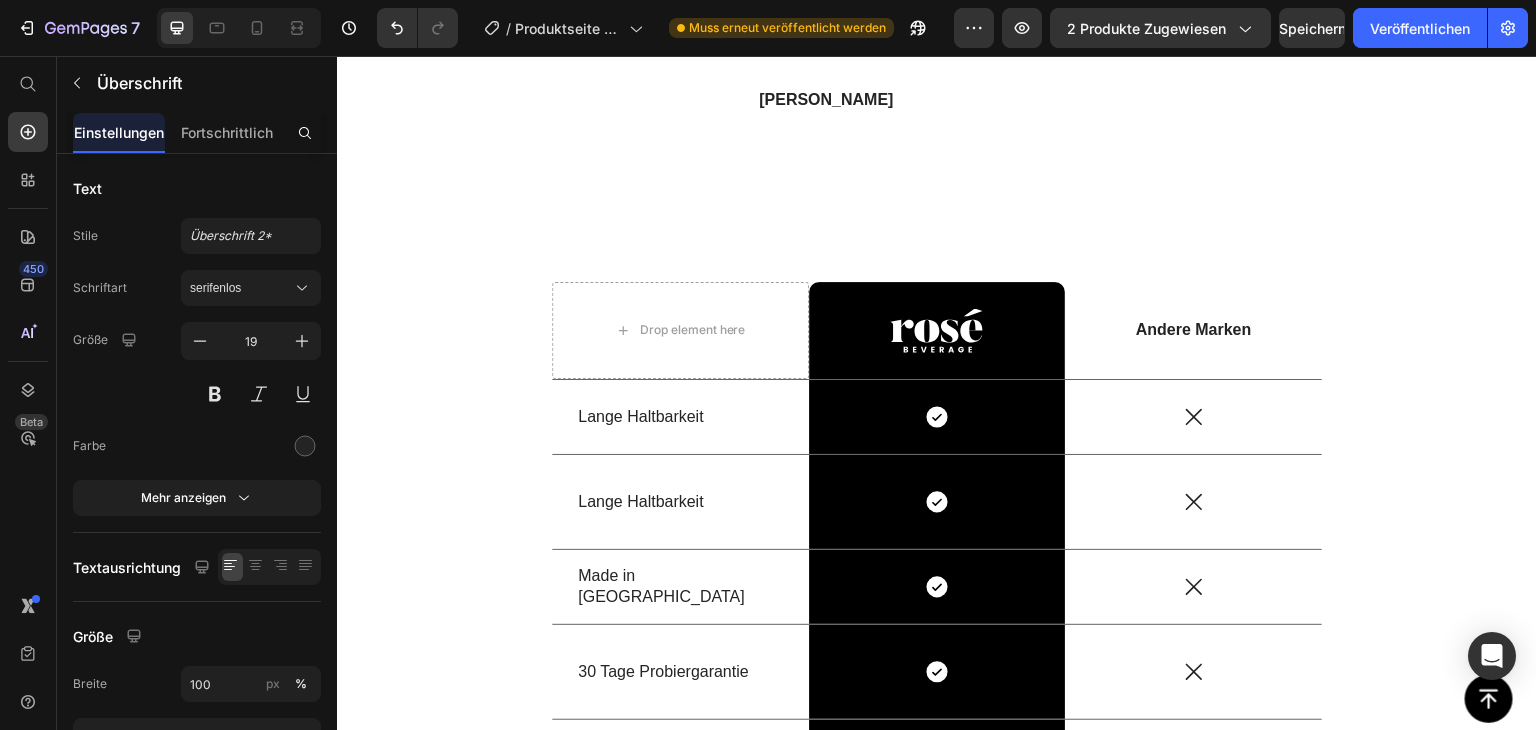 click on "der Duft ist wirklich außergewöhnlich !" at bounding box center (524, -196) 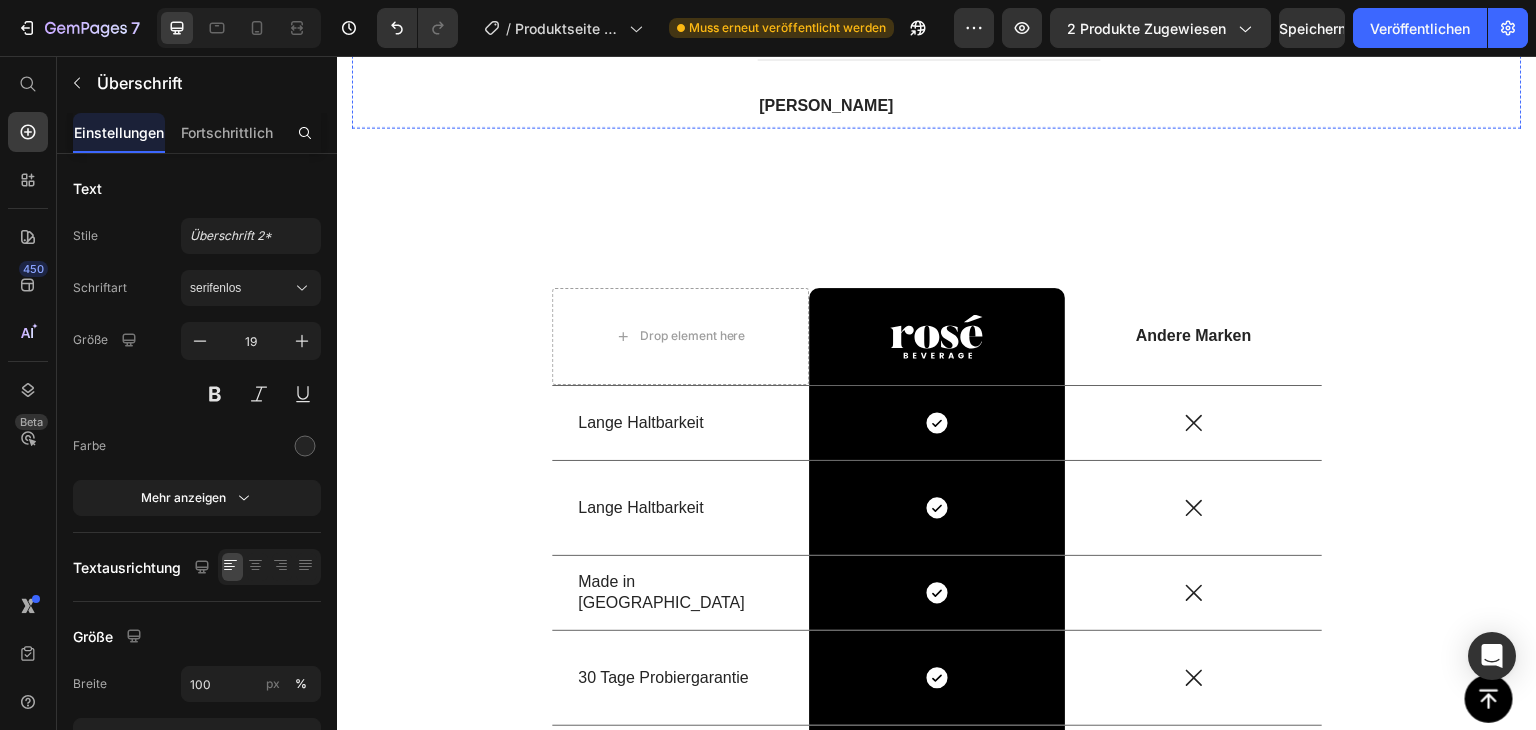 scroll, scrollTop: 4194, scrollLeft: 0, axis: vertical 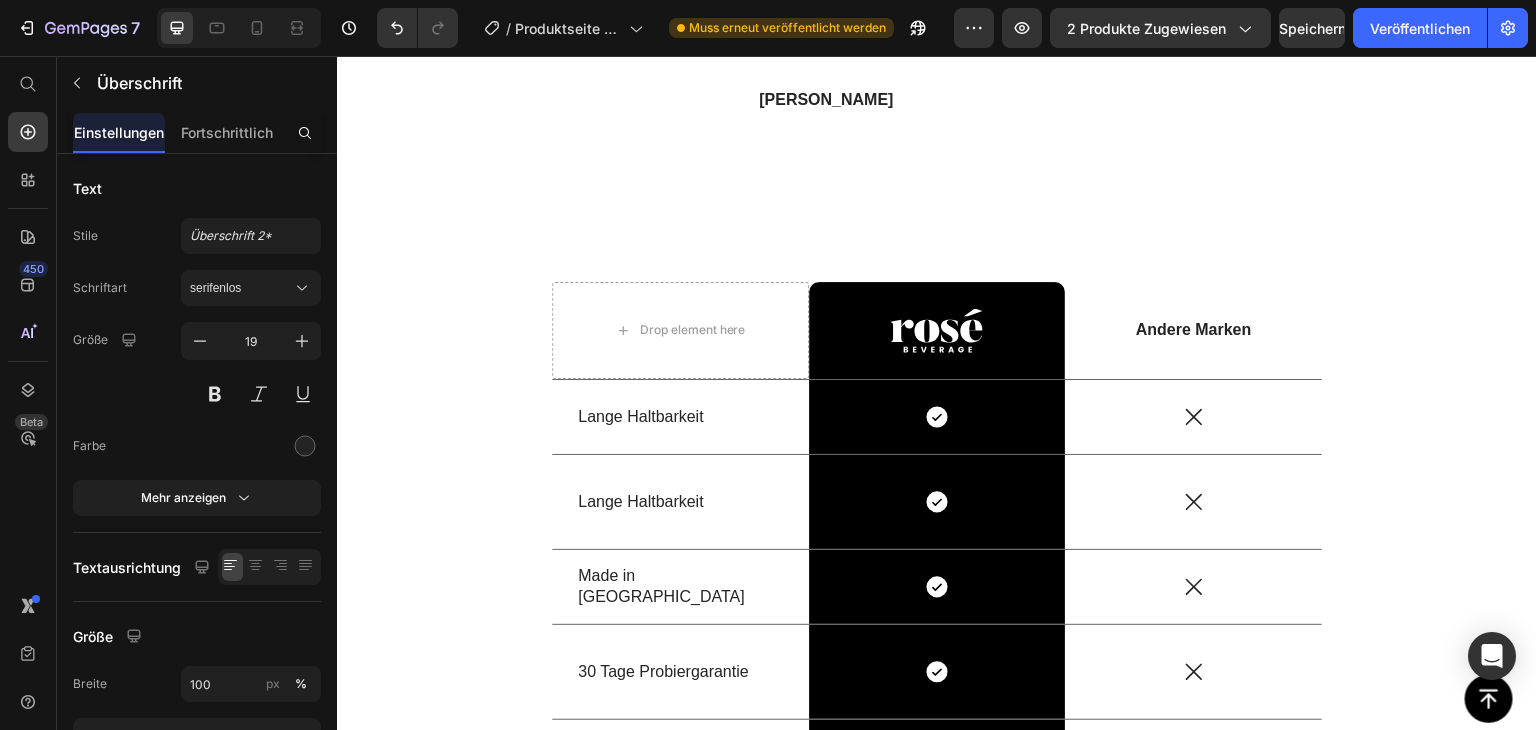 click on "der Duft ist wirklich außergewöhnlich !" at bounding box center [524, -196] 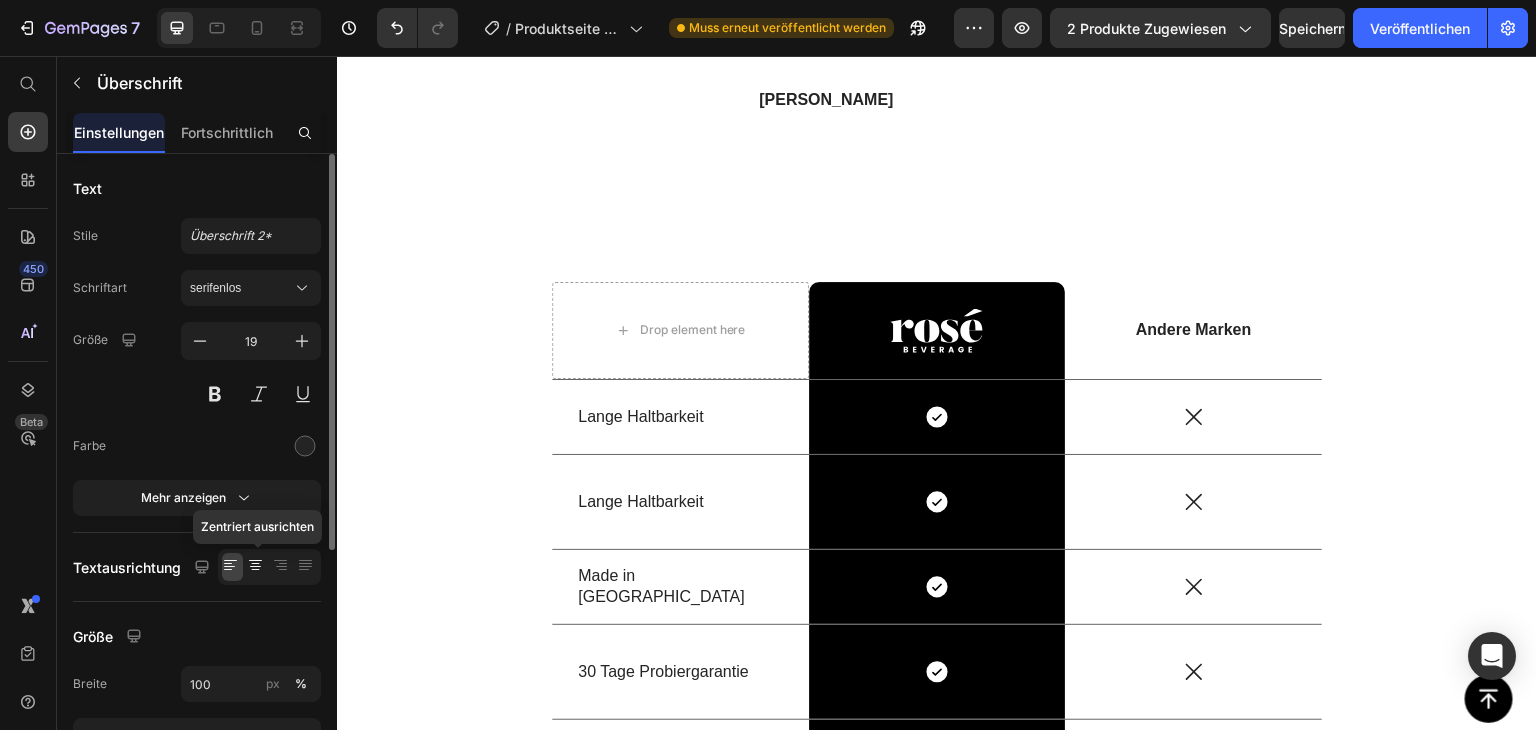 click 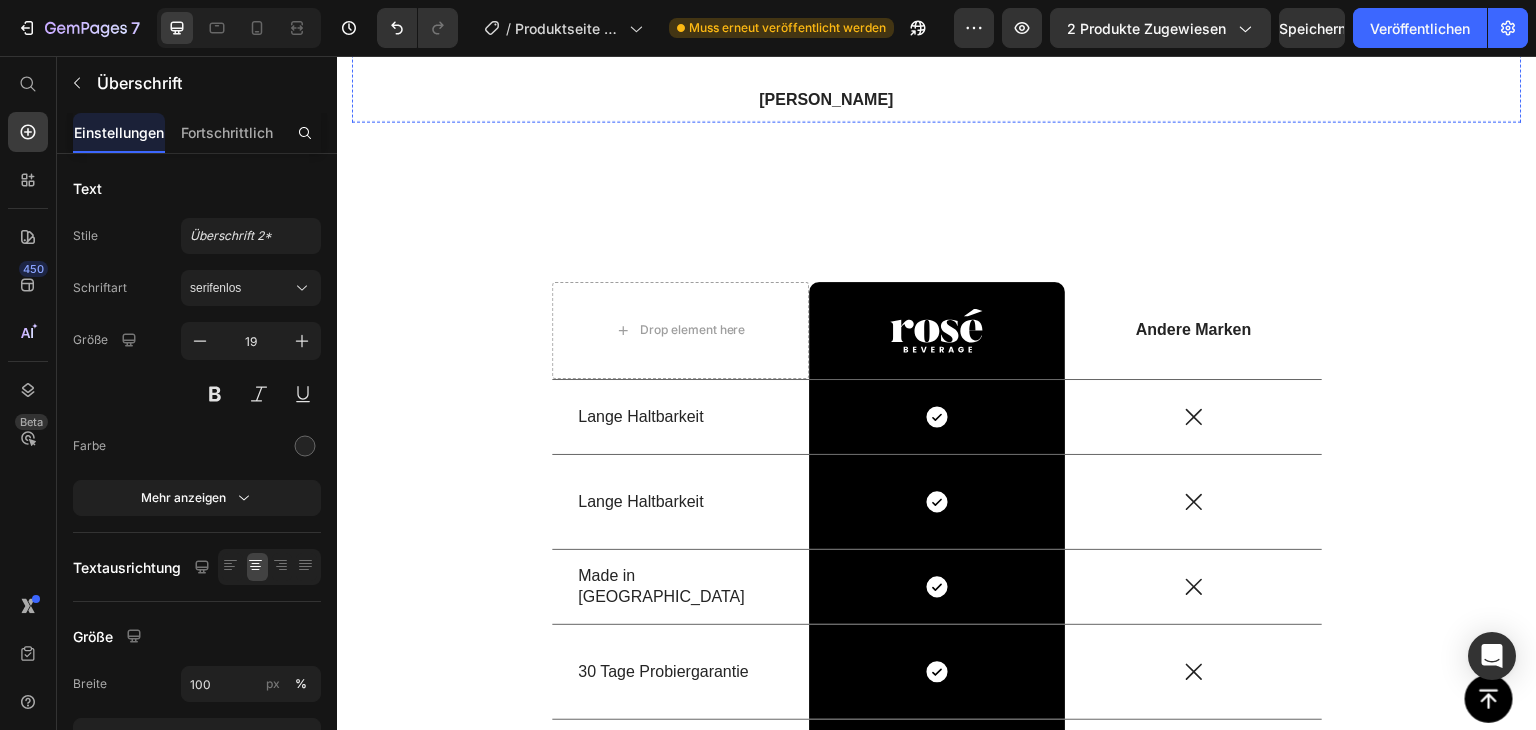click on "Pearl ist einfach ein krasser Duft!" at bounding box center [930, -208] 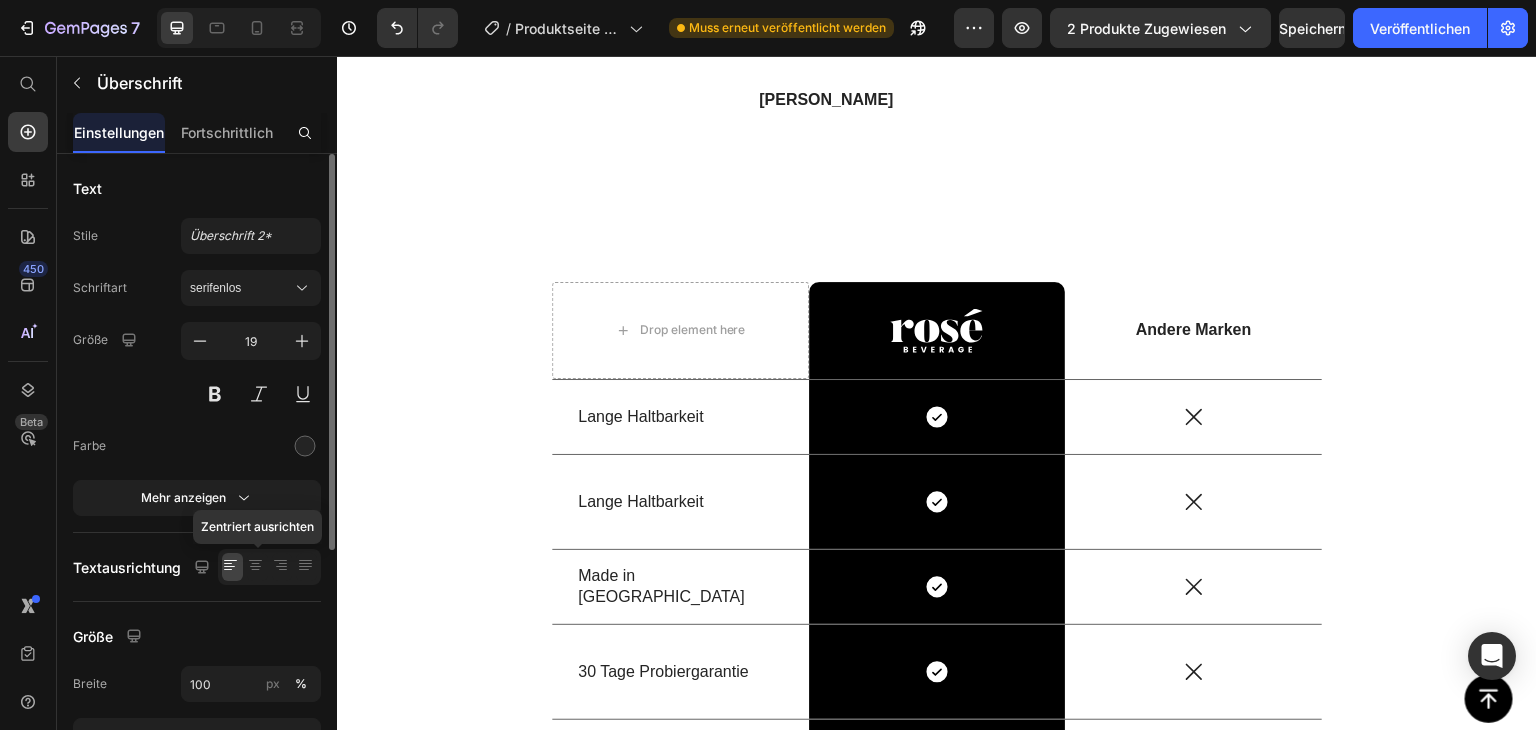 click 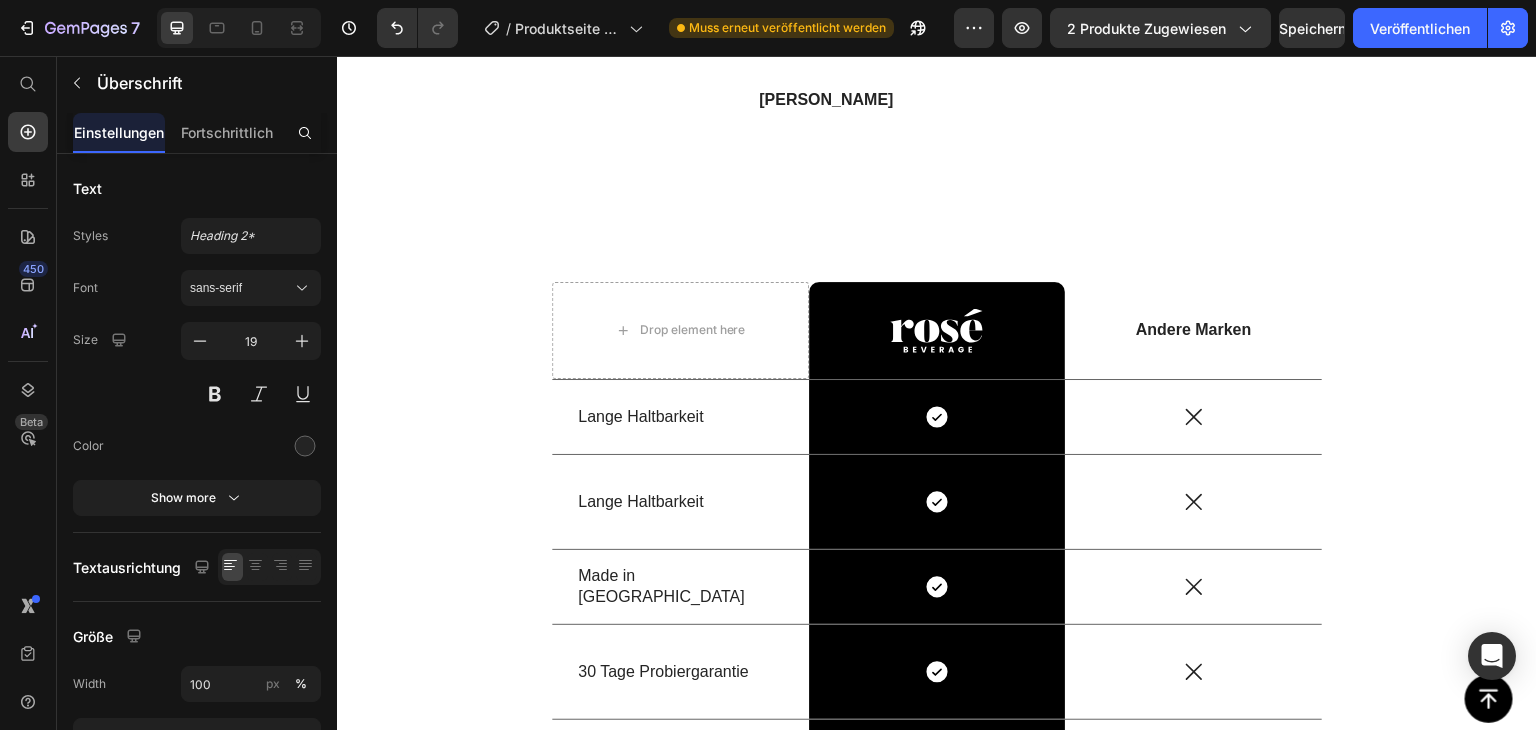 click on "Mein neuer Lieblingsduft!" at bounding box center [1335, -208] 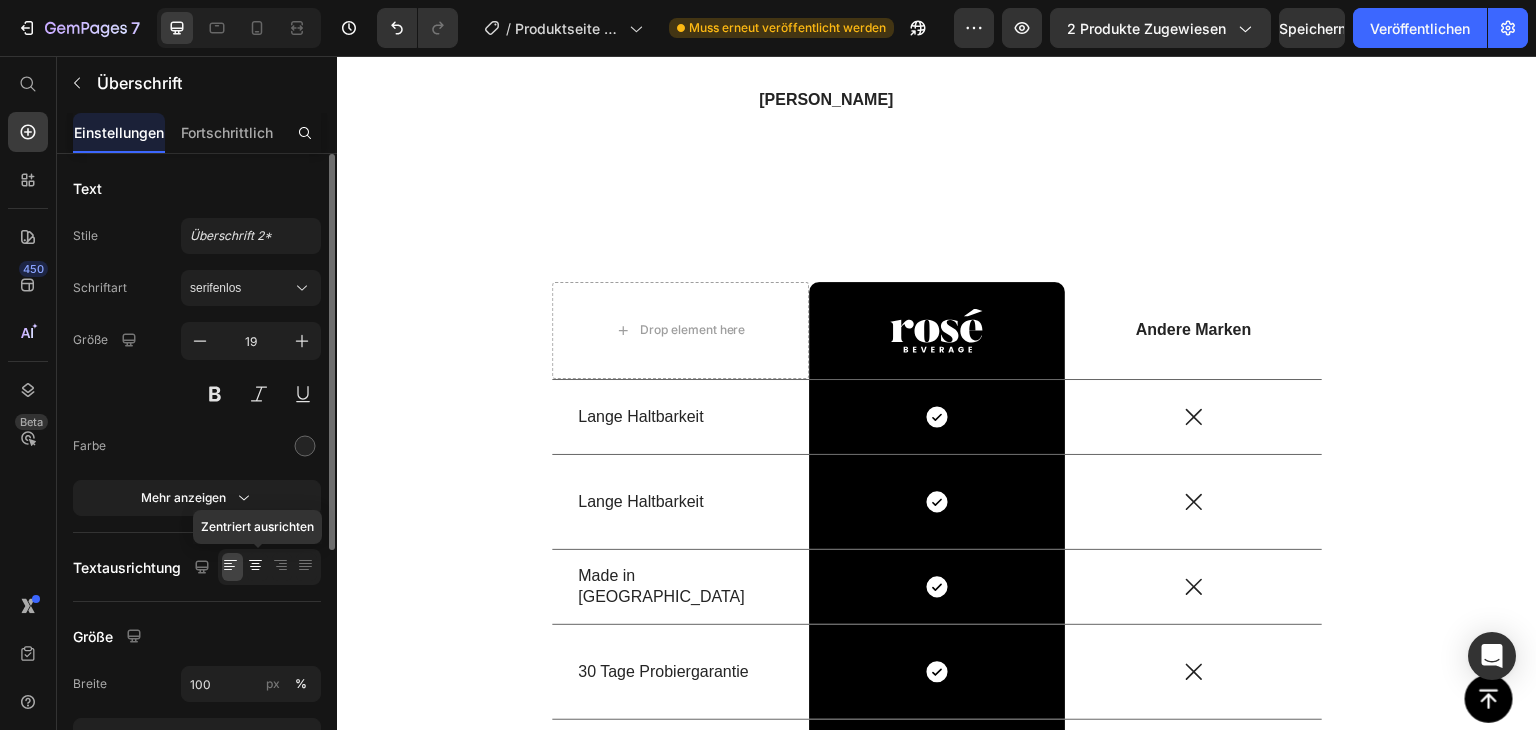 click 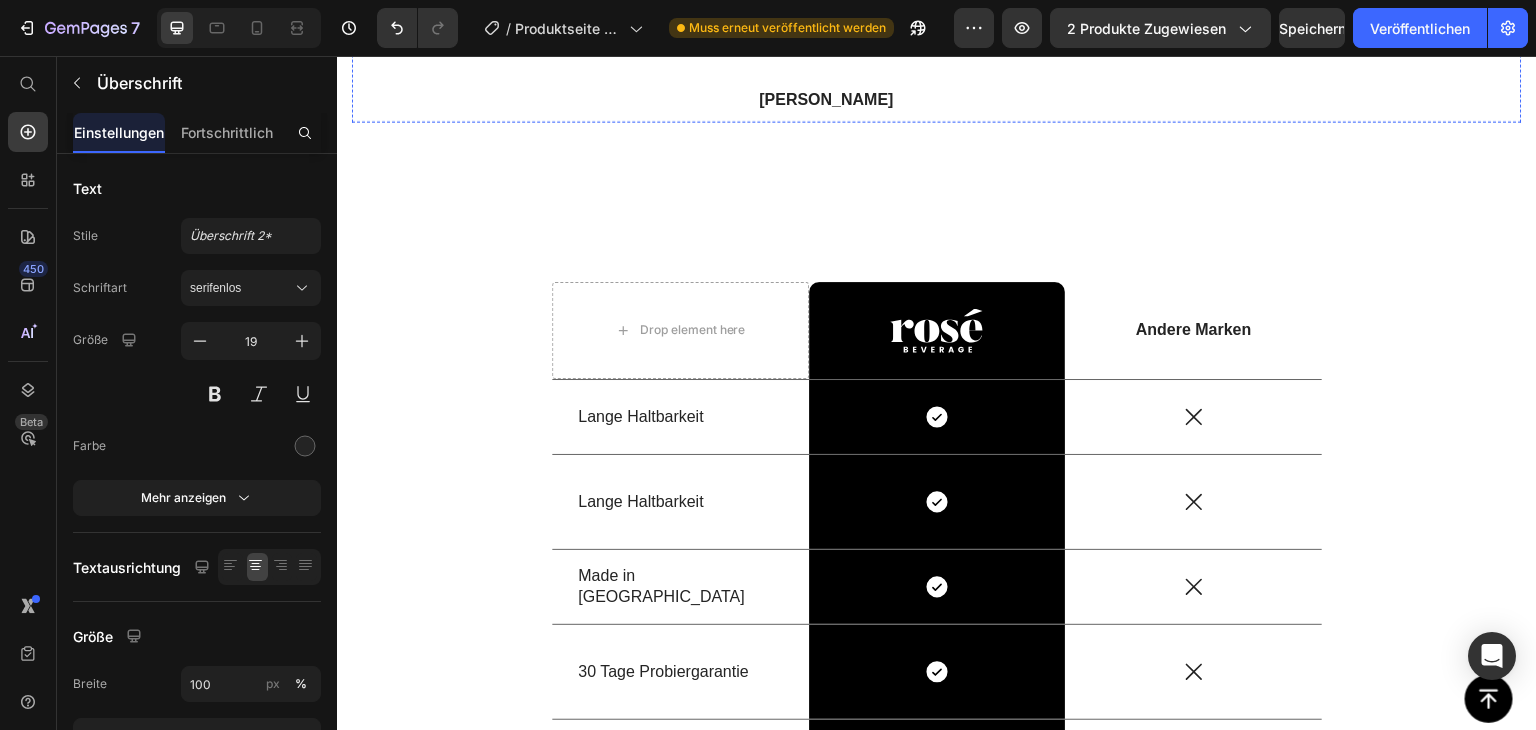 click at bounding box center (524, -144) 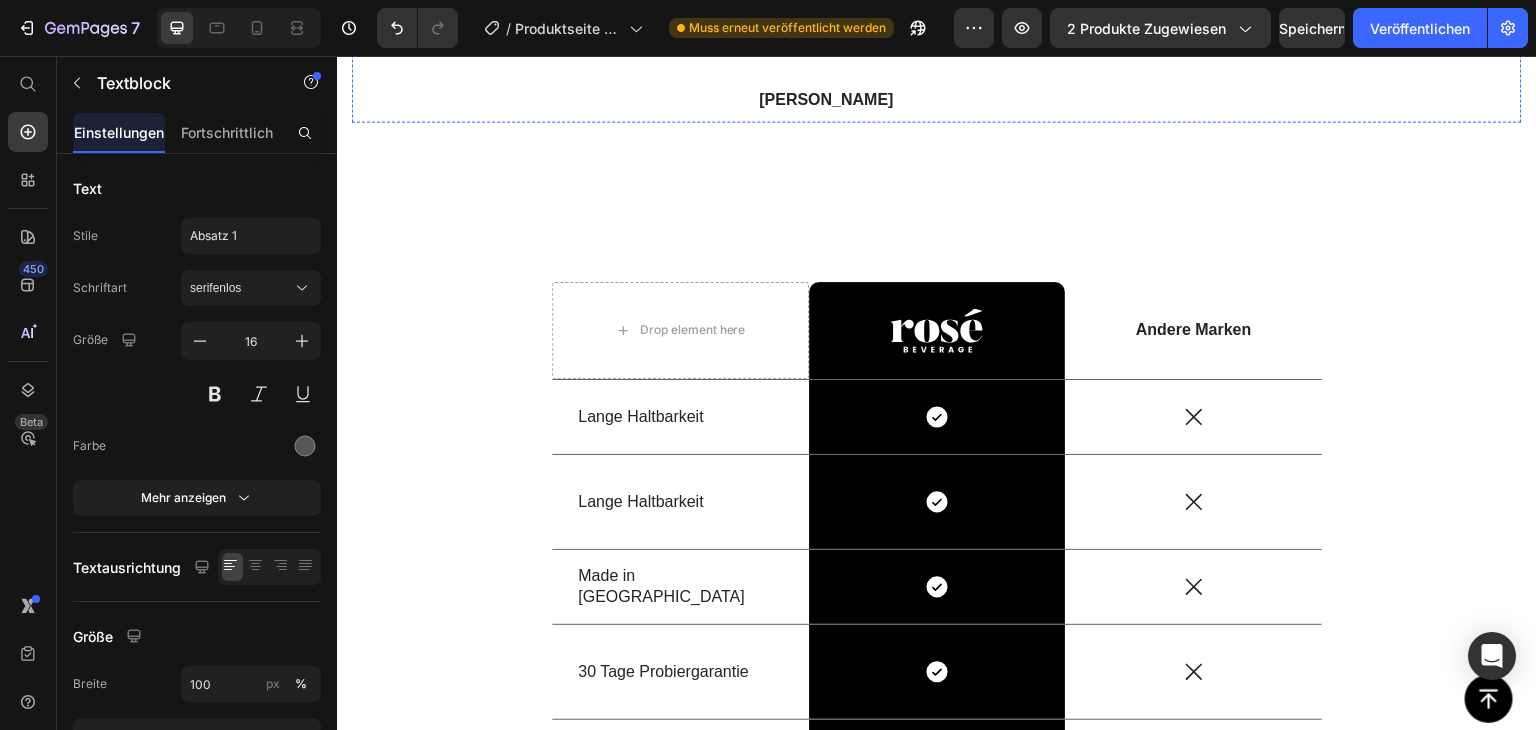 click on "Icon List Hoz" at bounding box center [396, -227] 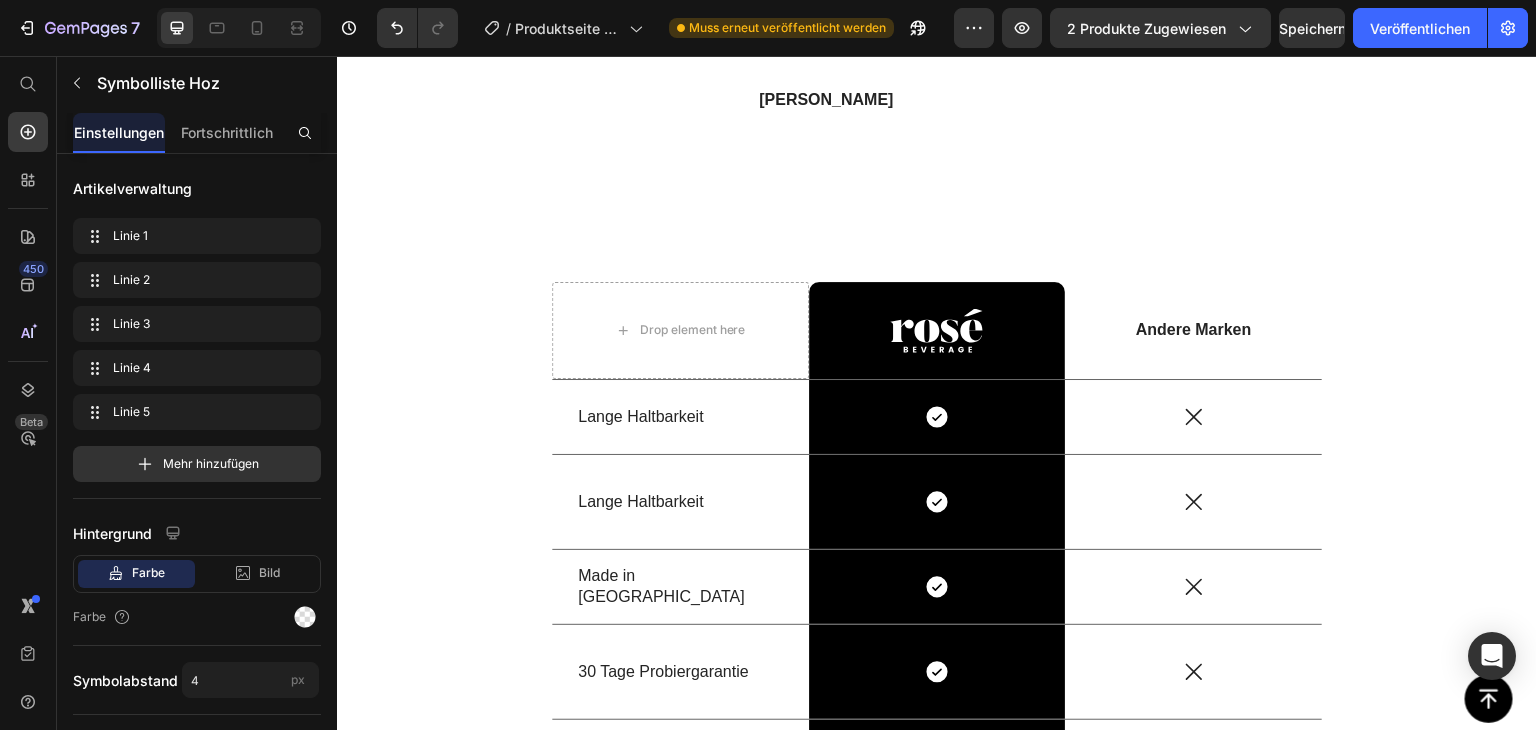 click on "Icon                Icon                Icon                Icon                Icon" at bounding box center (524, -246) 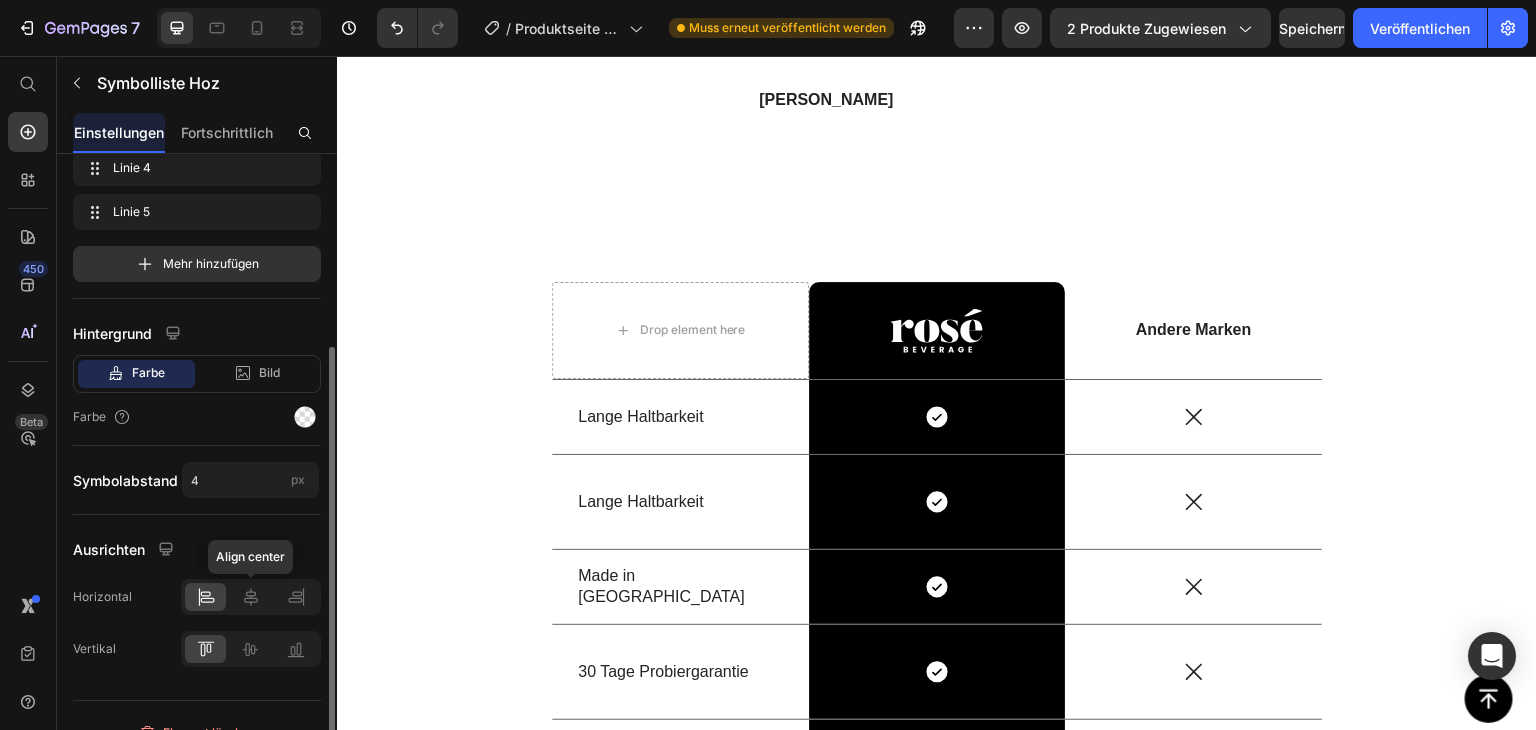 scroll, scrollTop: 226, scrollLeft: 0, axis: vertical 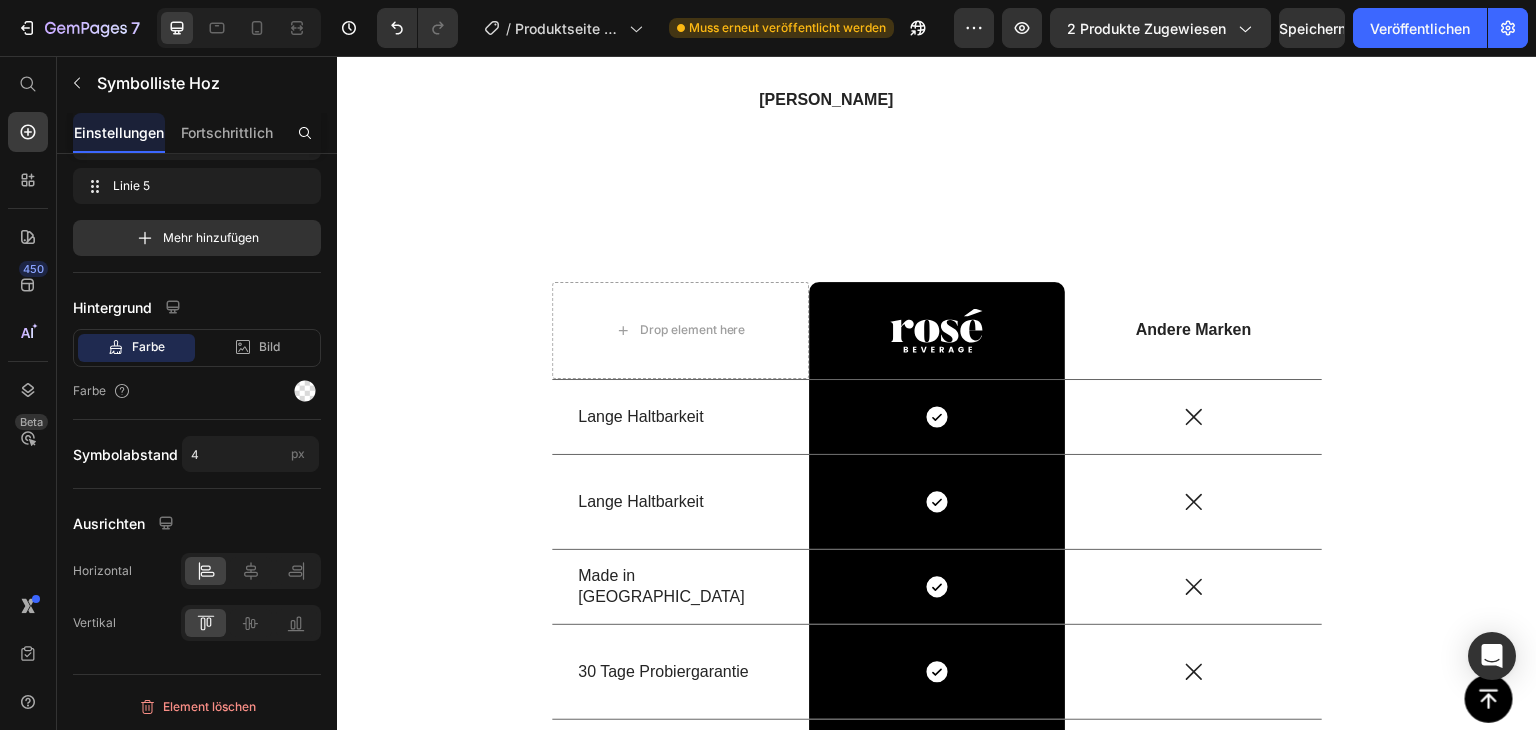click 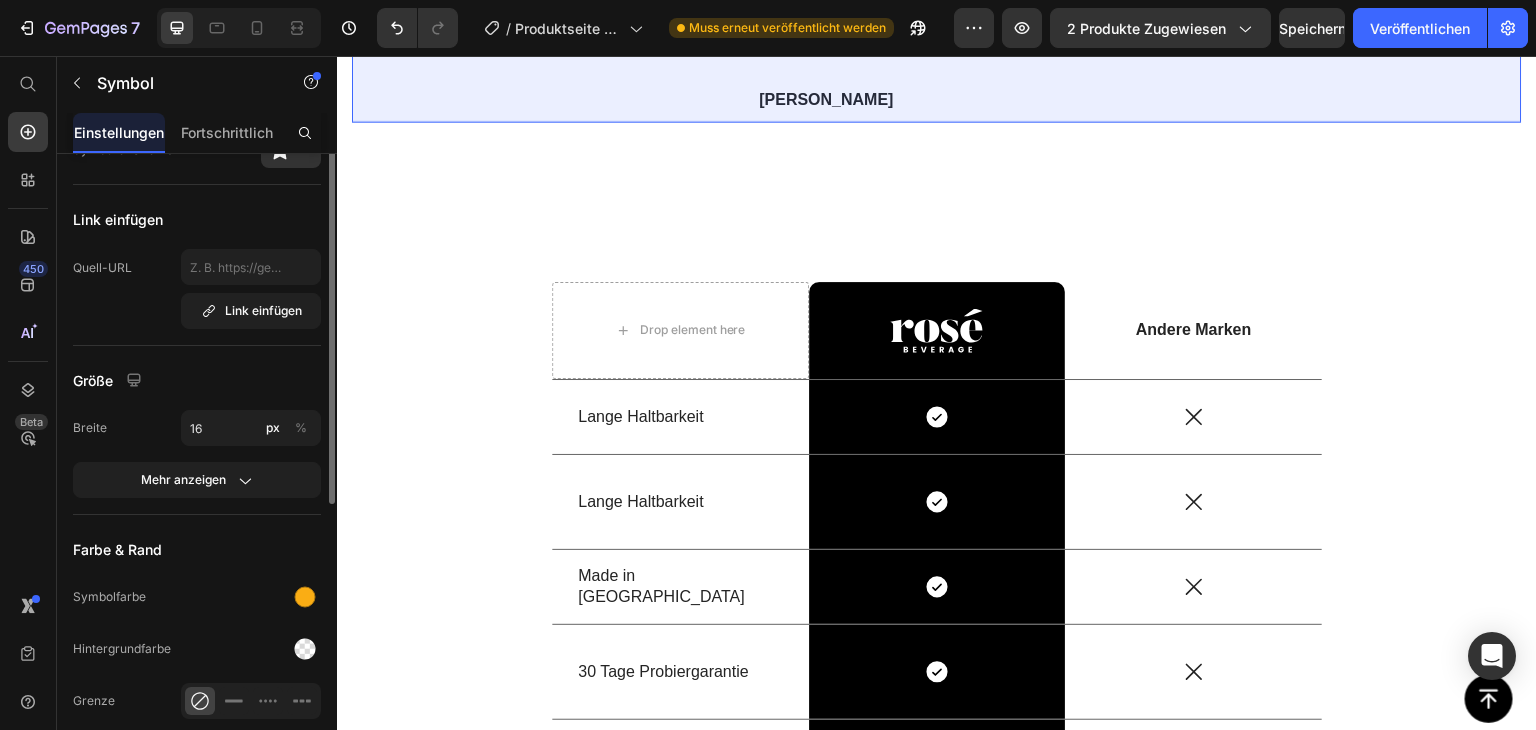 scroll, scrollTop: 0, scrollLeft: 0, axis: both 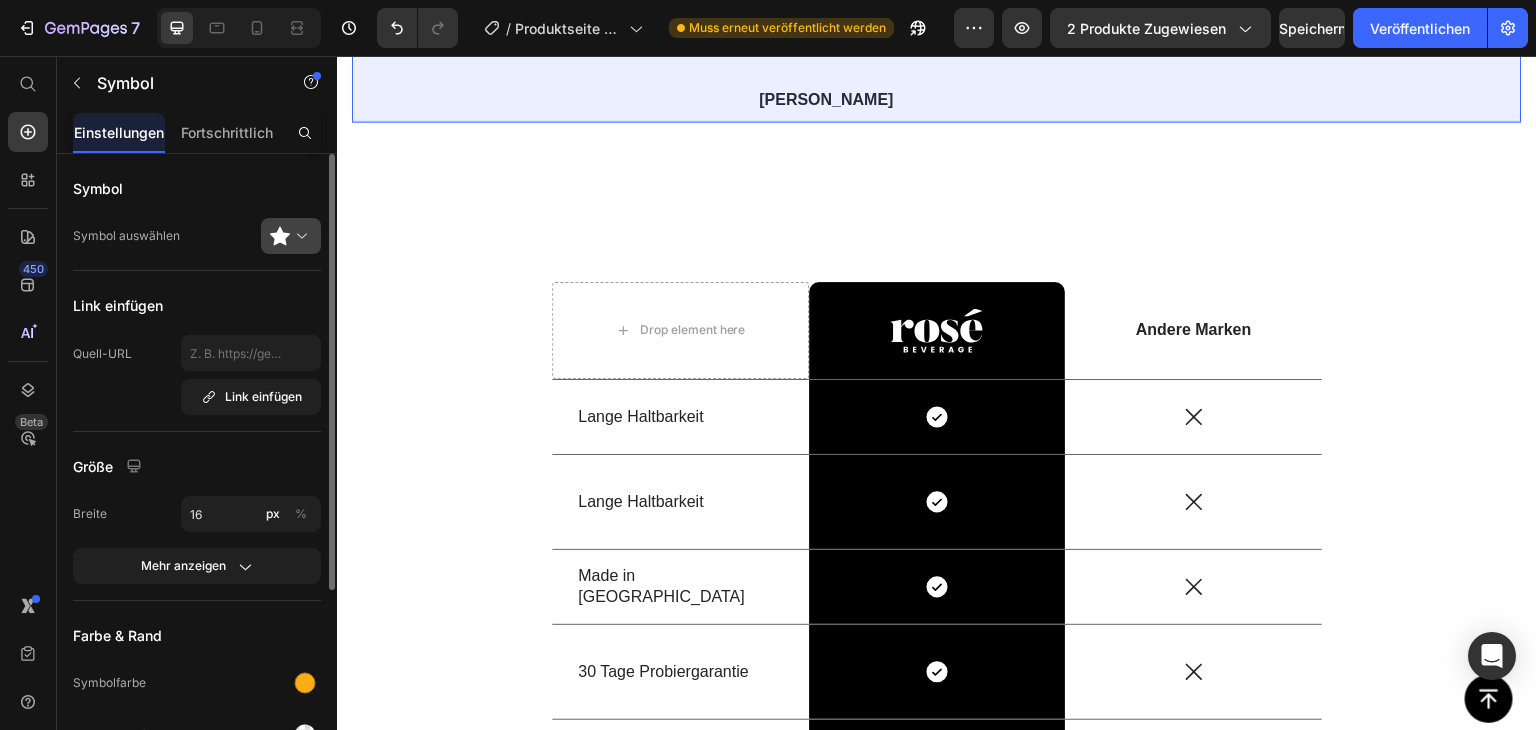 click at bounding box center (299, 236) 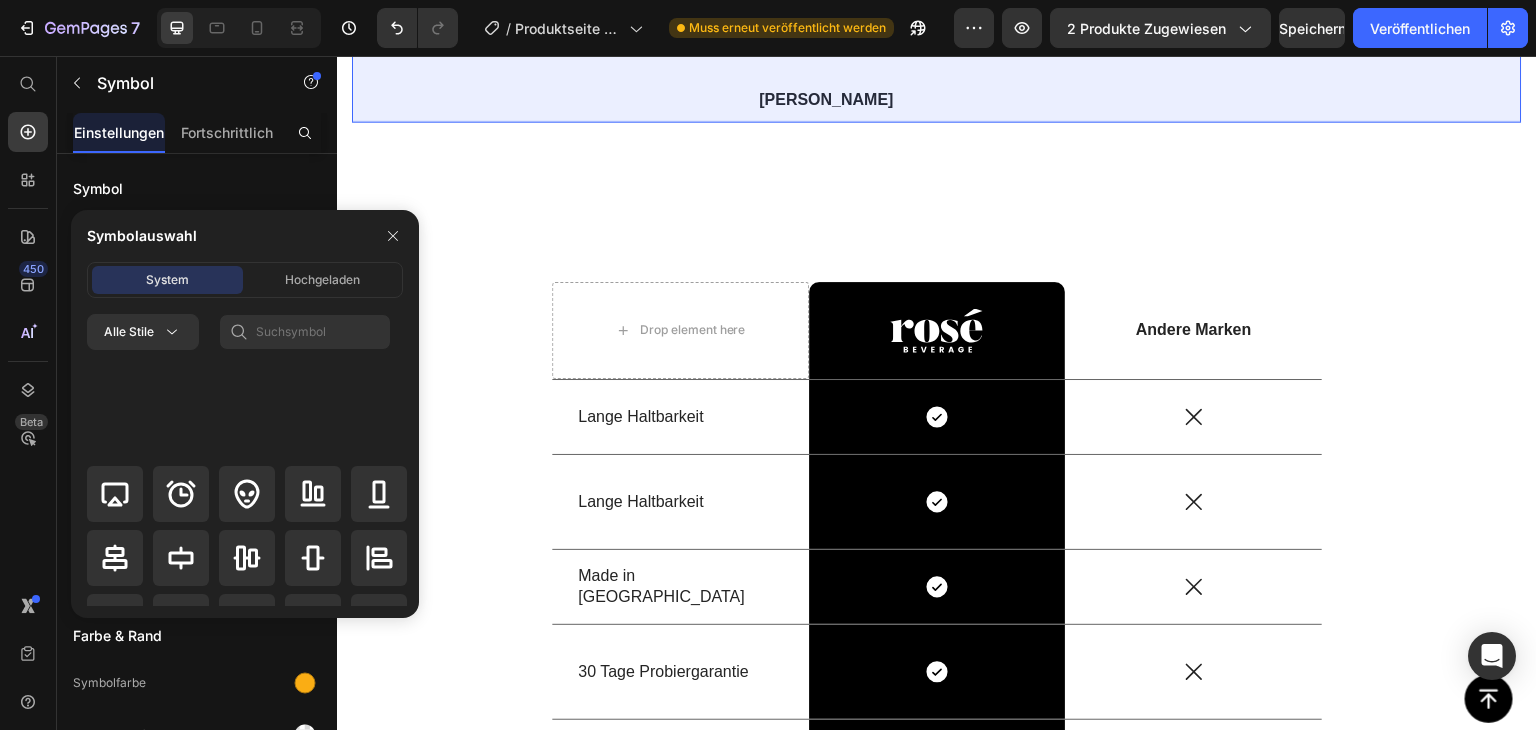 scroll, scrollTop: 0, scrollLeft: 0, axis: both 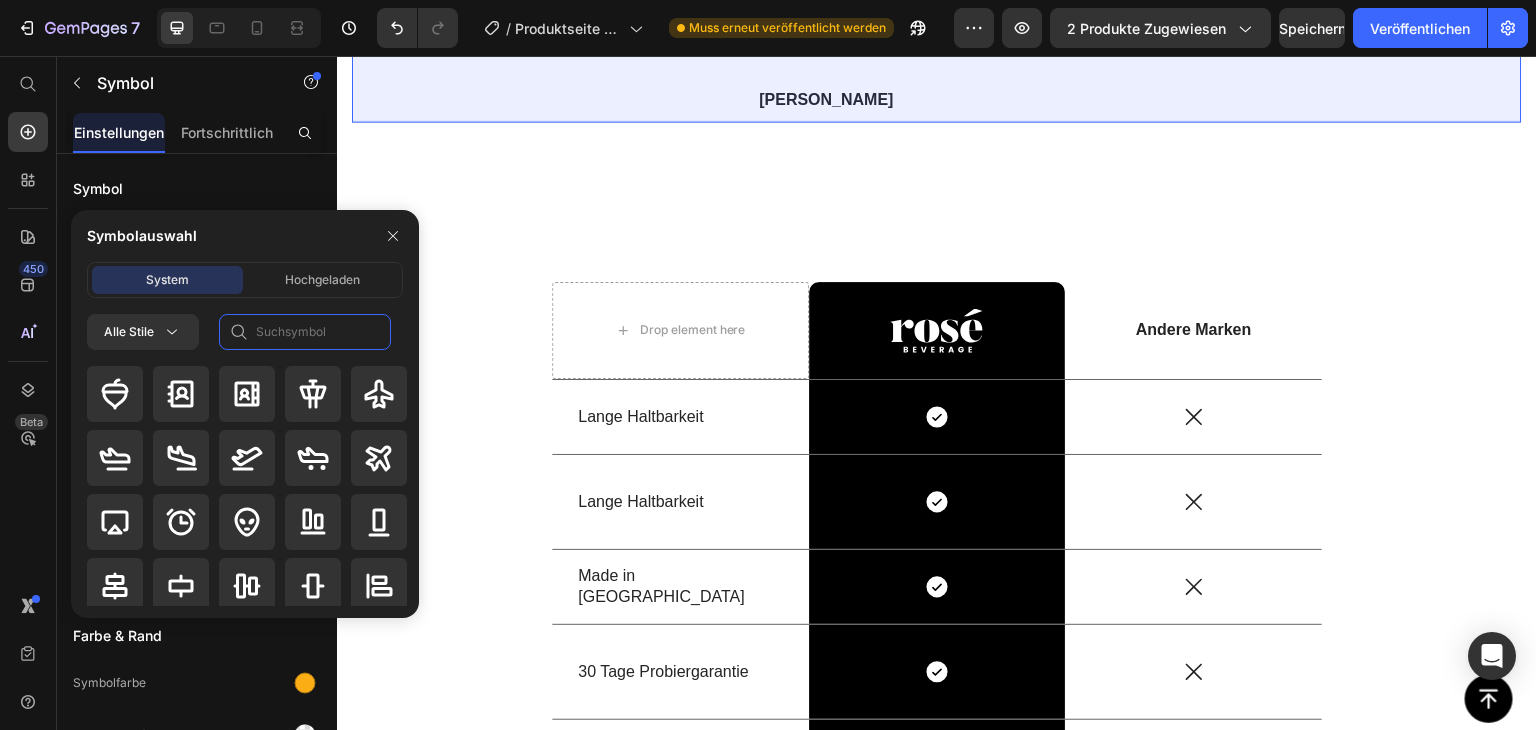click 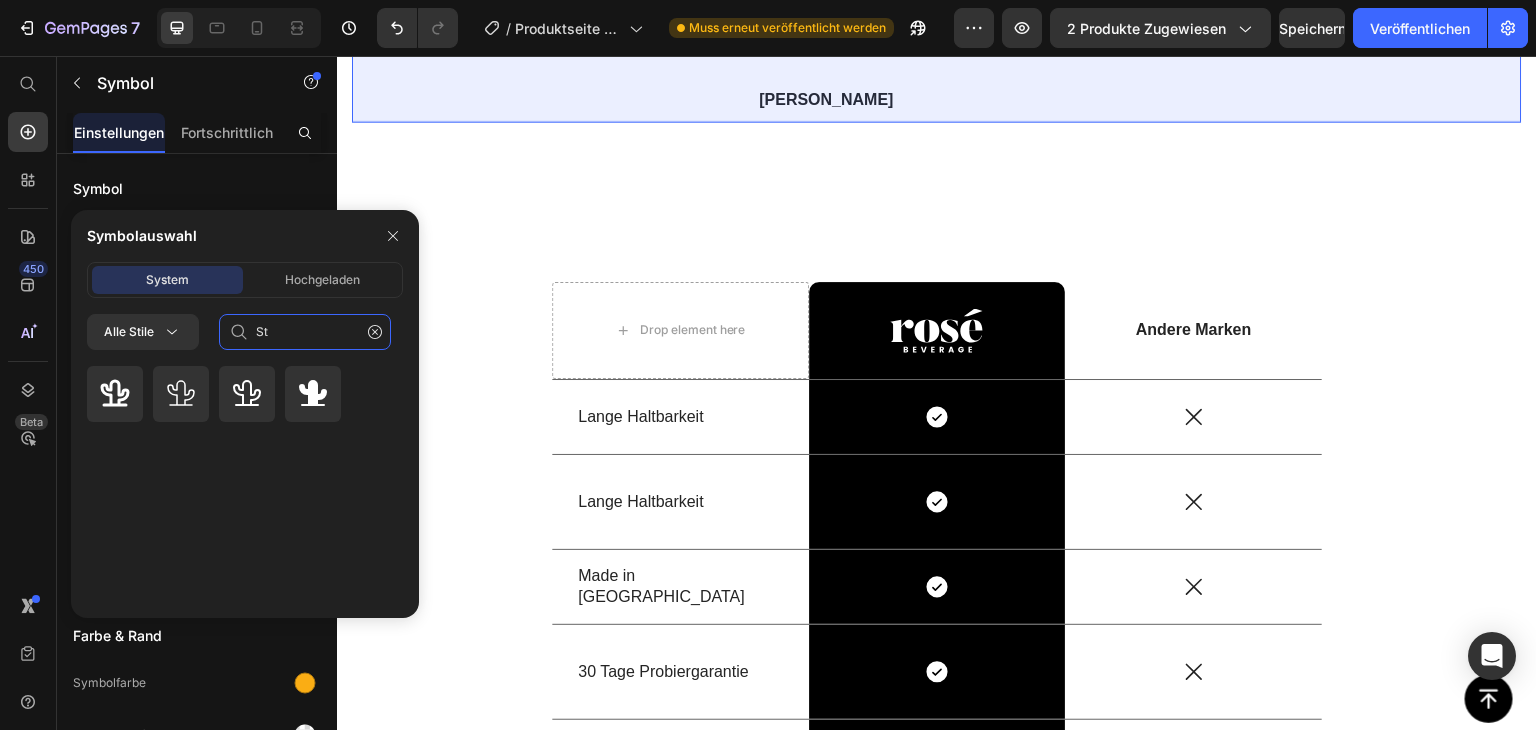 type on "S" 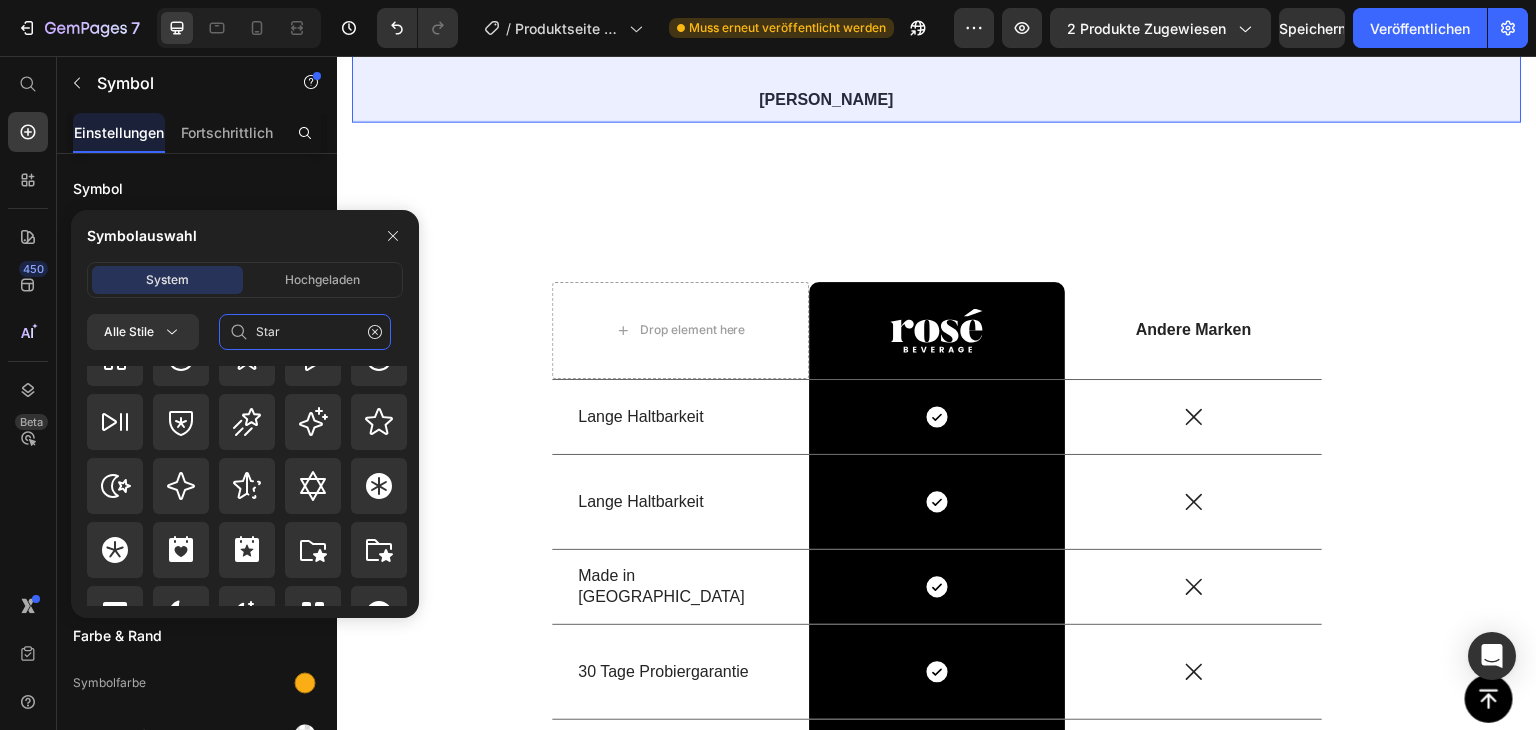 scroll, scrollTop: 700, scrollLeft: 0, axis: vertical 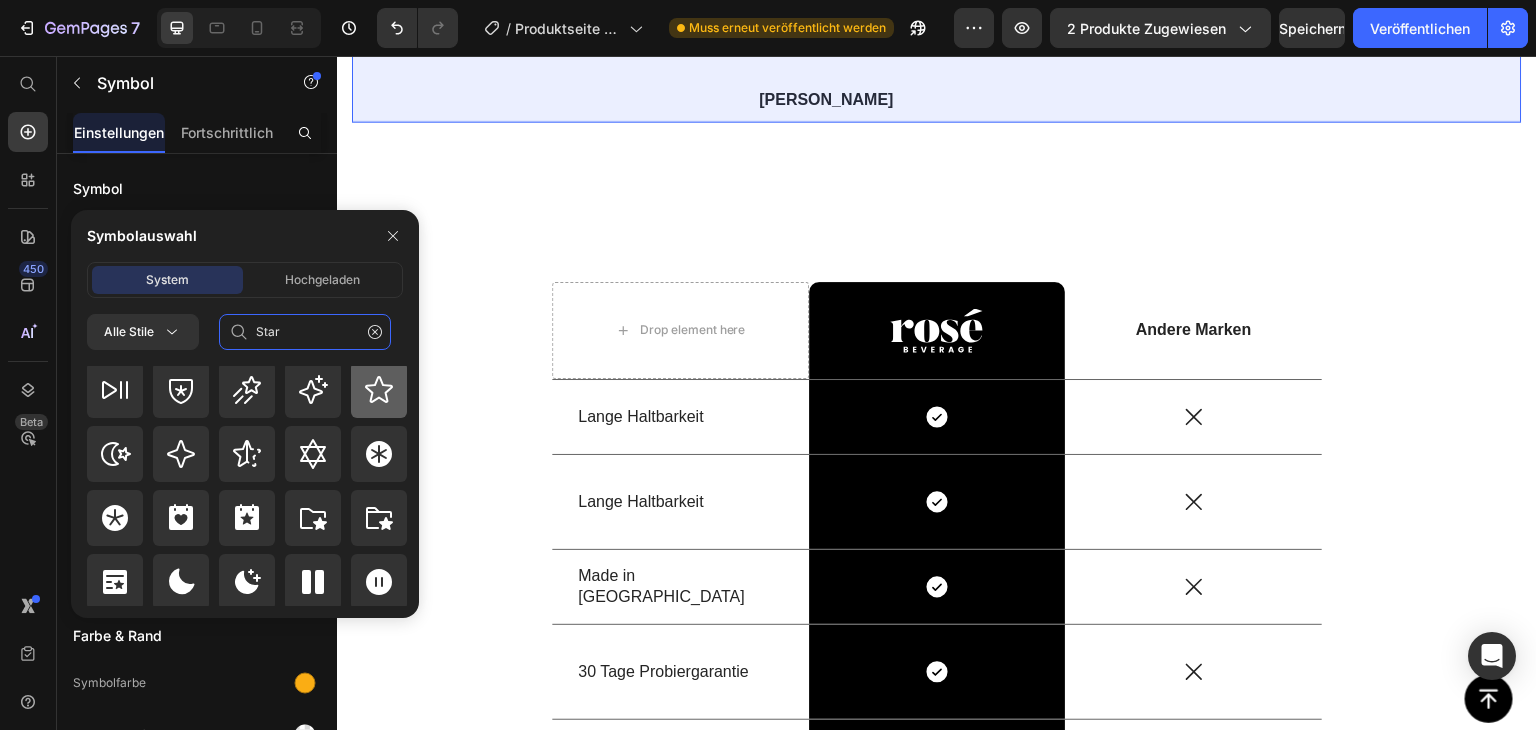 type on "Star" 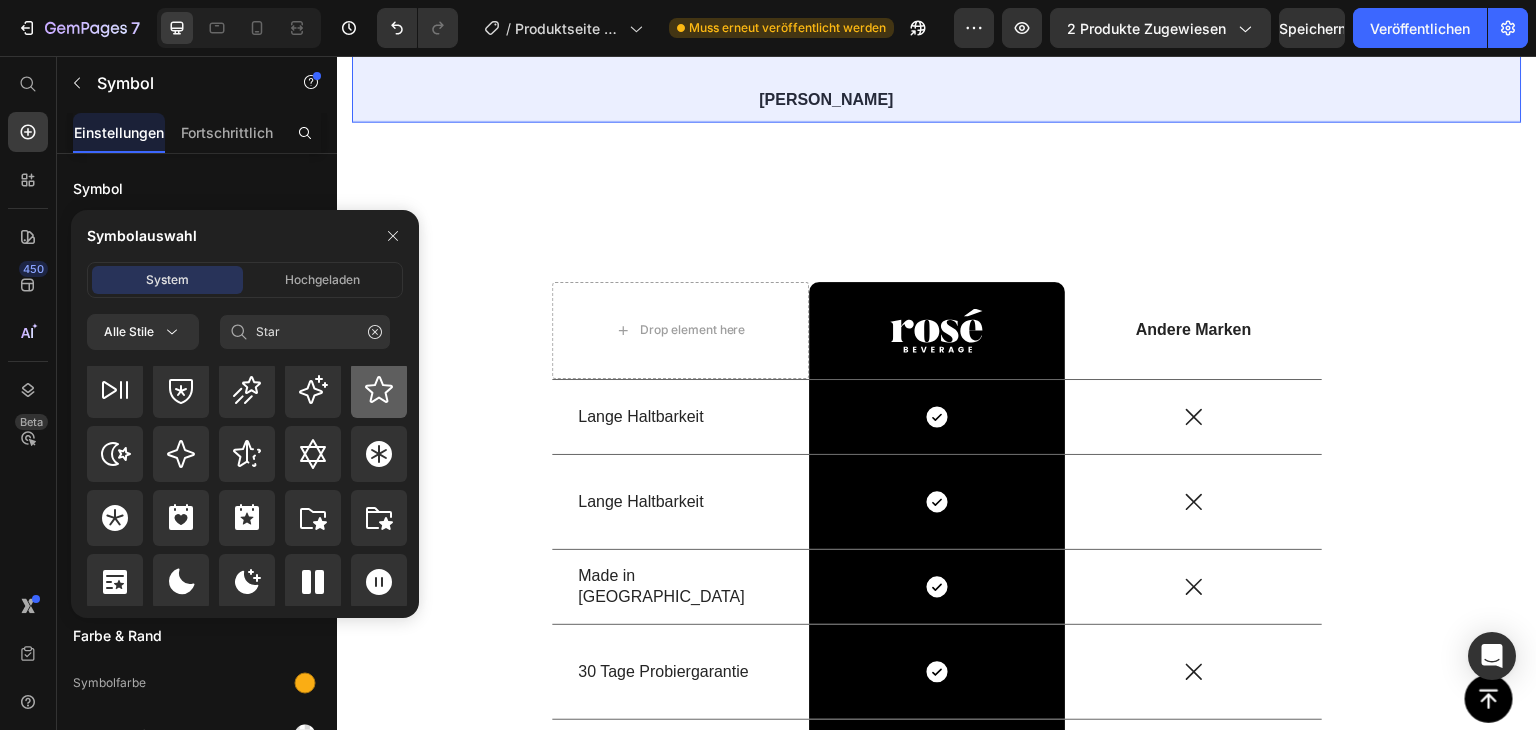 click 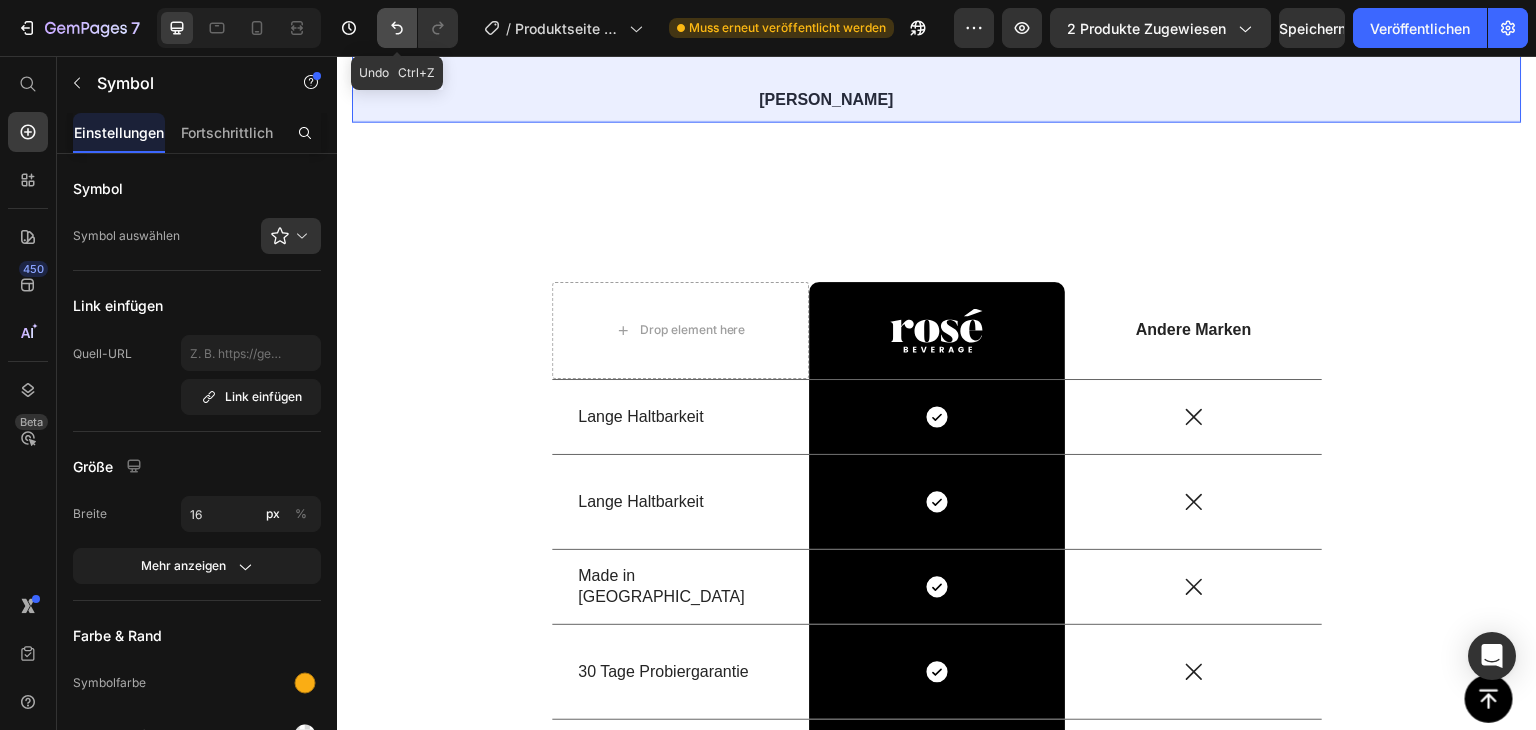 click 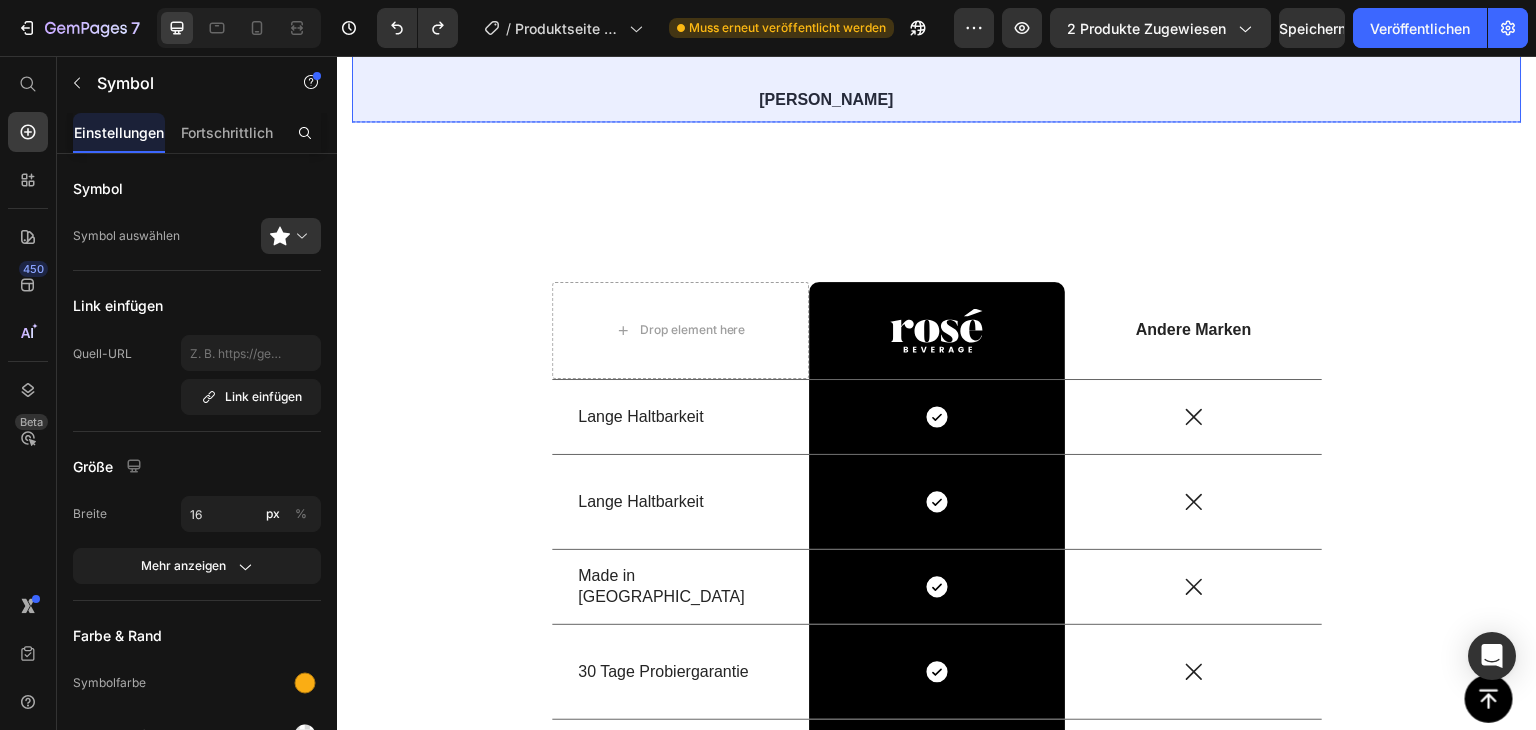 click on "Trusted By More Than  500,000 Customers Globally" at bounding box center (937, -346) 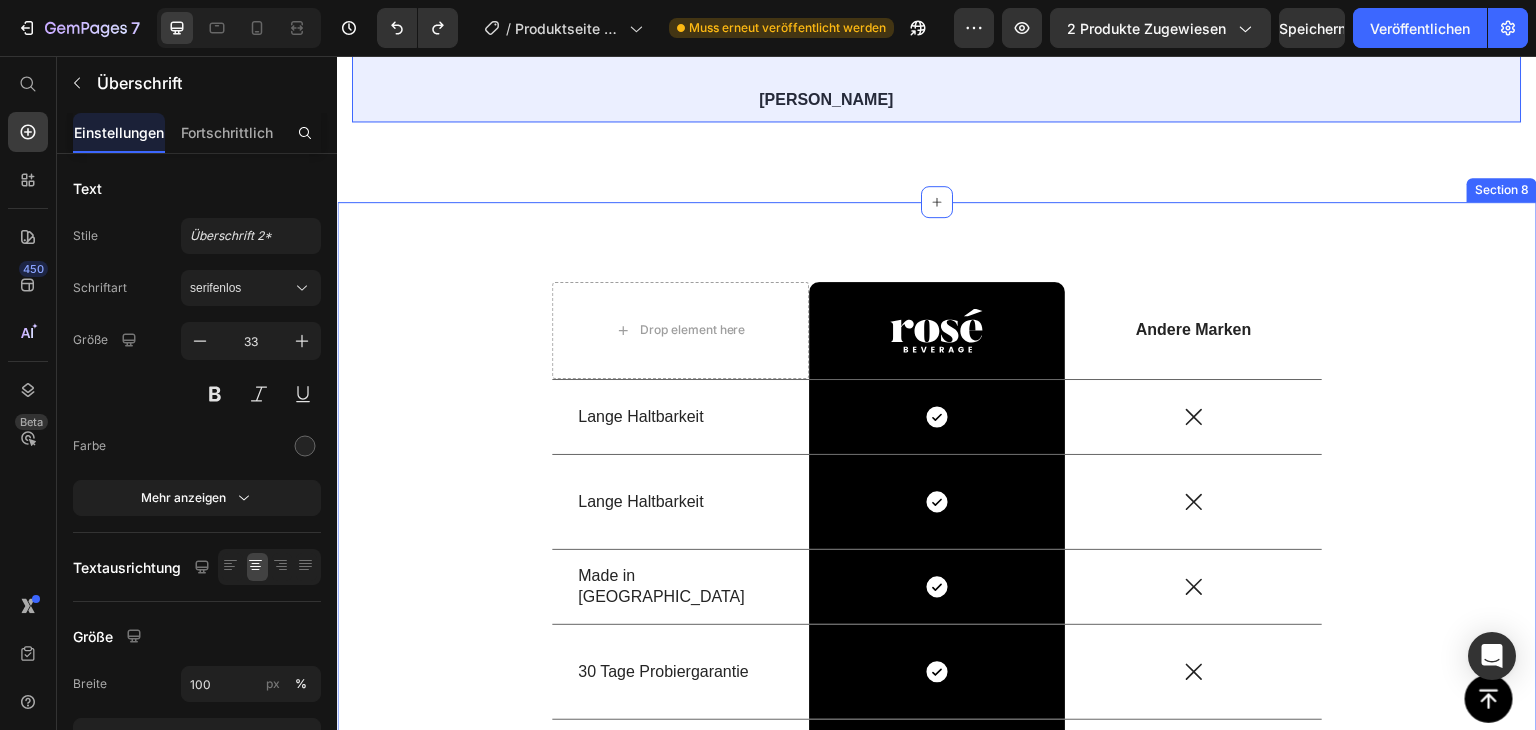 click on "Drop element here Image Row Andere Marken Text Block Row Lange Haltbarkeit Text Block
Icon Row
Icon Row Lange Haltbarkeit Text Block
Icon Row
Icon Row Made in [GEOGRAPHIC_DATA] Text Block
Icon Row
Icon Row 30 Tage Probiergarantie  Text Block
Icon Row
Icon Row Luxuriöse Duftkomposition Text Block
Icon Row
Icon Row Row Section 8" at bounding box center [937, 541] 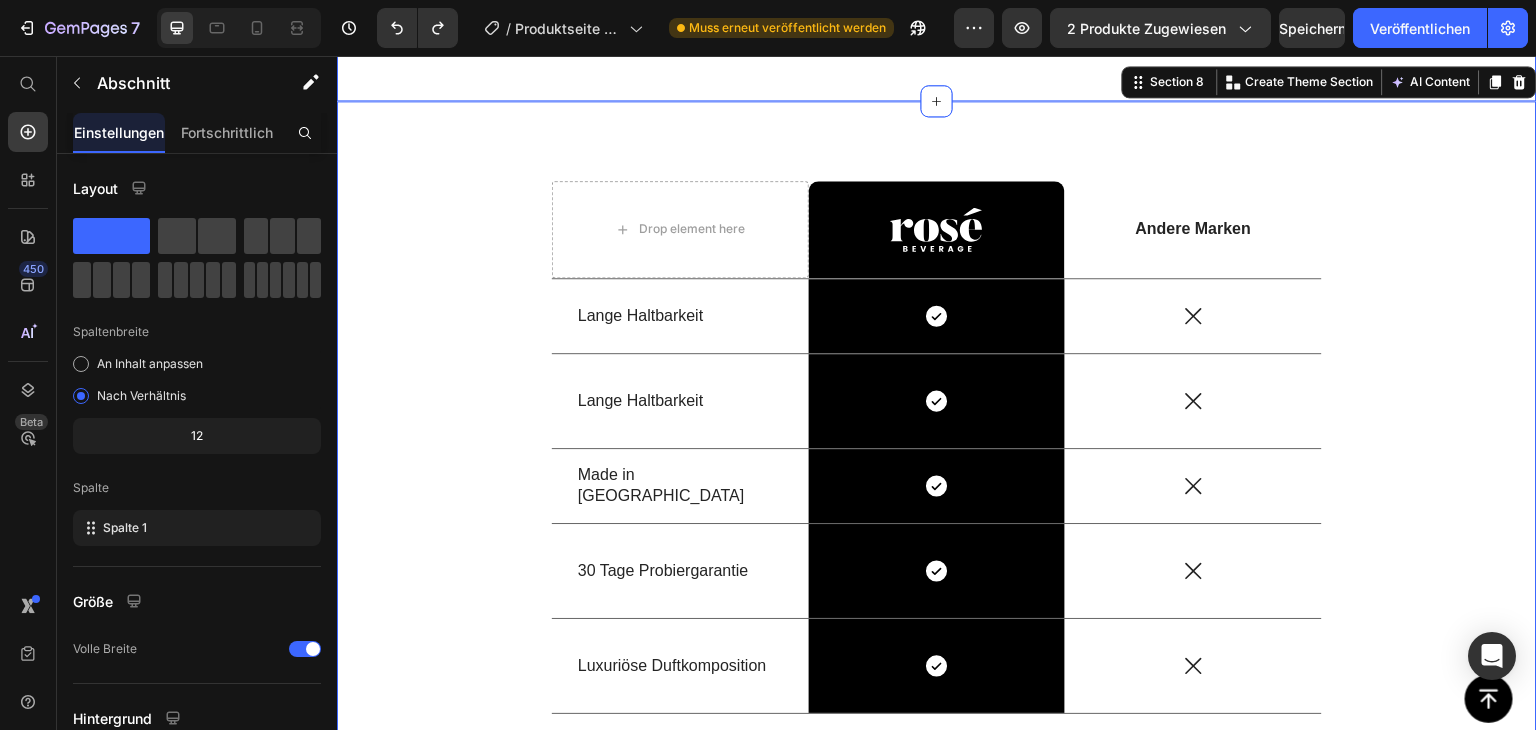 scroll, scrollTop: 4294, scrollLeft: 0, axis: vertical 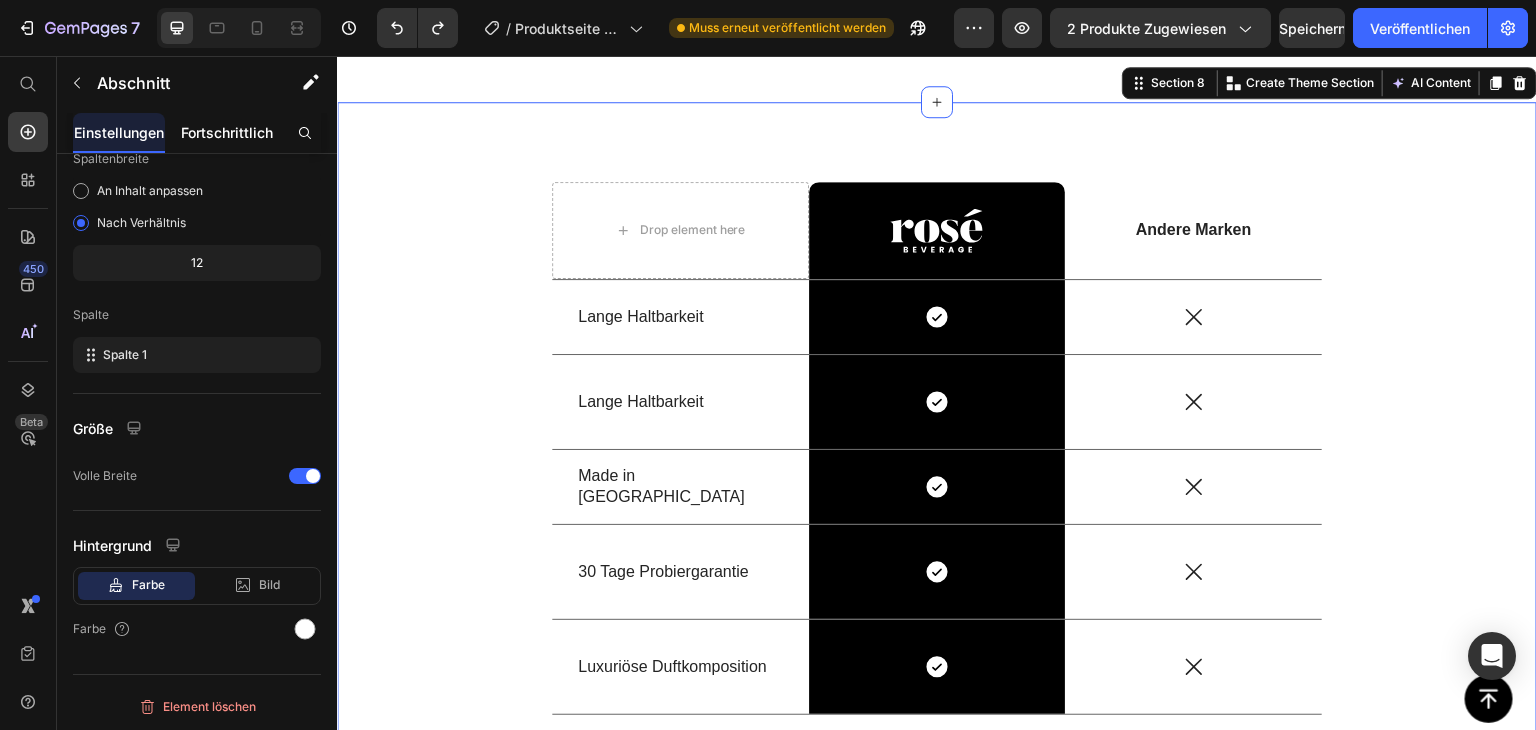 click on "Fortschrittlich" at bounding box center (227, 132) 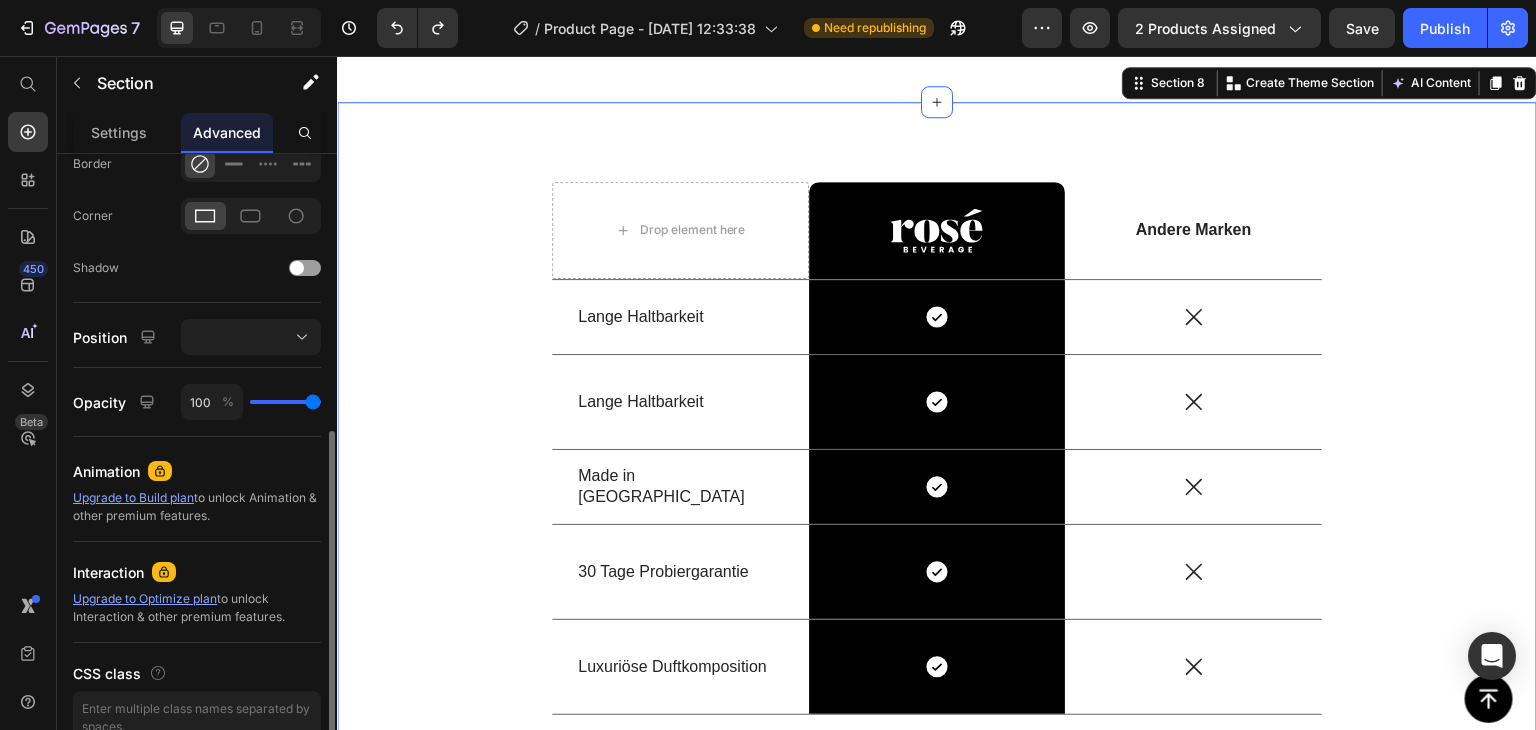 scroll, scrollTop: 670, scrollLeft: 0, axis: vertical 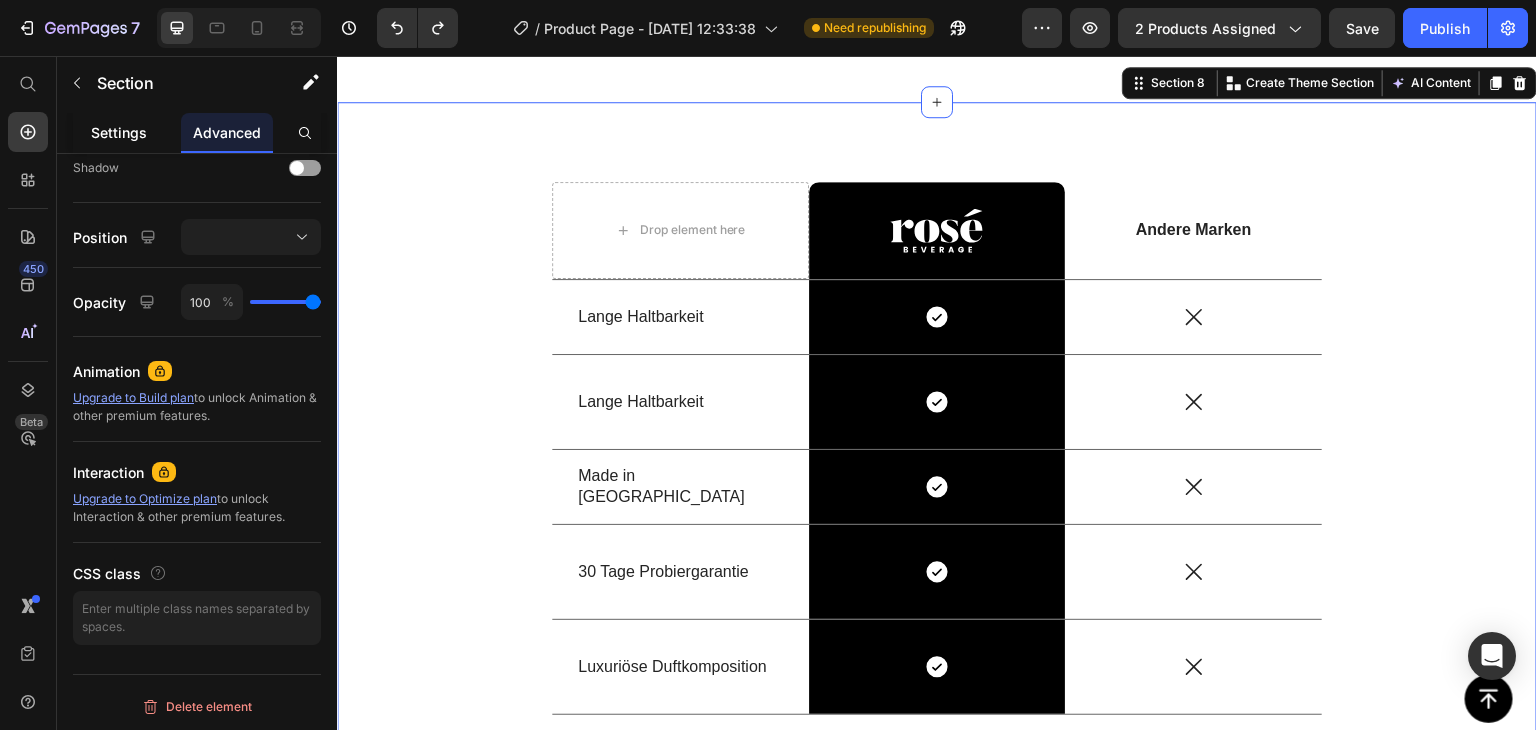 click on "Settings" 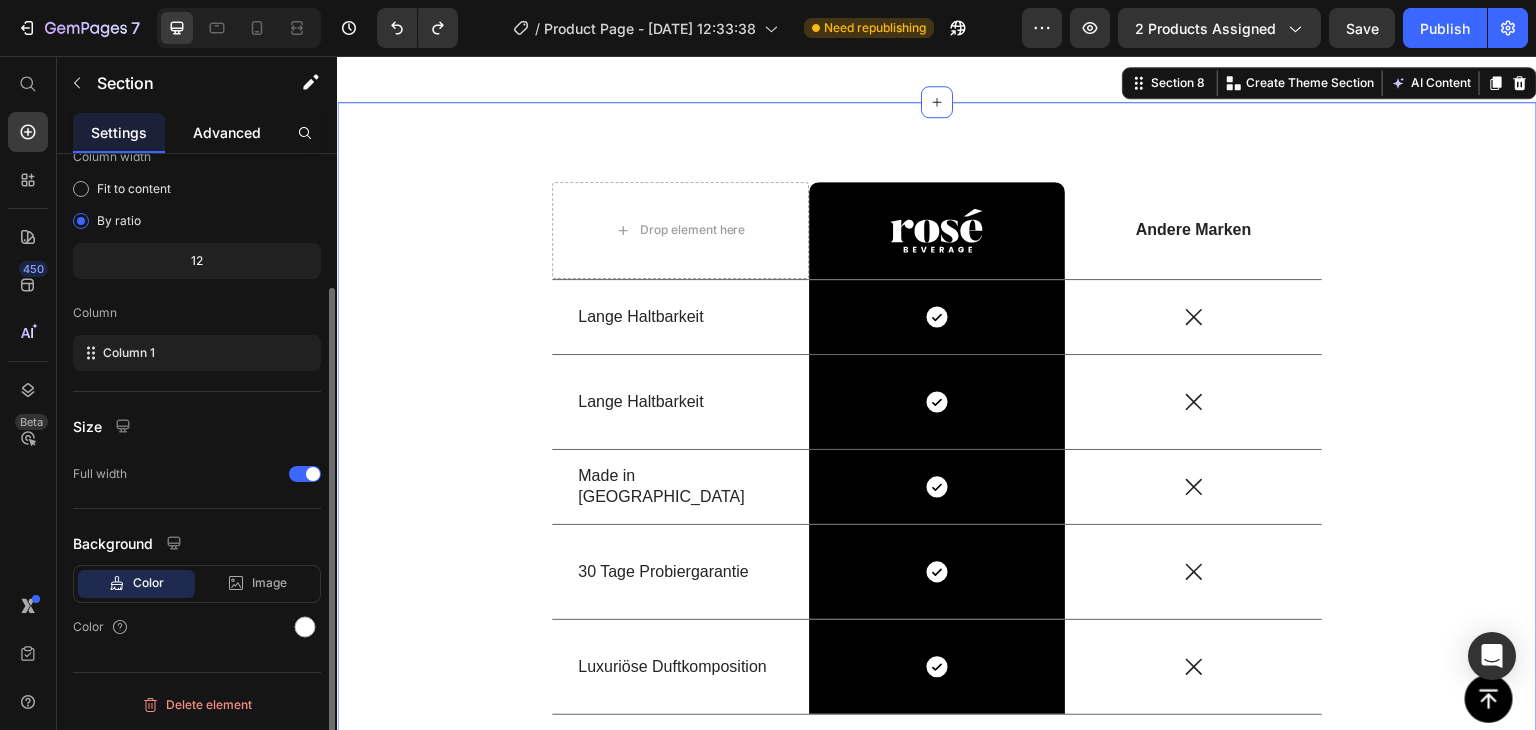 scroll, scrollTop: 0, scrollLeft: 0, axis: both 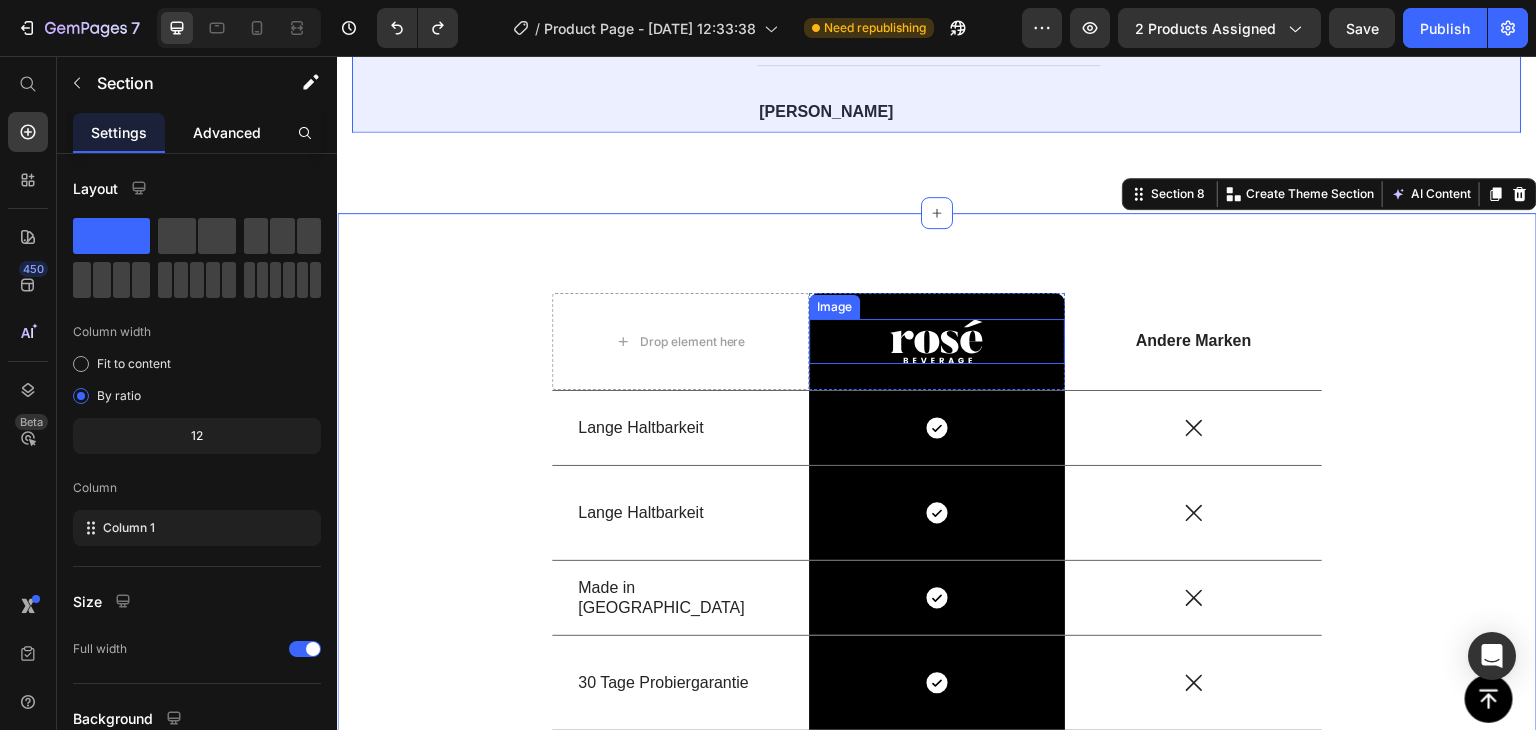 click at bounding box center (937, 342) 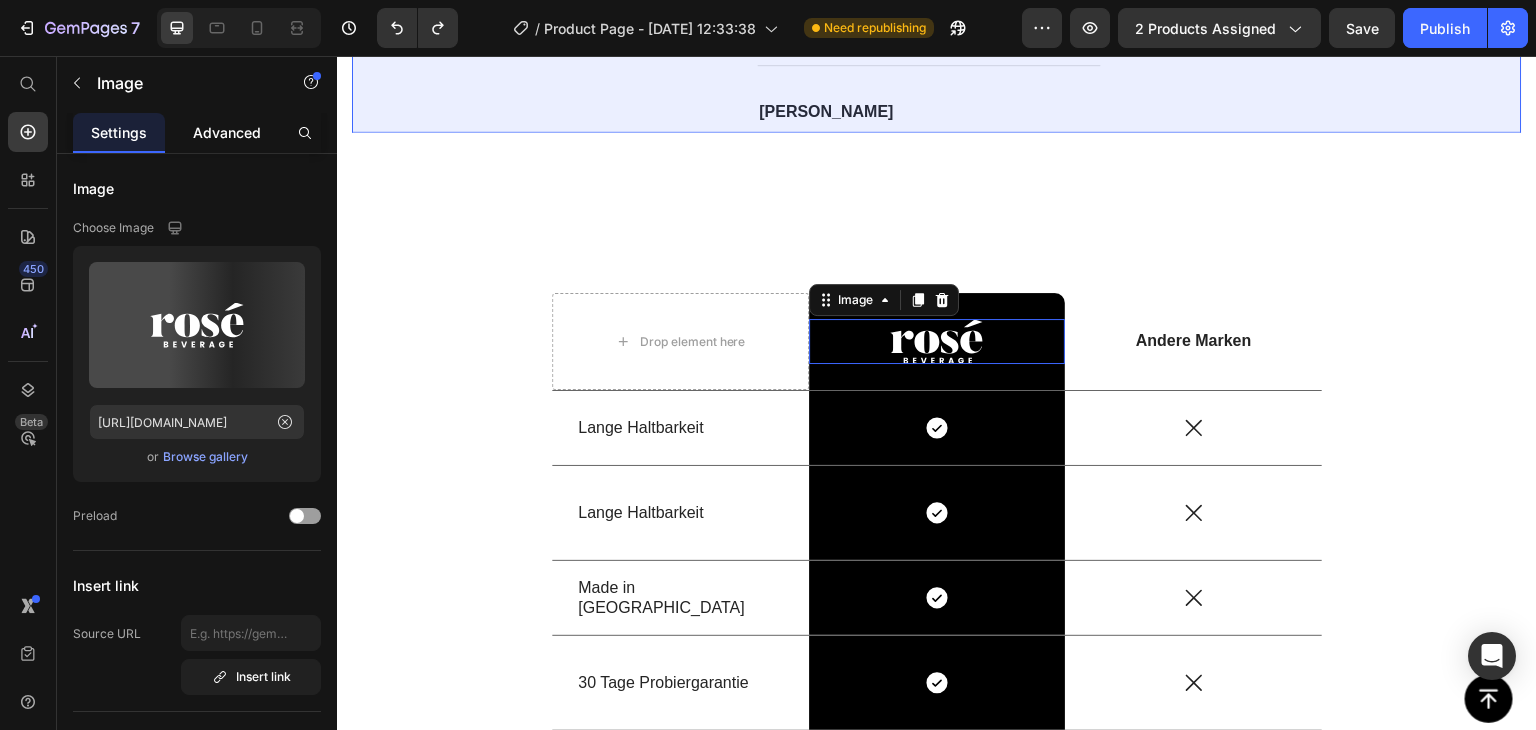 click at bounding box center [937, 342] 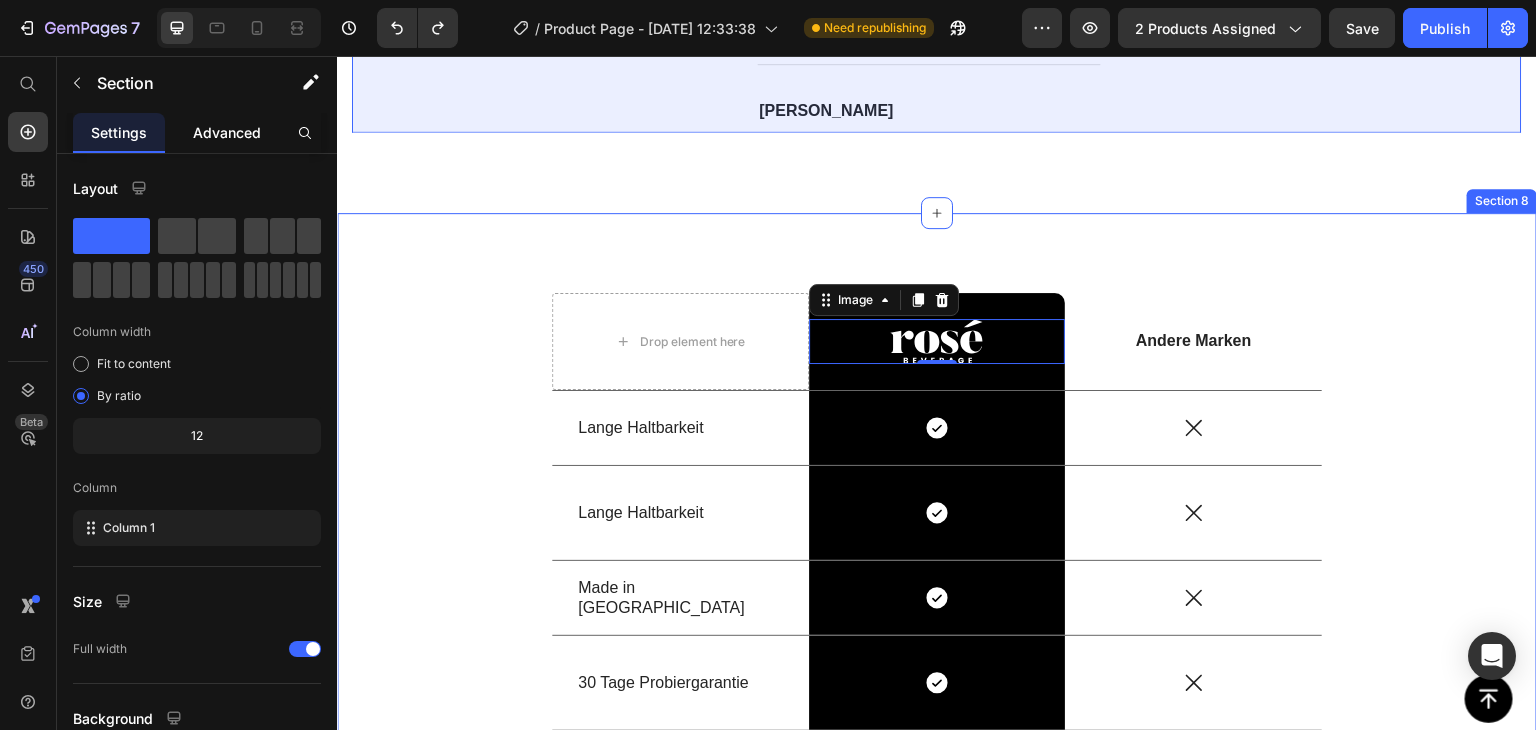 click on "Drop element here Image   0 Row Andere Marken Text Block Row Lange Haltbarkeit Text Block
Icon Row
Icon Row Lange Haltbarkeit Text Block
Icon Row
Icon Row Made in [GEOGRAPHIC_DATA] Text Block
Icon Row
Icon Row 30 Tage Probiergarantie  Text Block
Icon Row
Icon Row Luxuriöse Duftkomposition Text Block
Icon Row
Icon Row Row Section 8" at bounding box center (937, 552) 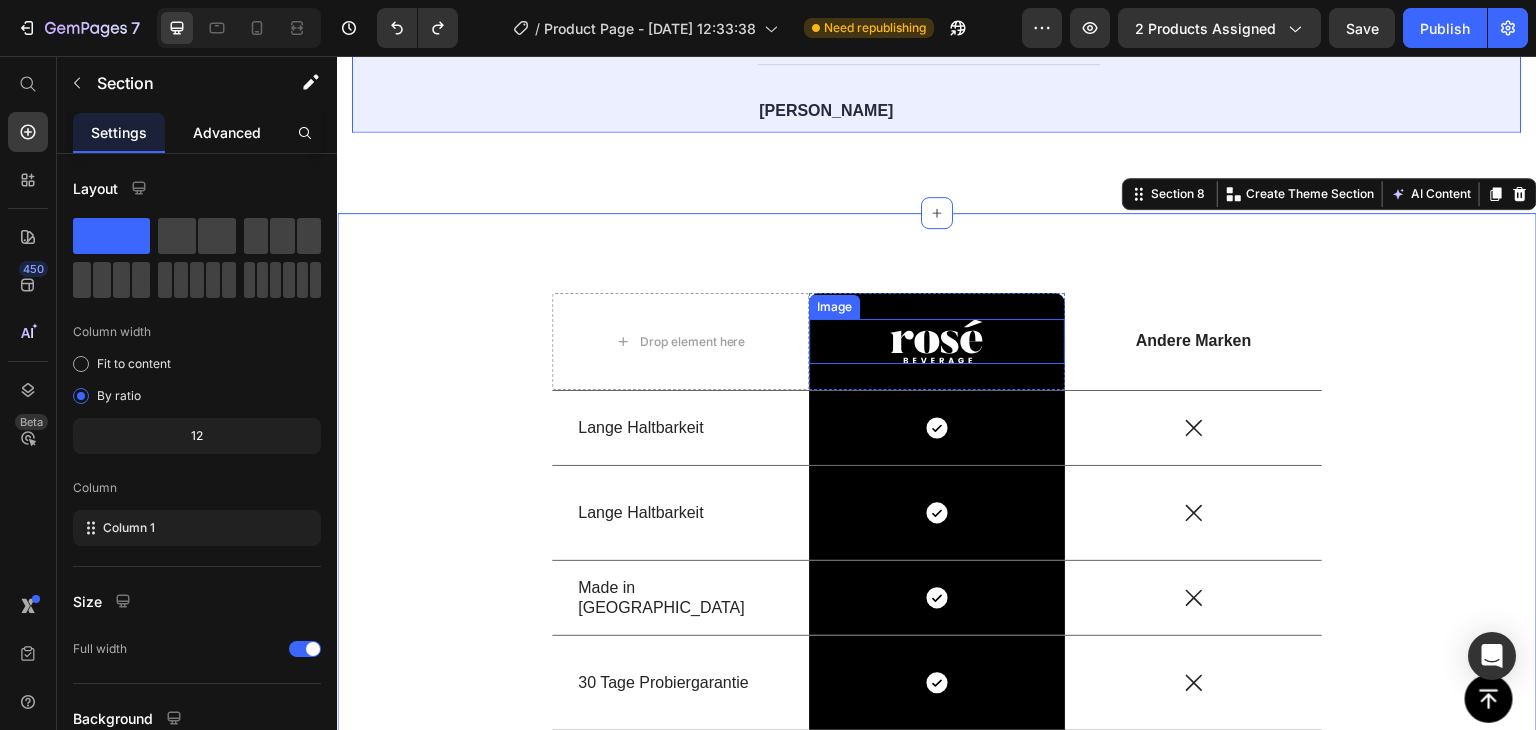 click at bounding box center [937, 342] 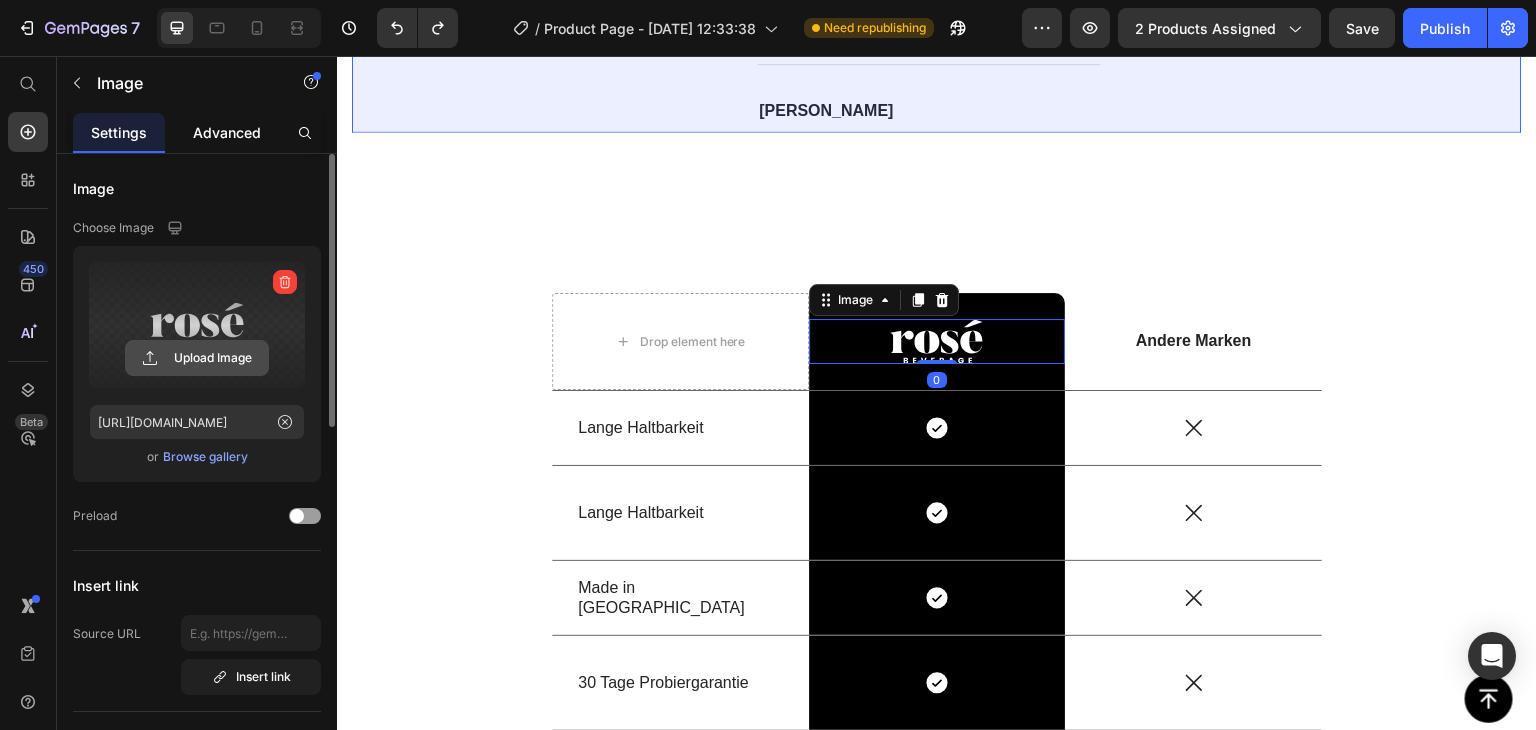 click on "Upload Image" at bounding box center (197, 325) 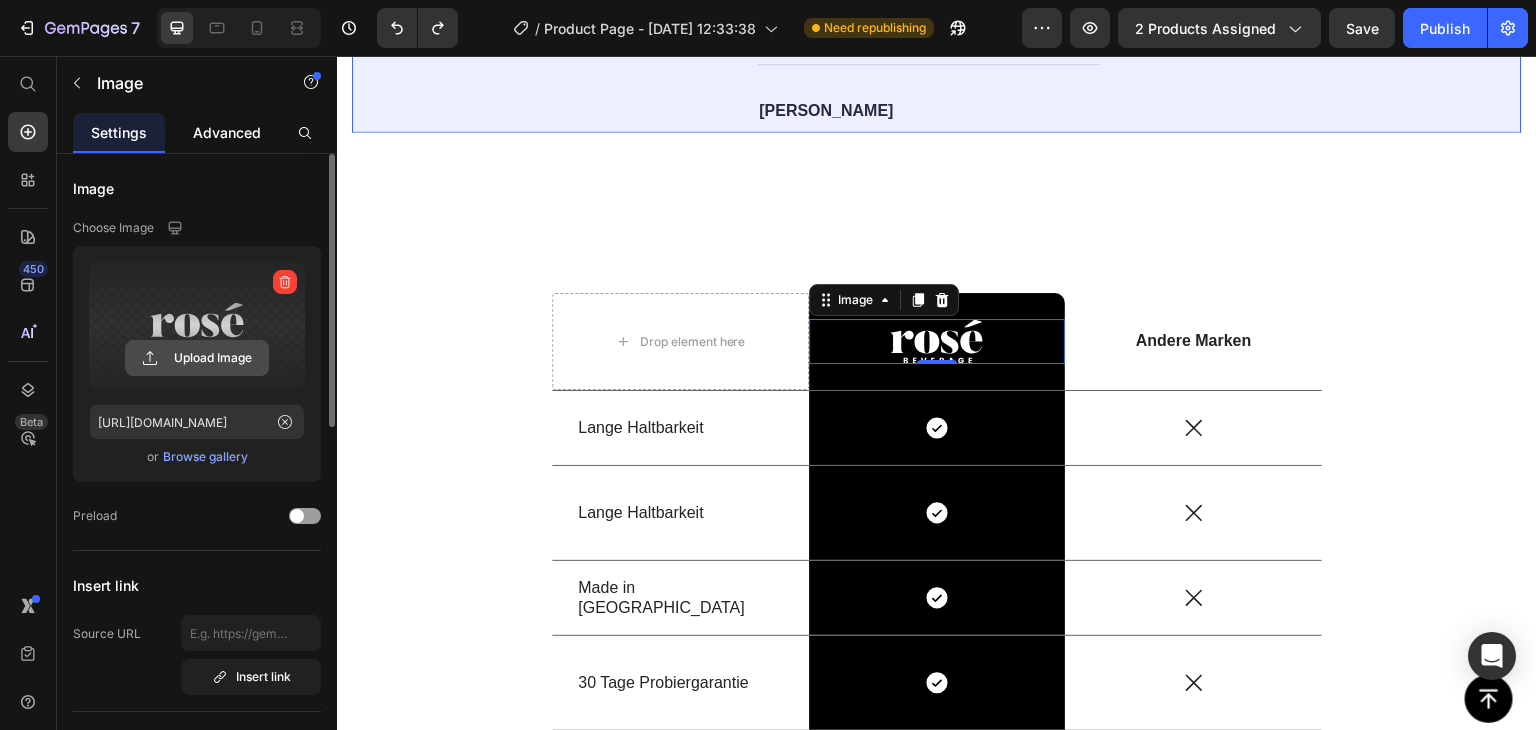 click 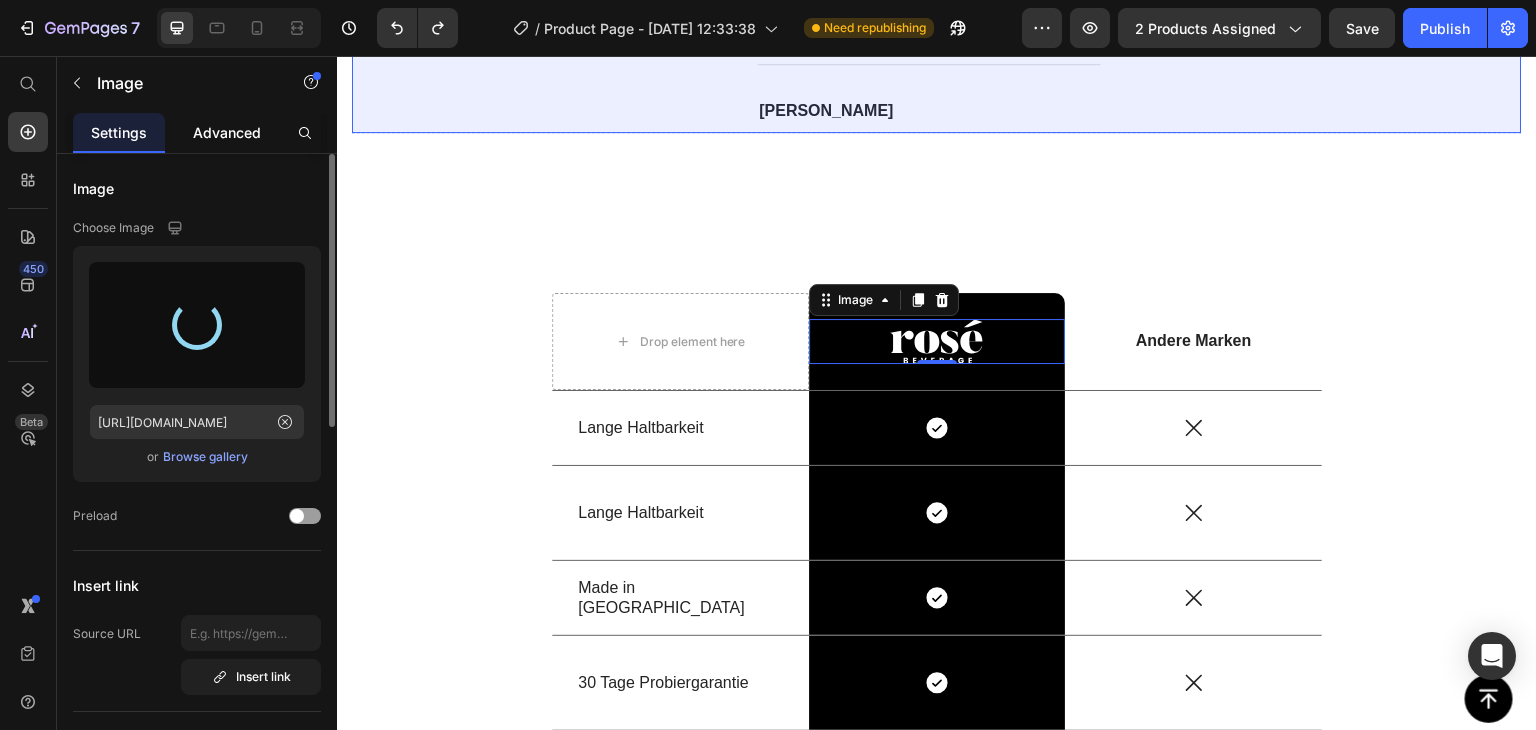 type on "[URL][DOMAIN_NAME]" 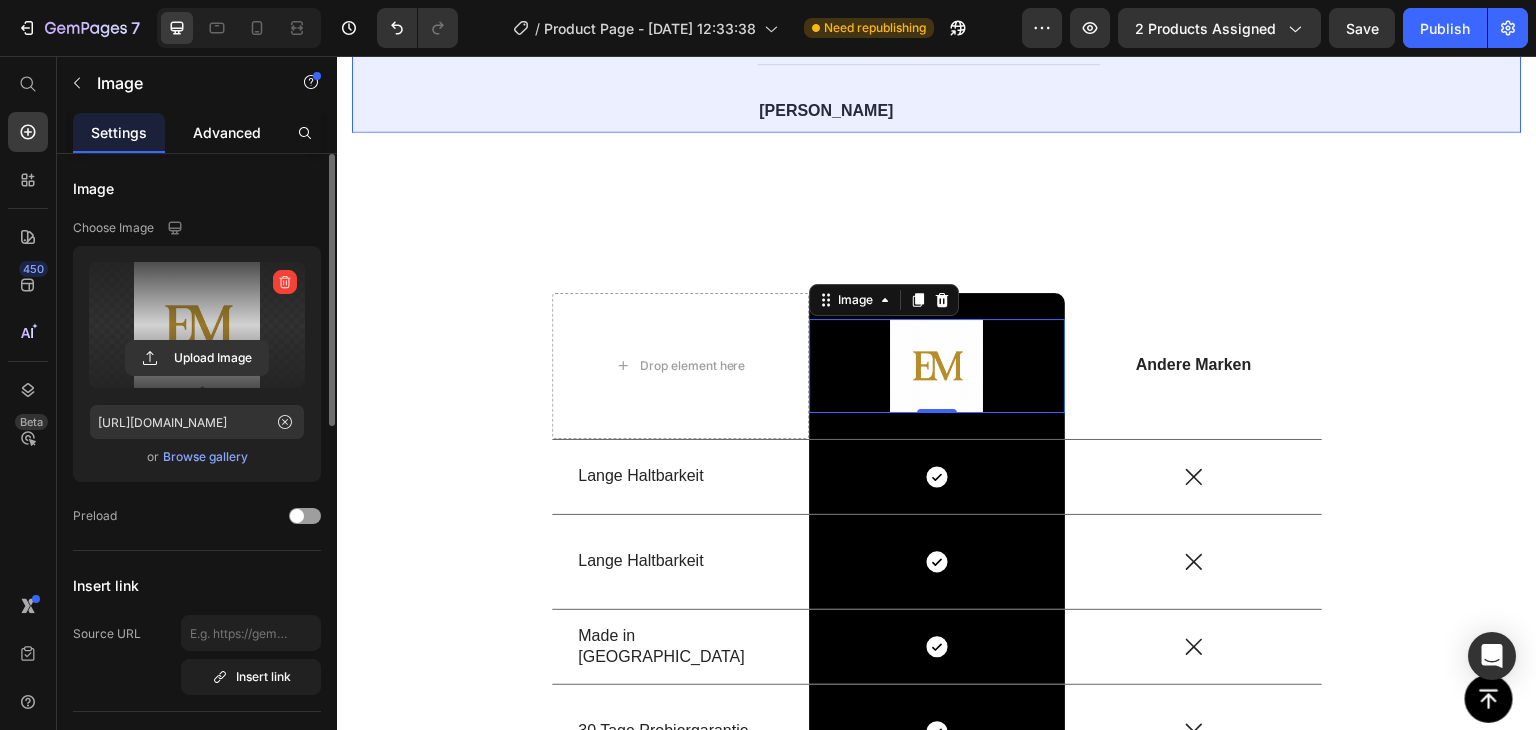 click at bounding box center [937, 366] 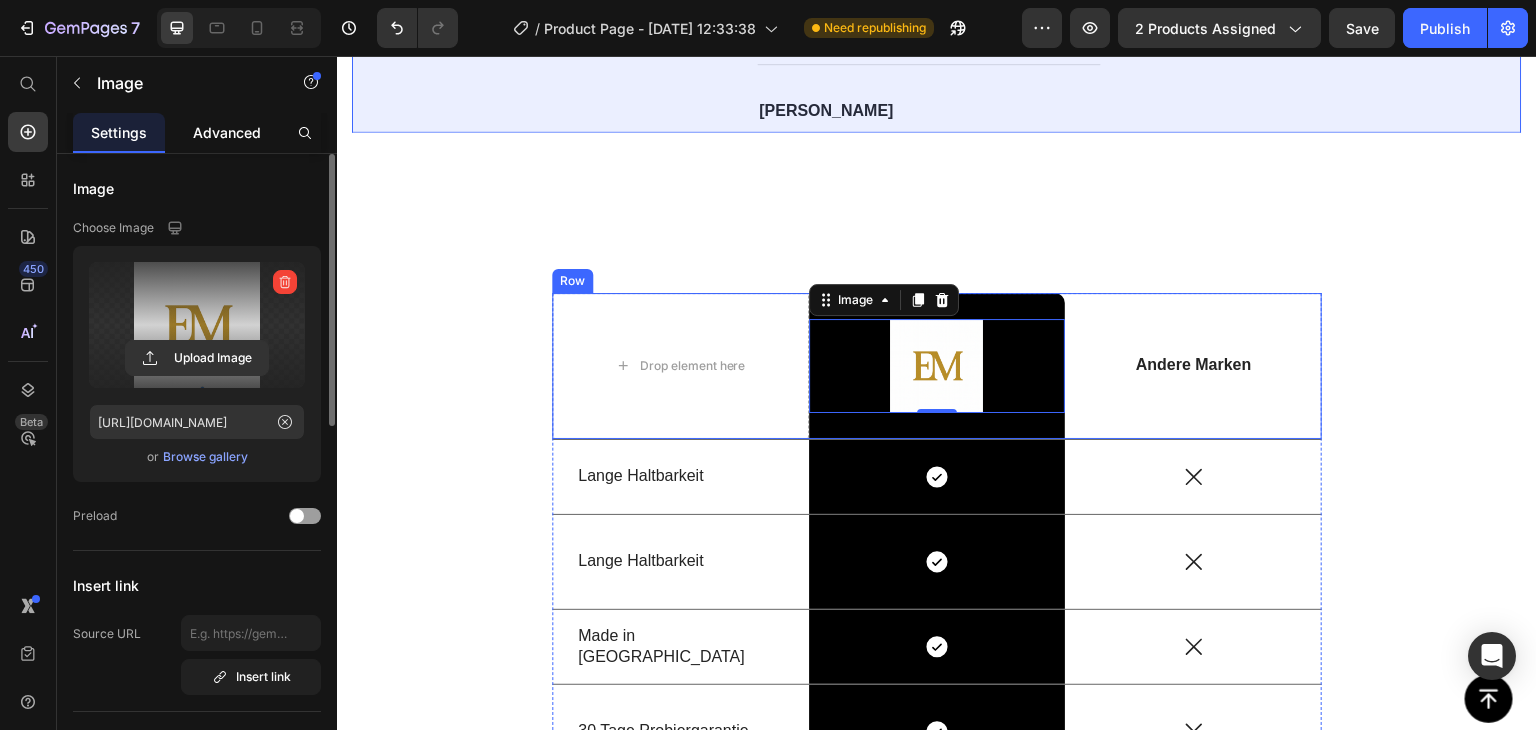 click on "Andere Marken Text Block" at bounding box center [1193, 366] 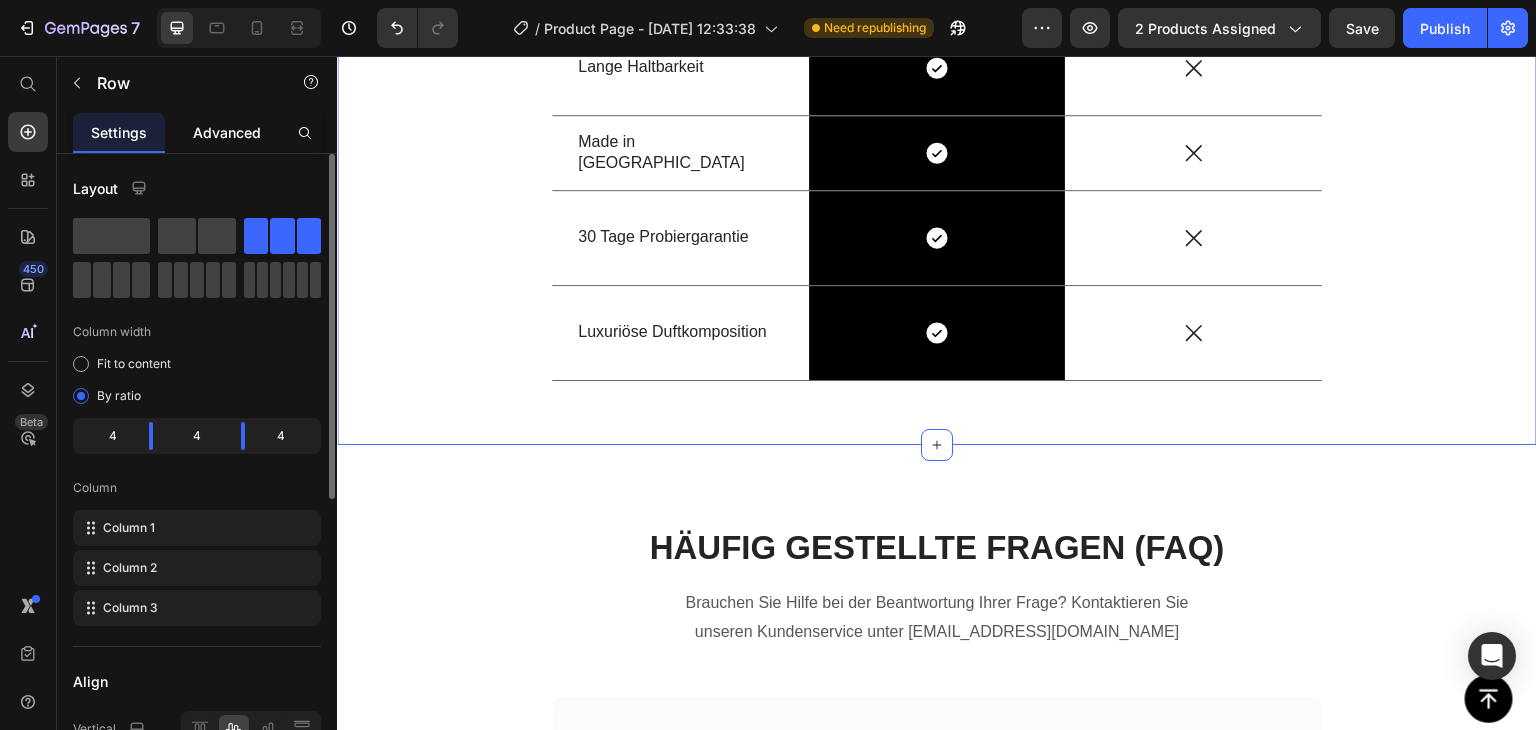 scroll, scrollTop: 4894, scrollLeft: 0, axis: vertical 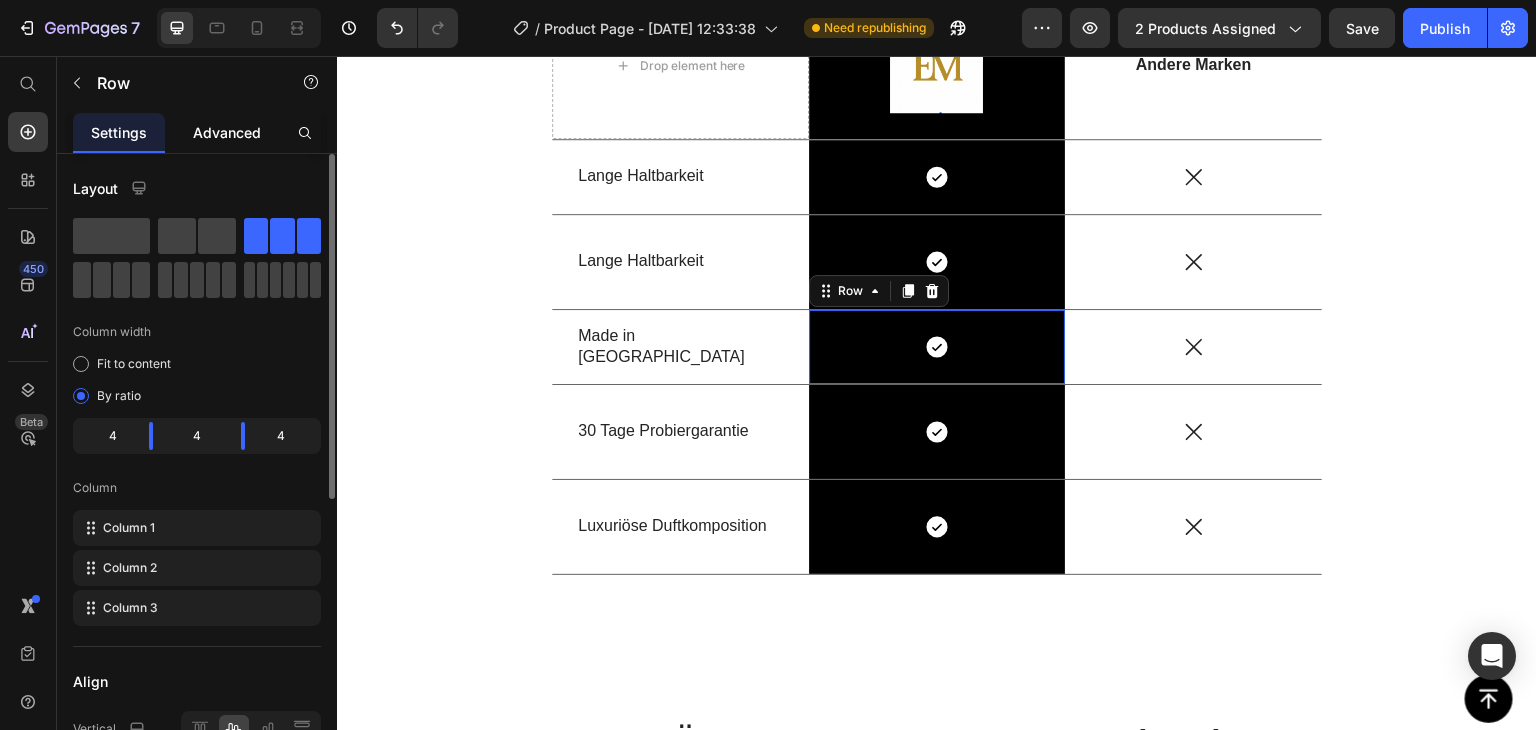 click on "Icon Row   0" at bounding box center (937, 347) 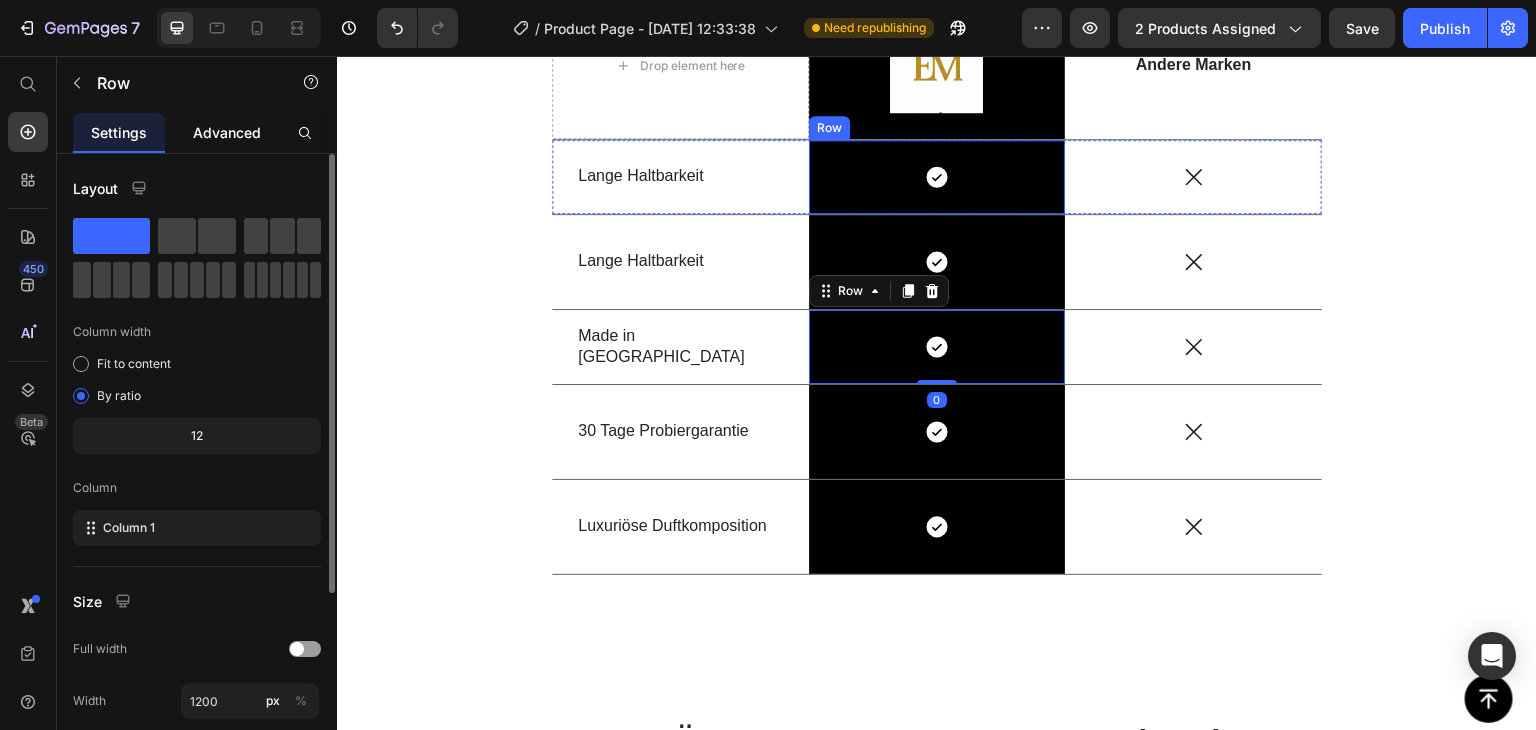 scroll, scrollTop: 4694, scrollLeft: 0, axis: vertical 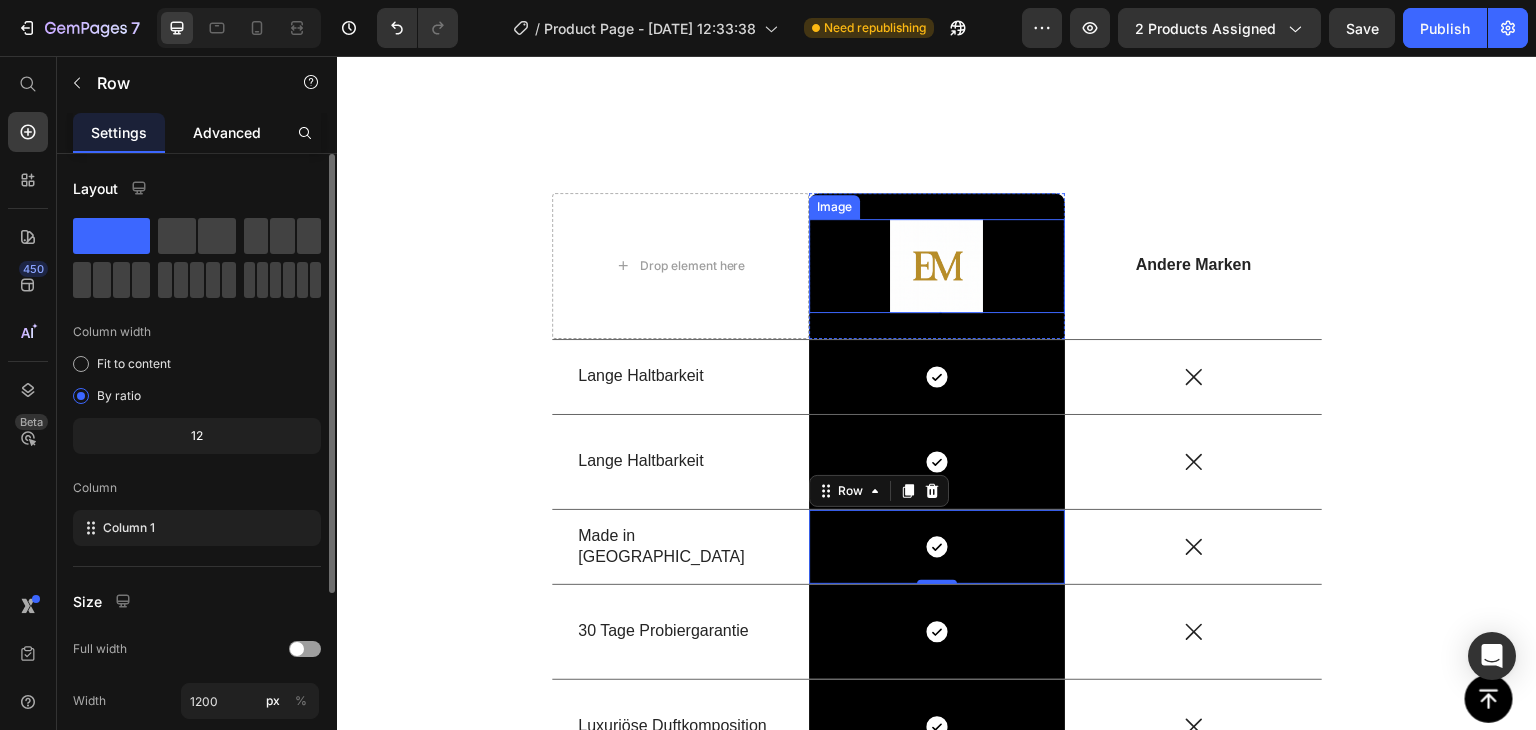 click at bounding box center (937, 266) 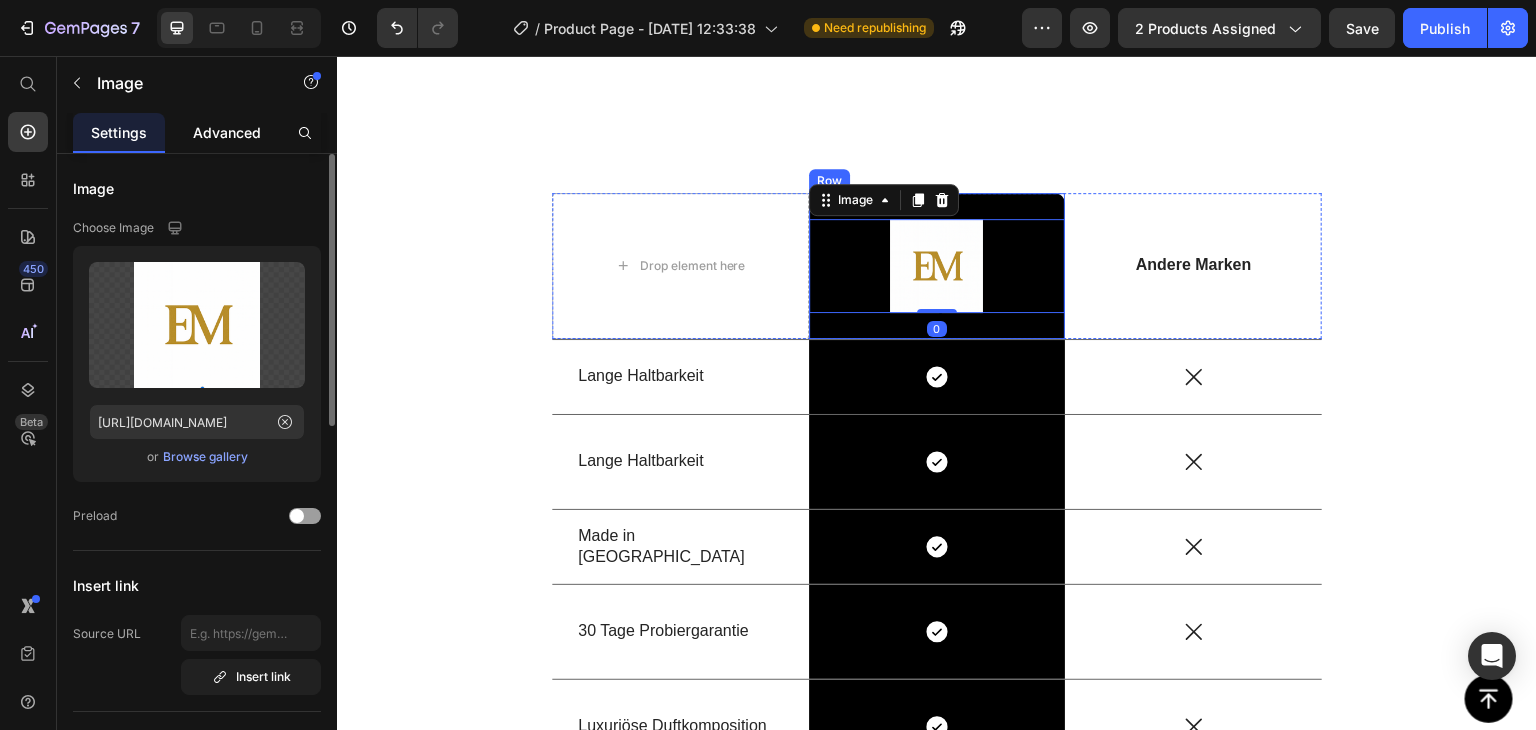 click on "Image   0 Row" at bounding box center [937, 266] 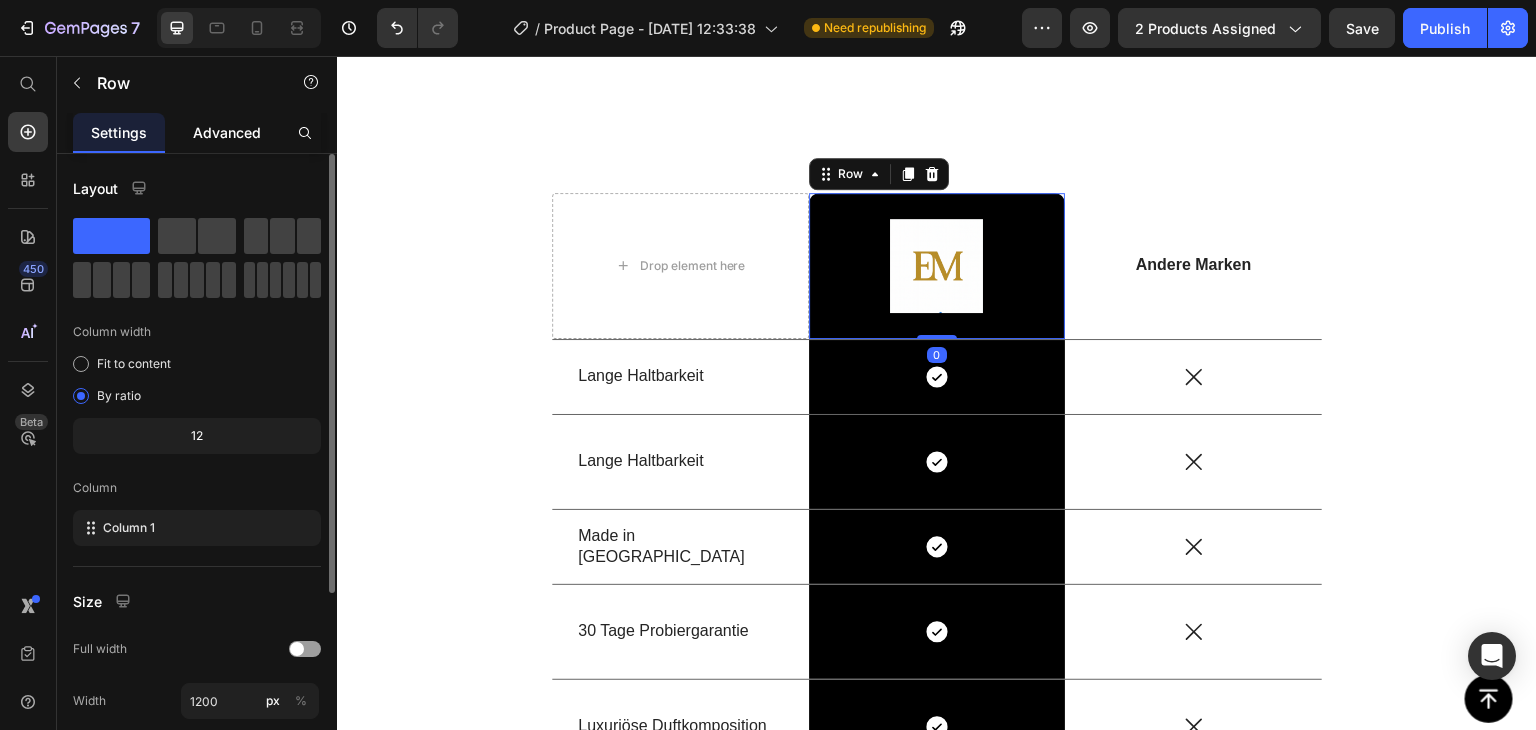 scroll, scrollTop: 277, scrollLeft: 0, axis: vertical 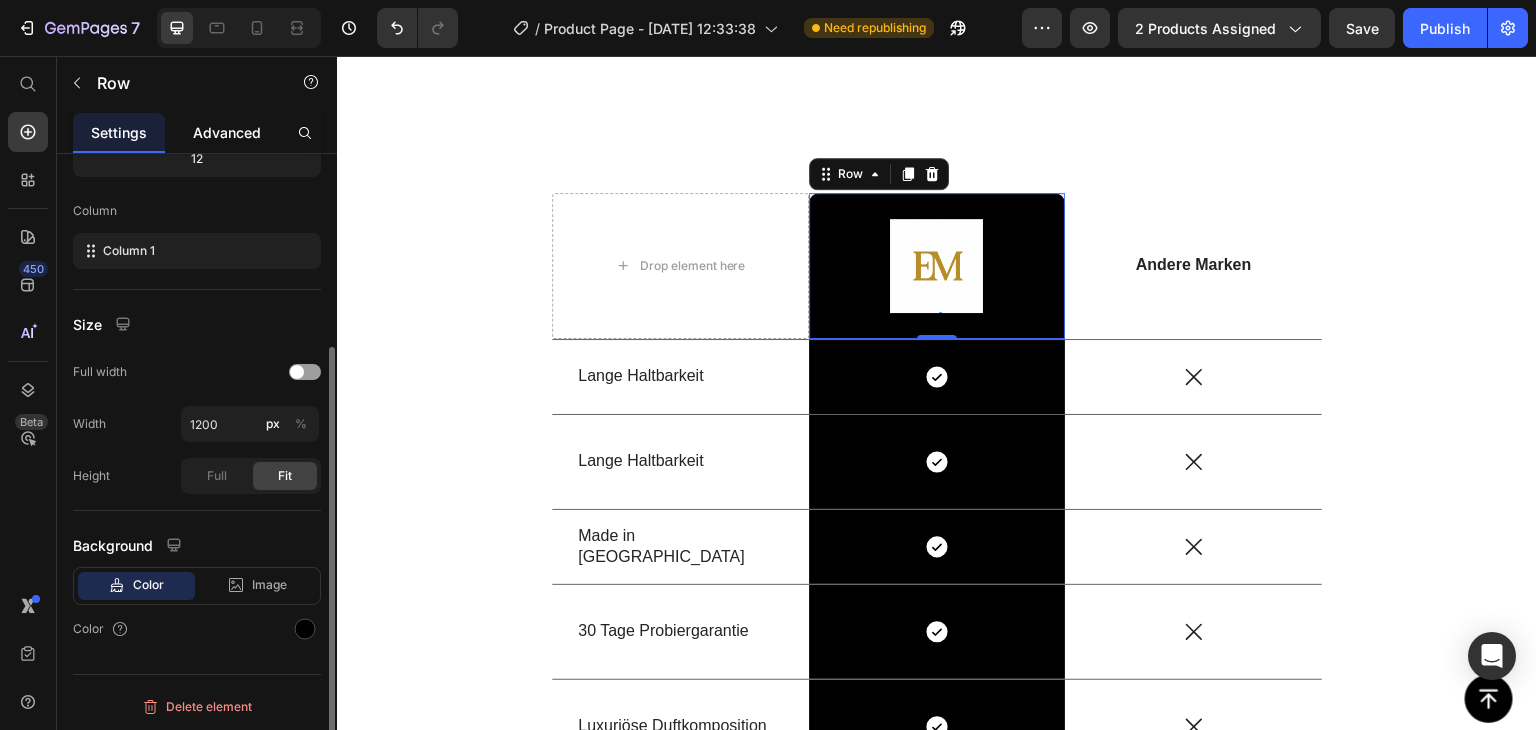 click on "Color" 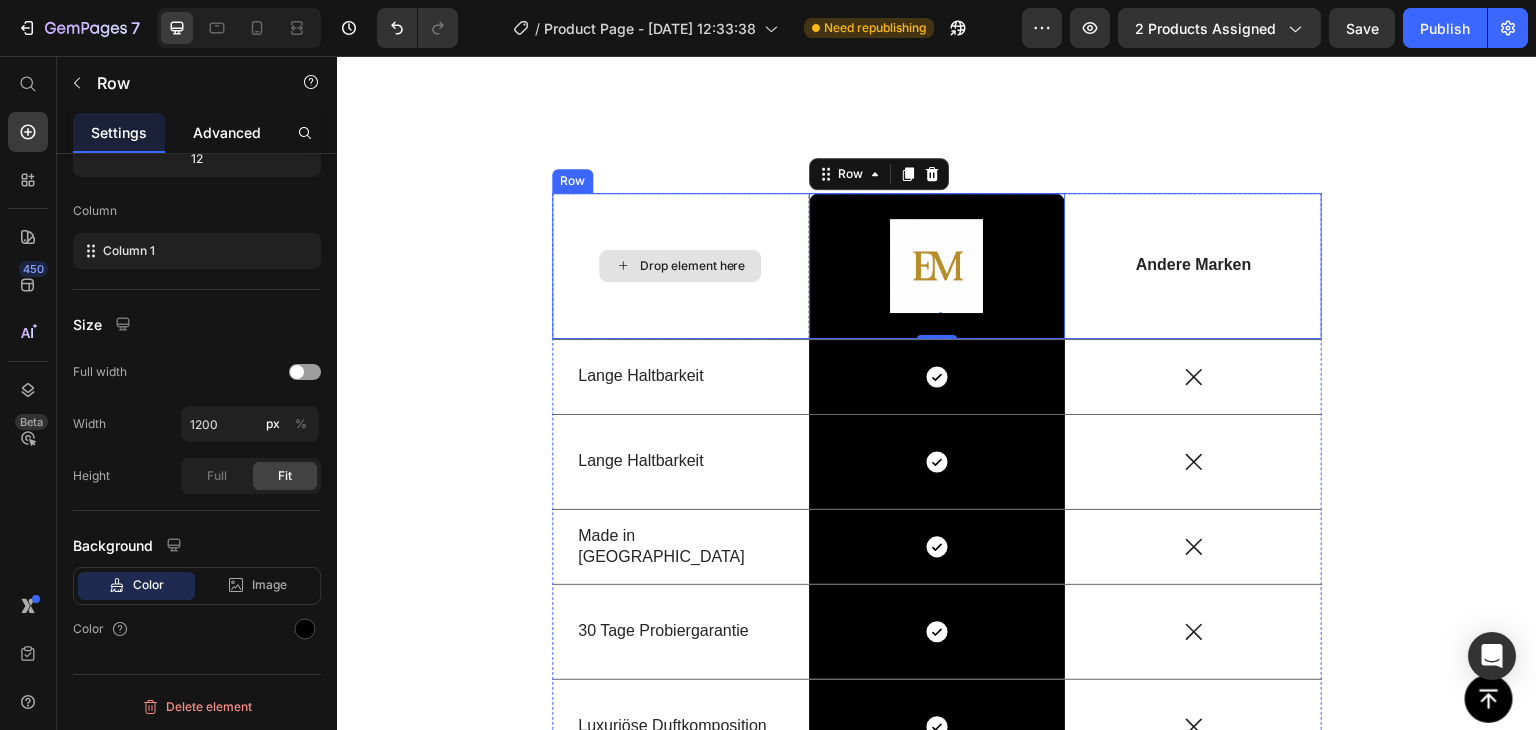 click on "Drop element here" at bounding box center [680, 266] 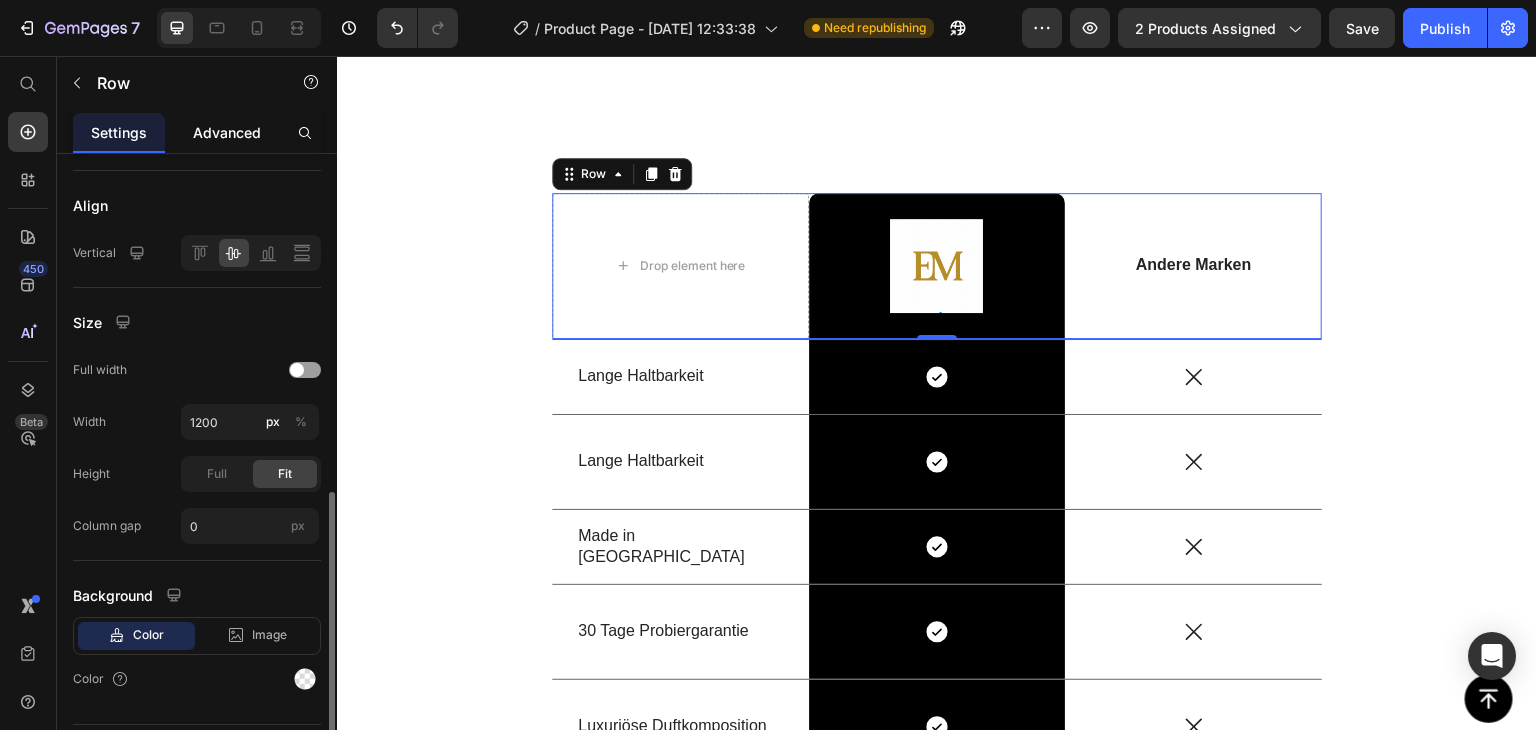 scroll, scrollTop: 526, scrollLeft: 0, axis: vertical 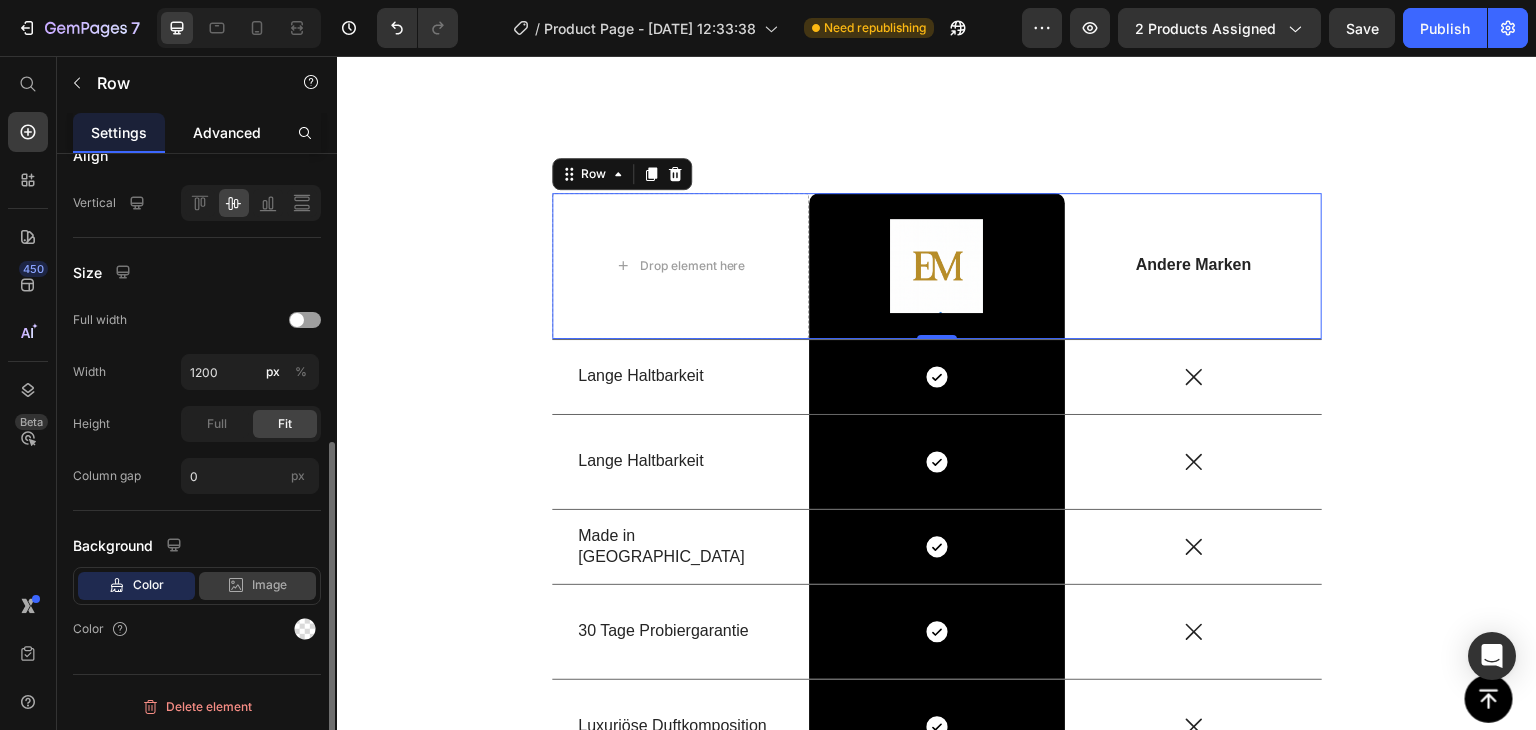 click 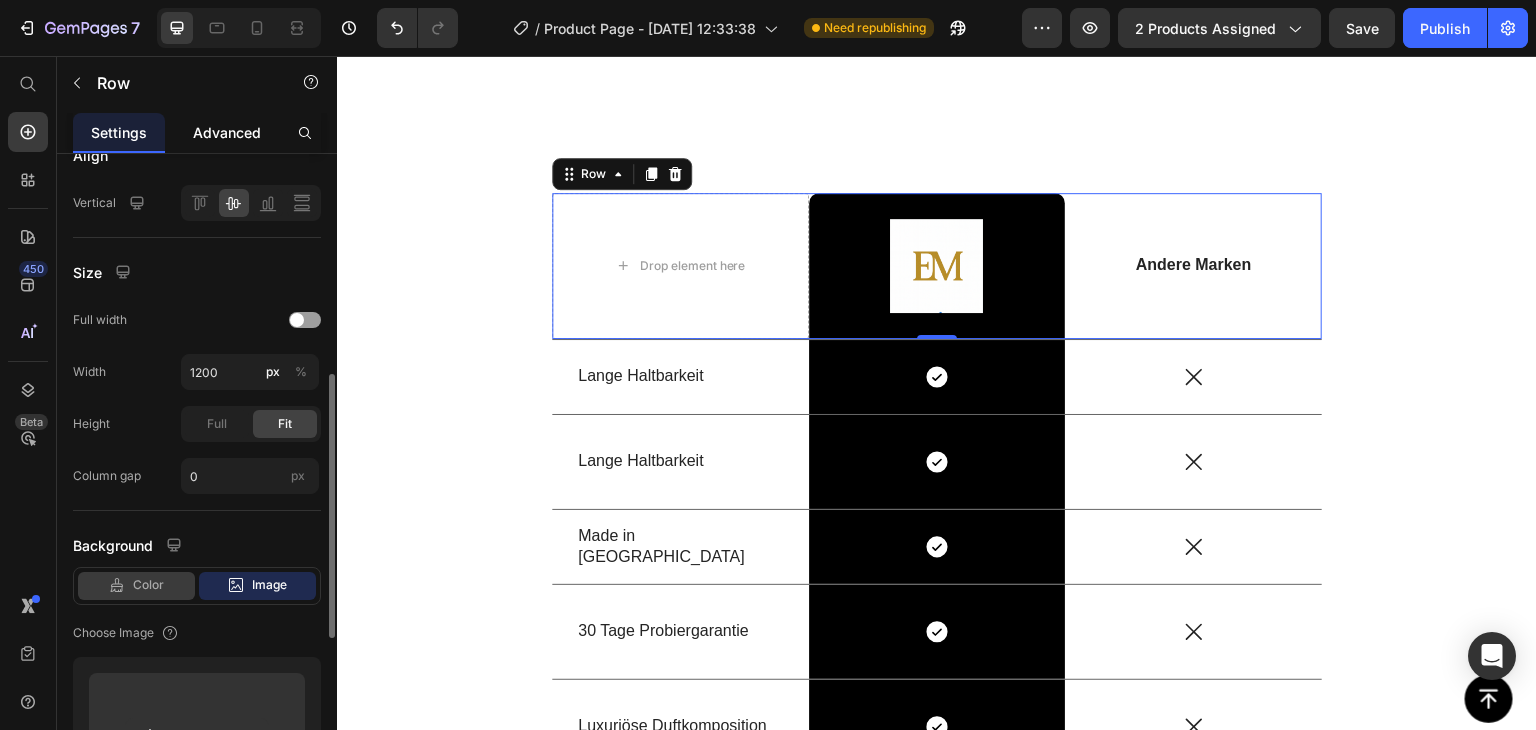 click on "Color" at bounding box center (148, 585) 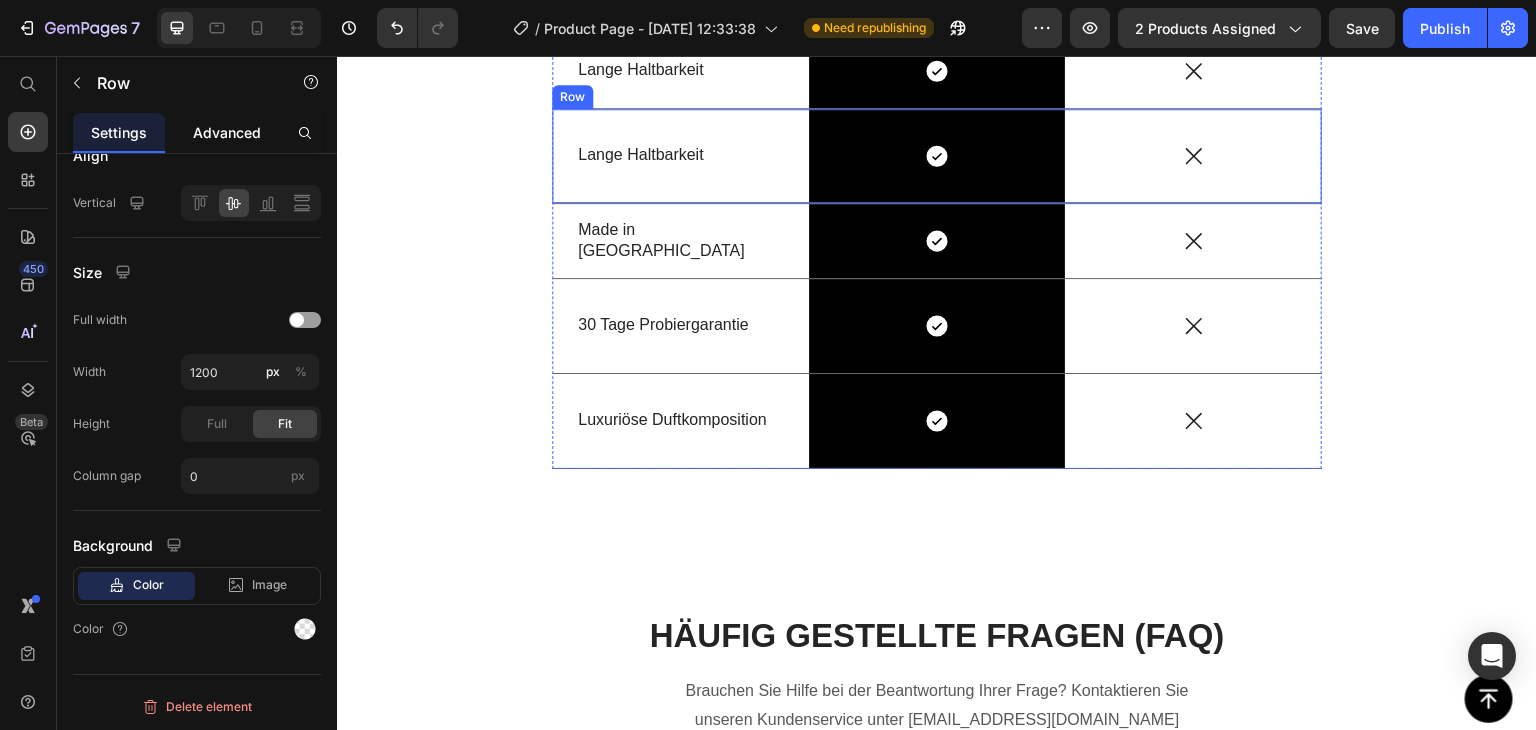 scroll, scrollTop: 4894, scrollLeft: 0, axis: vertical 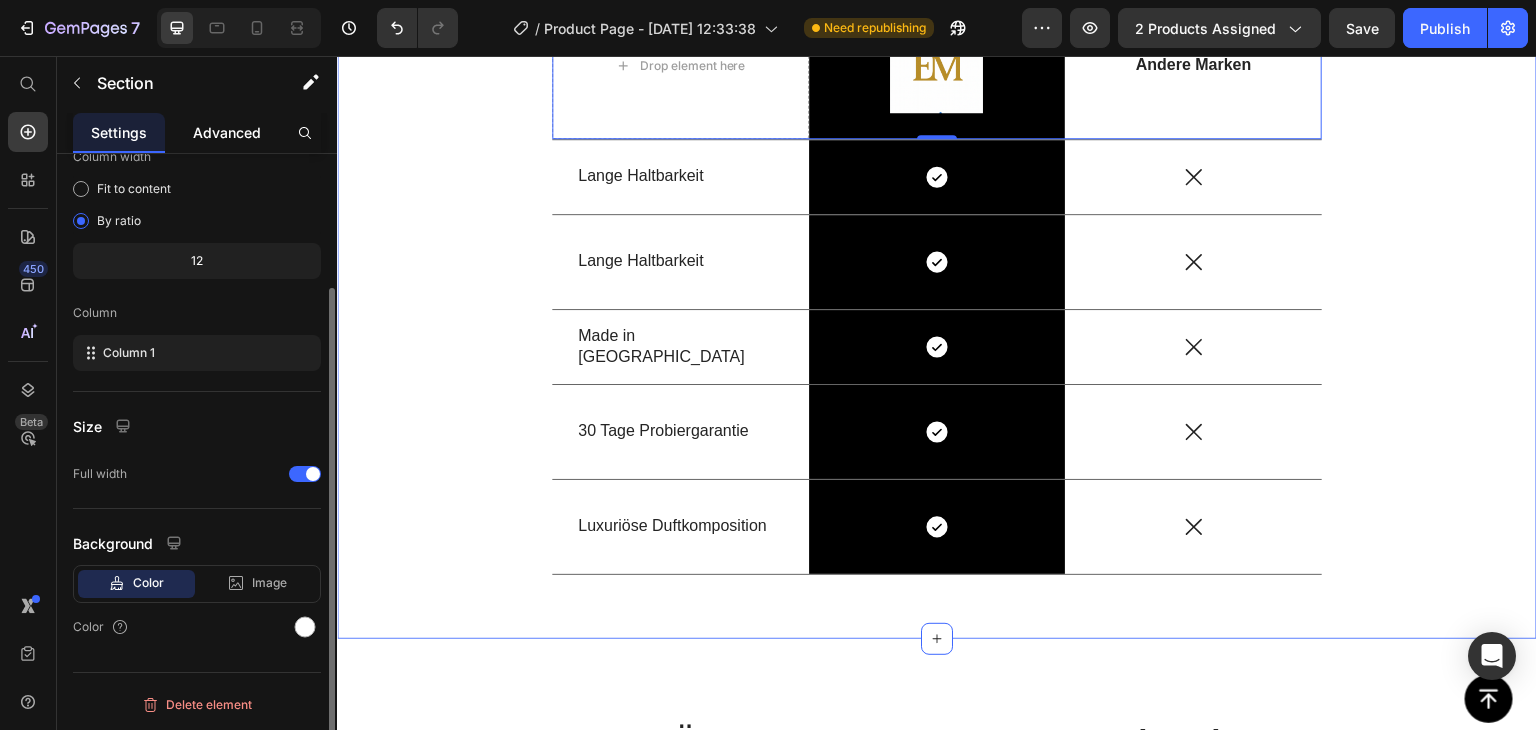 click on "Drop element here Image Row Andere Marken Text Block Row   0 Lange Haltbarkeit Text Block
Icon Row
Icon Row Lange Haltbarkeit Text Block
Icon Row
Icon Row Made in [GEOGRAPHIC_DATA] Text Block
Icon Row
Icon Row 30 Tage Probiergarantie  Text Block
Icon Row
Icon Row Luxuriöse Duftkomposition Text Block
Icon Row
Icon Row Row" at bounding box center [937, 292] 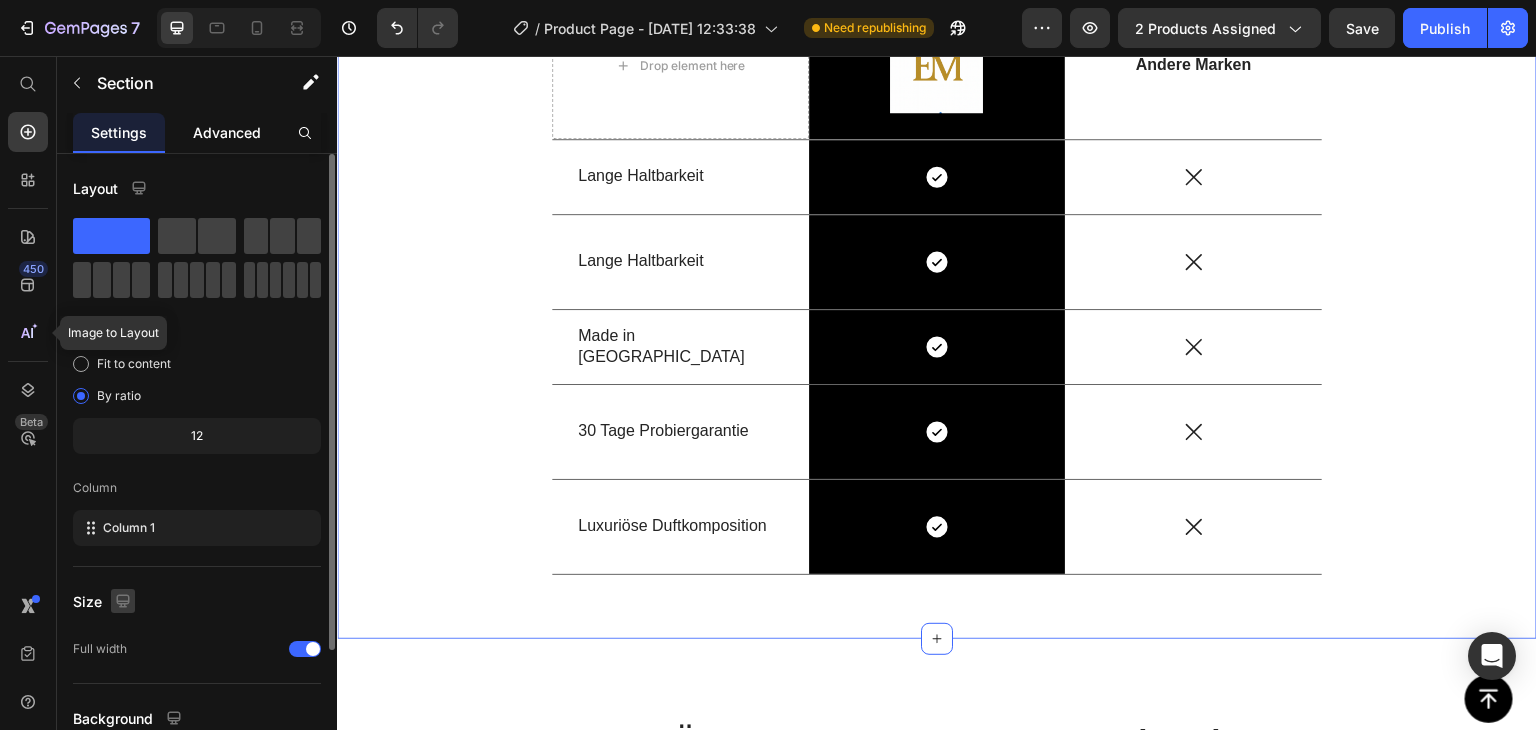 scroll, scrollTop: 173, scrollLeft: 0, axis: vertical 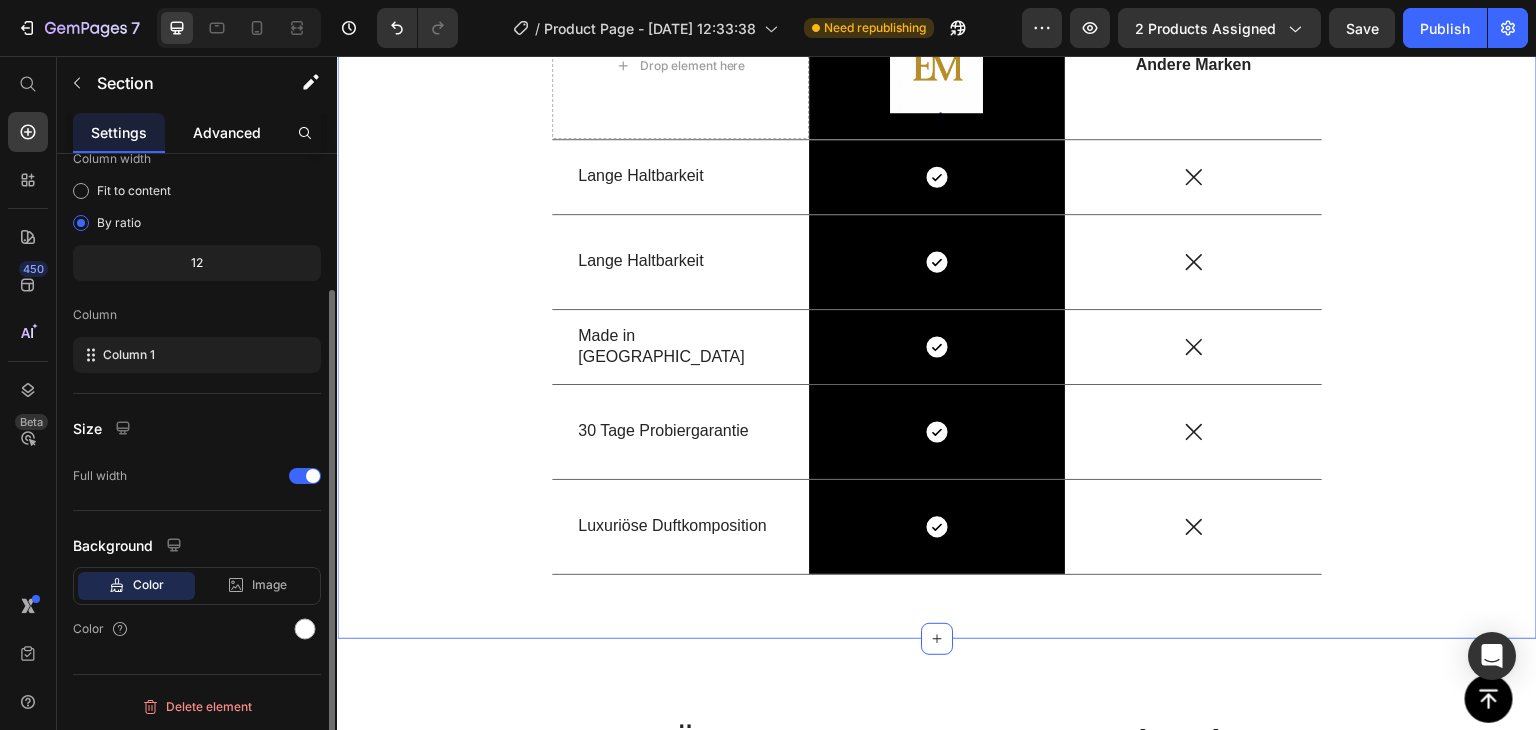 click on "Color" 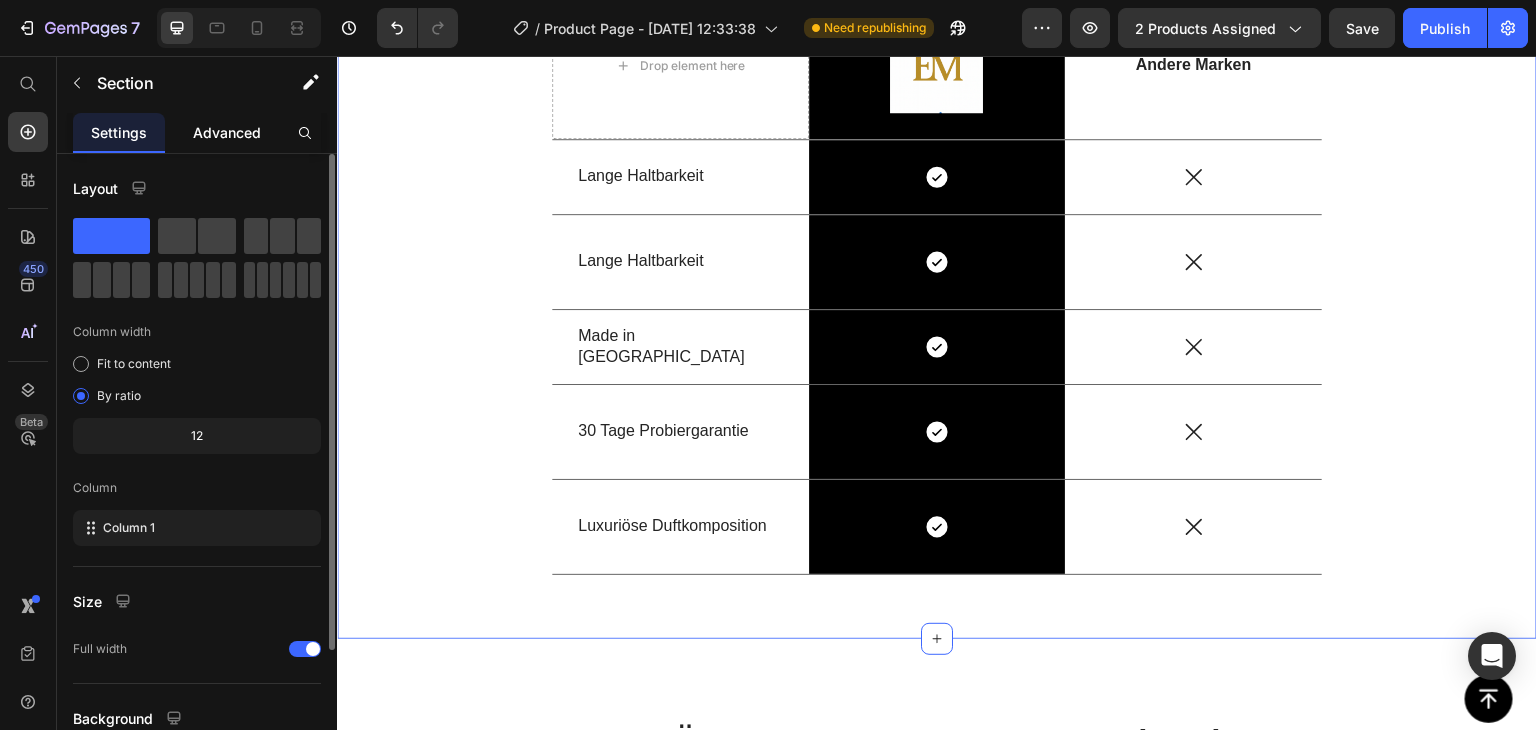 scroll, scrollTop: 173, scrollLeft: 0, axis: vertical 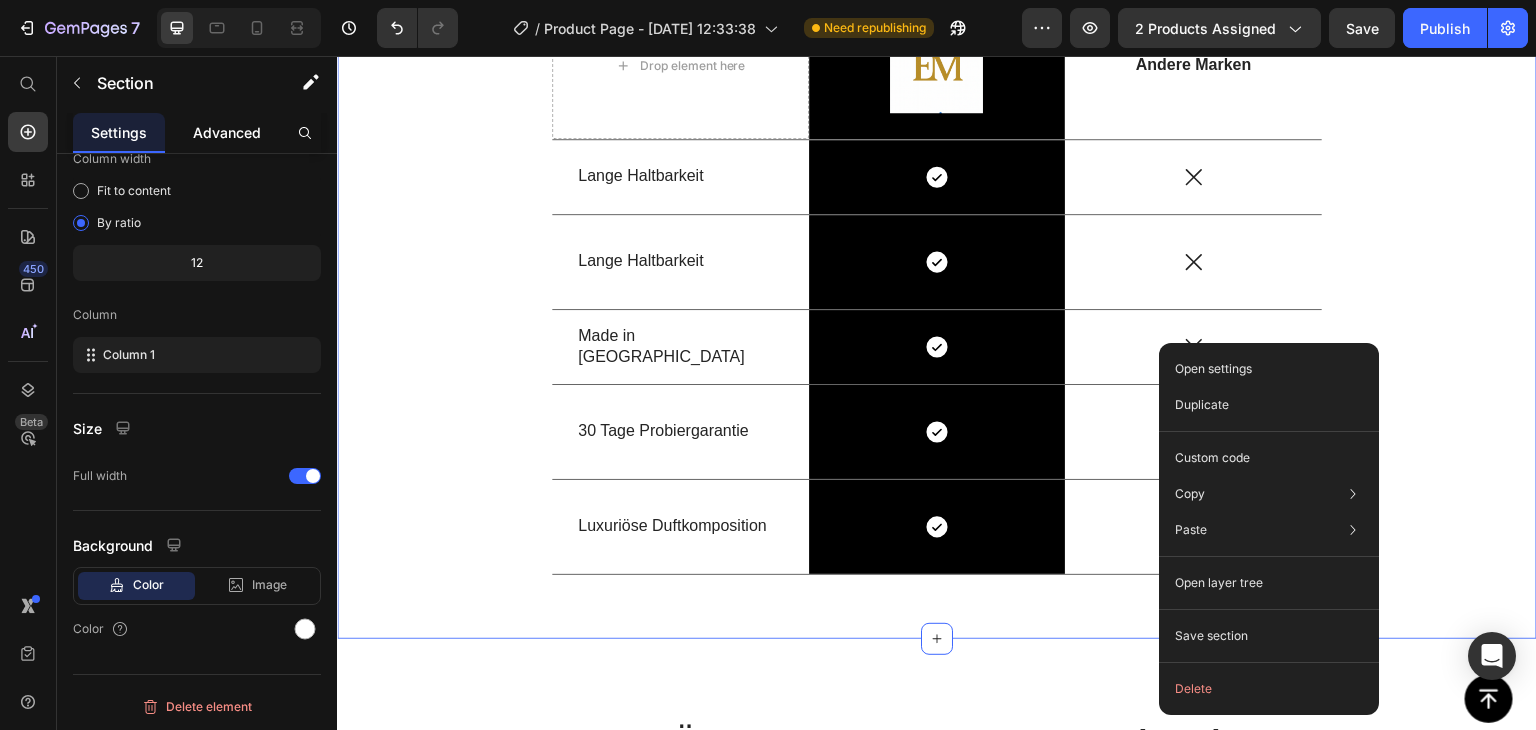 drag, startPoint x: 1496, startPoint y: 284, endPoint x: 1488, endPoint y: 300, distance: 17.888544 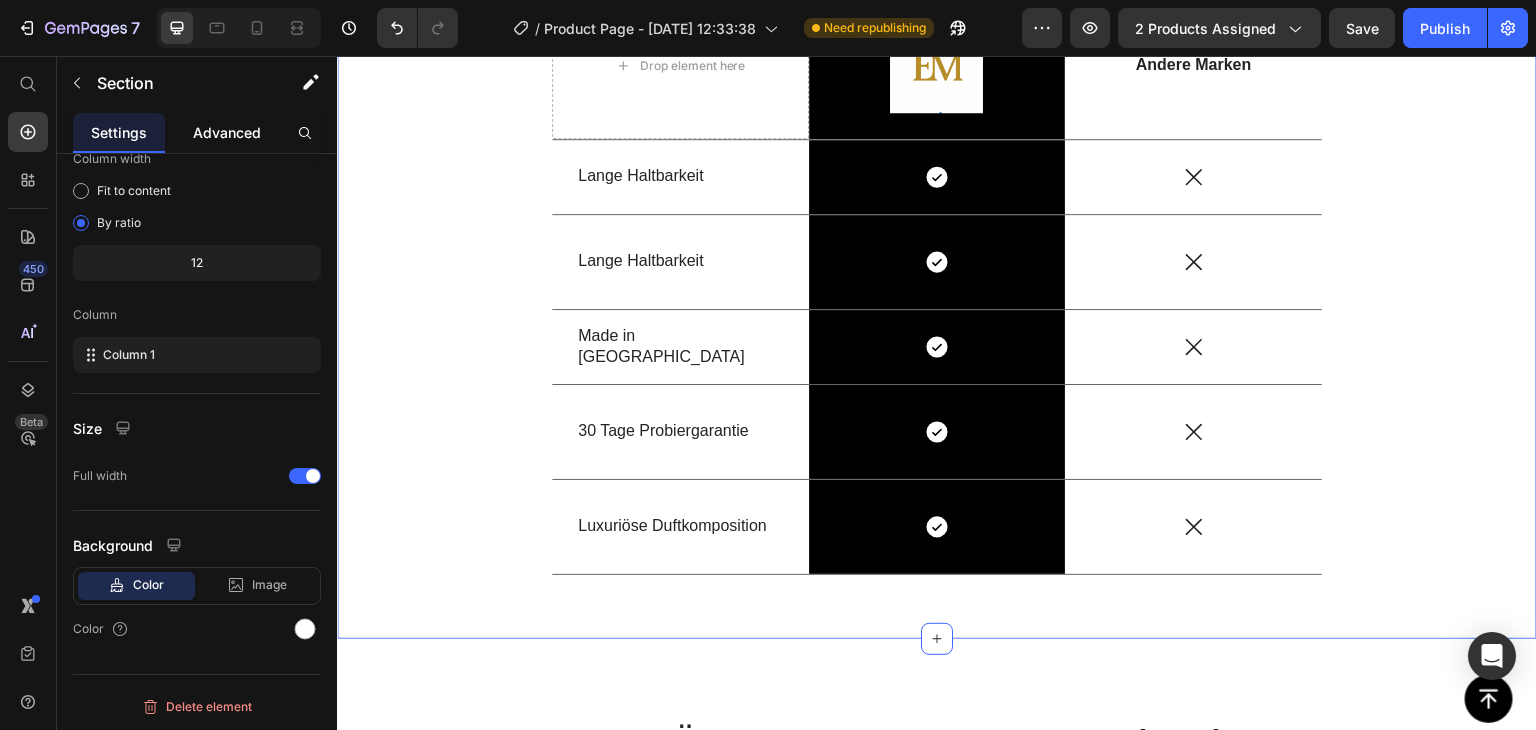 click on "Drop element here Image Row Andere Marken Text Block Row Lange Haltbarkeit Text Block
Icon Row
Icon Row Lange Haltbarkeit Text Block
Icon Row
Icon Row Made in [GEOGRAPHIC_DATA] Text Block
Icon Row
Icon Row 30 Tage Probiergarantie  Text Block
Icon Row
Icon Row Luxuriöse Duftkomposition Text Block
Icon Row
Icon Row Row" at bounding box center [937, 292] 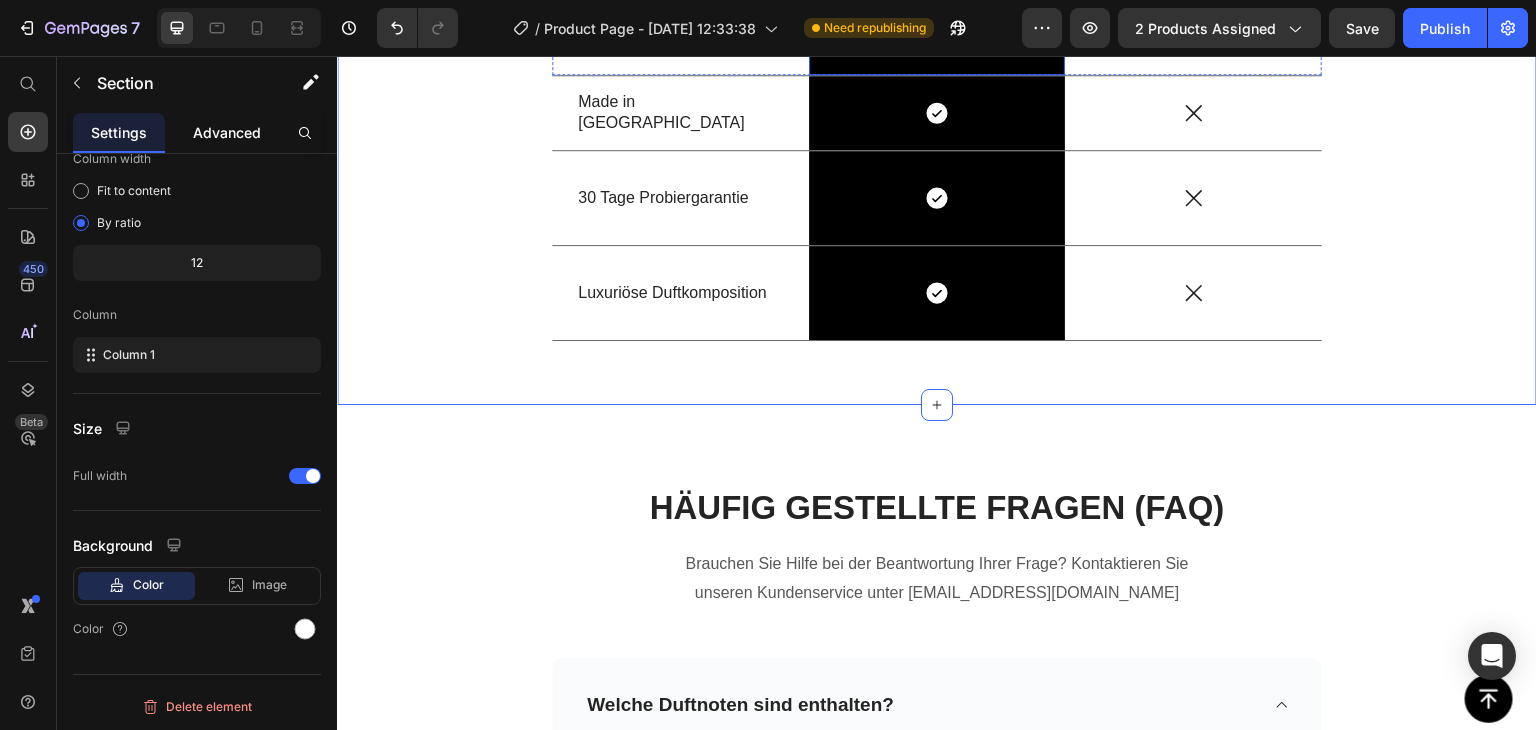 scroll, scrollTop: 4494, scrollLeft: 0, axis: vertical 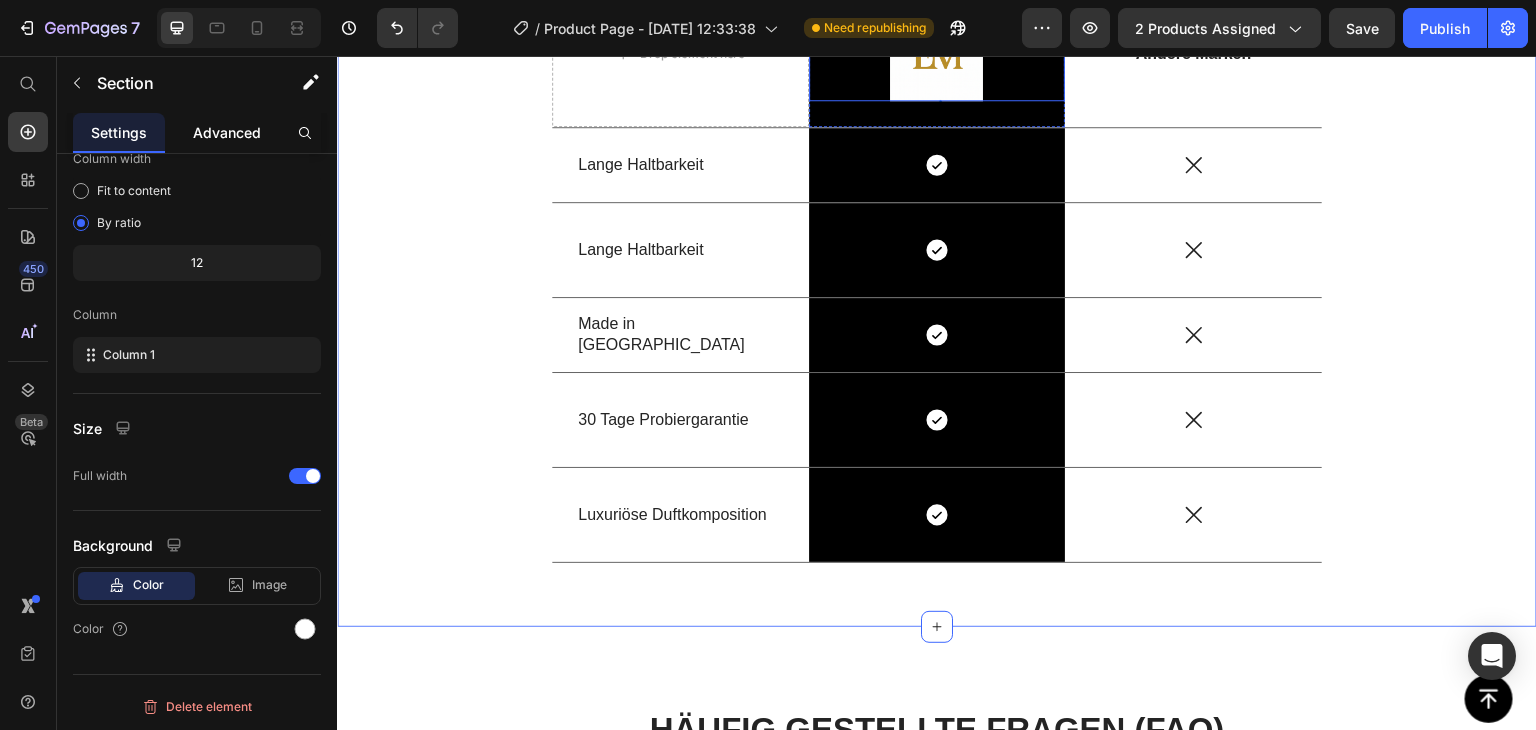 click at bounding box center [937, 55] 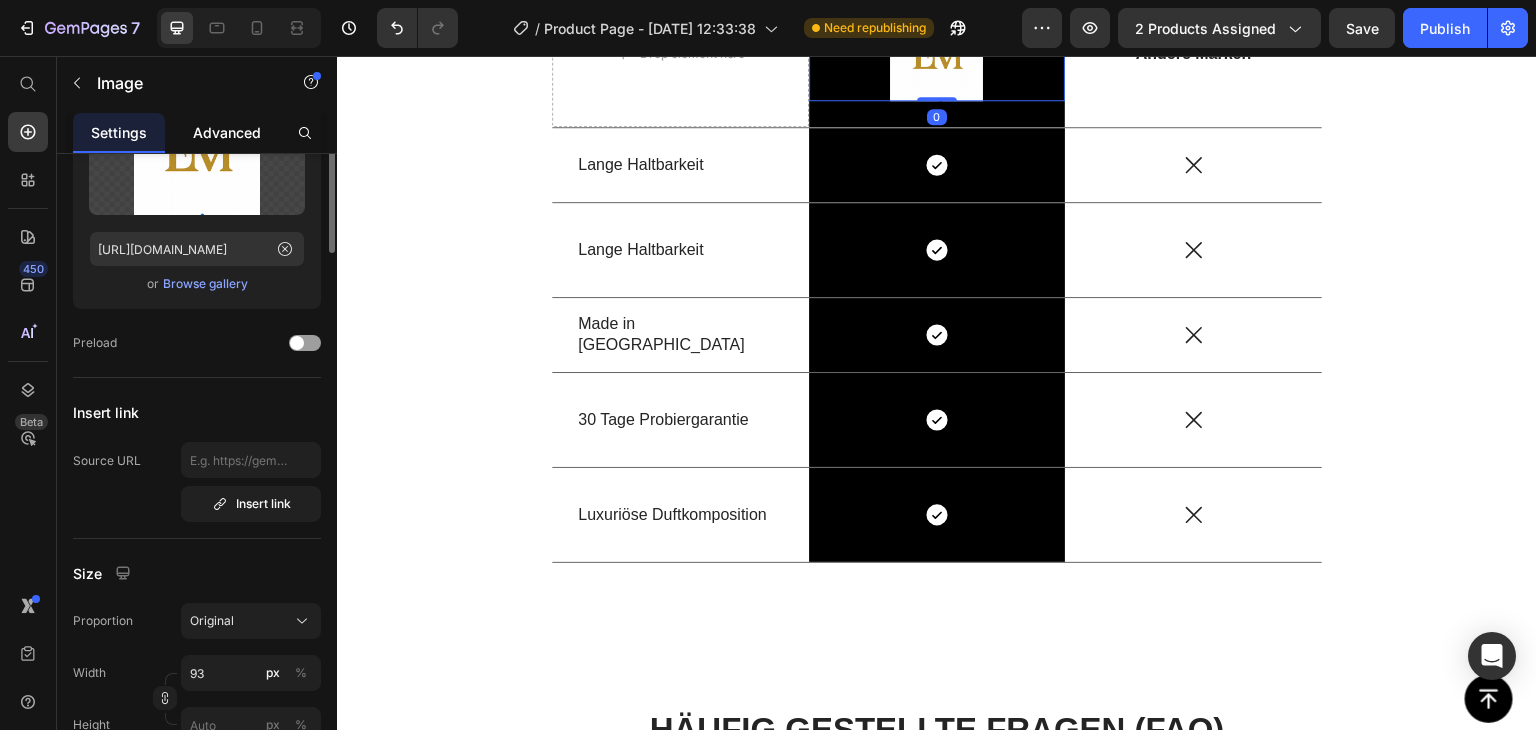 scroll, scrollTop: 0, scrollLeft: 0, axis: both 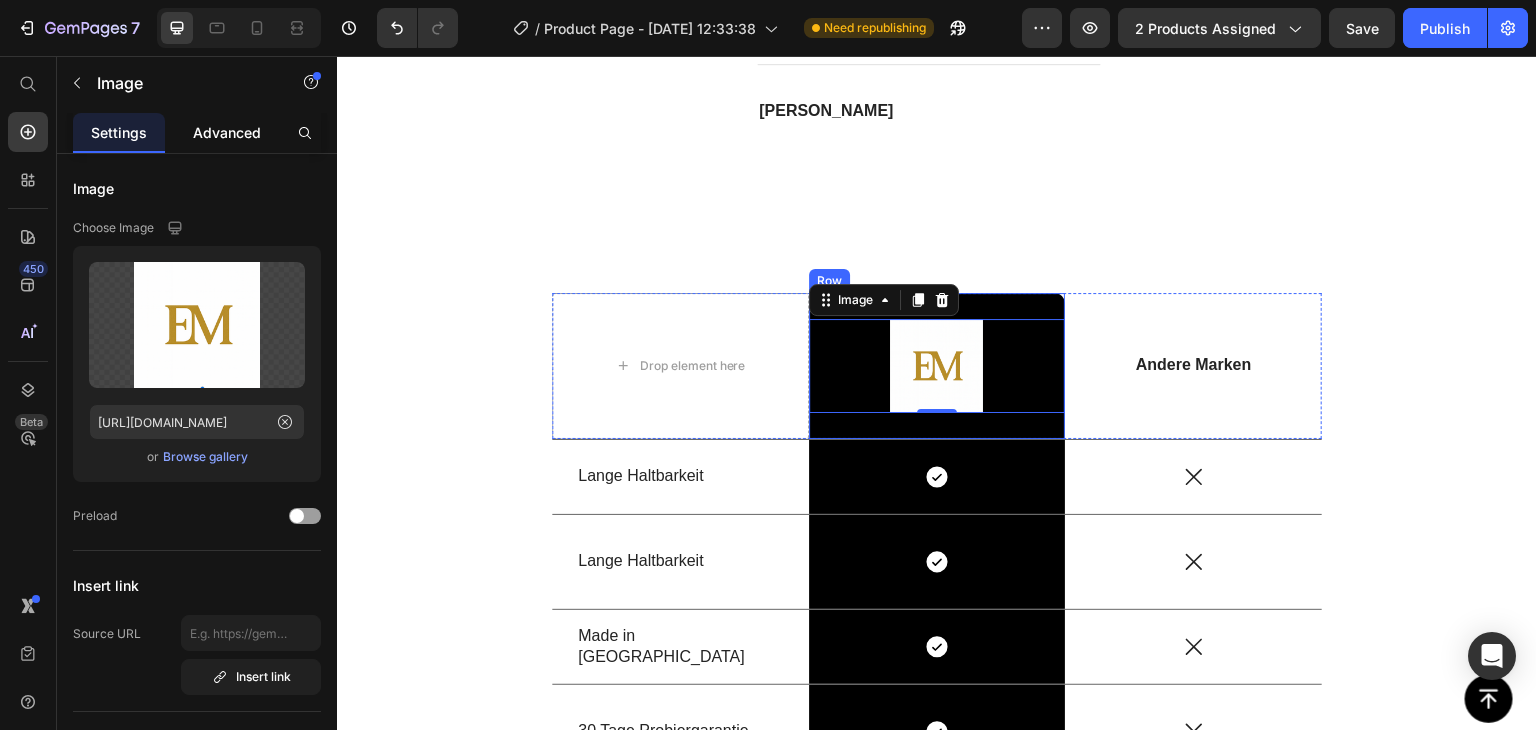click on "Image   0 Row" at bounding box center (937, 366) 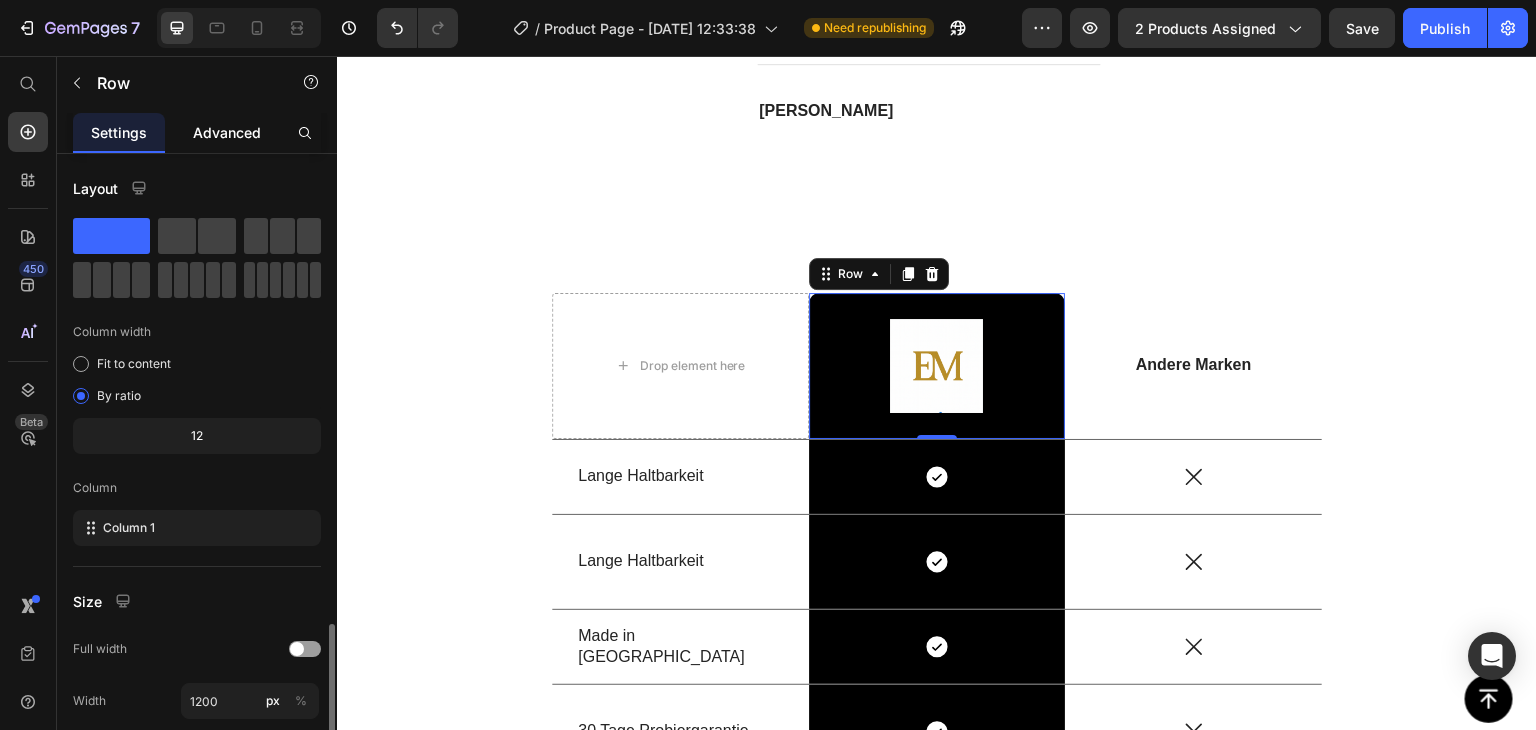 scroll, scrollTop: 277, scrollLeft: 0, axis: vertical 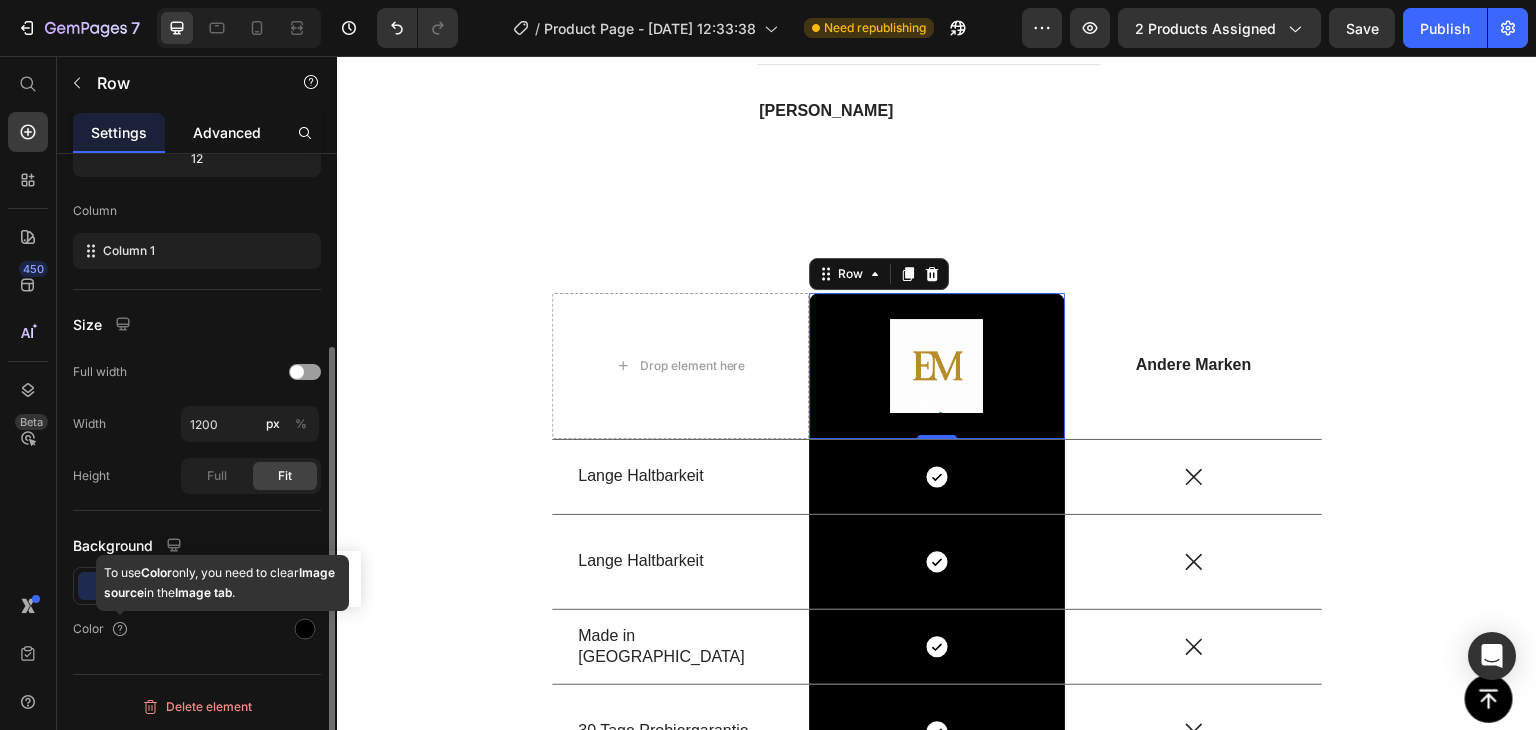 click 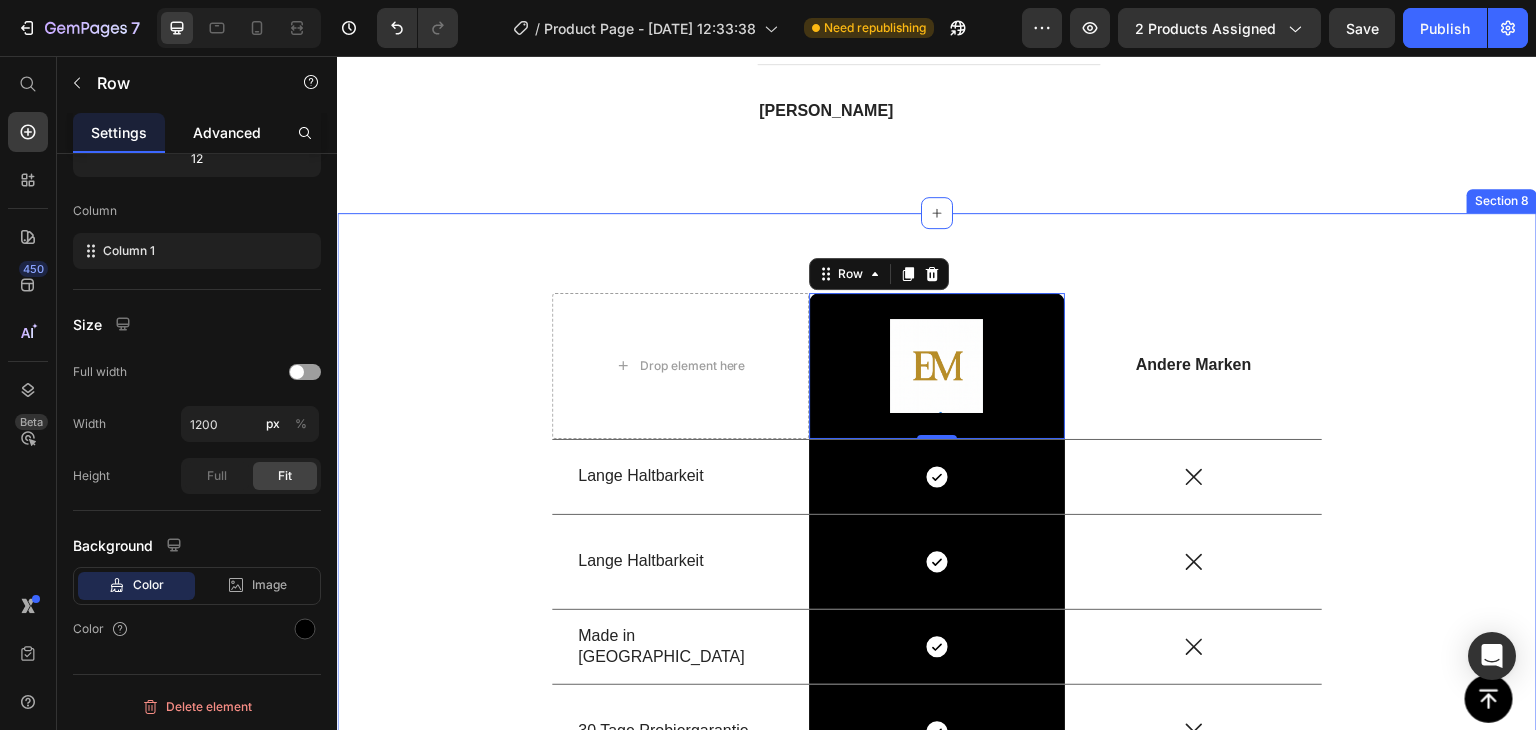 click on "Drop element here Image Row   0 Andere Marken Text Block Row Lange Haltbarkeit Text Block
Icon Row
Icon Row Lange Haltbarkeit Text Block
Icon Row
Icon Row Made in [GEOGRAPHIC_DATA] Text Block
Icon Row
Icon Row 30 Tage Probiergarantie  Text Block
Icon Row
Icon Row Luxuriöse Duftkomposition Text Block
Icon Row
Icon Row Row Section 8" at bounding box center (937, 576) 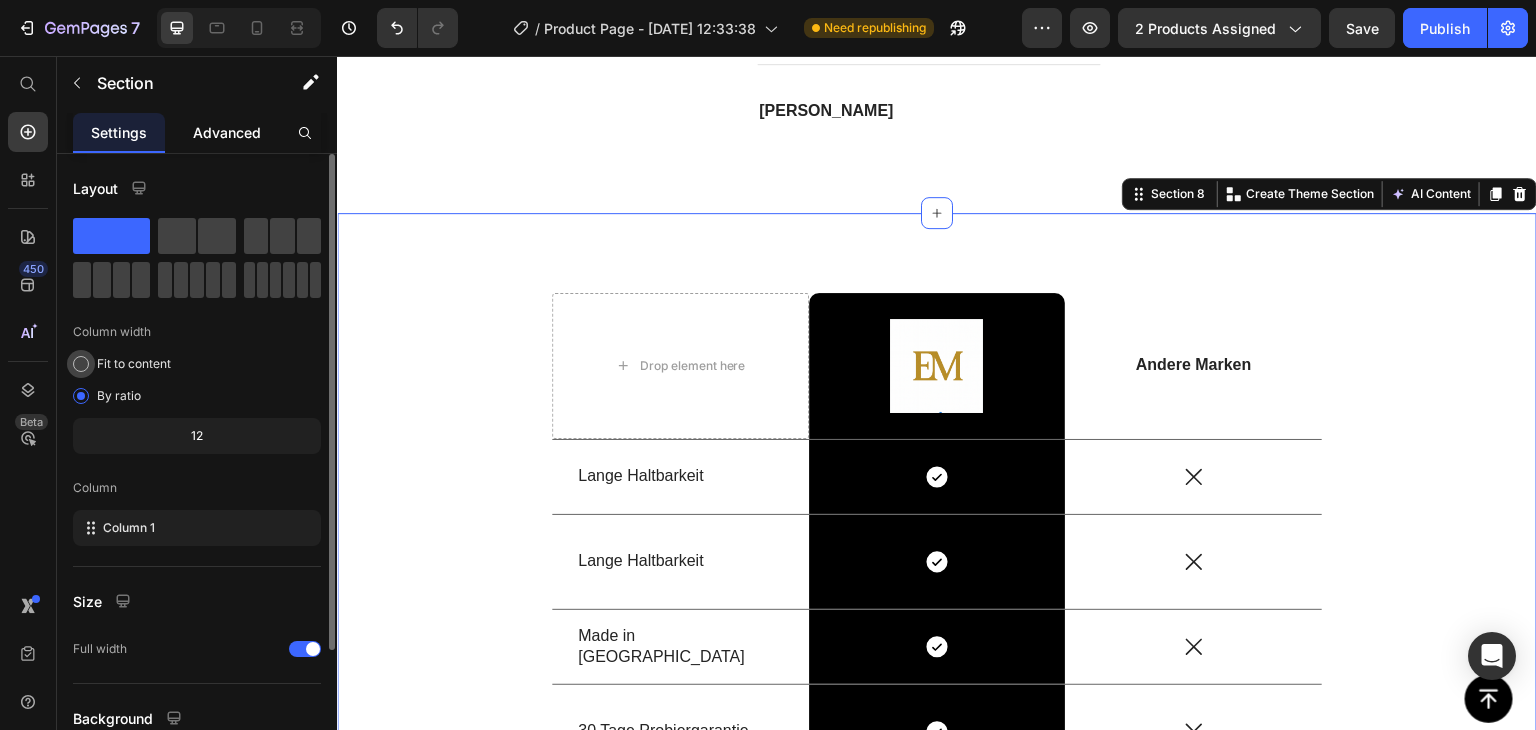 scroll, scrollTop: 173, scrollLeft: 0, axis: vertical 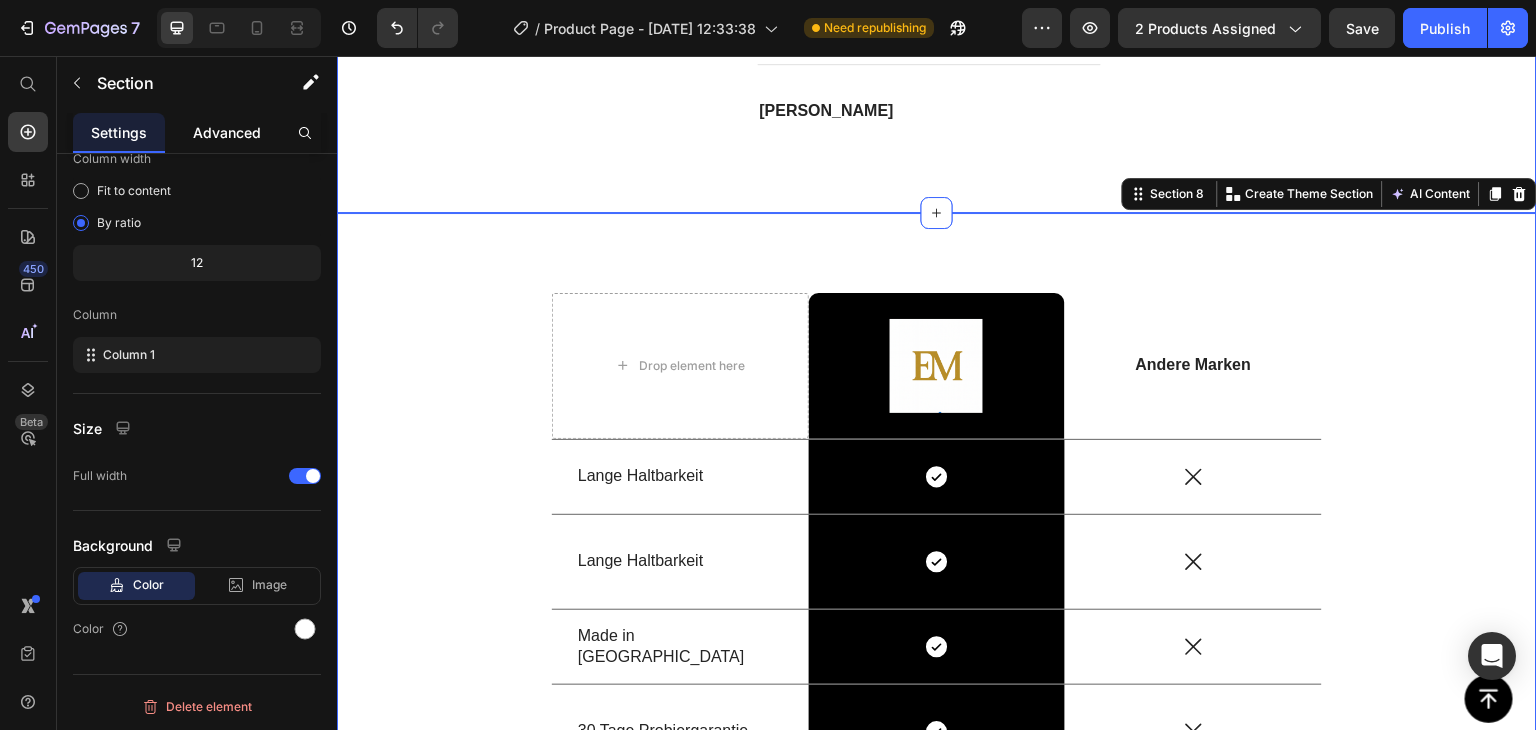 click on "Trusted By More Than  500,000 Customers Globally Heading                Icon                Icon                Icon                Icon                Icon Icon List Hoz  der Duft ist wirklich außergewöhnlich ! Heading Der Duft ist wirklich außergewöhnlich ! Bin ein richtiger Fan  Text block                Title Line [PERSON_NAME] Heading Row                Icon                Icon                Icon                Icon                Icon Icon List Hoz Pearl ist einfach ein krasser Duft! Heading Ich liebe [PERSON_NAME] ,dieser Vanille-Kokosnuss-Duft ist wirklich einzigartig und riecht so warm und verführerisch! Ich bekomme ständig Komplimente, vor allem von Männern 😏. Man fühlt sich sofort feminin und selbstbewusst, und der Duft hält den ganzen Tag. Für den Preis echt mehr als wert! Text block                Title Line [PERSON_NAME] Heading Row                Icon                Icon                Icon                Icon                Icon Icon List Hoz Mein neuer Lieblingsduft! Heading Row" at bounding box center (937, -124) 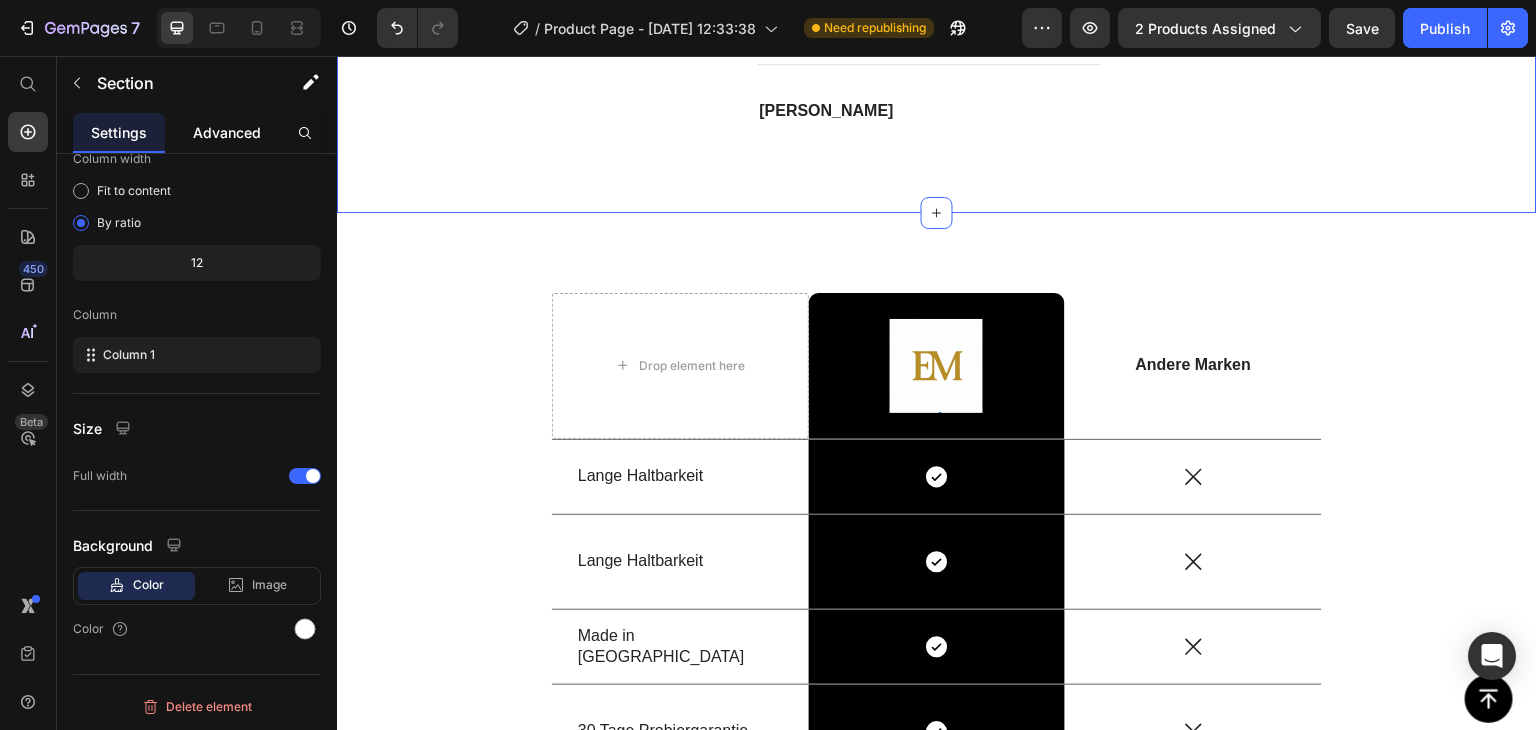 scroll, scrollTop: 172, scrollLeft: 0, axis: vertical 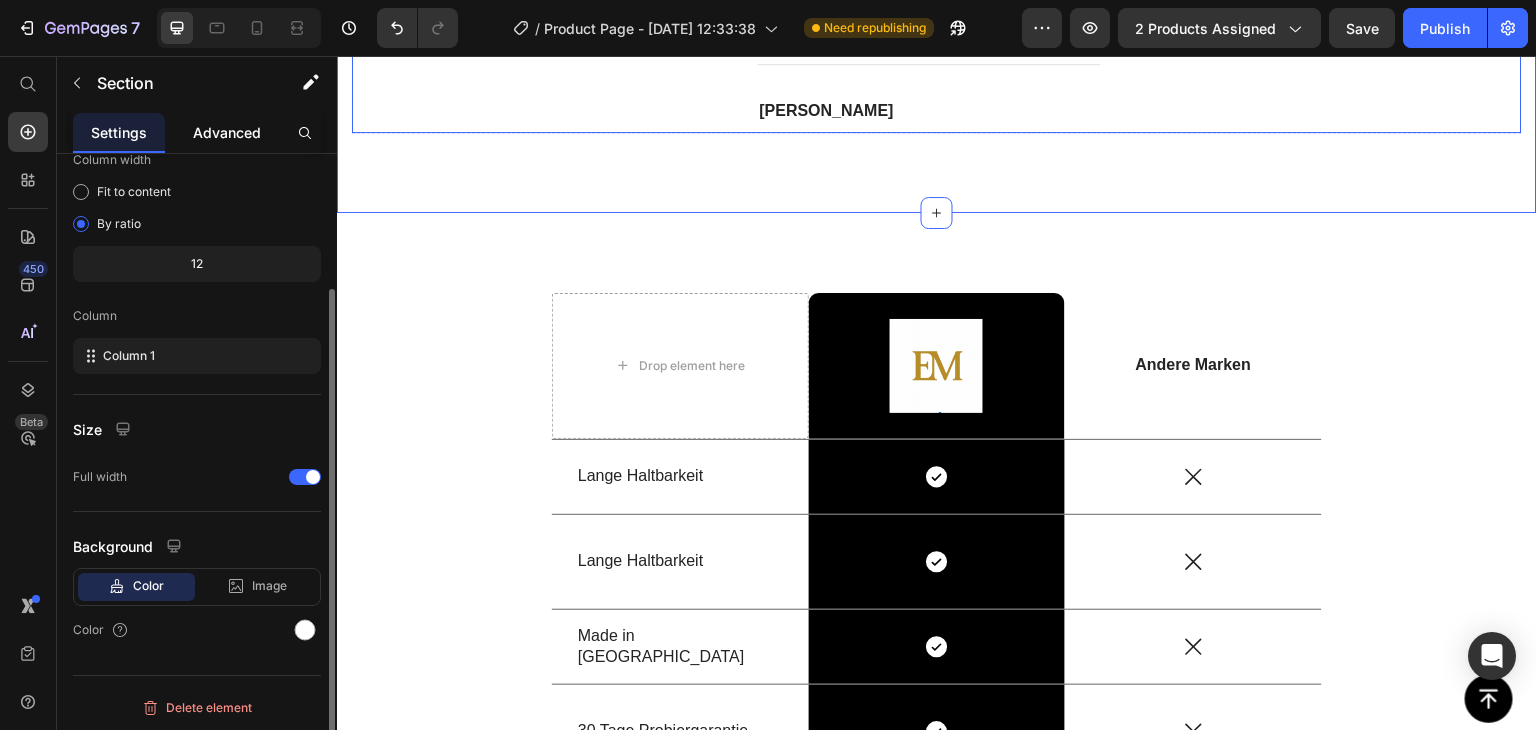 click on "Icon                Icon                Icon                Icon                Icon Icon List Hoz  der Duft ist wirklich außergewöhnlich ! Heading Der Duft ist wirklich außergewöhnlich ! Bin ein richtiger Fan  Text block                Title Line [PERSON_NAME] Heading Row" at bounding box center [524, -55] 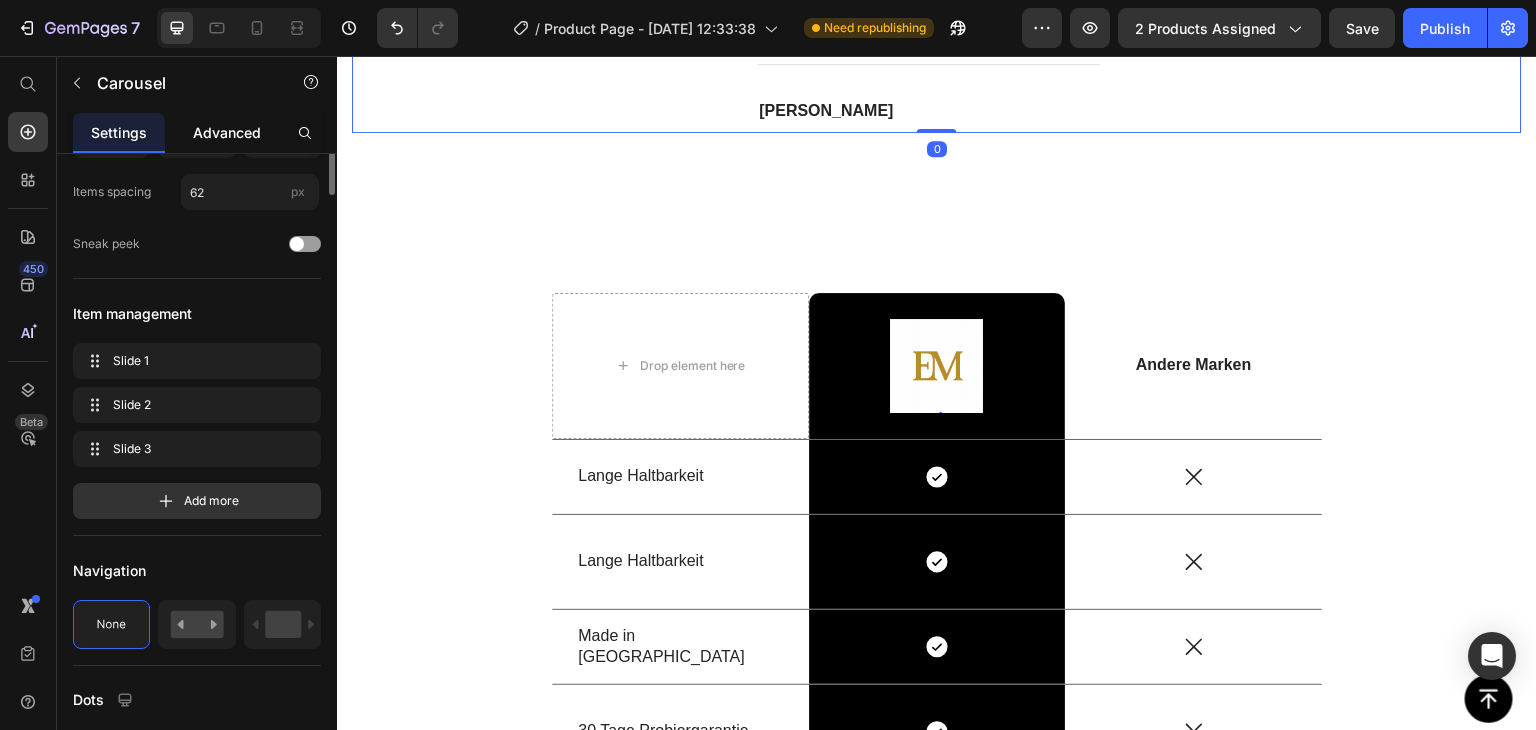 scroll, scrollTop: 0, scrollLeft: 0, axis: both 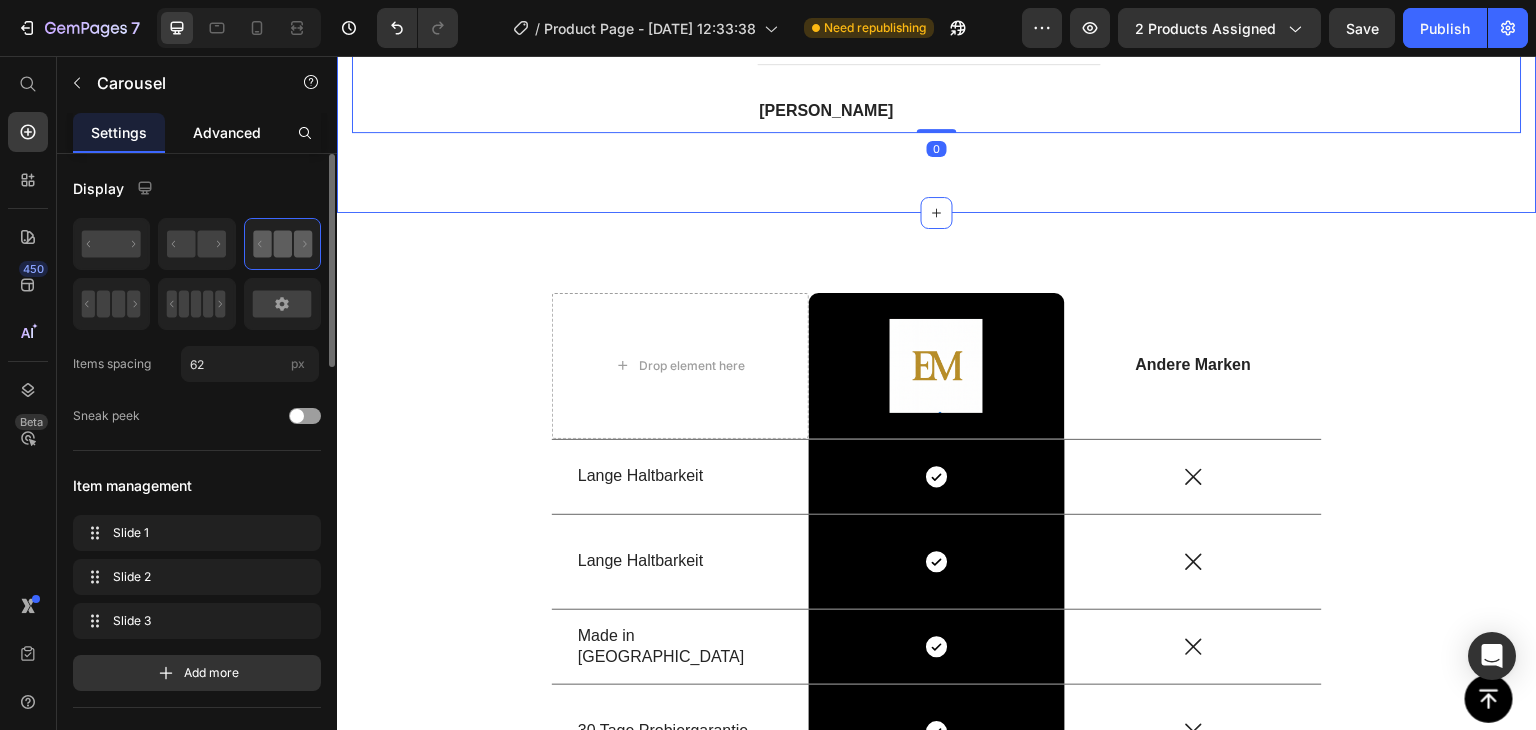 click on "Trusted By More Than  500,000 Customers Globally Heading                Icon                Icon                Icon                Icon                Icon Icon List Hoz  der Duft ist wirklich außergewöhnlich ! Heading Der Duft ist wirklich außergewöhnlich ! Bin ein richtiger Fan  Text block                Title Line [PERSON_NAME] Heading Row                Icon                Icon                Icon                Icon                Icon Icon List Hoz Pearl ist einfach ein krasser Duft! Heading Ich liebe [PERSON_NAME] ,dieser Vanille-Kokosnuss-Duft ist wirklich einzigartig und riecht so warm und verführerisch! Ich bekomme ständig Komplimente, vor allem von Männern 😏. Man fühlt sich sofort feminin und selbstbewusst, und der Duft hält den ganzen Tag. Für den Preis echt mehr als wert! Text block                Title Line [PERSON_NAME] Heading Row                Icon                Icon                Icon                Icon                Icon Icon List Hoz Mein neuer Lieblingsduft! Heading Row" at bounding box center (937, -124) 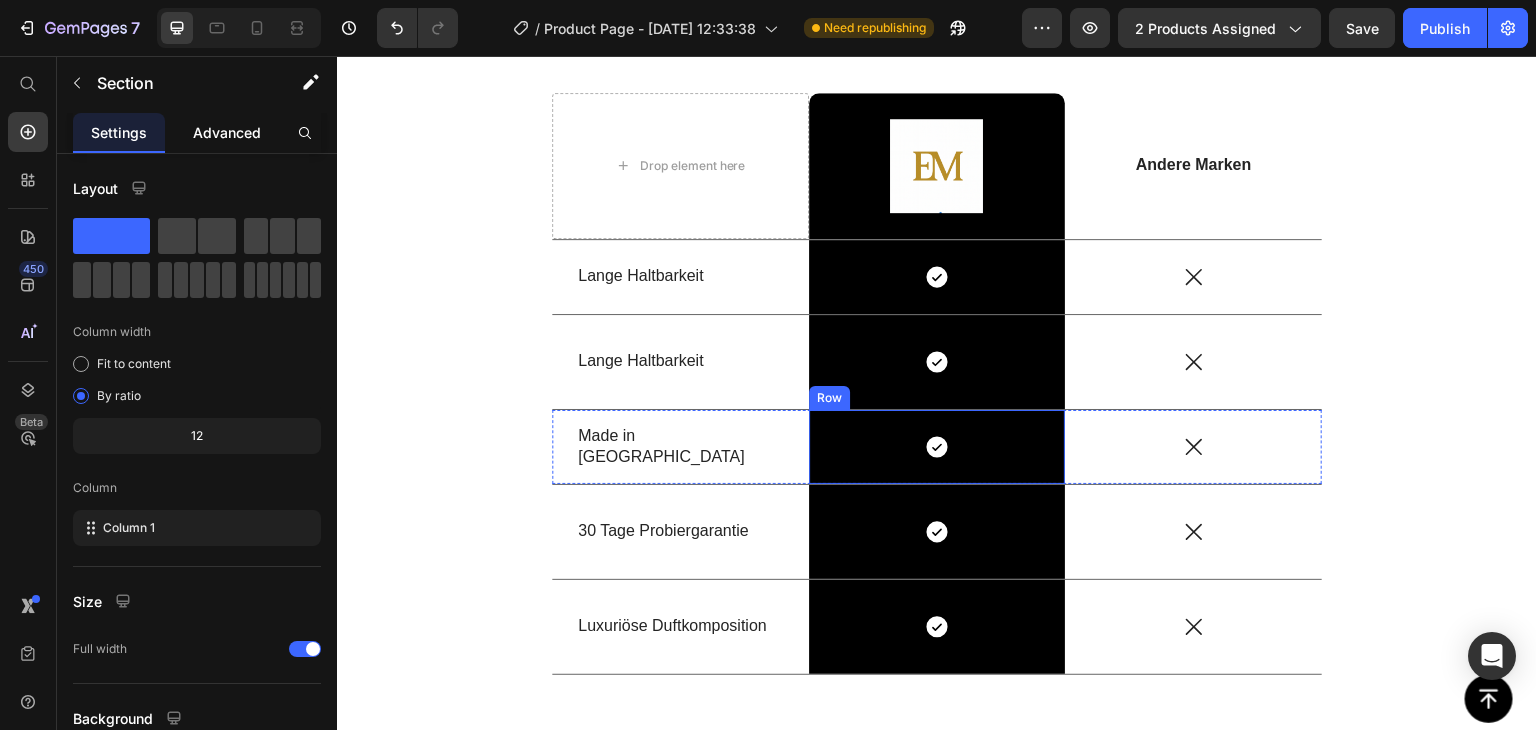 scroll, scrollTop: 4694, scrollLeft: 0, axis: vertical 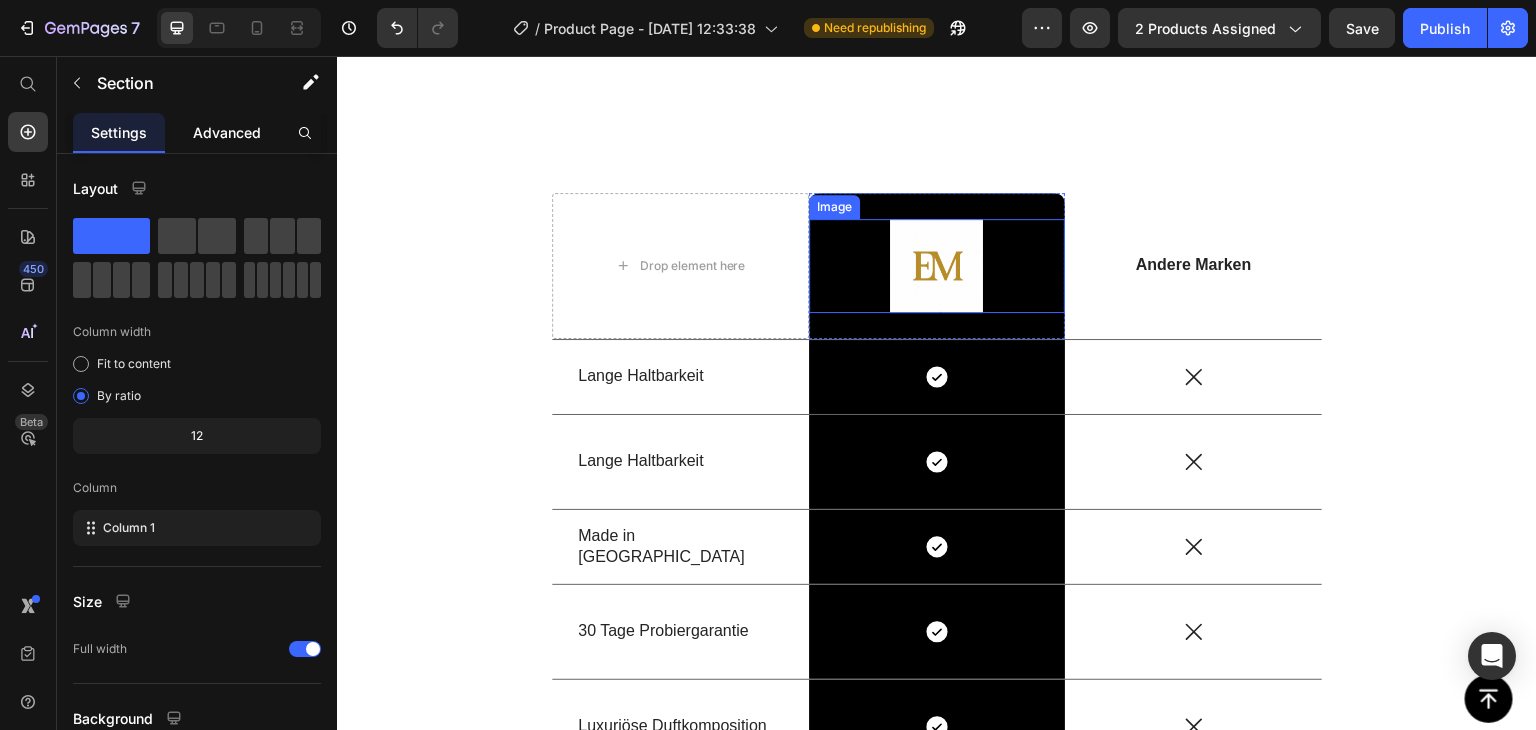 click at bounding box center [937, 266] 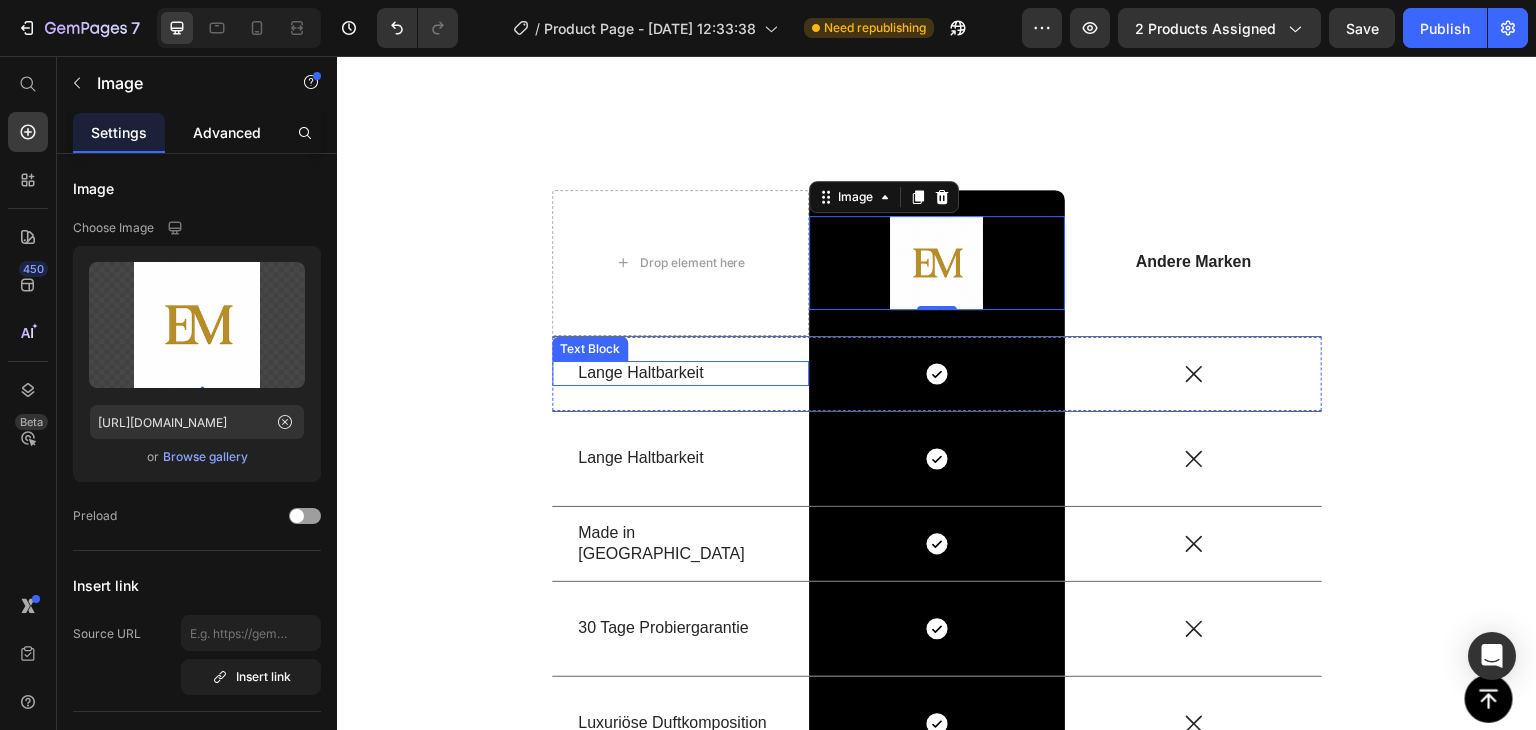 scroll, scrollTop: 4694, scrollLeft: 0, axis: vertical 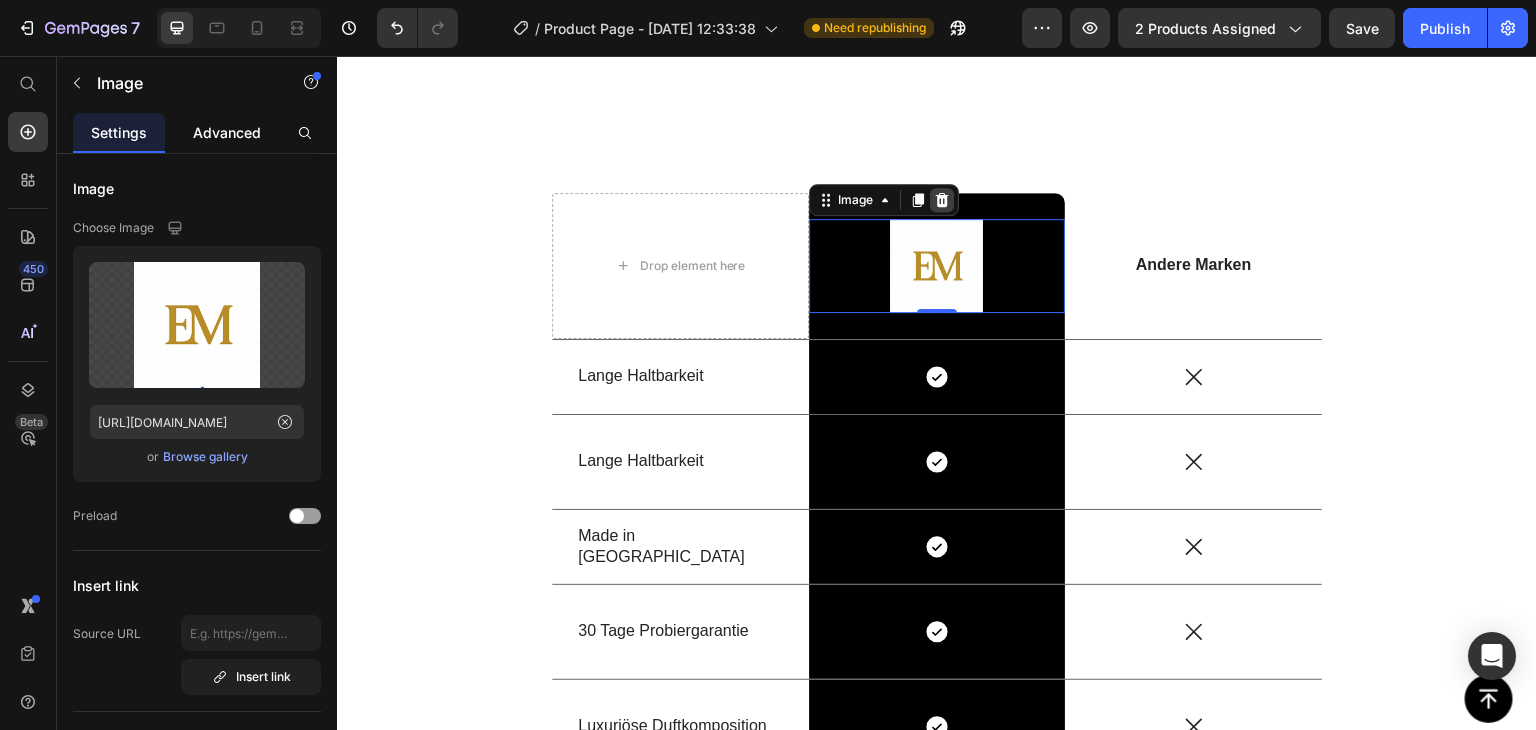 click 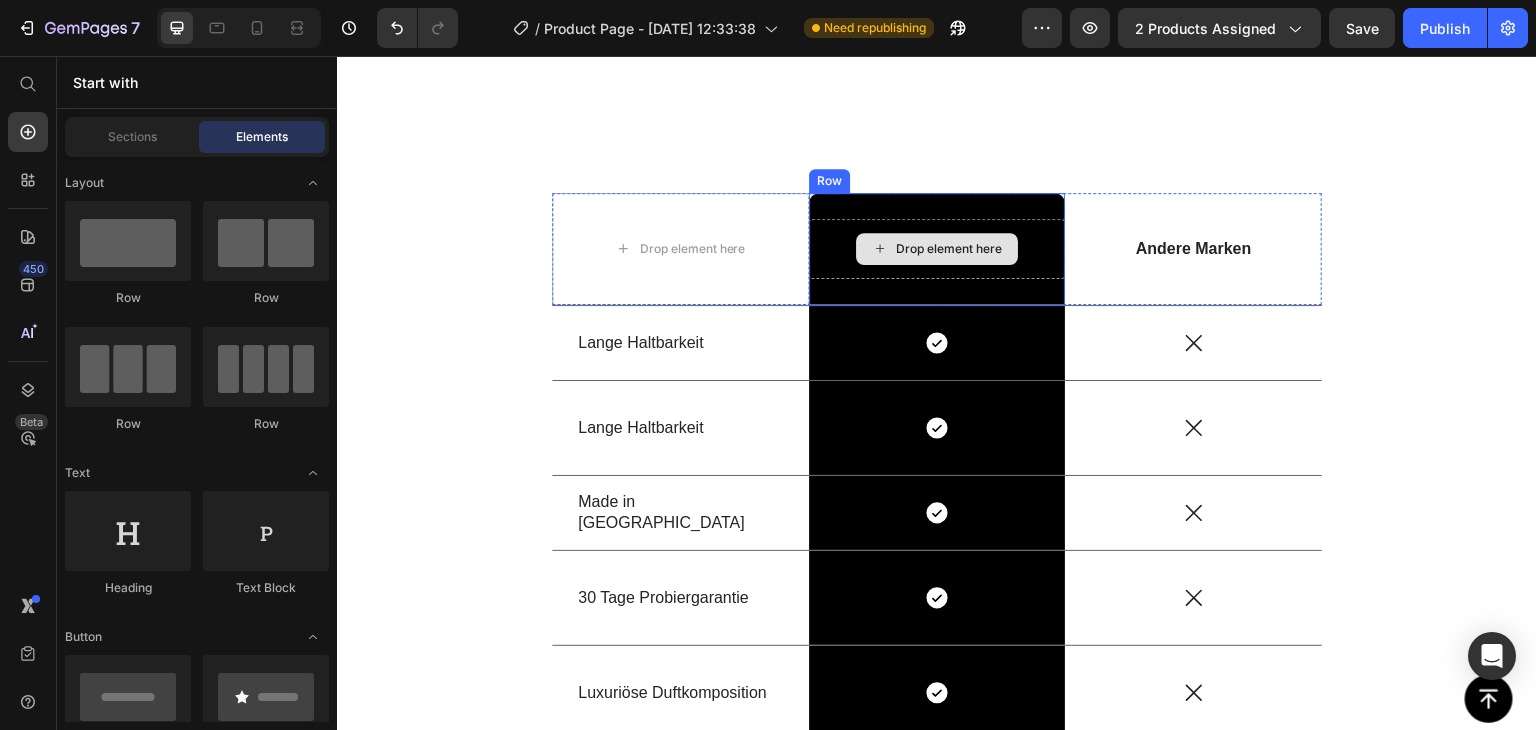 click 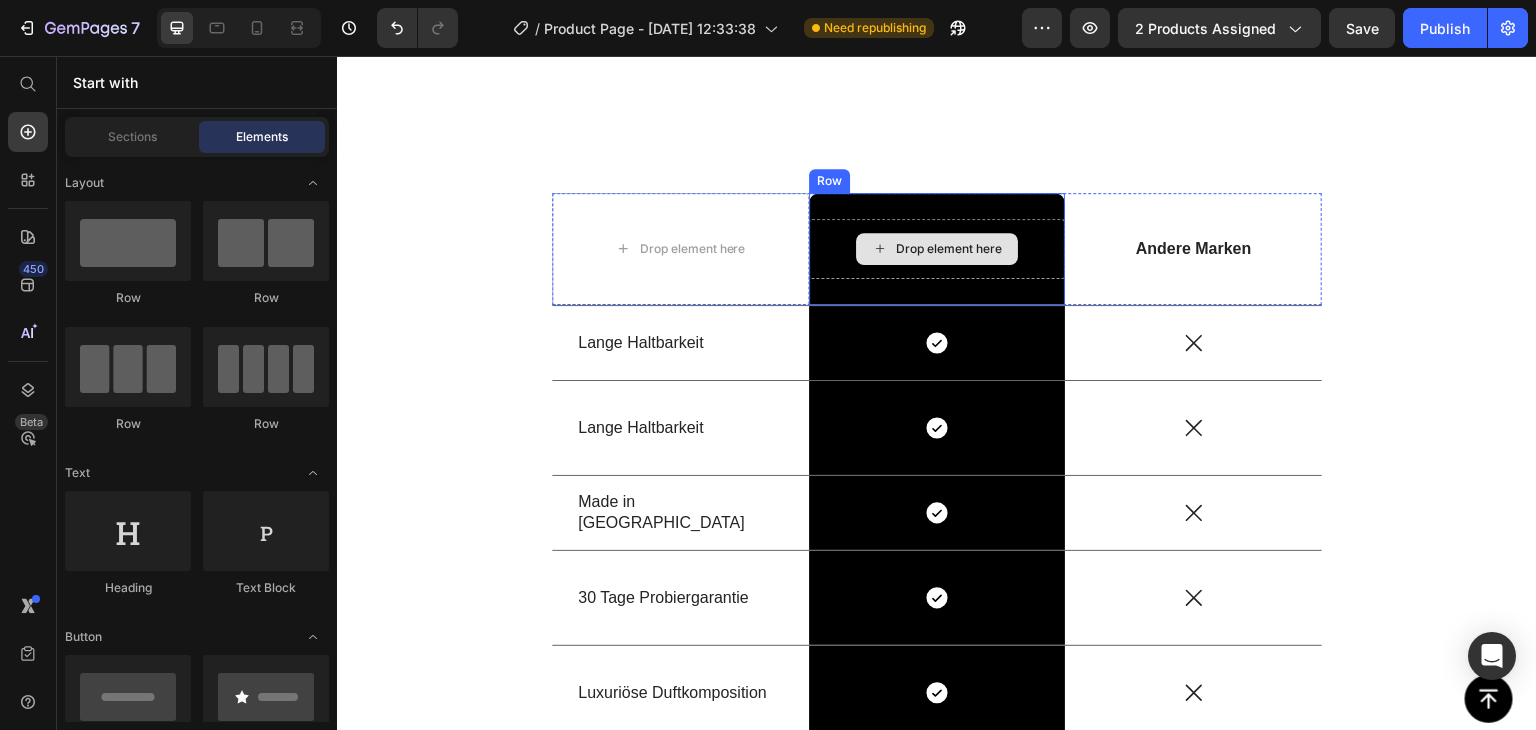 click on "Drop element here" at bounding box center (937, 249) 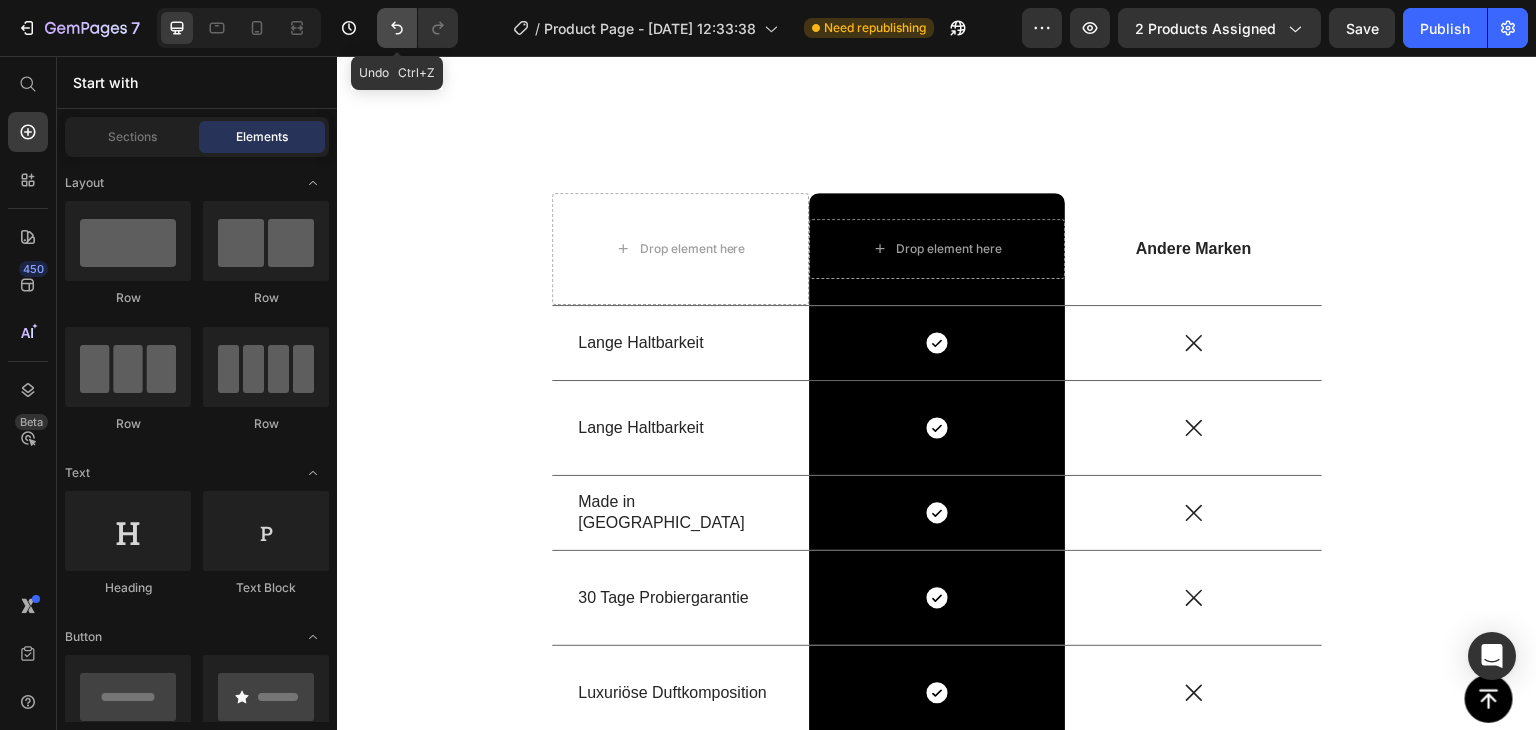 click 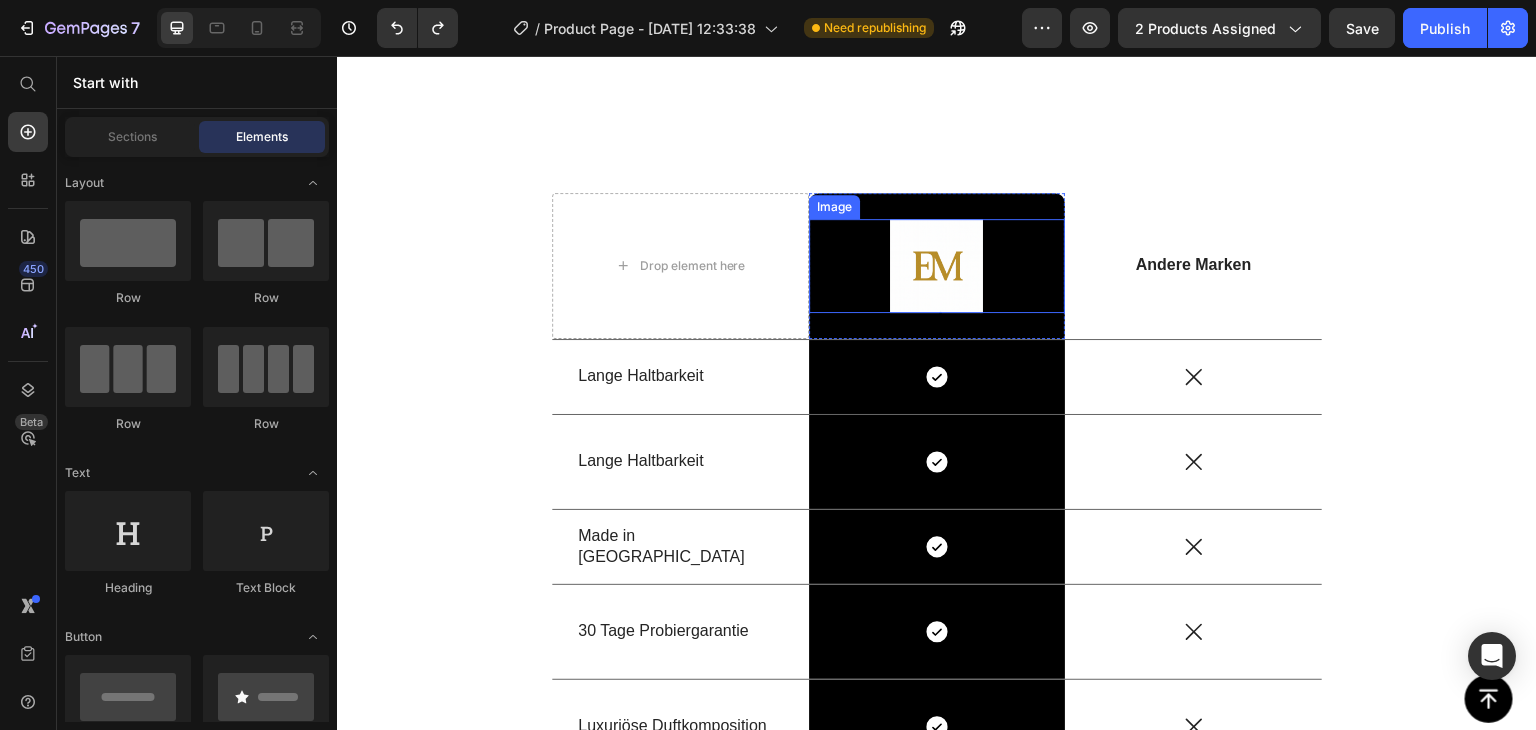 click at bounding box center [937, 266] 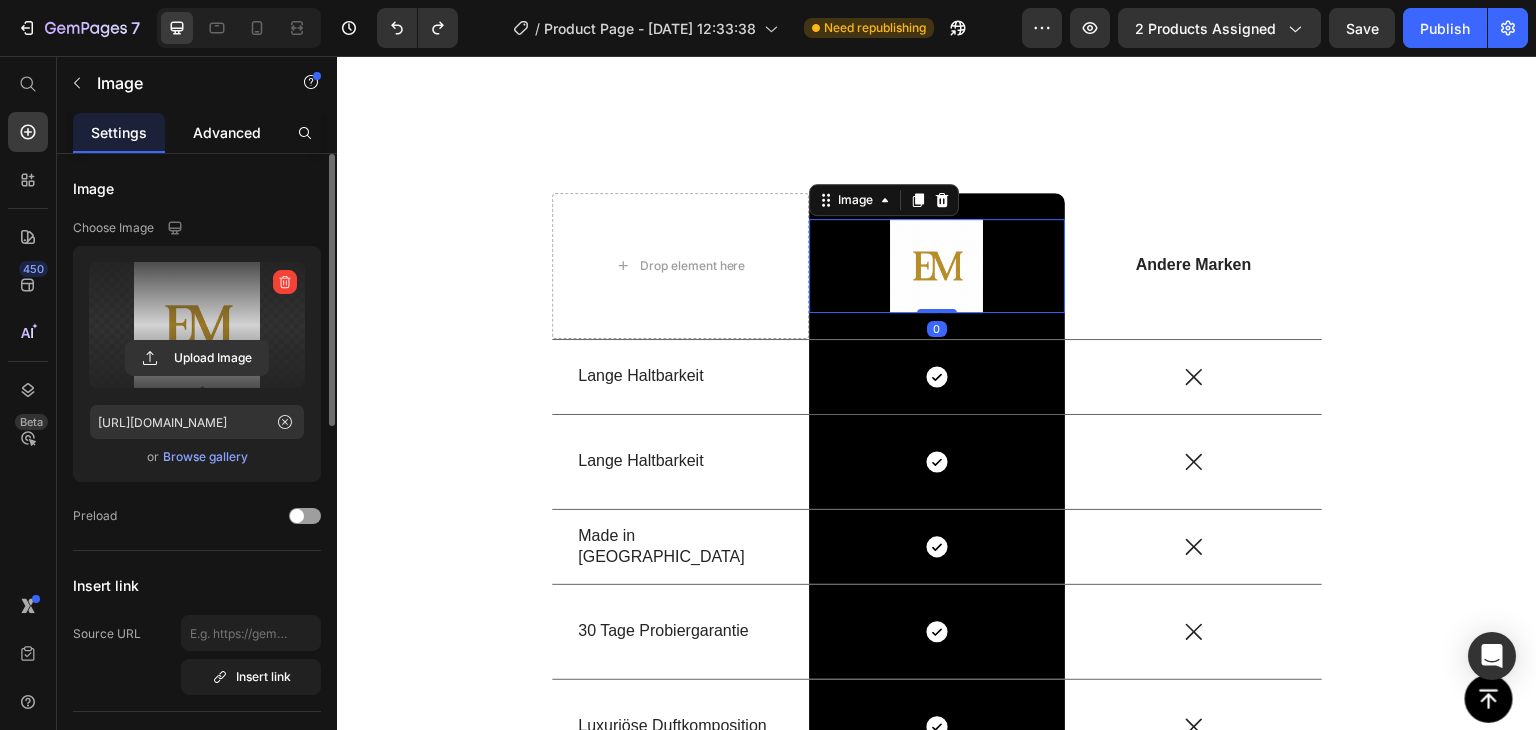 click at bounding box center [197, 325] 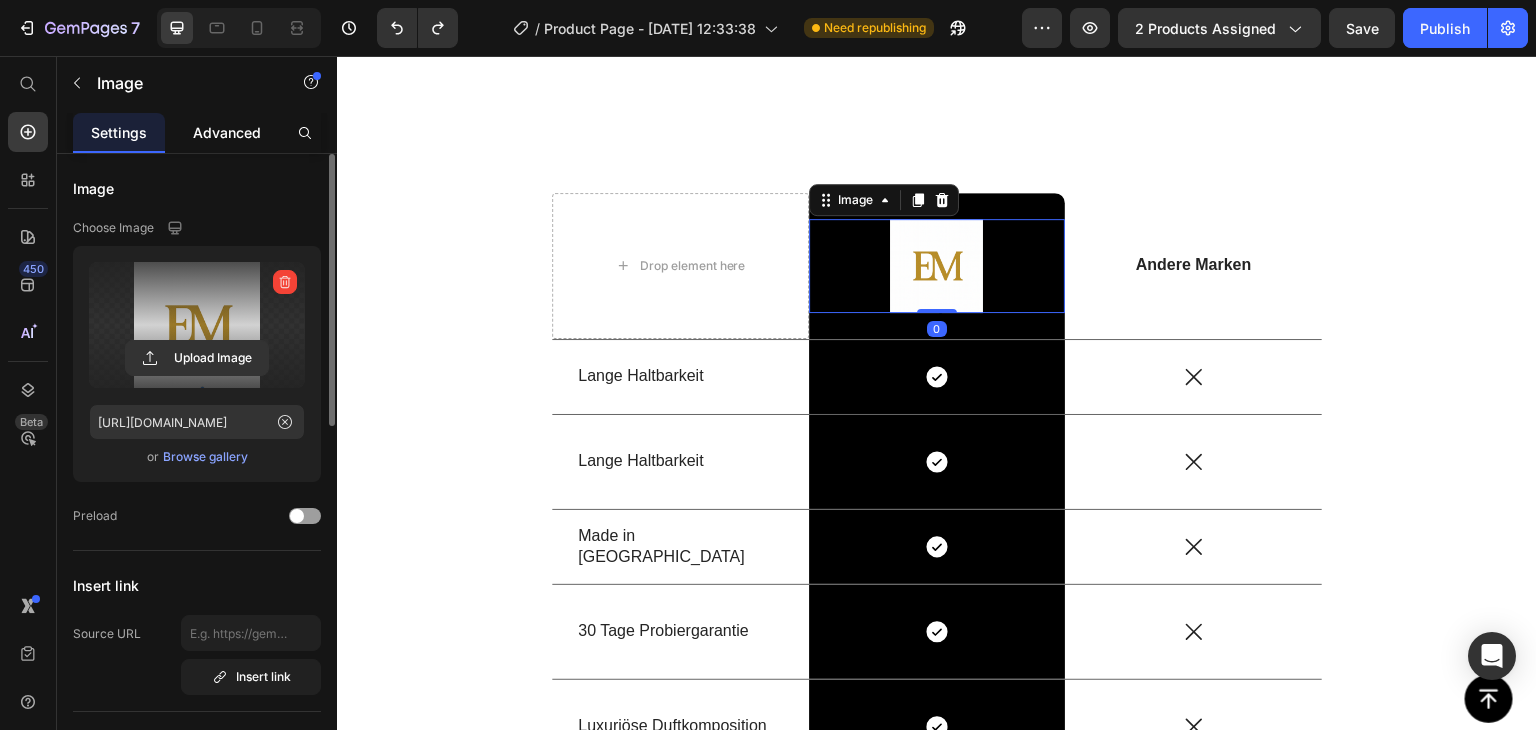click 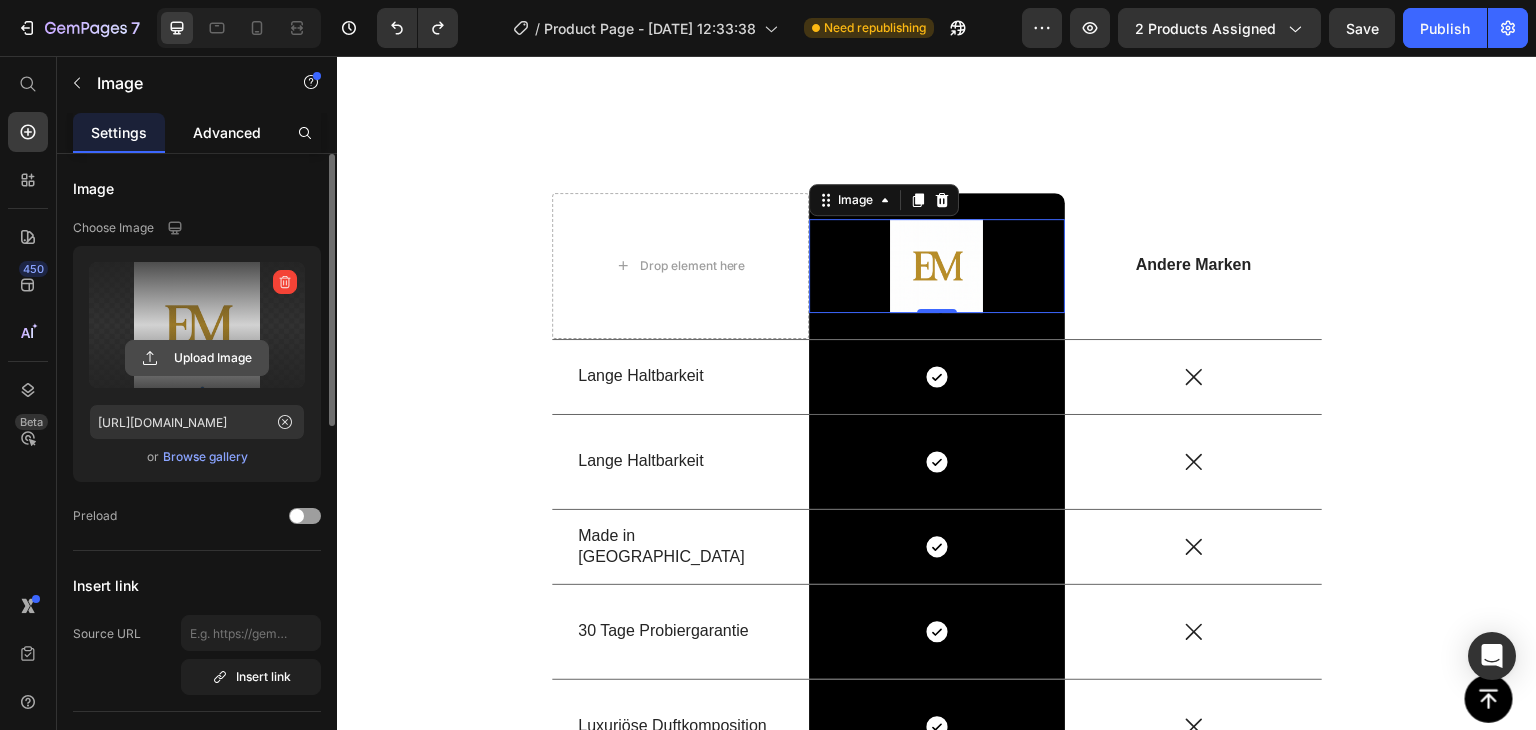 click 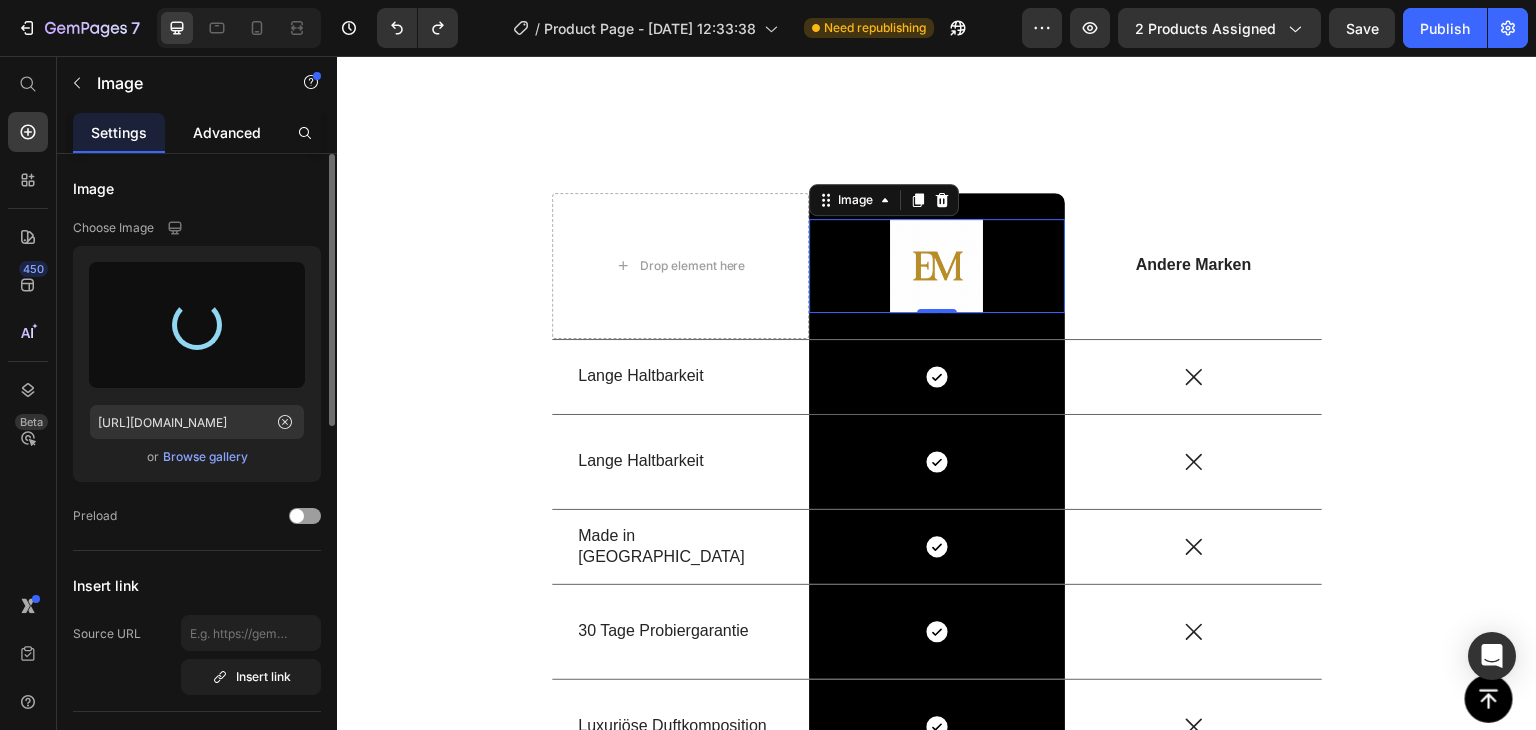 type on "[URL][DOMAIN_NAME]" 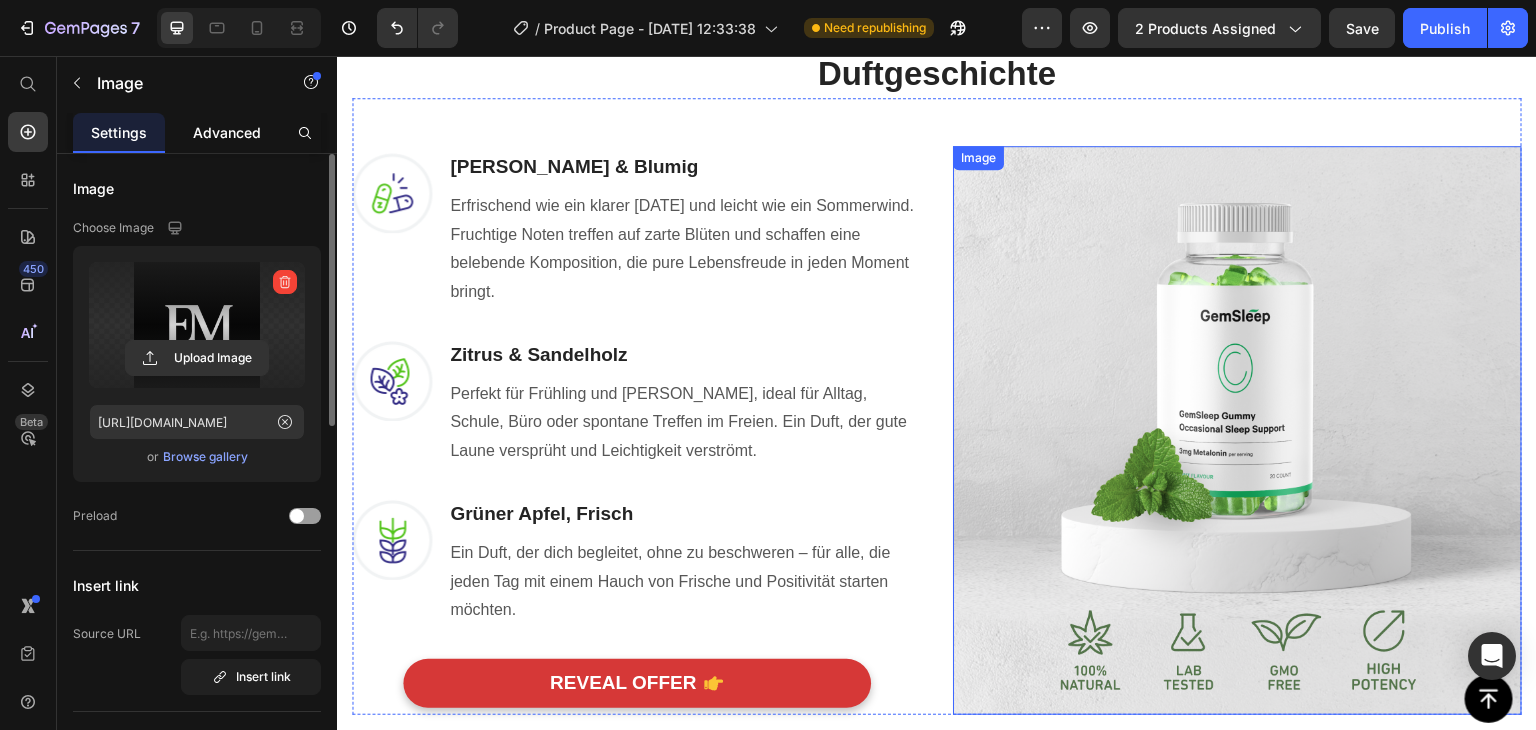 scroll, scrollTop: 900, scrollLeft: 0, axis: vertical 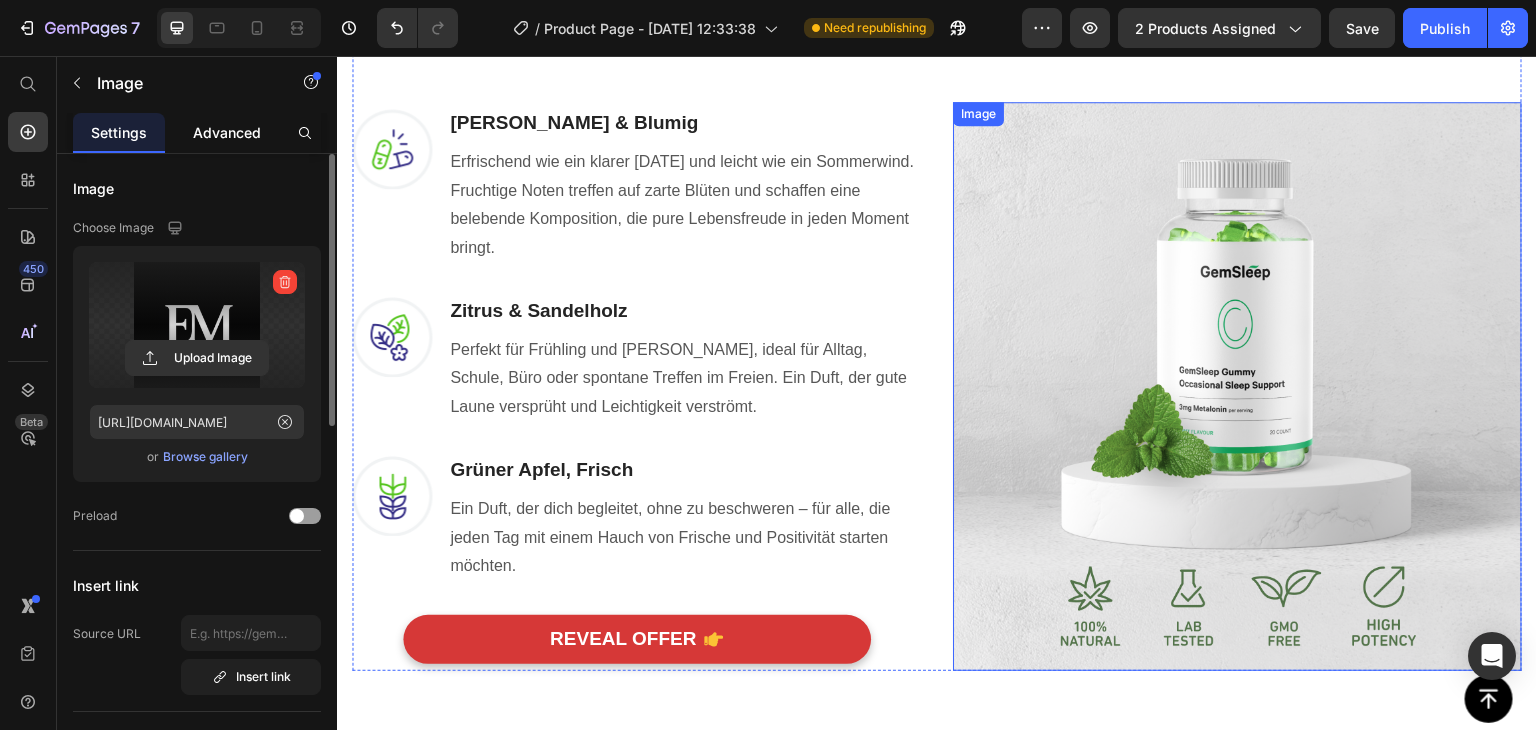 click at bounding box center (1237, 386) 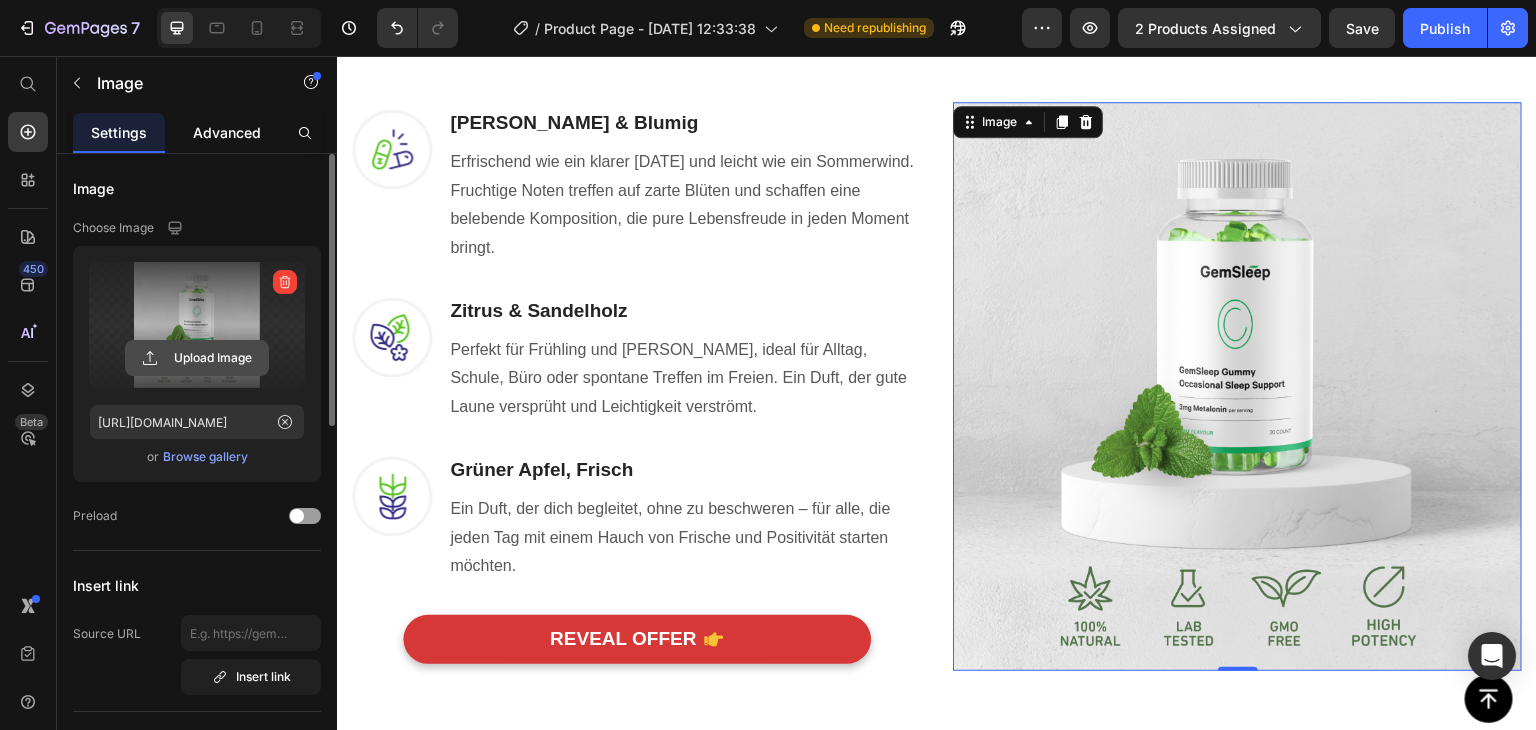 click 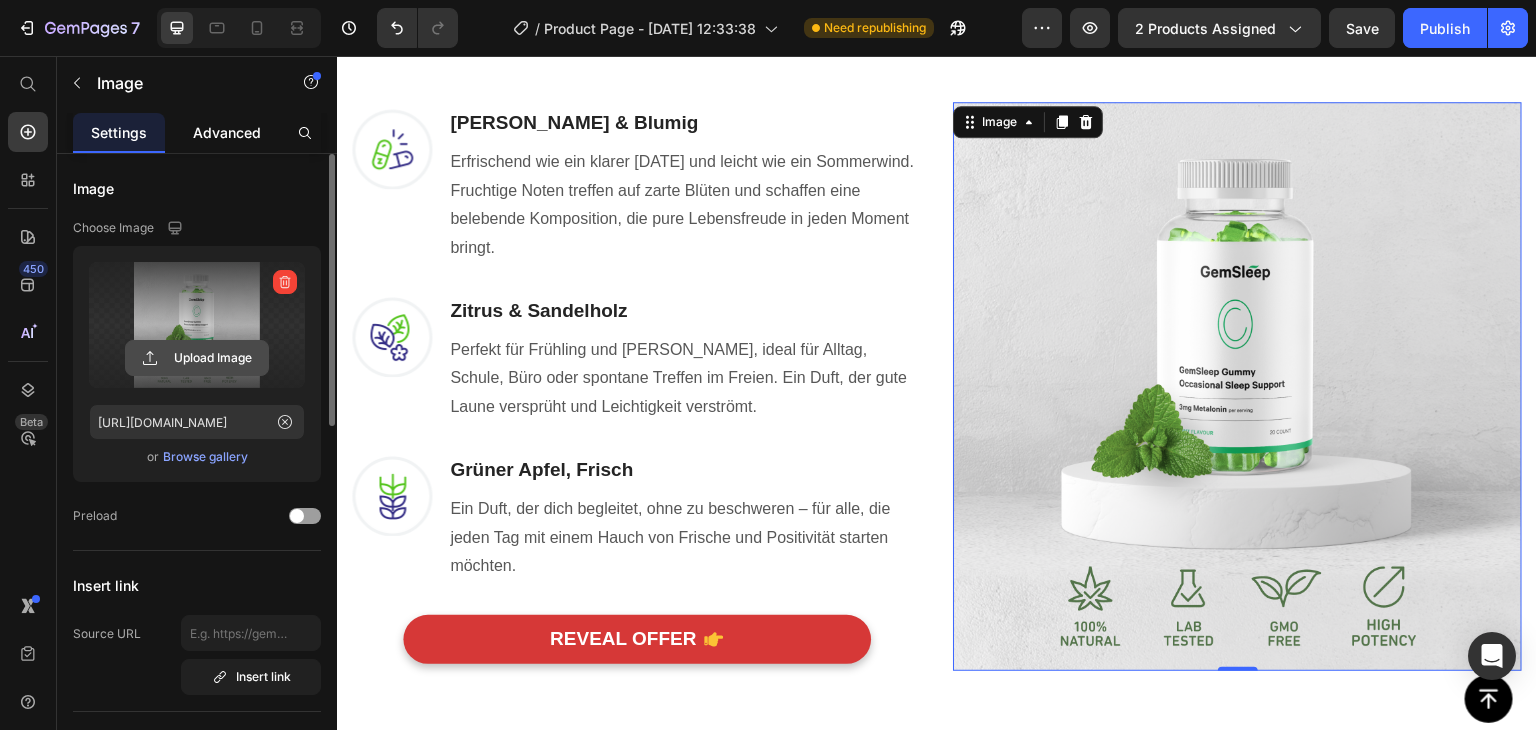 click 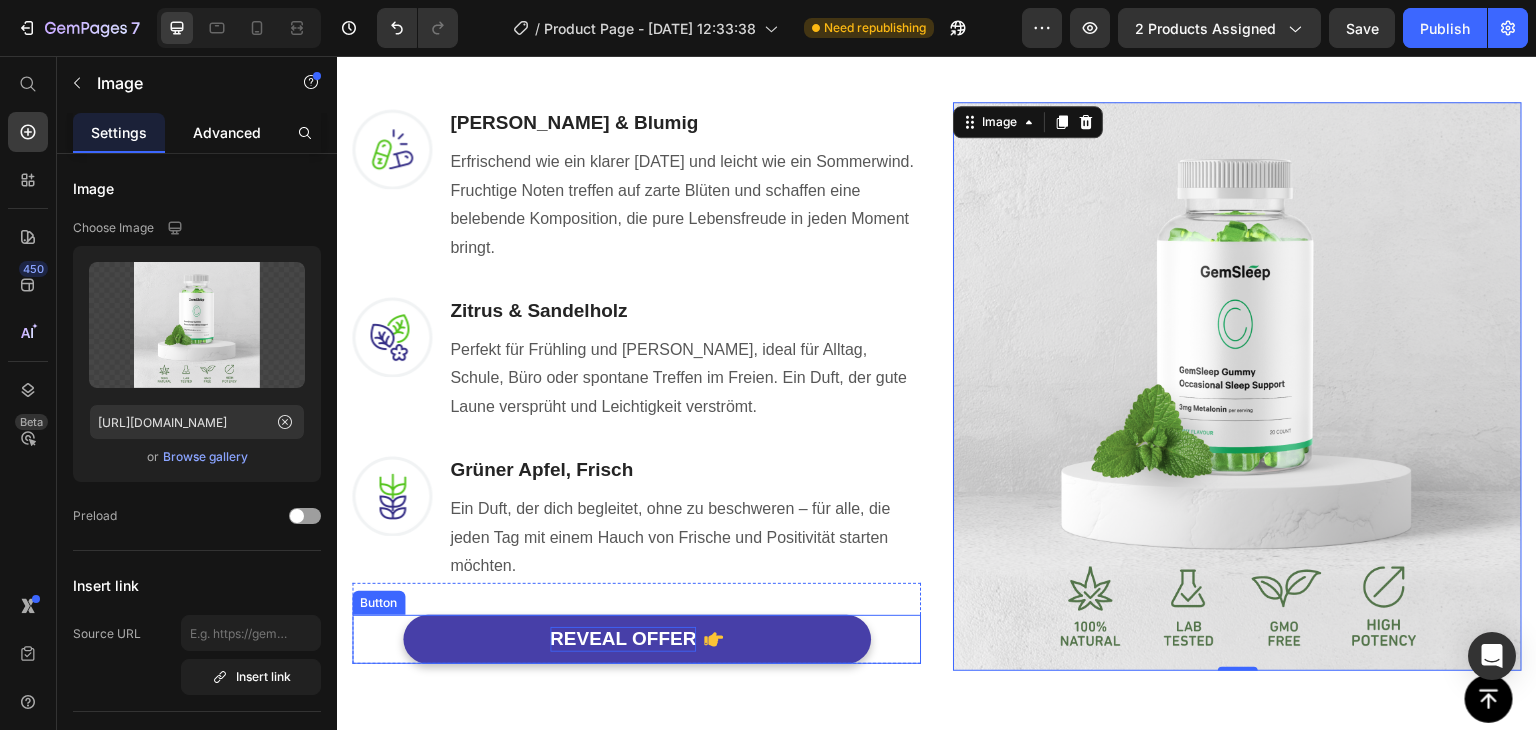 click on "REVEAL OFFER" at bounding box center [623, 639] 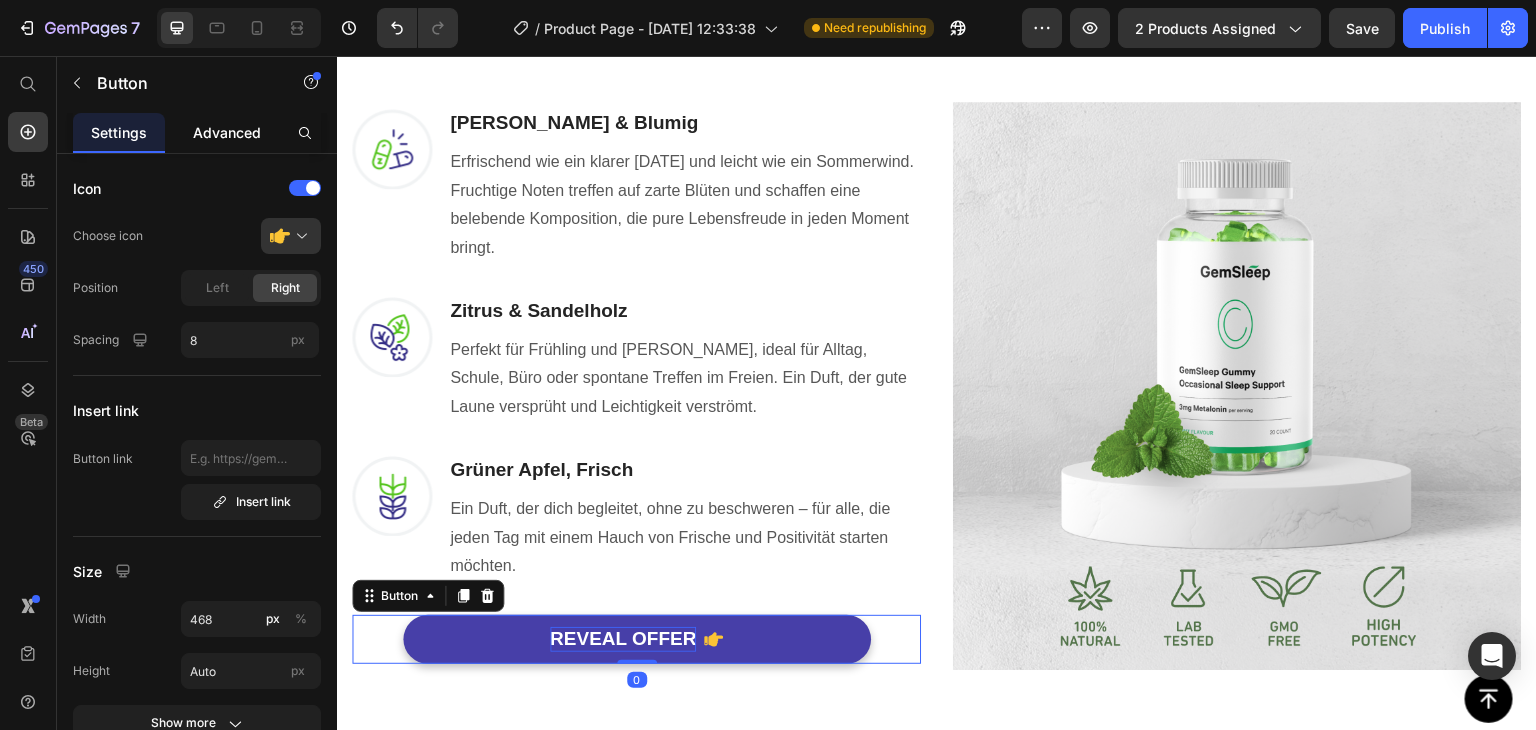 click on "REVEAL OFFER" at bounding box center (623, 639) 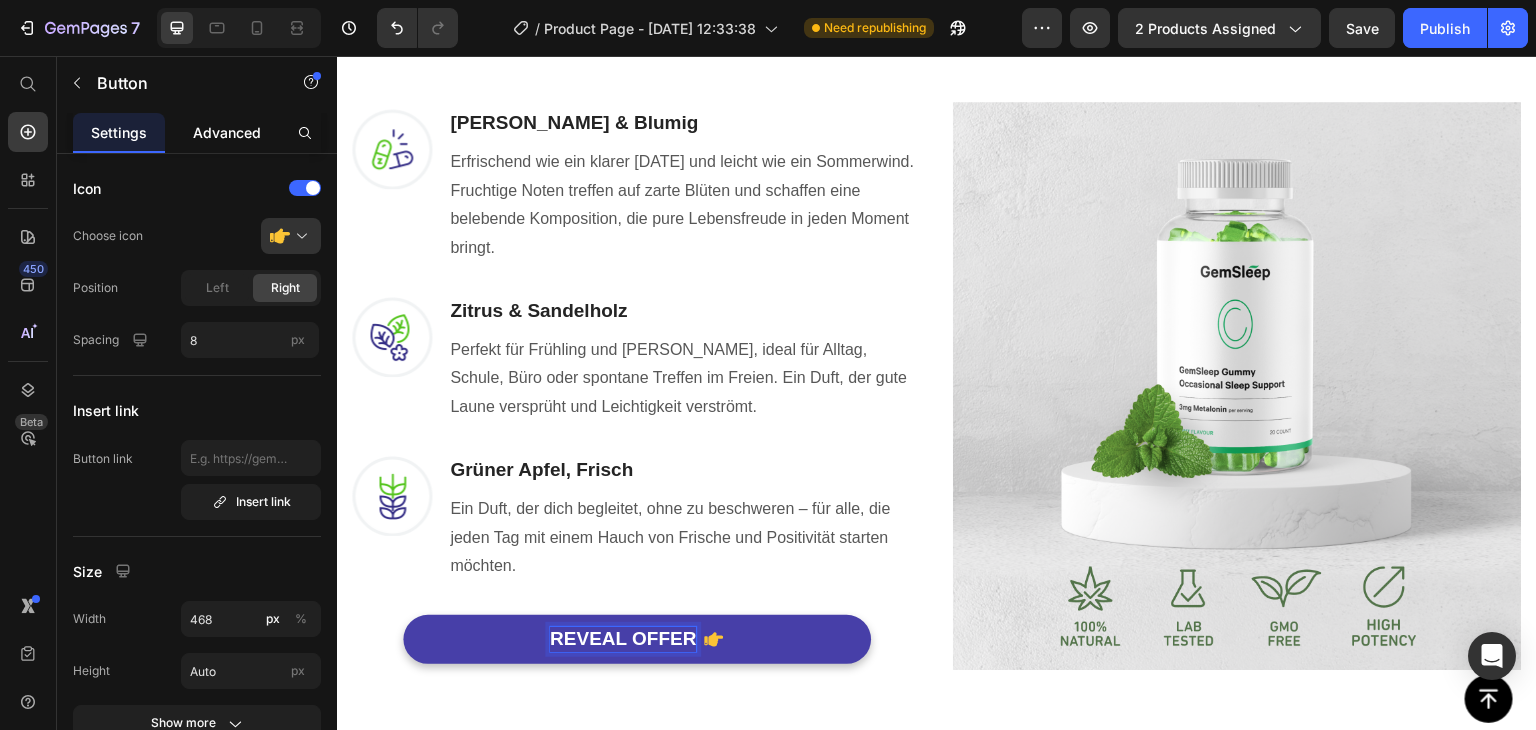 click on "REVEAL OFFER" at bounding box center [623, 639] 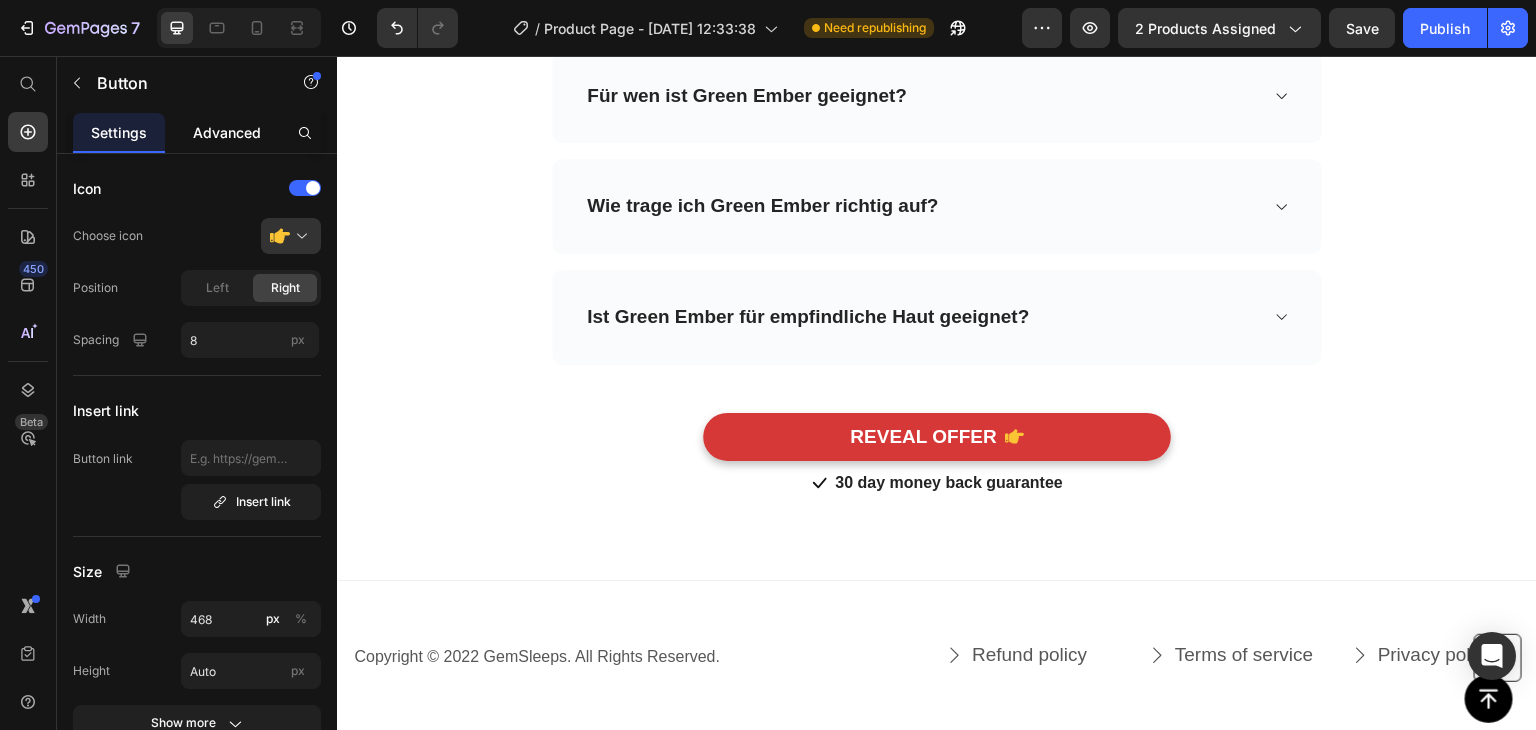 scroll, scrollTop: 6043, scrollLeft: 0, axis: vertical 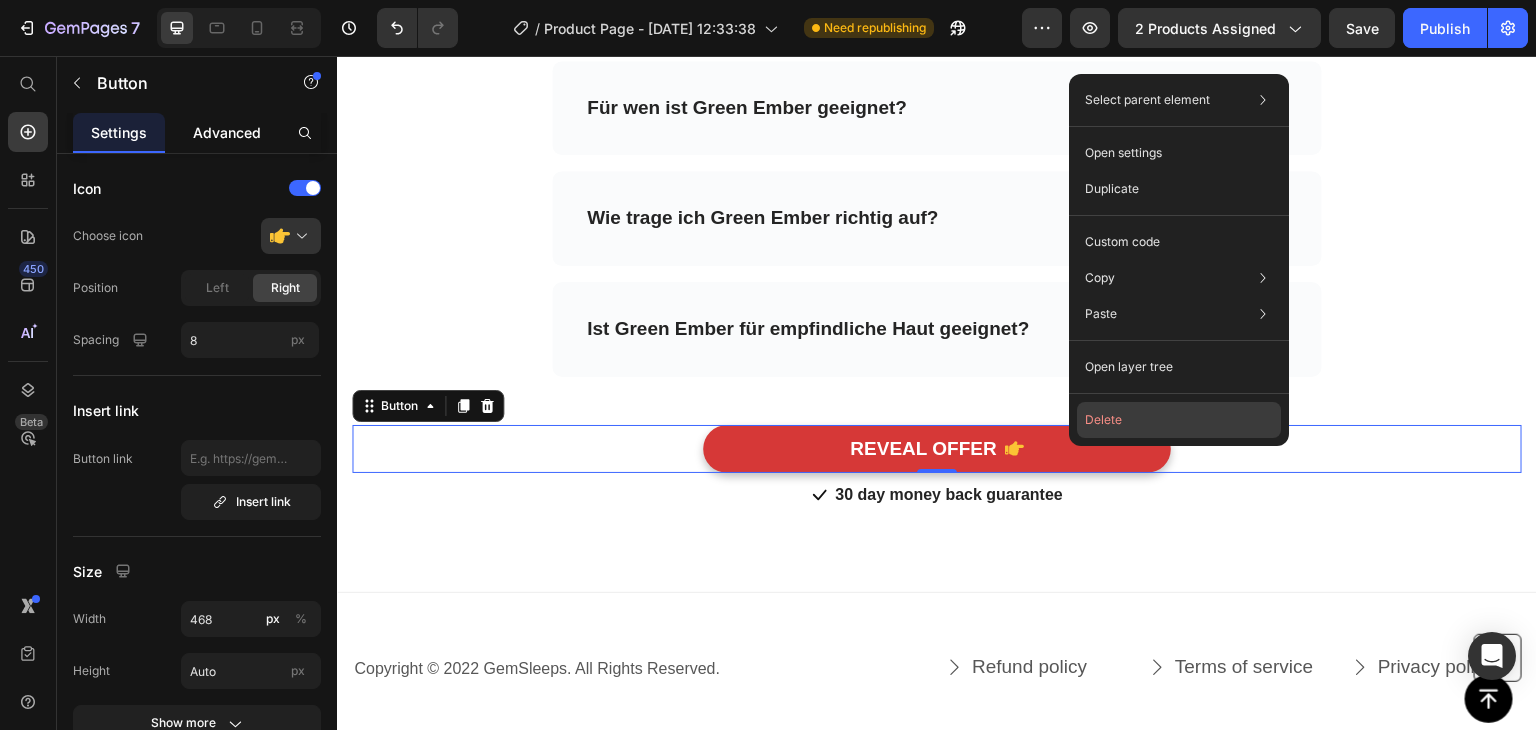 click on "Delete" 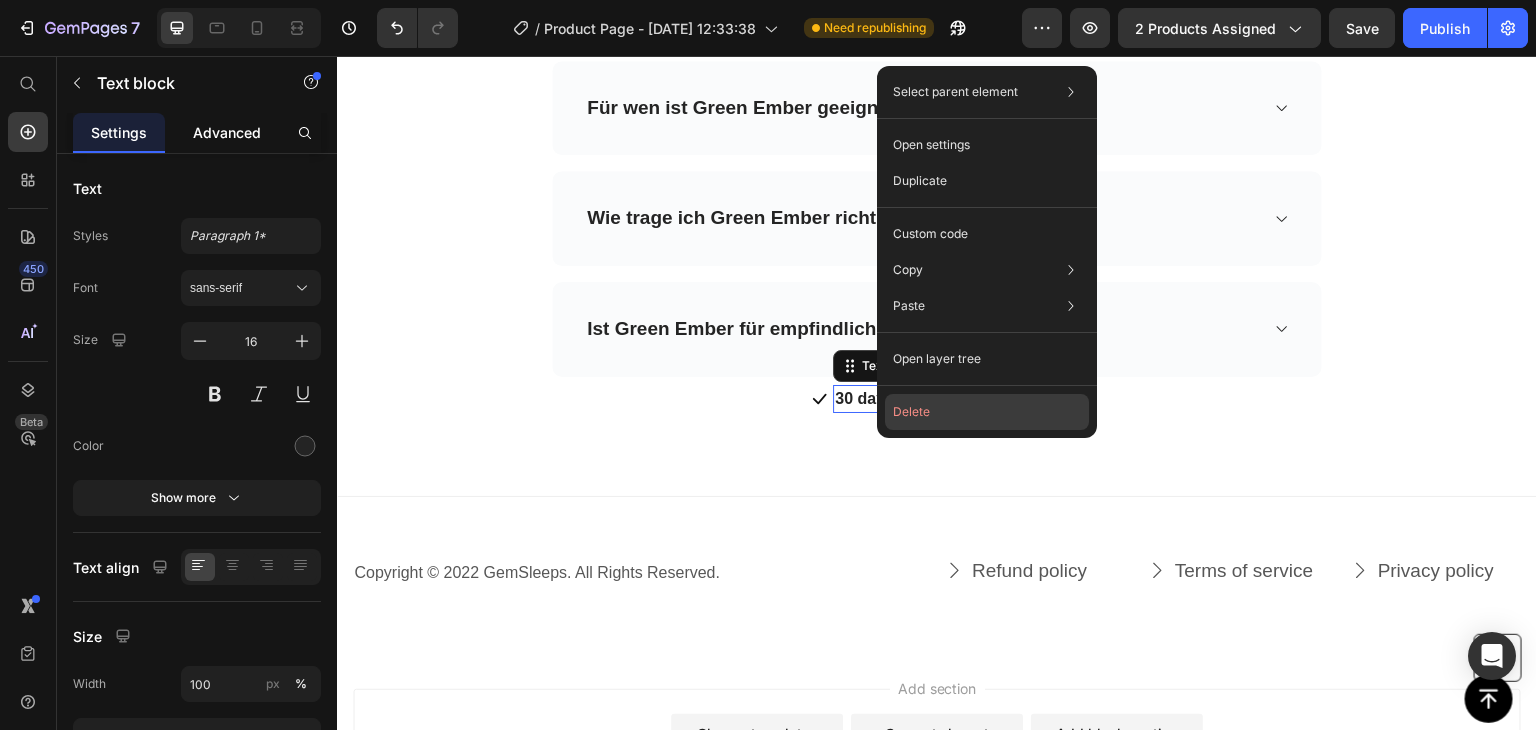 click on "Delete" 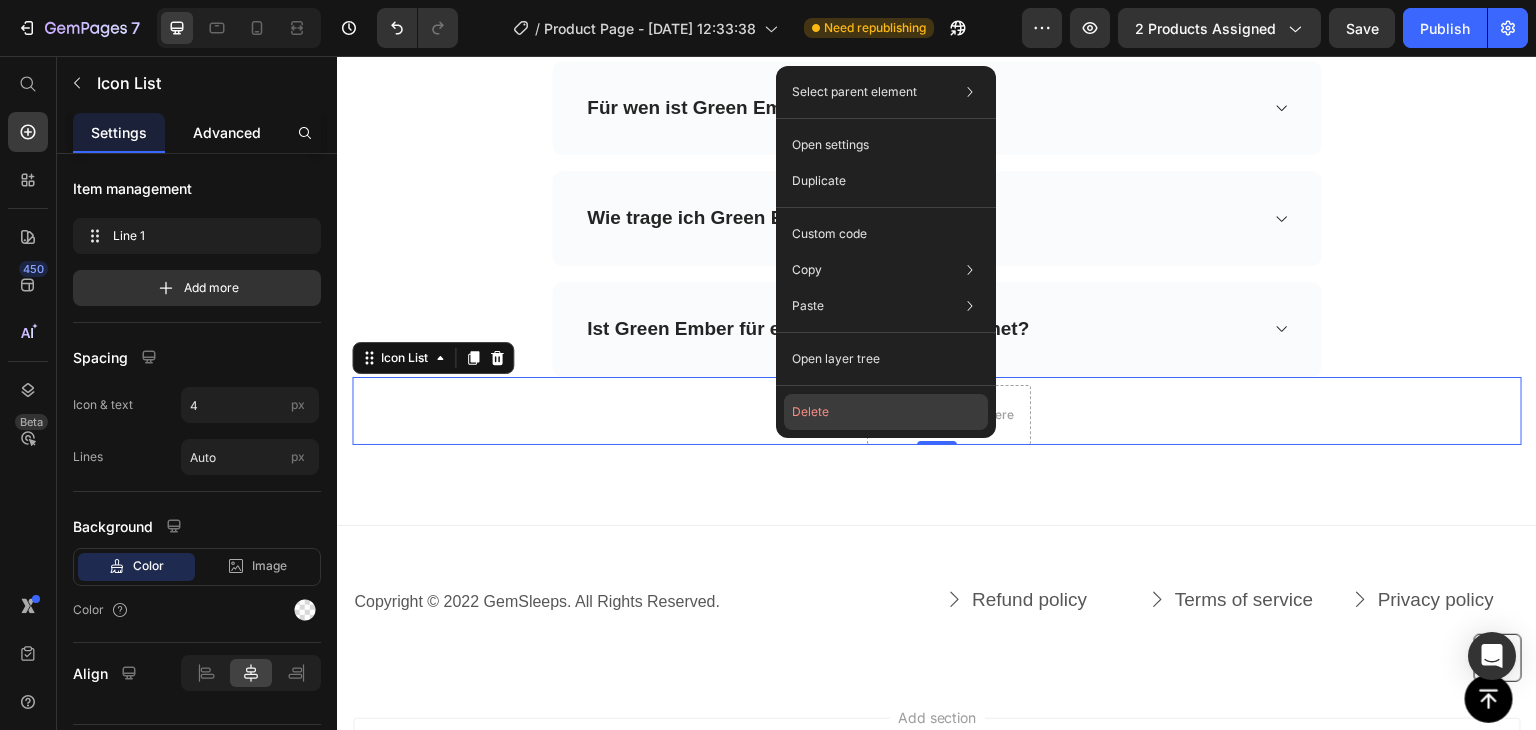 click on "Delete" 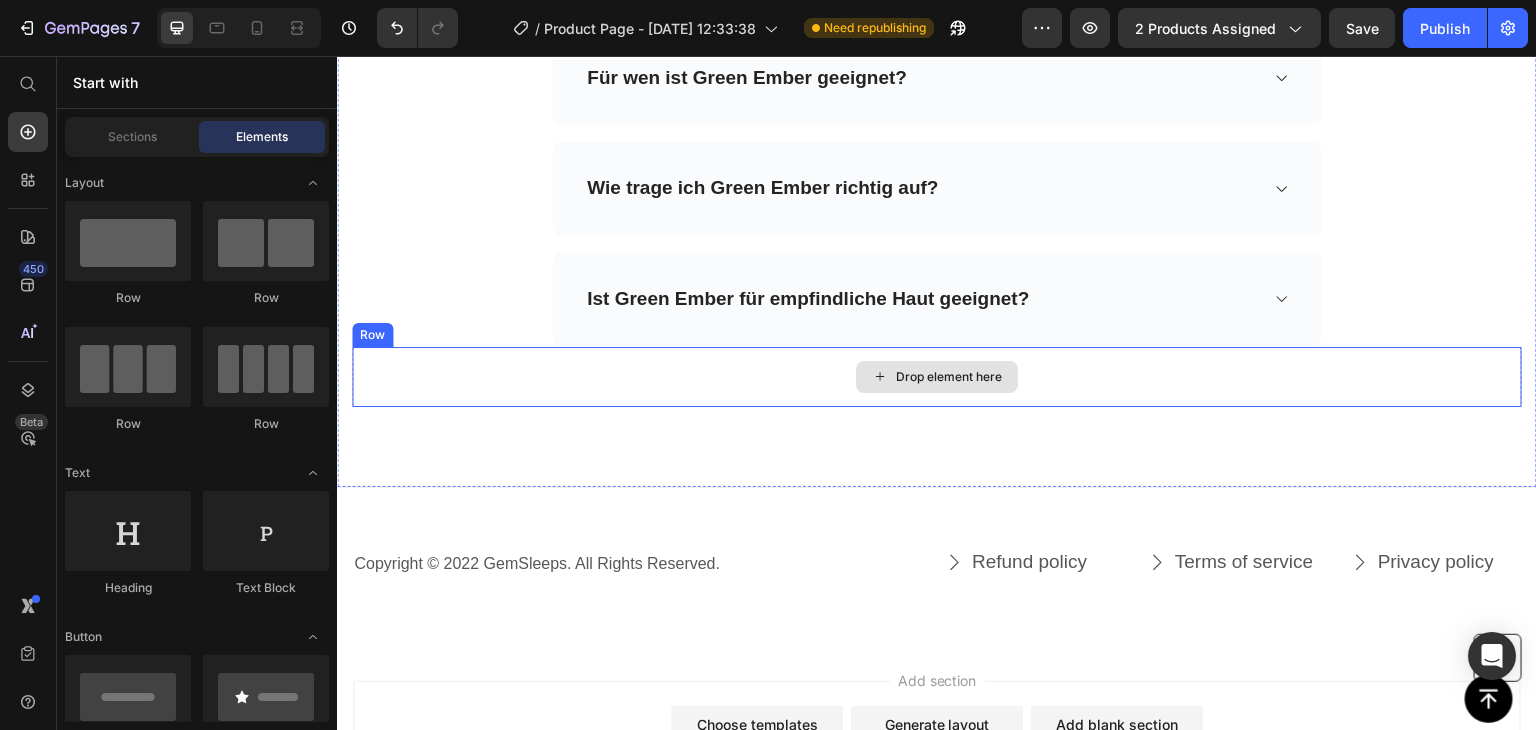 scroll, scrollTop: 5943, scrollLeft: 0, axis: vertical 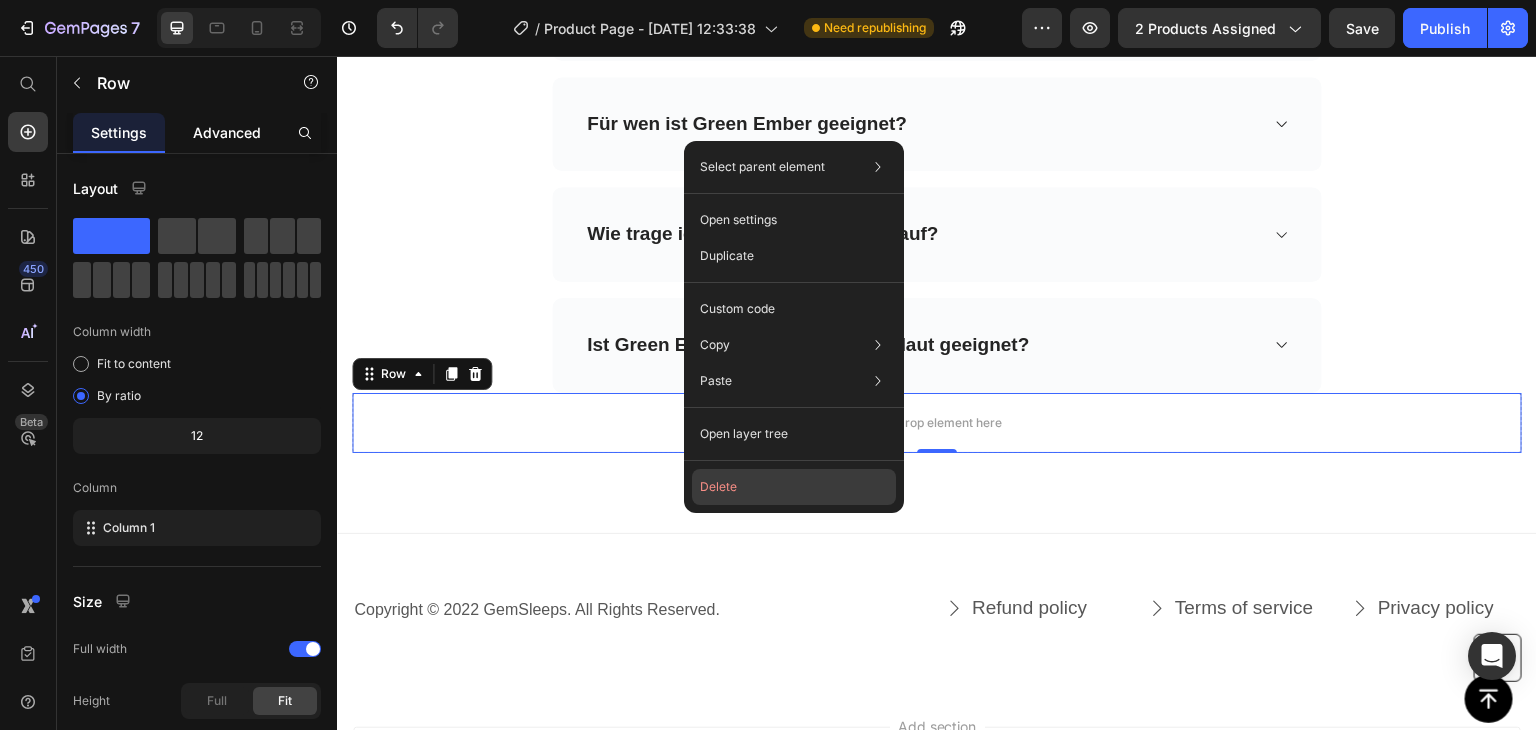 click on "Delete" 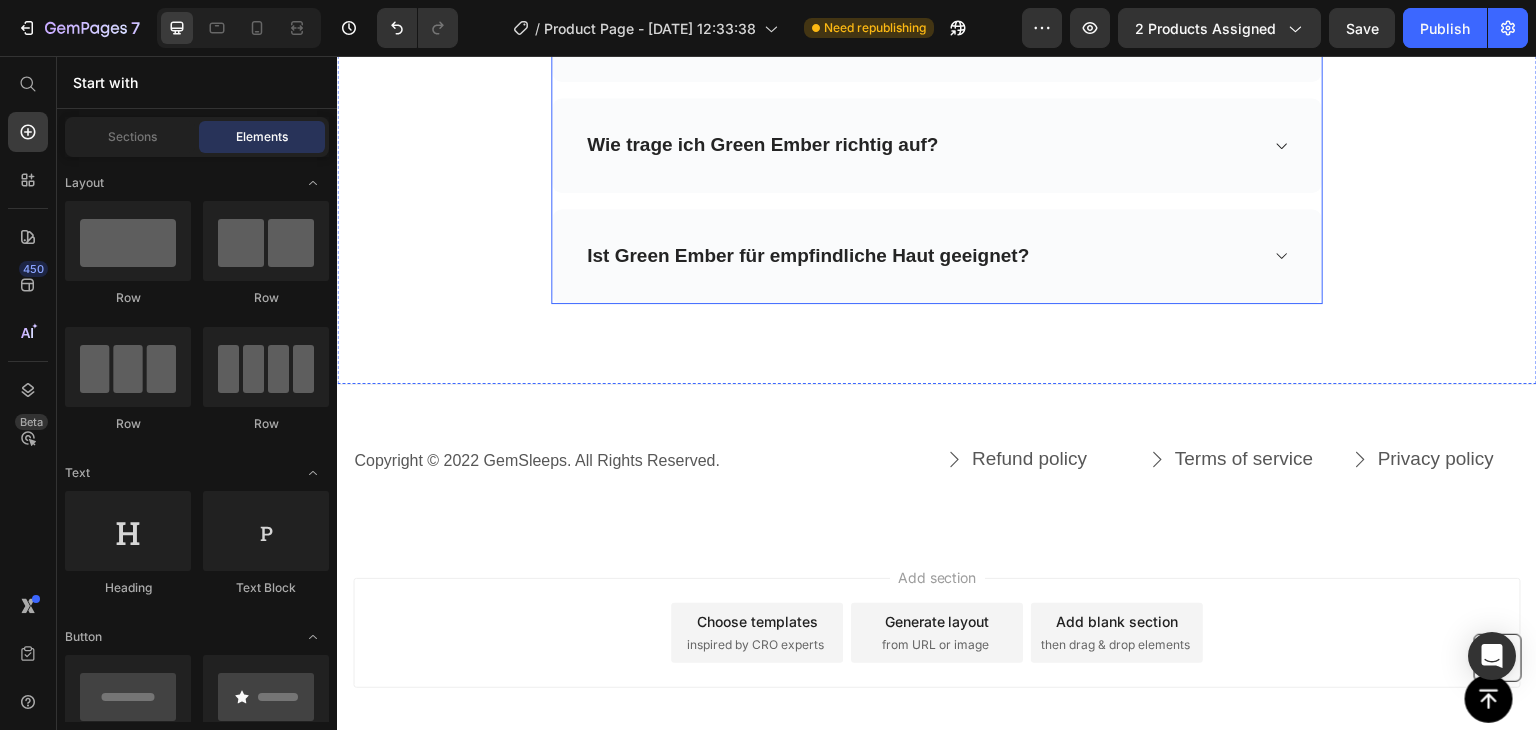 scroll, scrollTop: 6043, scrollLeft: 0, axis: vertical 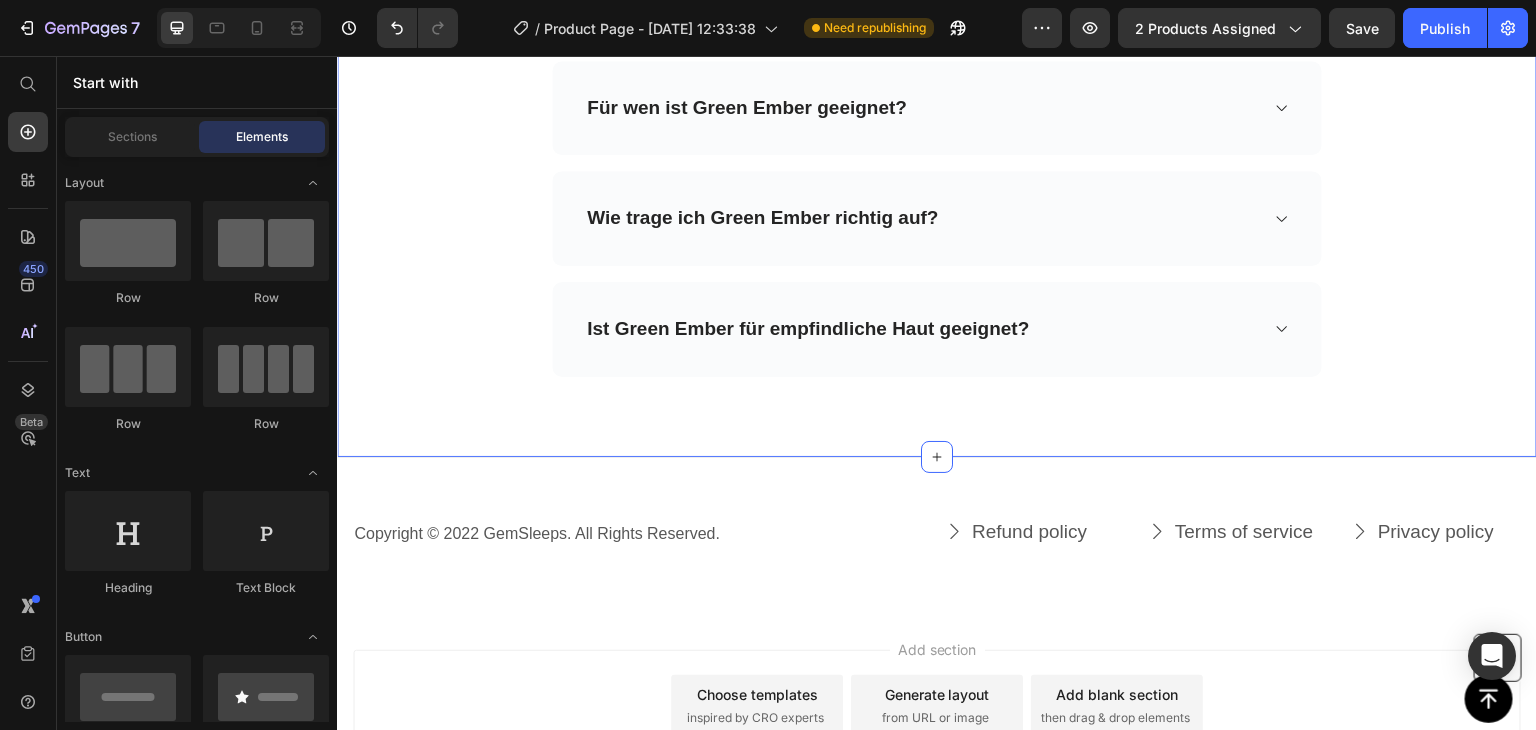 click on "HÄUFIG GESTELLTE FRAGEN (FAQ) Heading Brauchen Sie Hilfe bei der Beantwortung Ihrer Frage? Kontaktieren Sie unseren Kundenservice unter [EMAIL_ADDRESS][DOMAIN_NAME] Text block Row Row
Welche Duftnoten sind enthalten? Kopfnote:  Spritzige Fruchtnoten wie grüner Apfel und Zitrusfrüchte, die sofort Frische und Energie schenken. Herznote:  Zarte Blütennoten, die eine sanfte, florale Leichtigkeit in den Duft bringen und ihn feminin-mild, aber auch frisch halten. Basisnote:  Warme, weiche Nuancen mit einem Hauch von Sandelholz, die für eine angenehme Tiefe sorgen, ohne den Duft zu beschweren. Text block Row
Für wen ist Green Ember geeignet?
Wie trage ich Green Ember richtig auf?
Ist Green Ember für empfindliche Haut geeignet? Accordion Section 9" at bounding box center (937, -28) 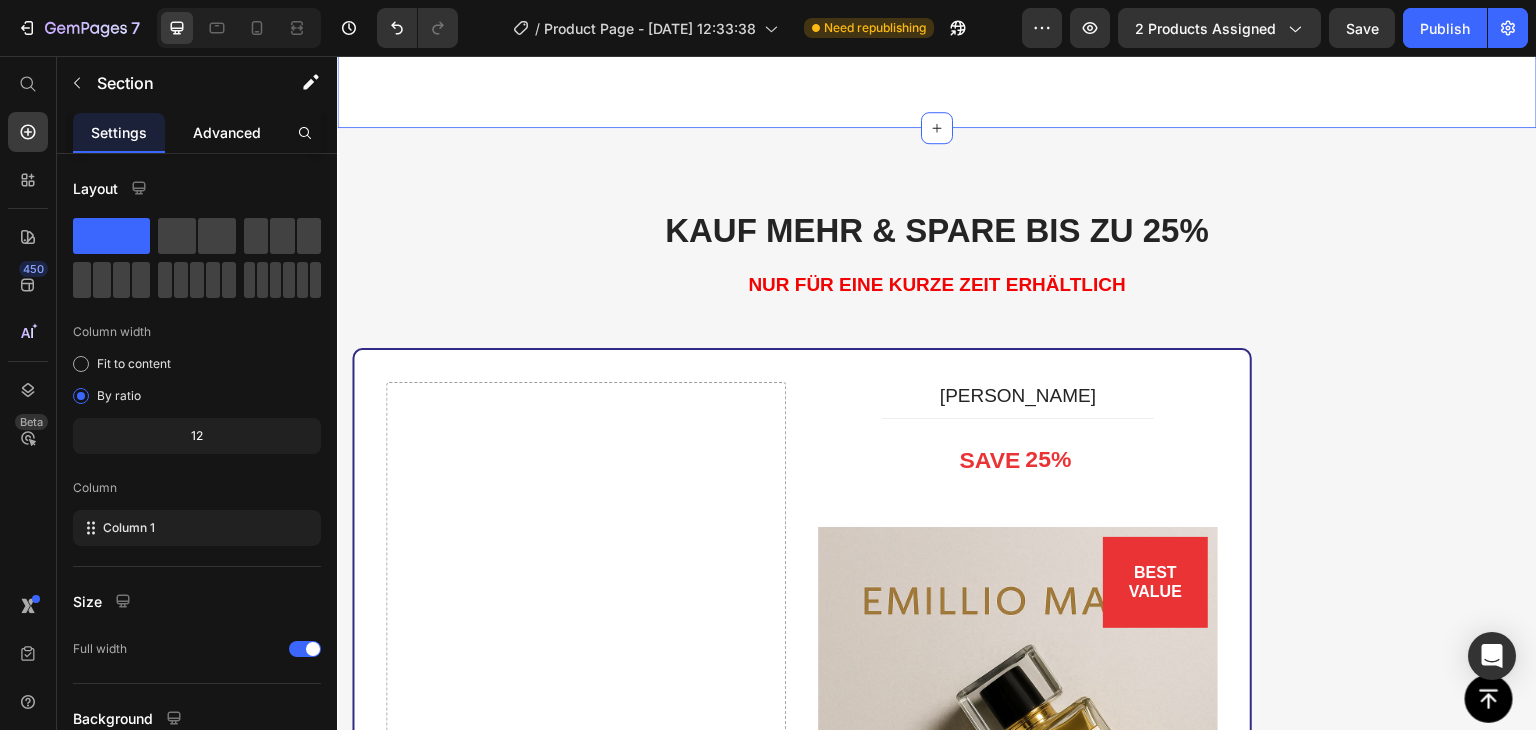 scroll, scrollTop: 1043, scrollLeft: 0, axis: vertical 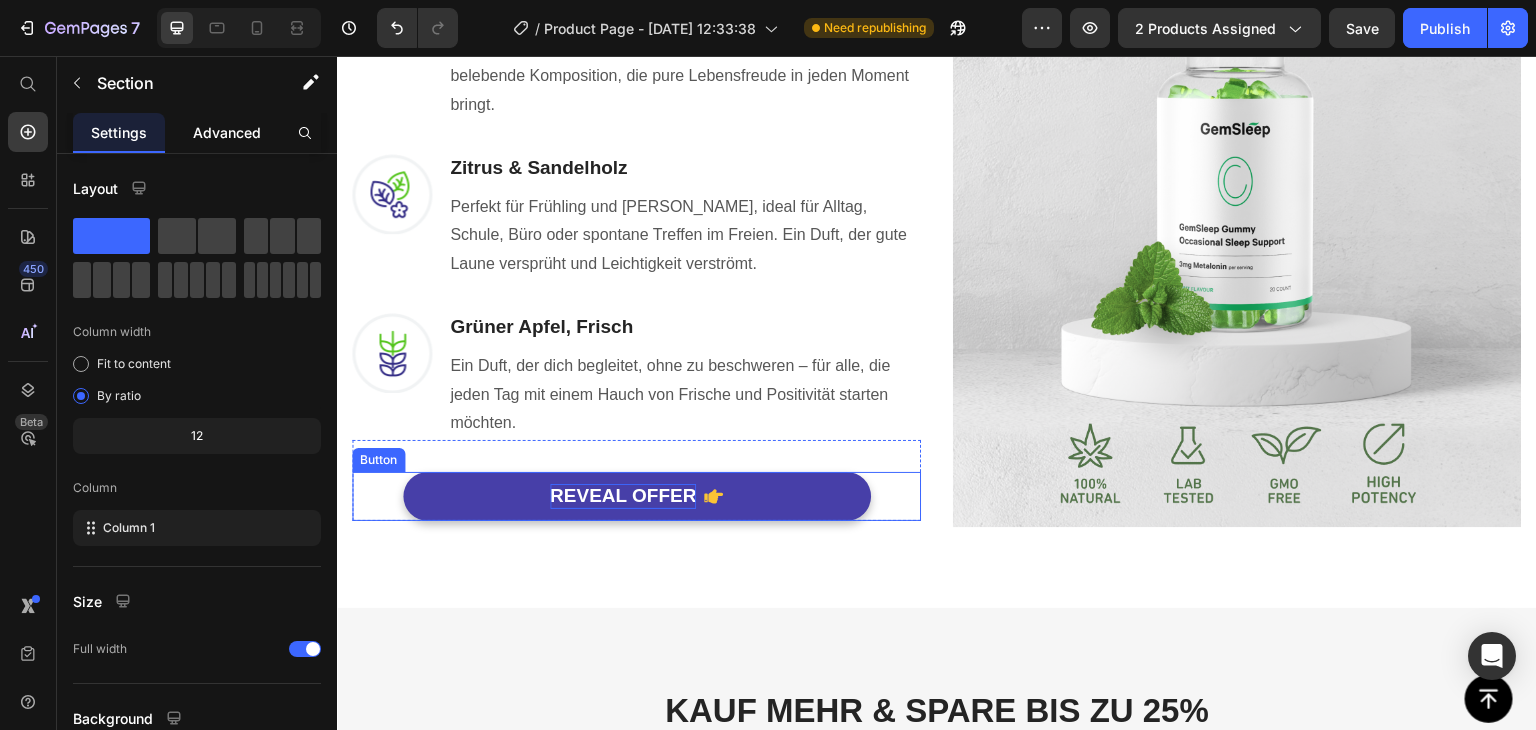 click on "REVEAL OFFER" at bounding box center [623, 496] 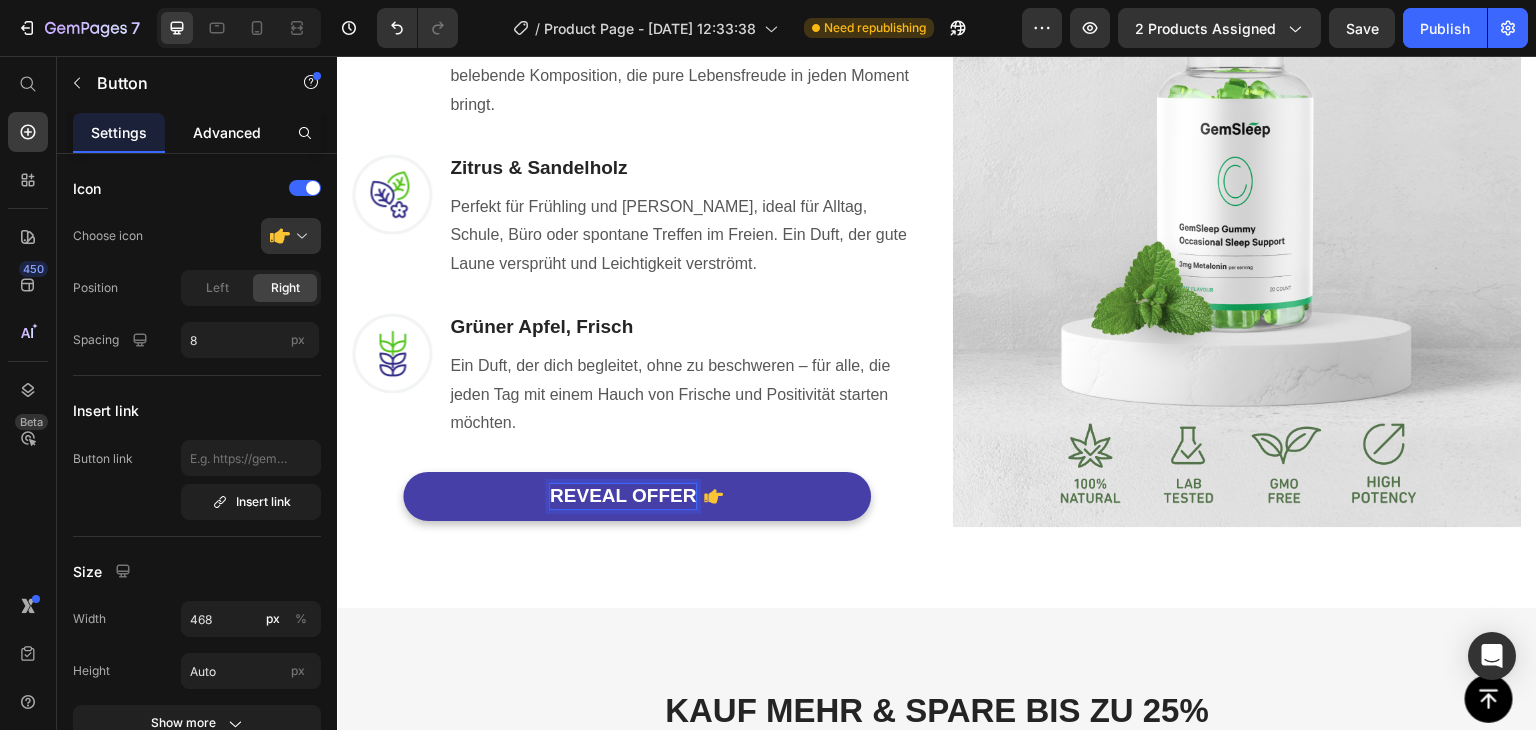 click on "REVEAL OFFER" at bounding box center [623, 496] 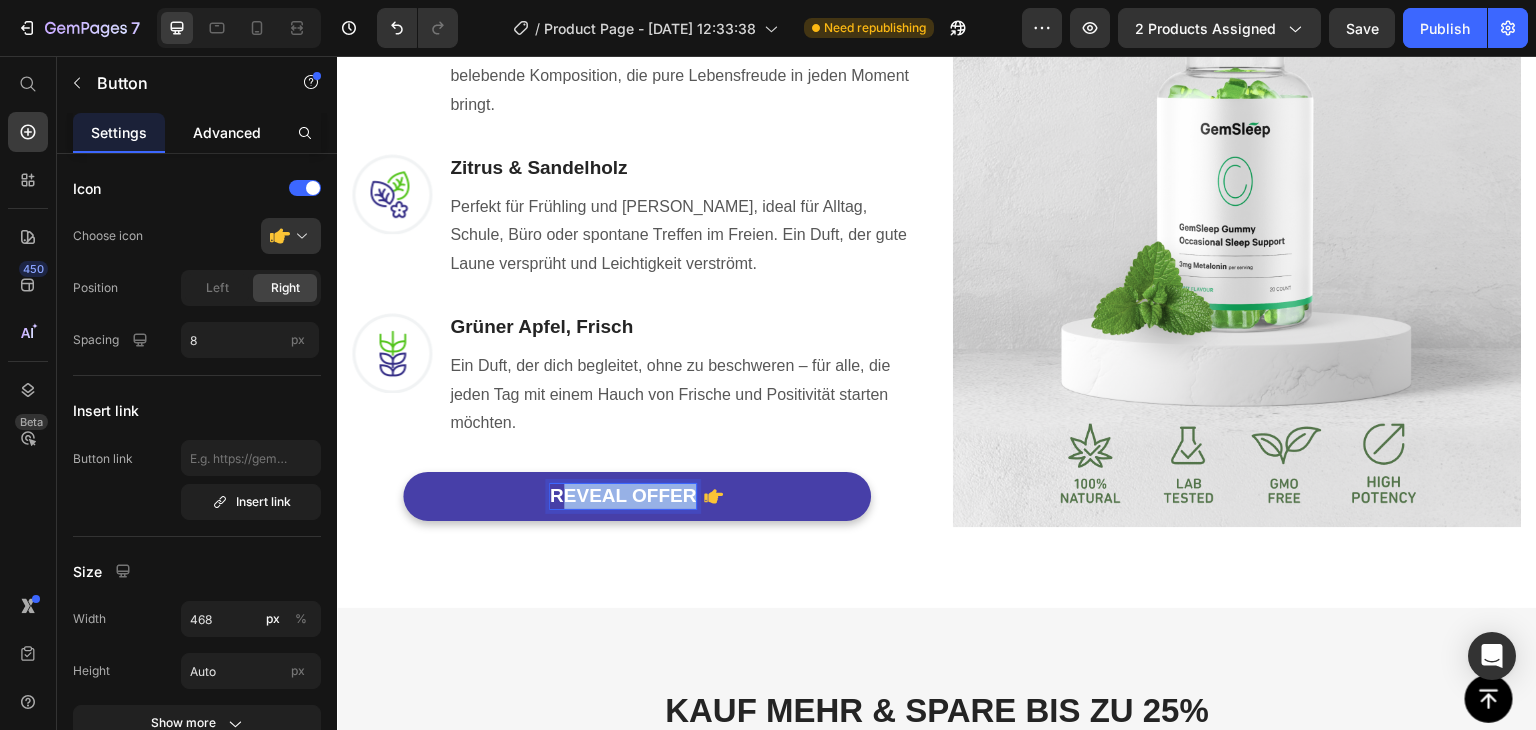 drag, startPoint x: 692, startPoint y: 482, endPoint x: 539, endPoint y: 480, distance: 153.01308 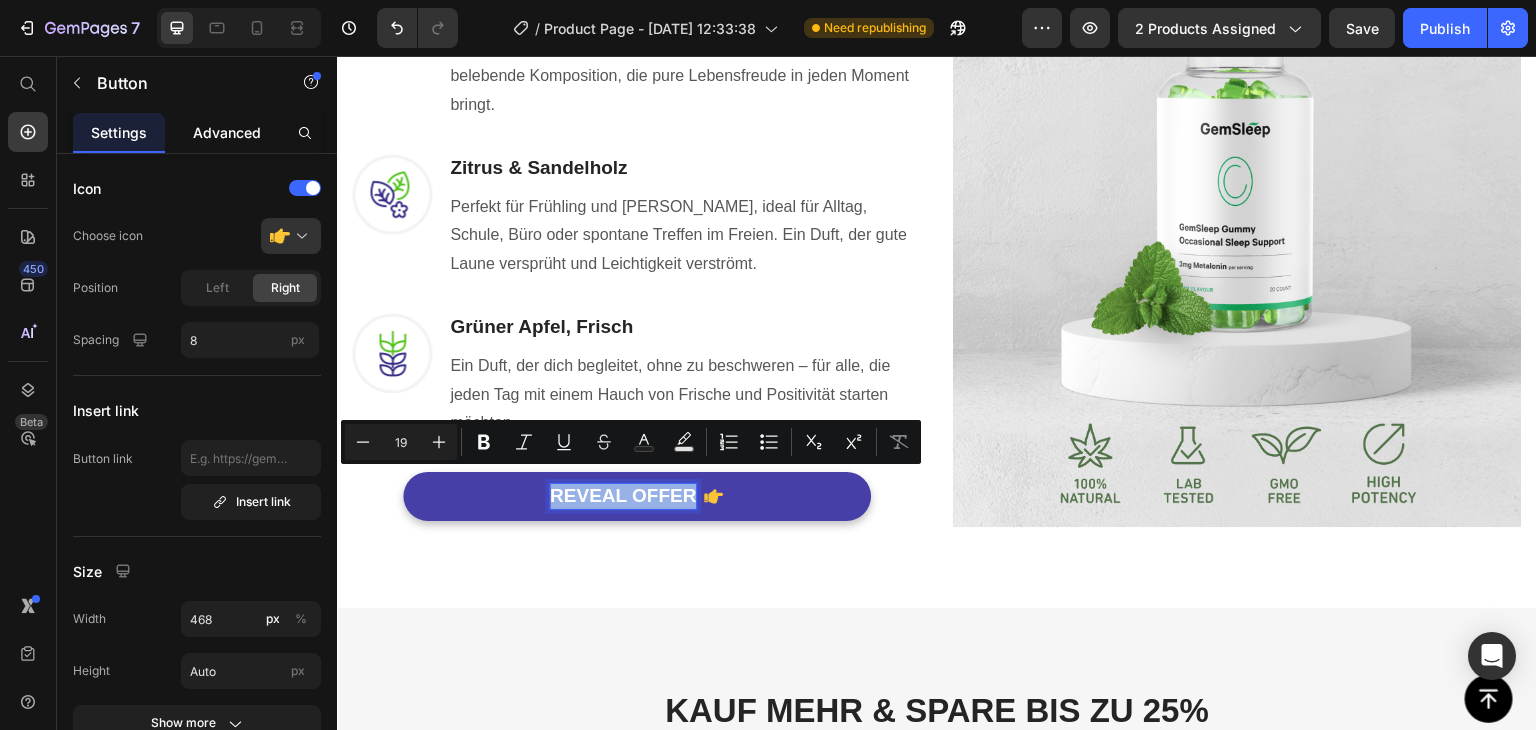 click on "REVEAL OFFER" at bounding box center [637, 496] 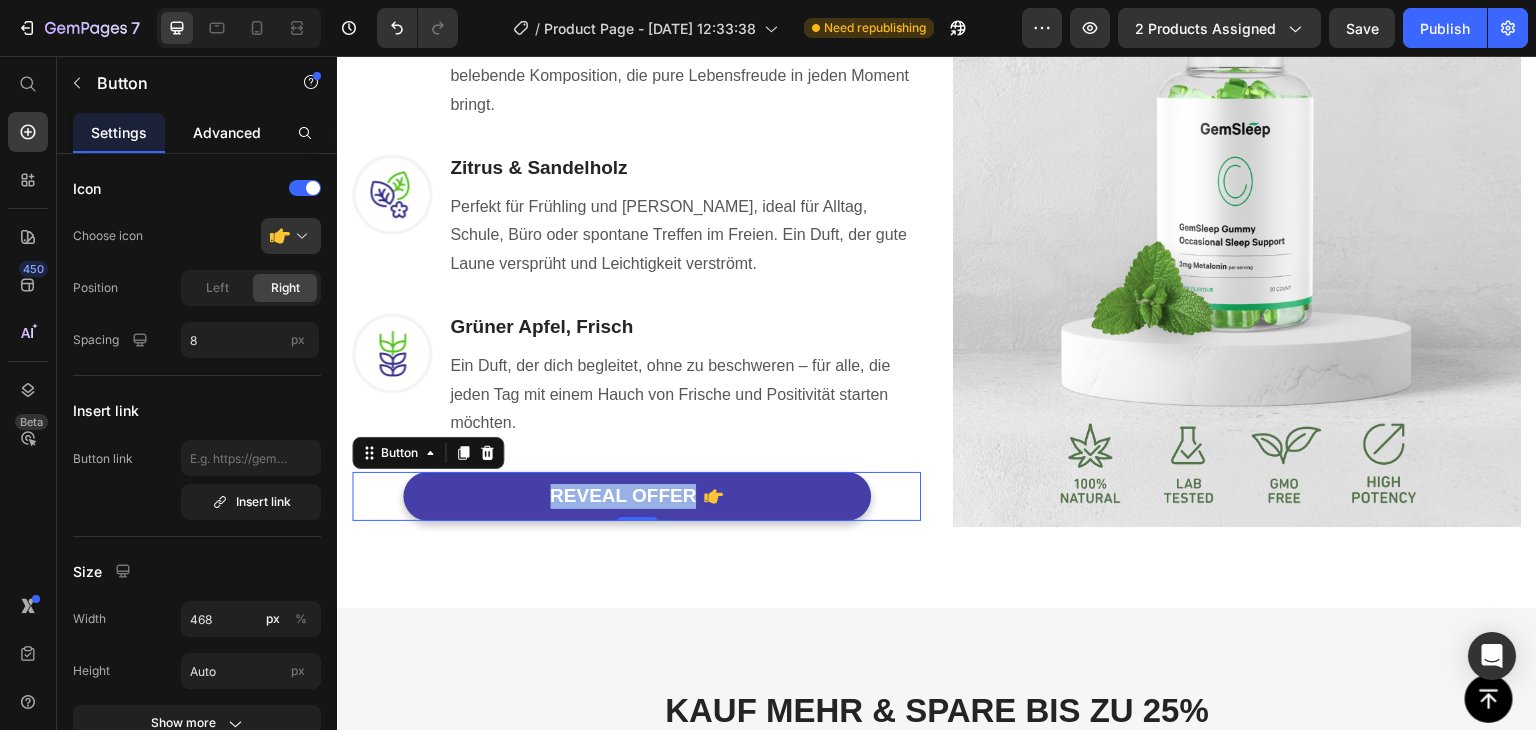 click 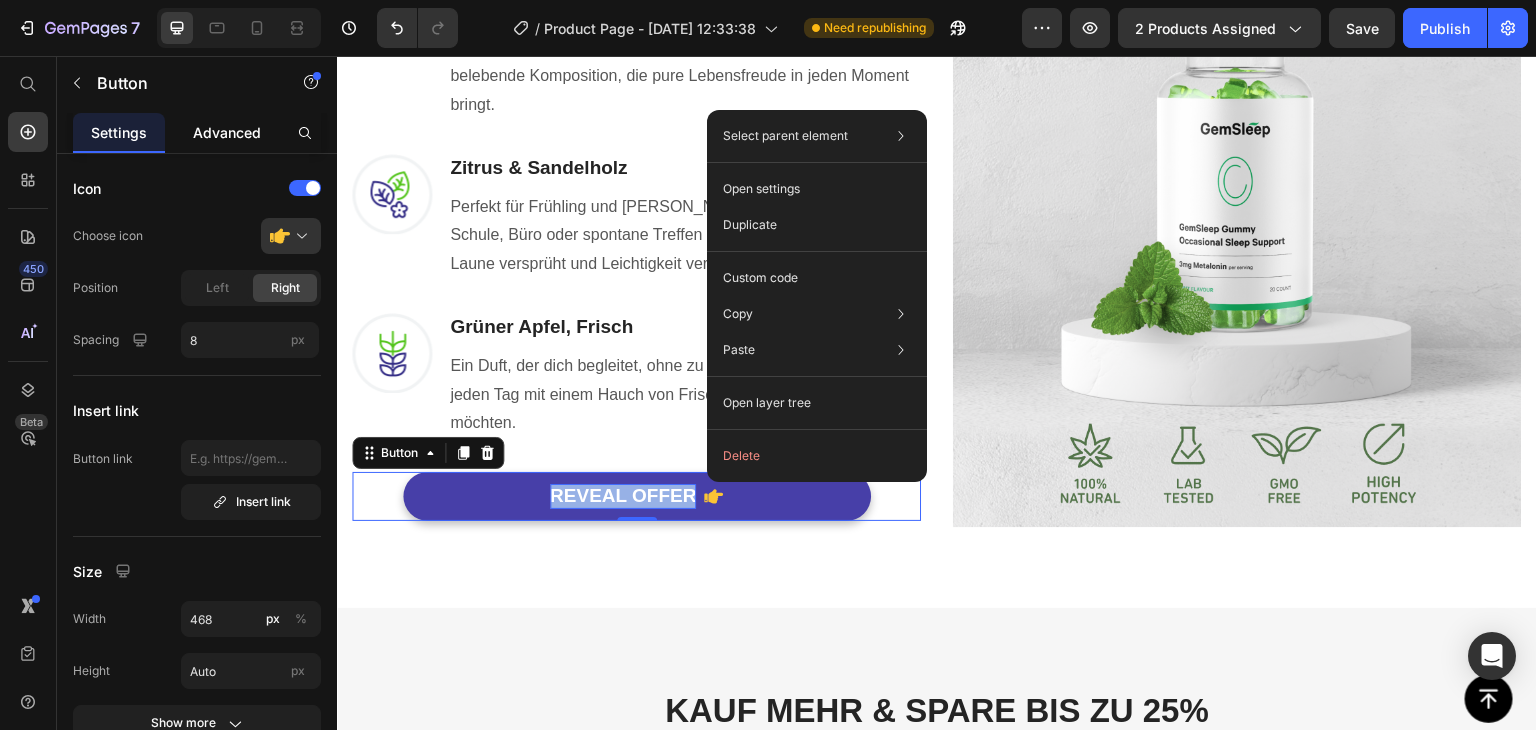 click on "REVEAL OFFER" at bounding box center (623, 496) 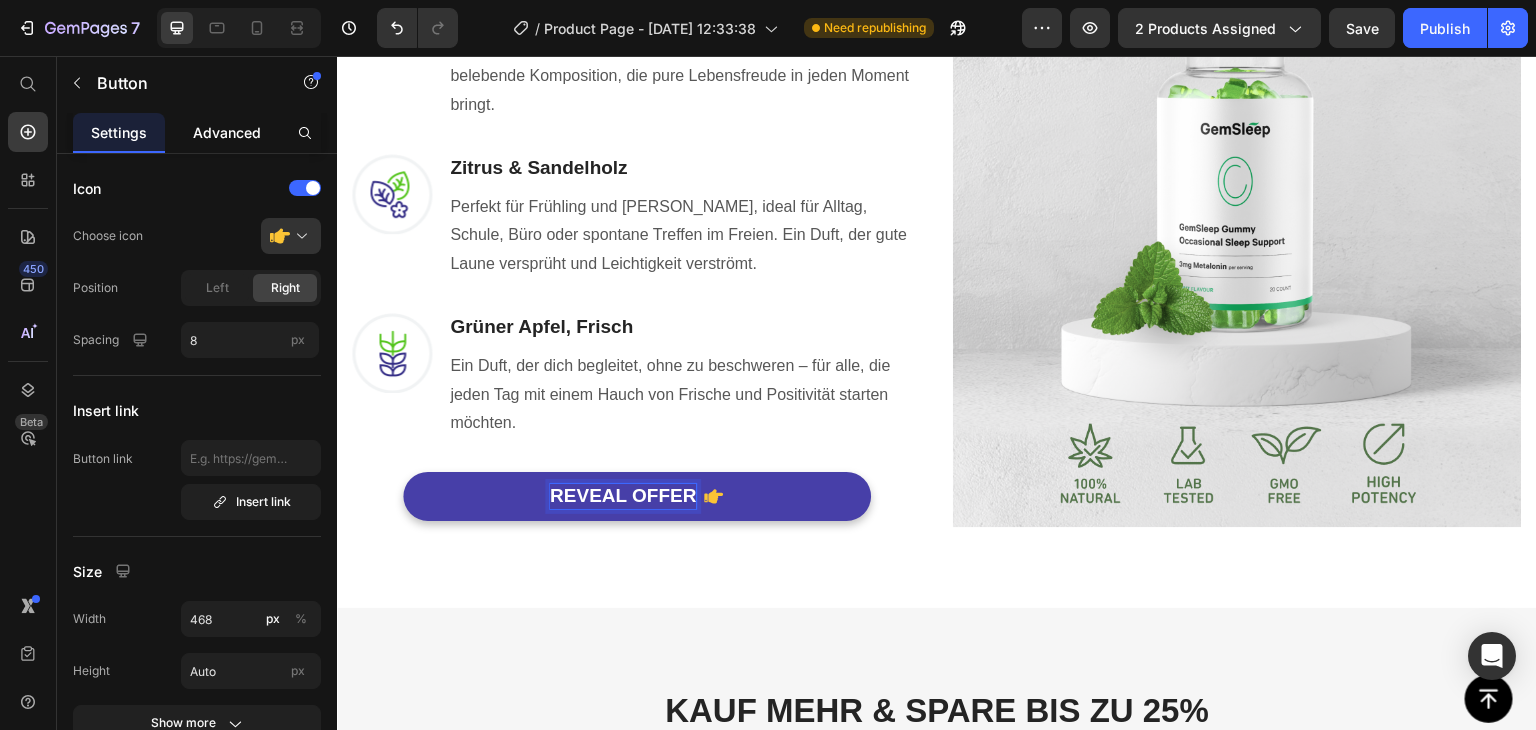 click 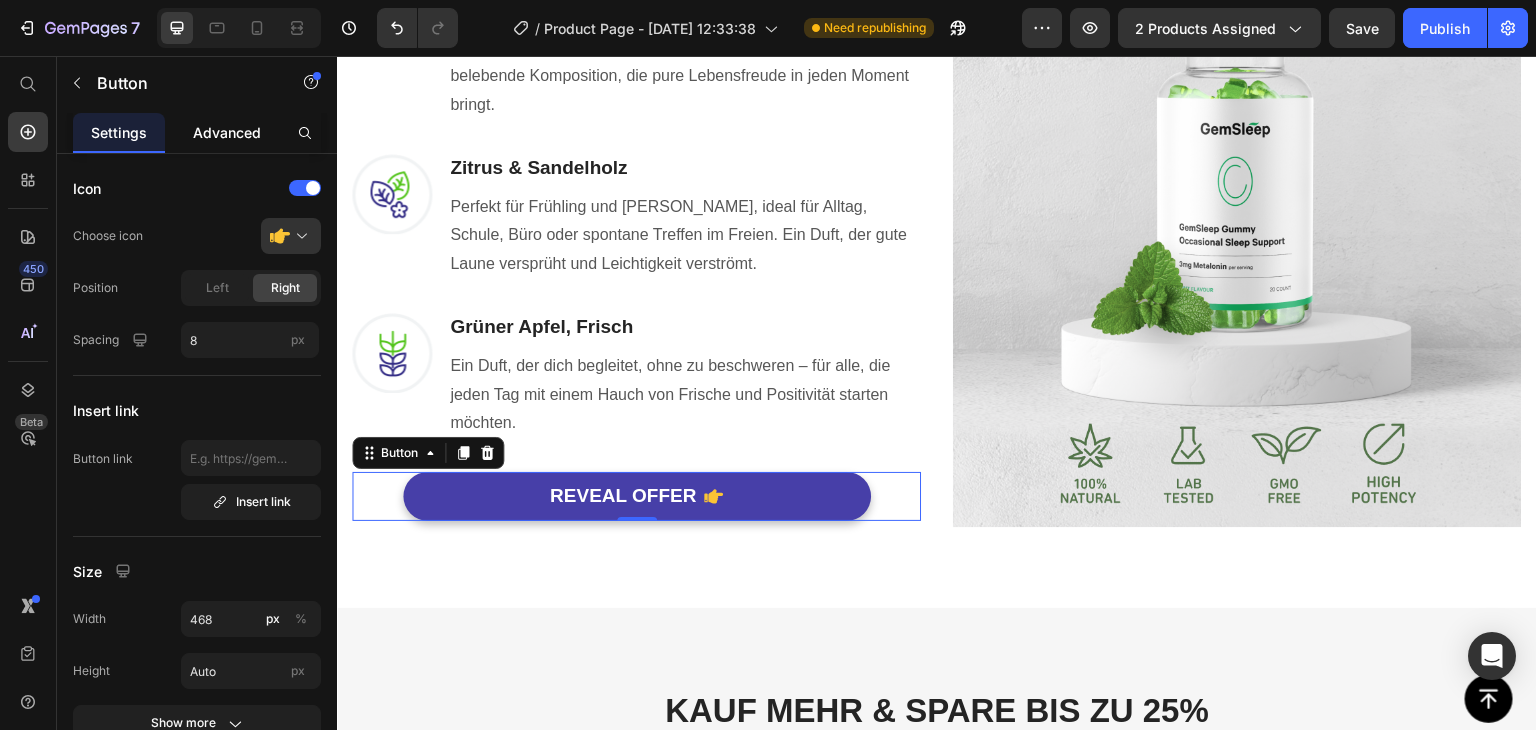 click 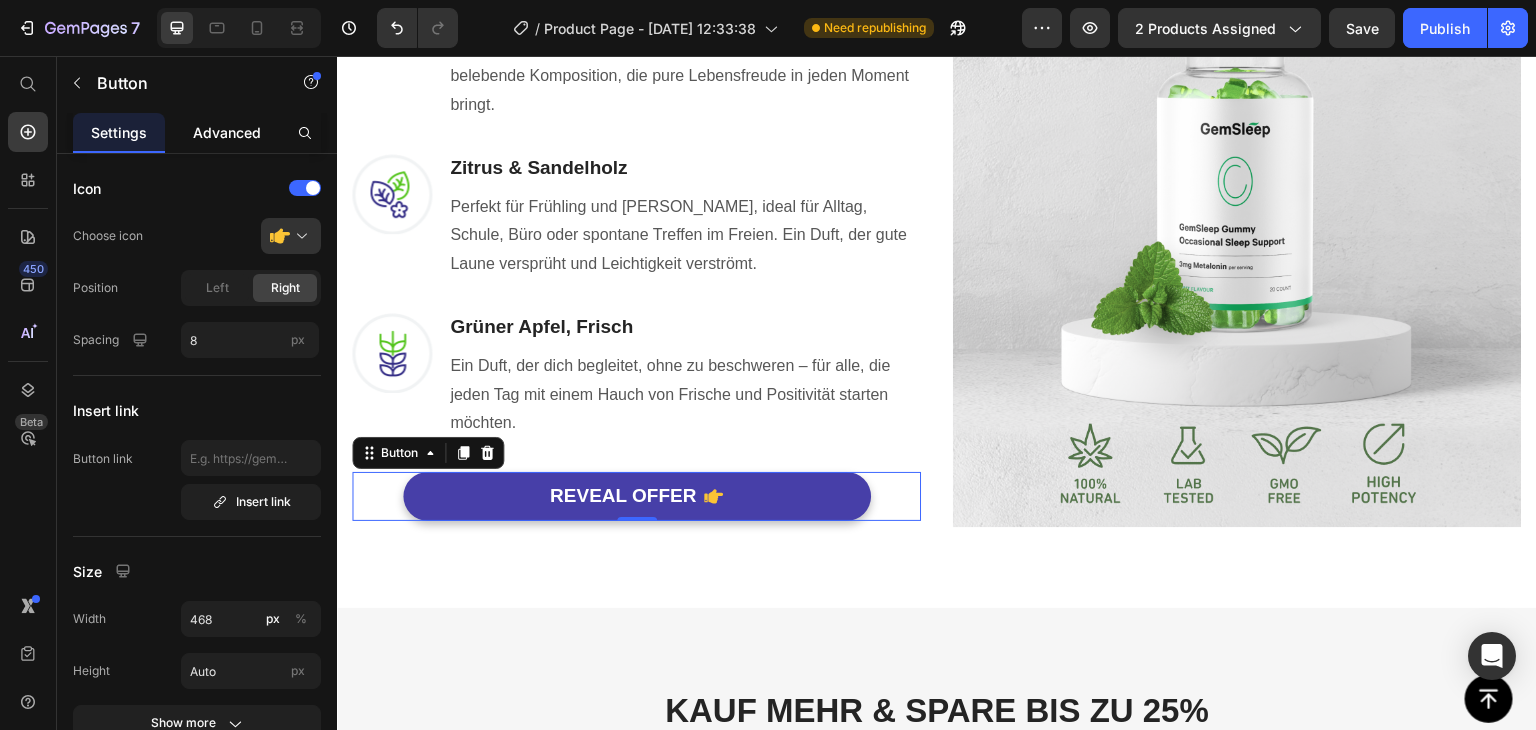 click on "REVEAL OFFER" at bounding box center (636, 496) 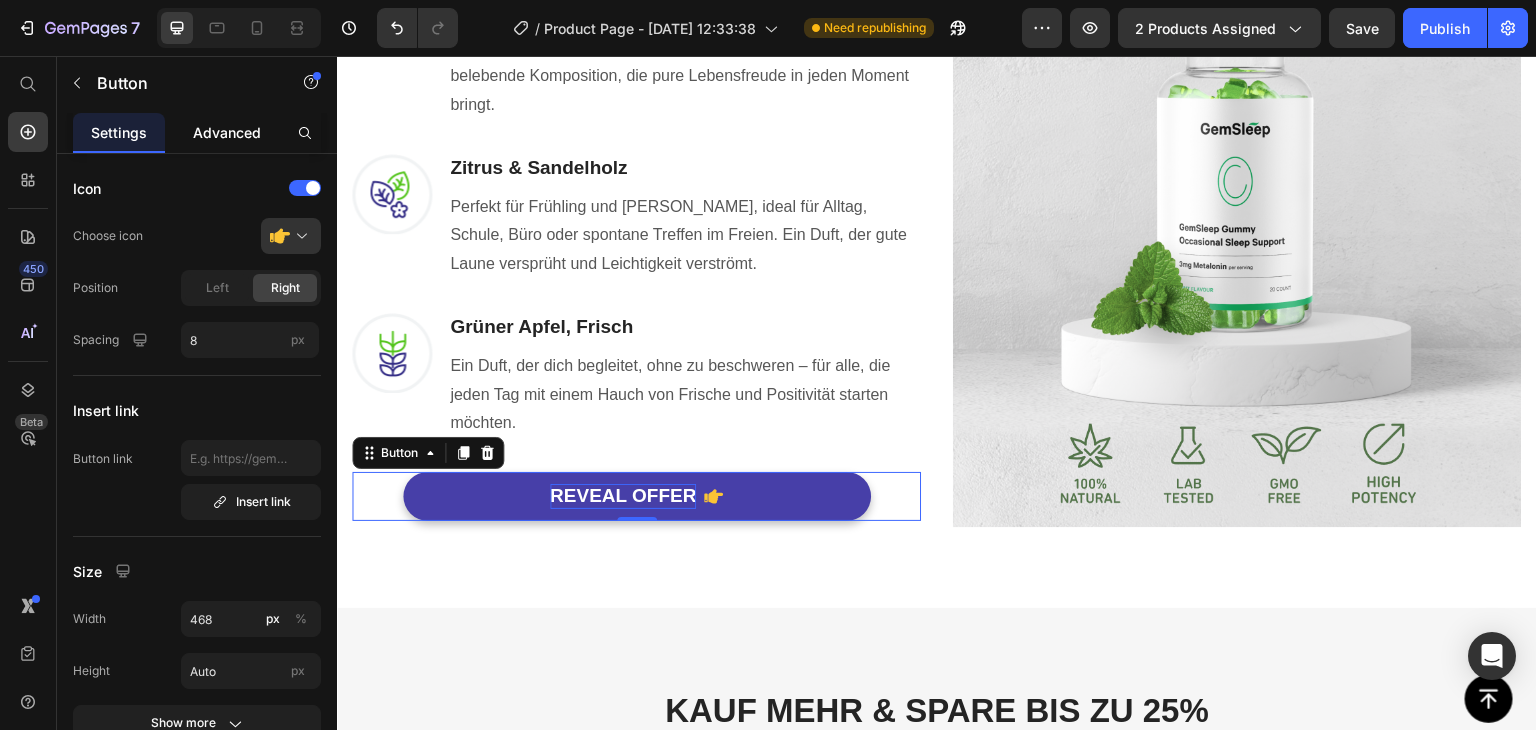 click on "REVEAL OFFER" at bounding box center [623, 496] 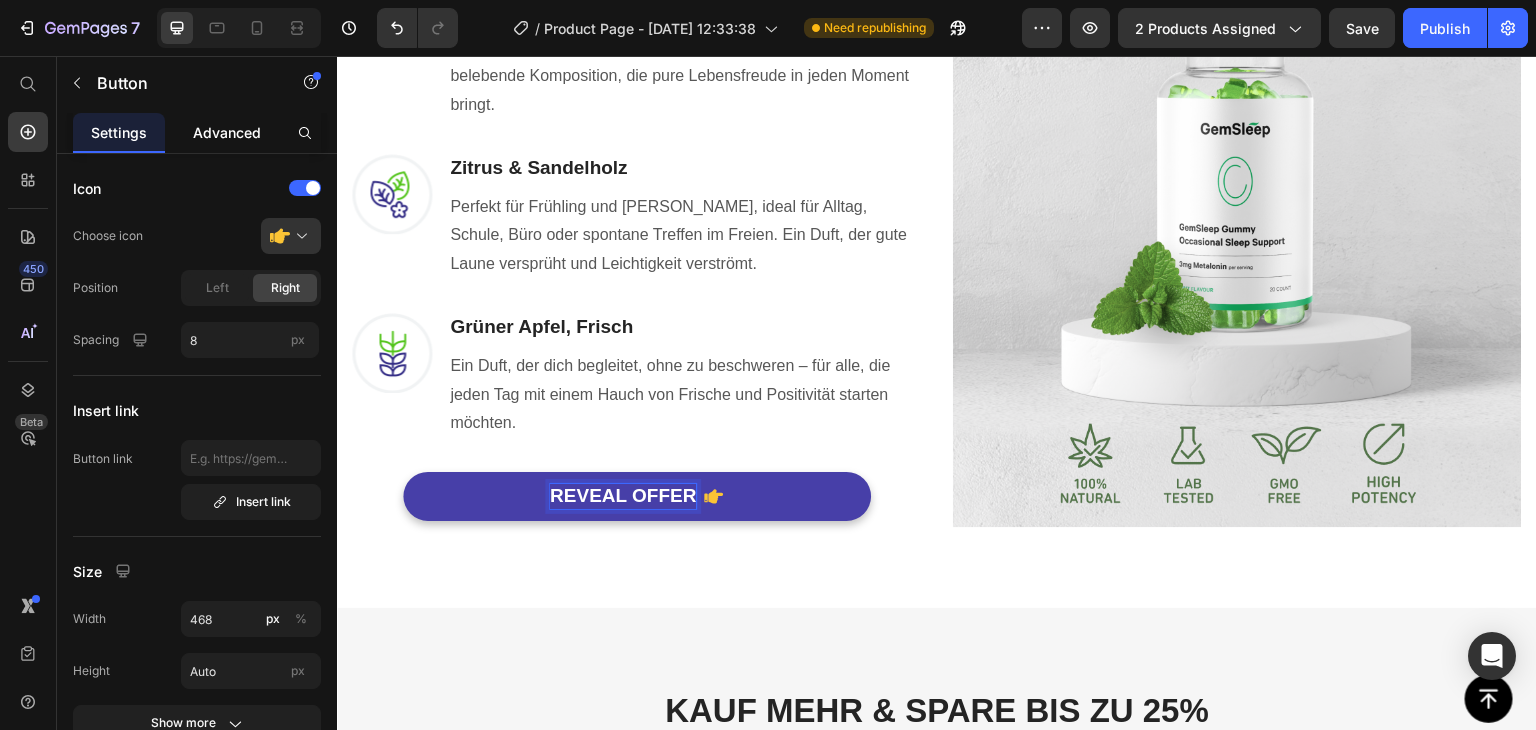 click on "REVEAL OFFER" at bounding box center [623, 496] 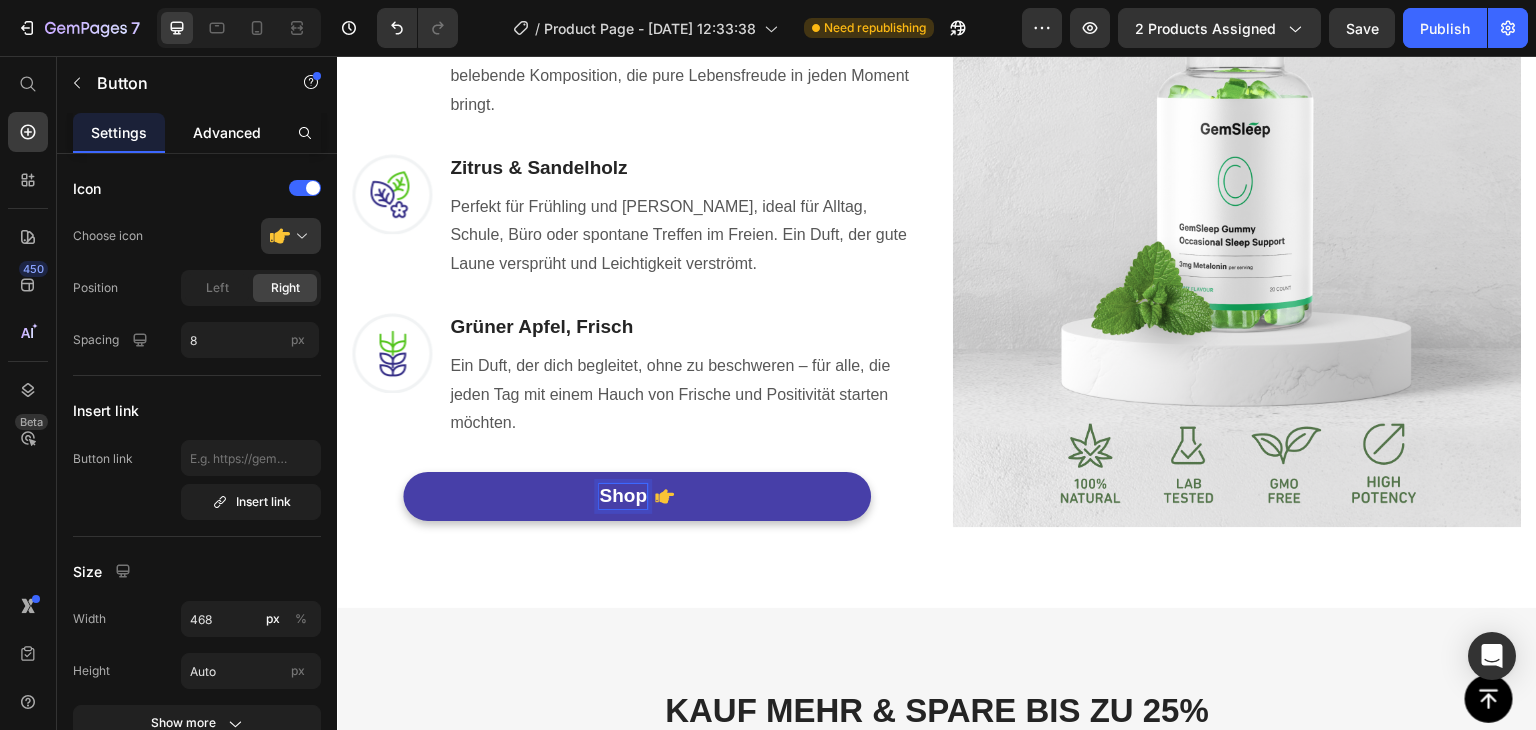 click on "Shop" at bounding box center [637, 496] 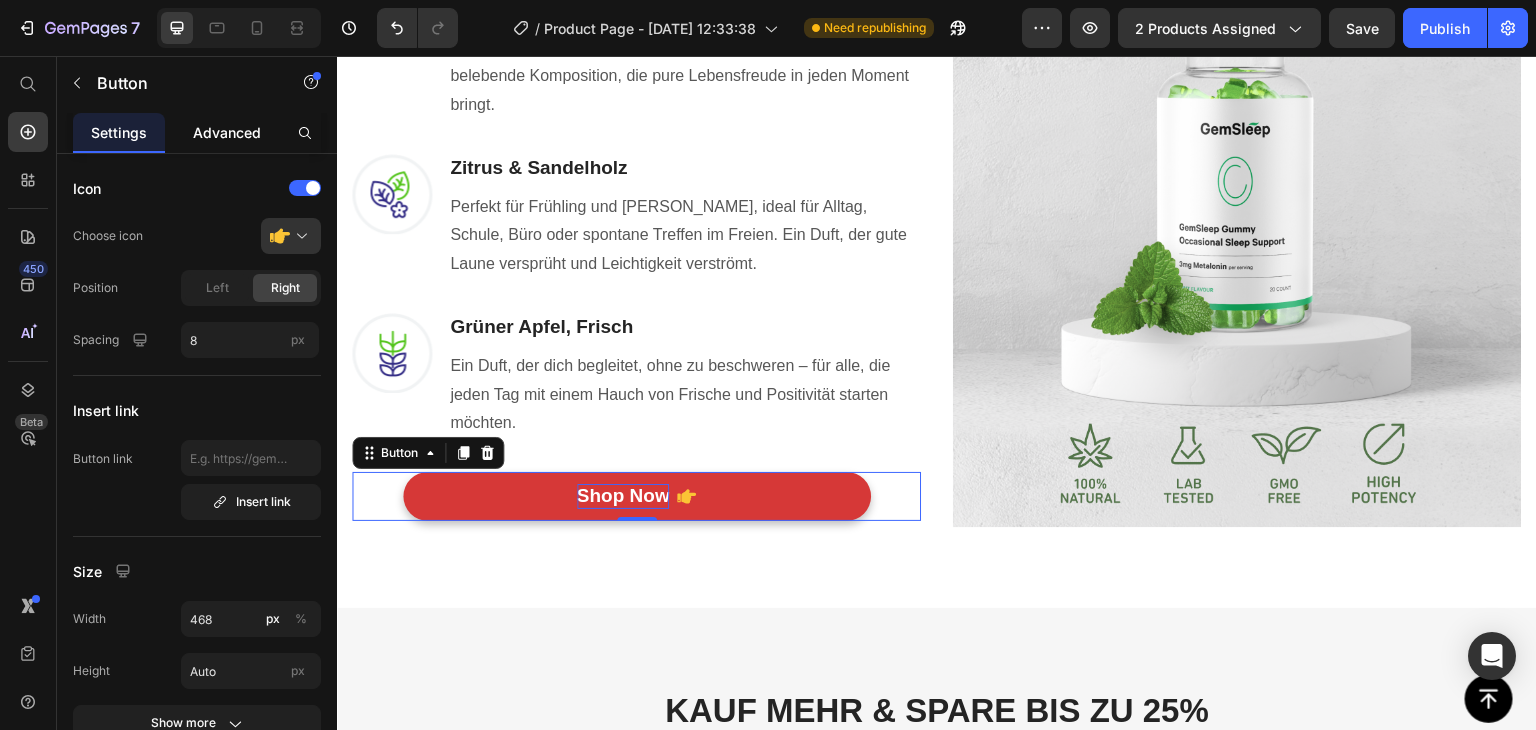 click 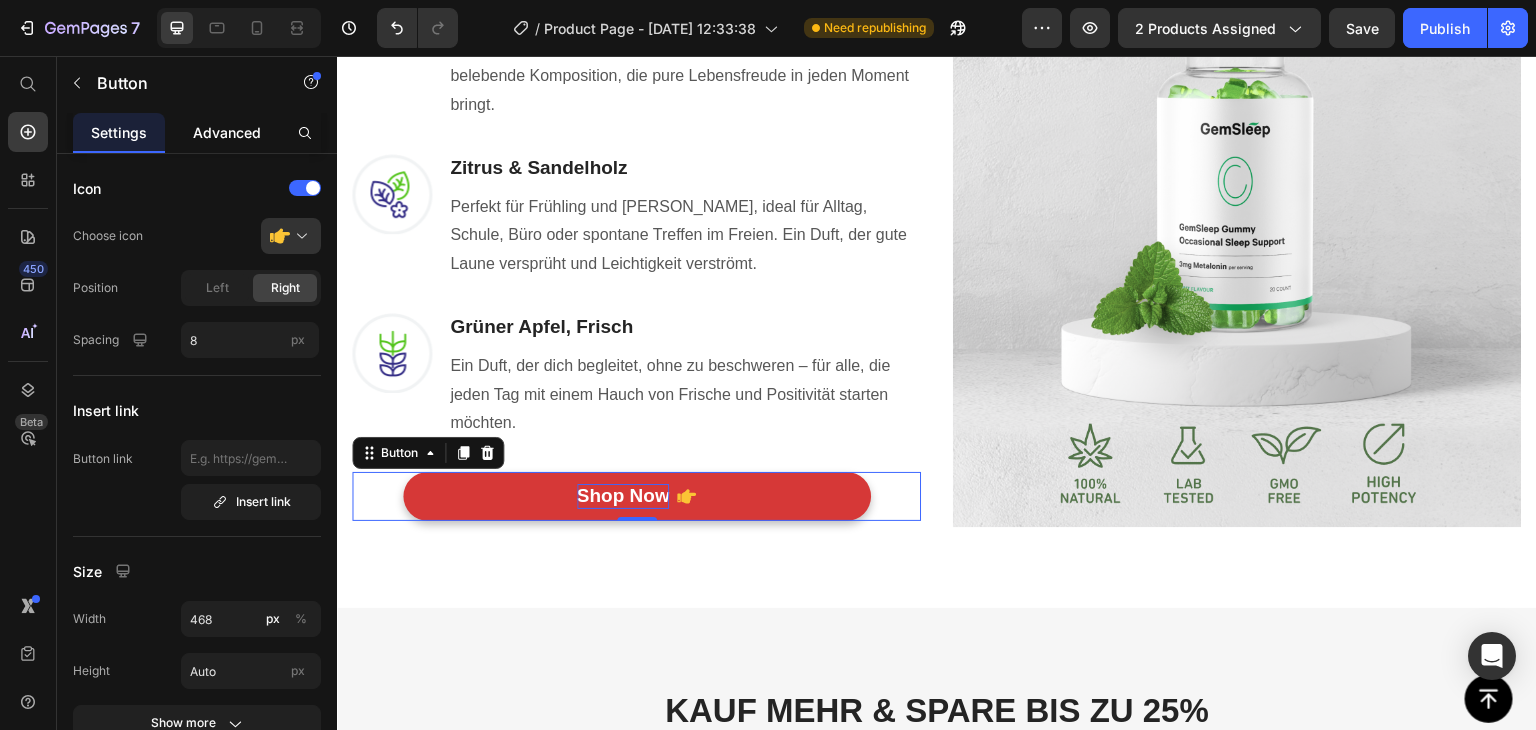 click 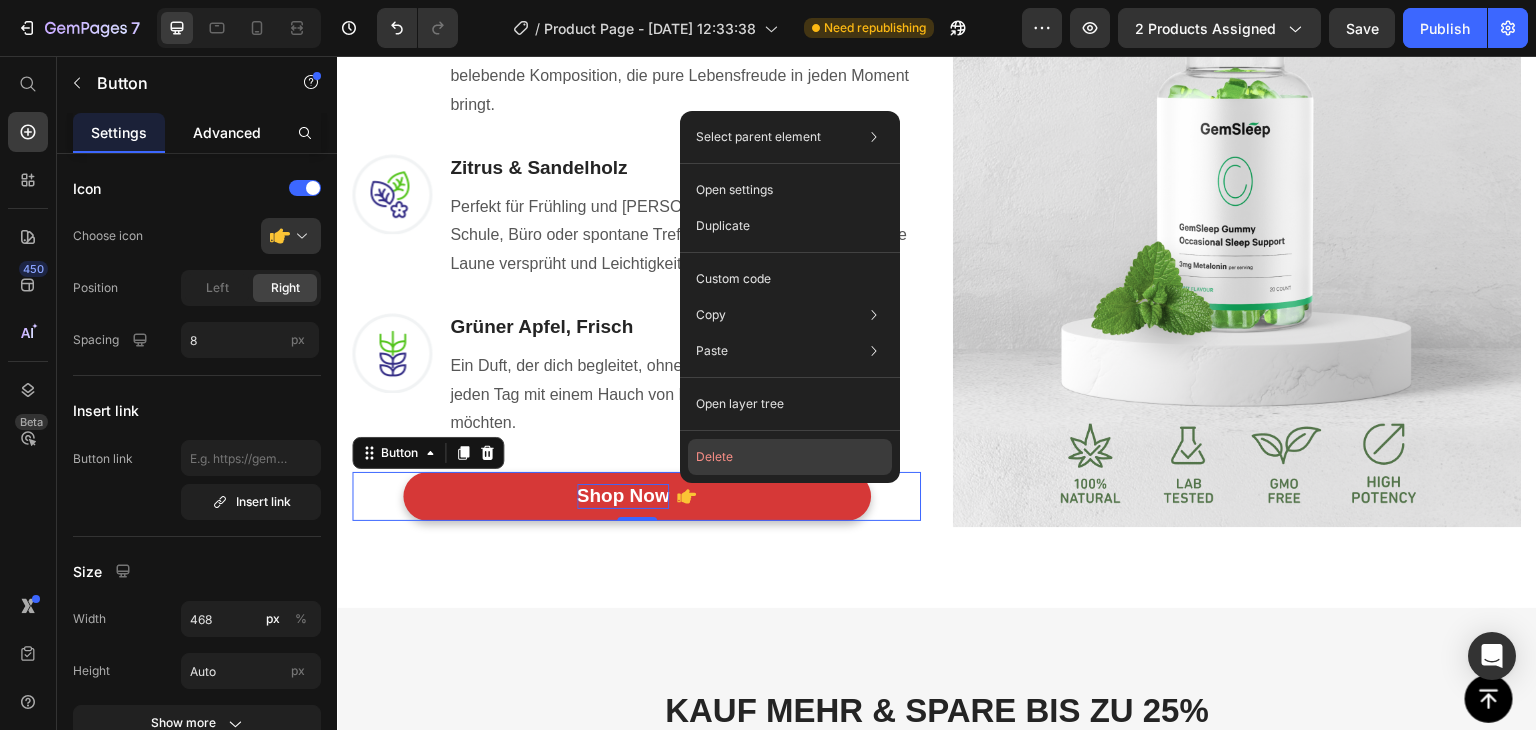 click on "Delete" 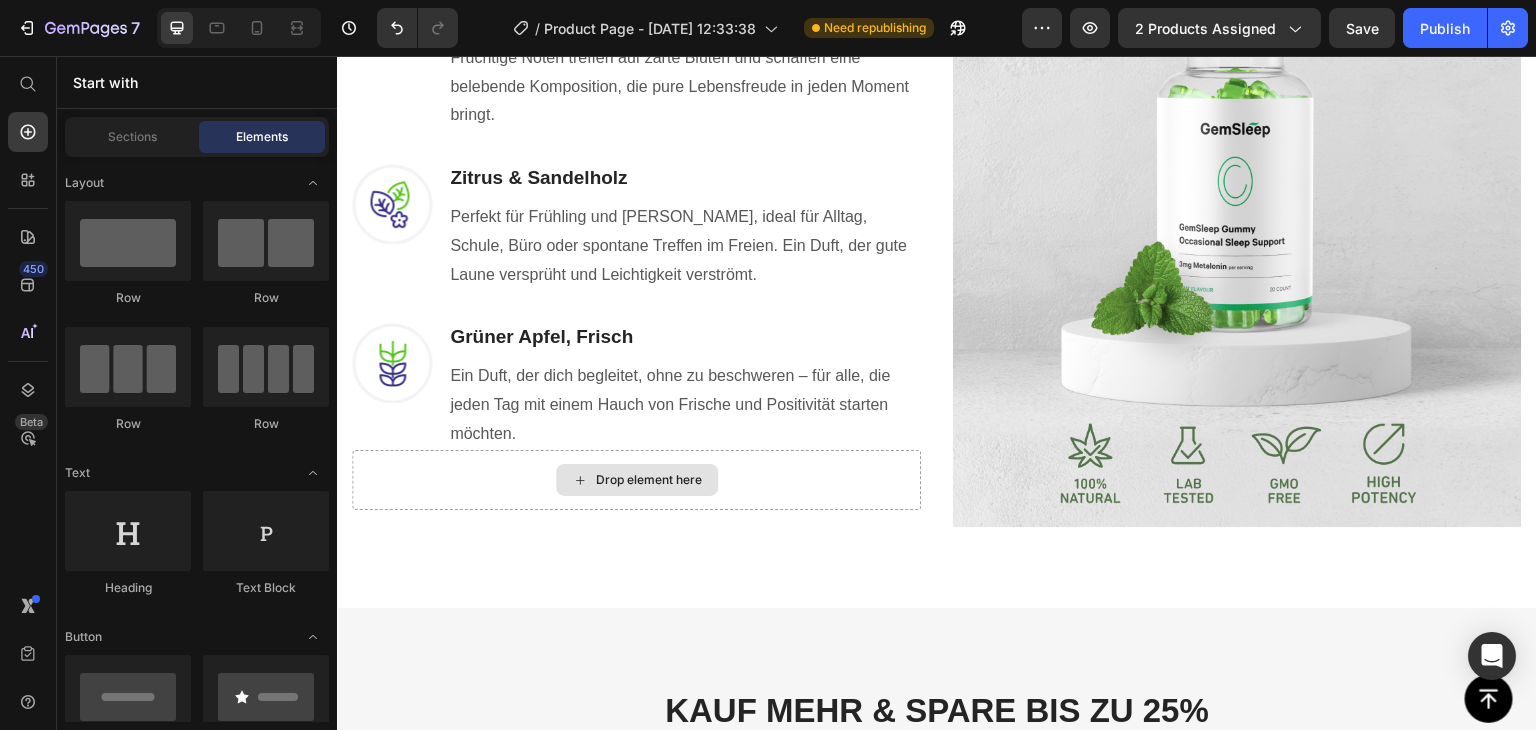 scroll, scrollTop: 1053, scrollLeft: 0, axis: vertical 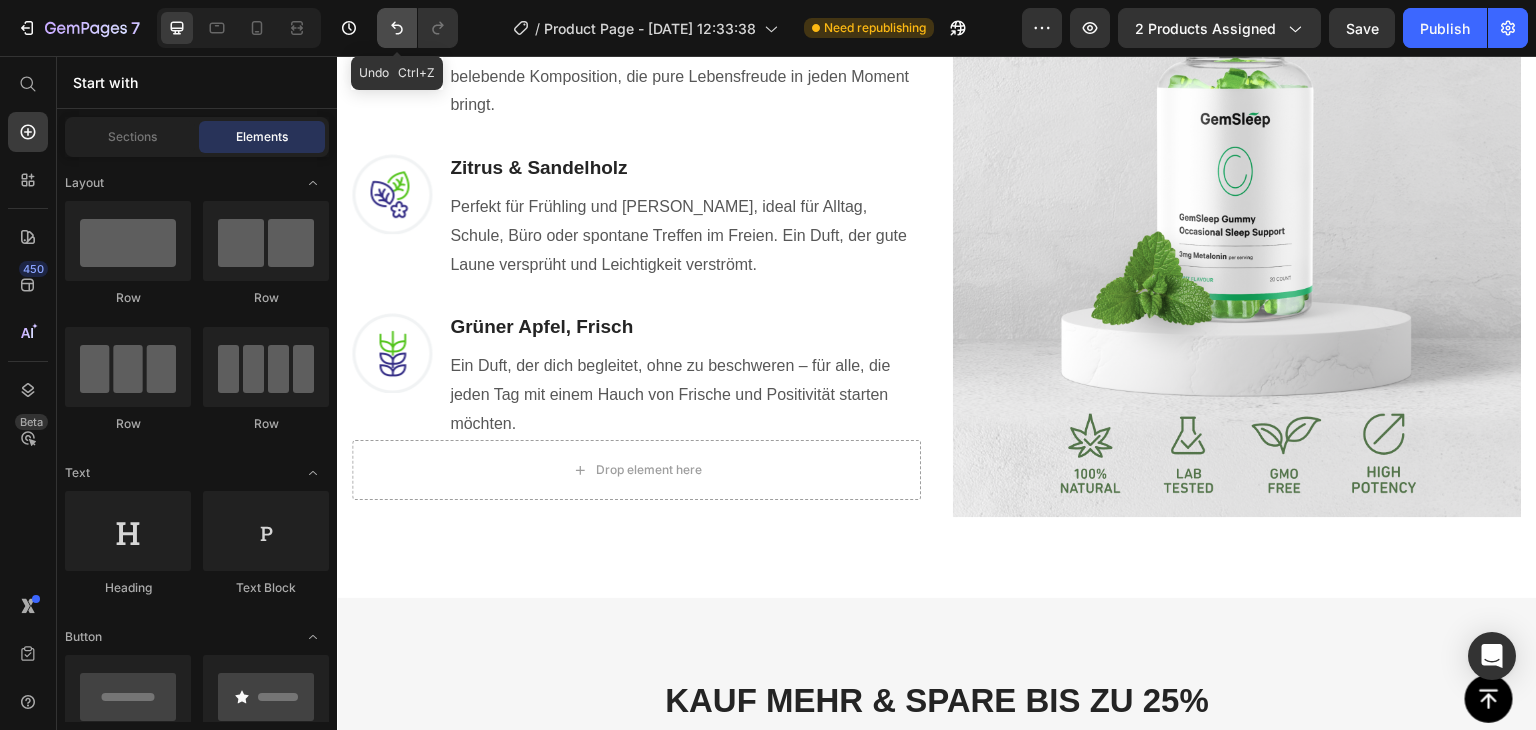click 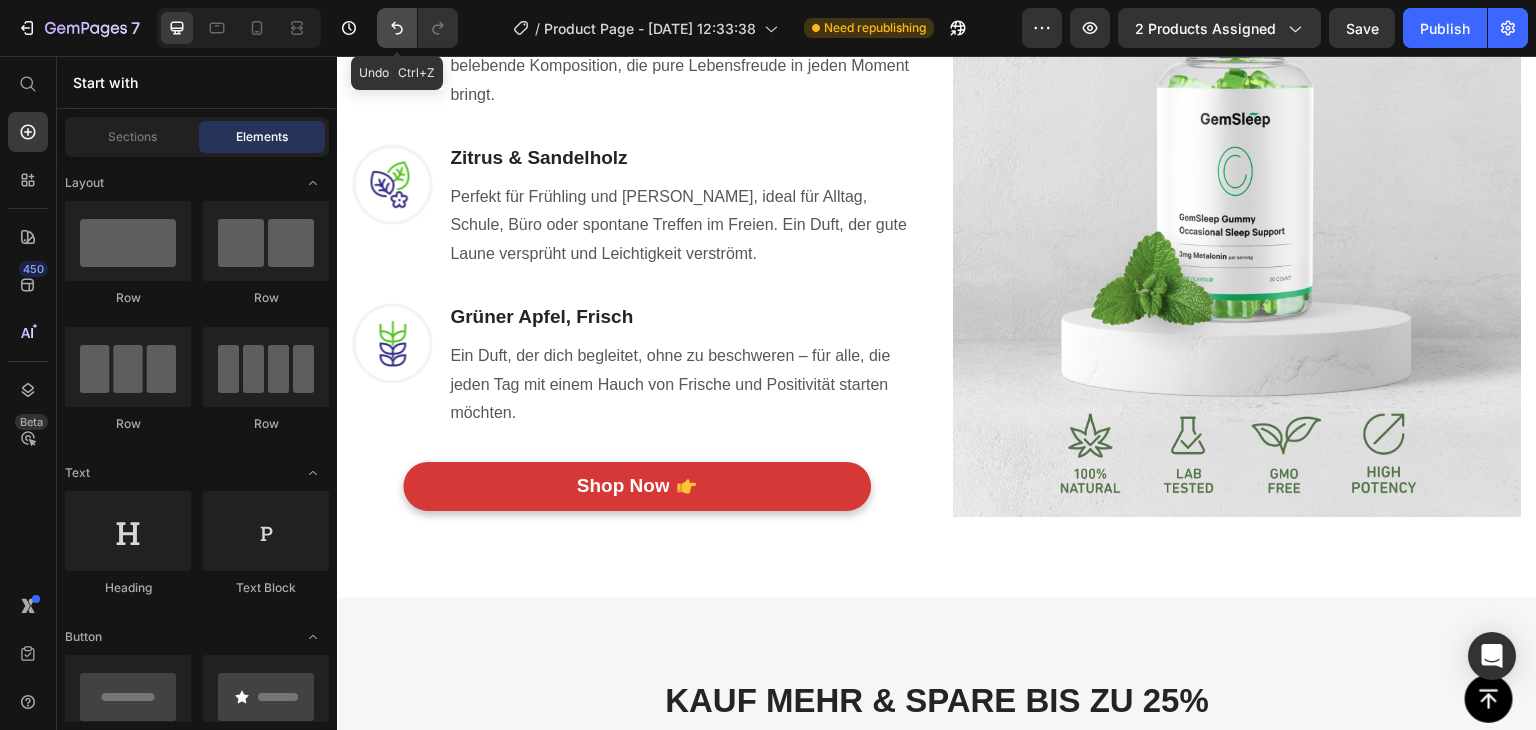 scroll, scrollTop: 1043, scrollLeft: 0, axis: vertical 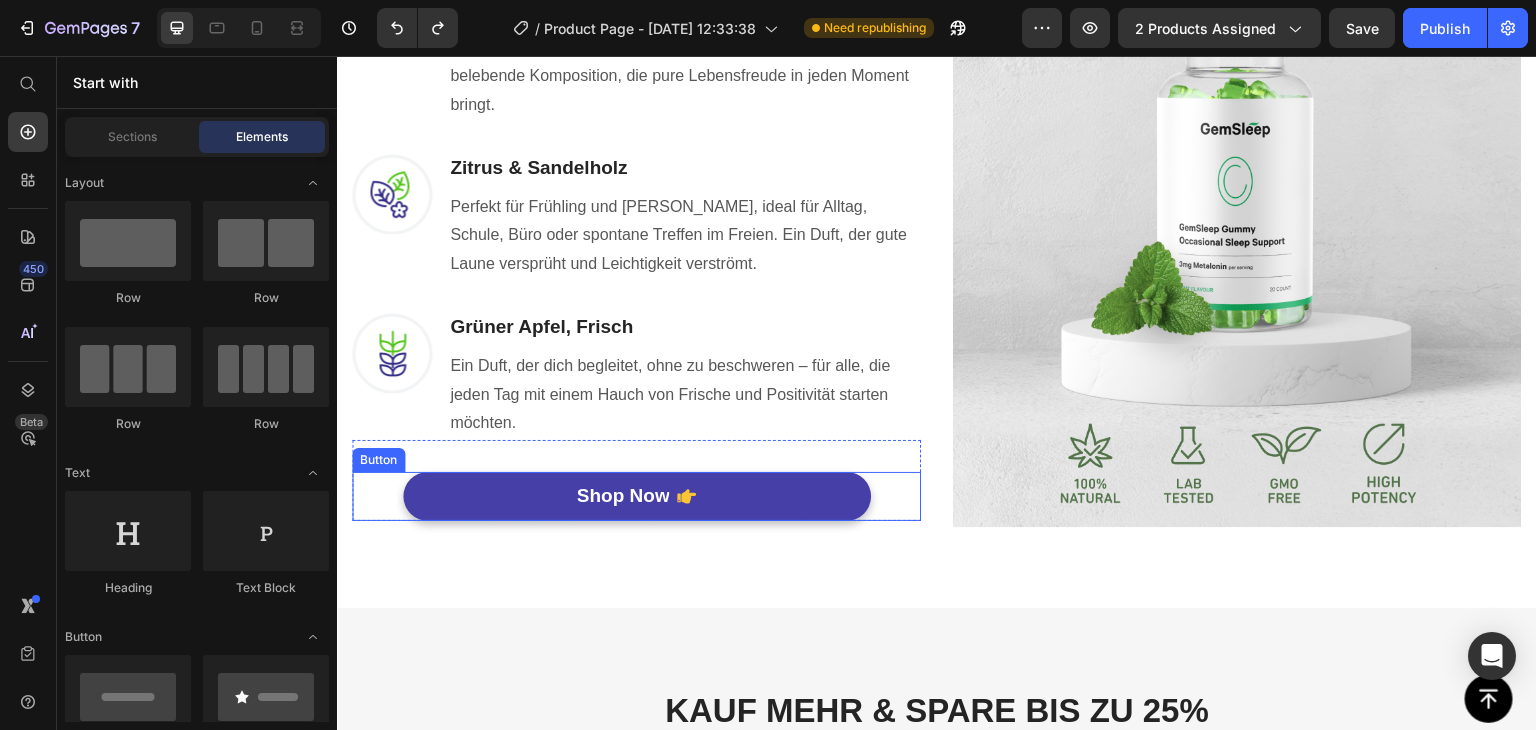 click 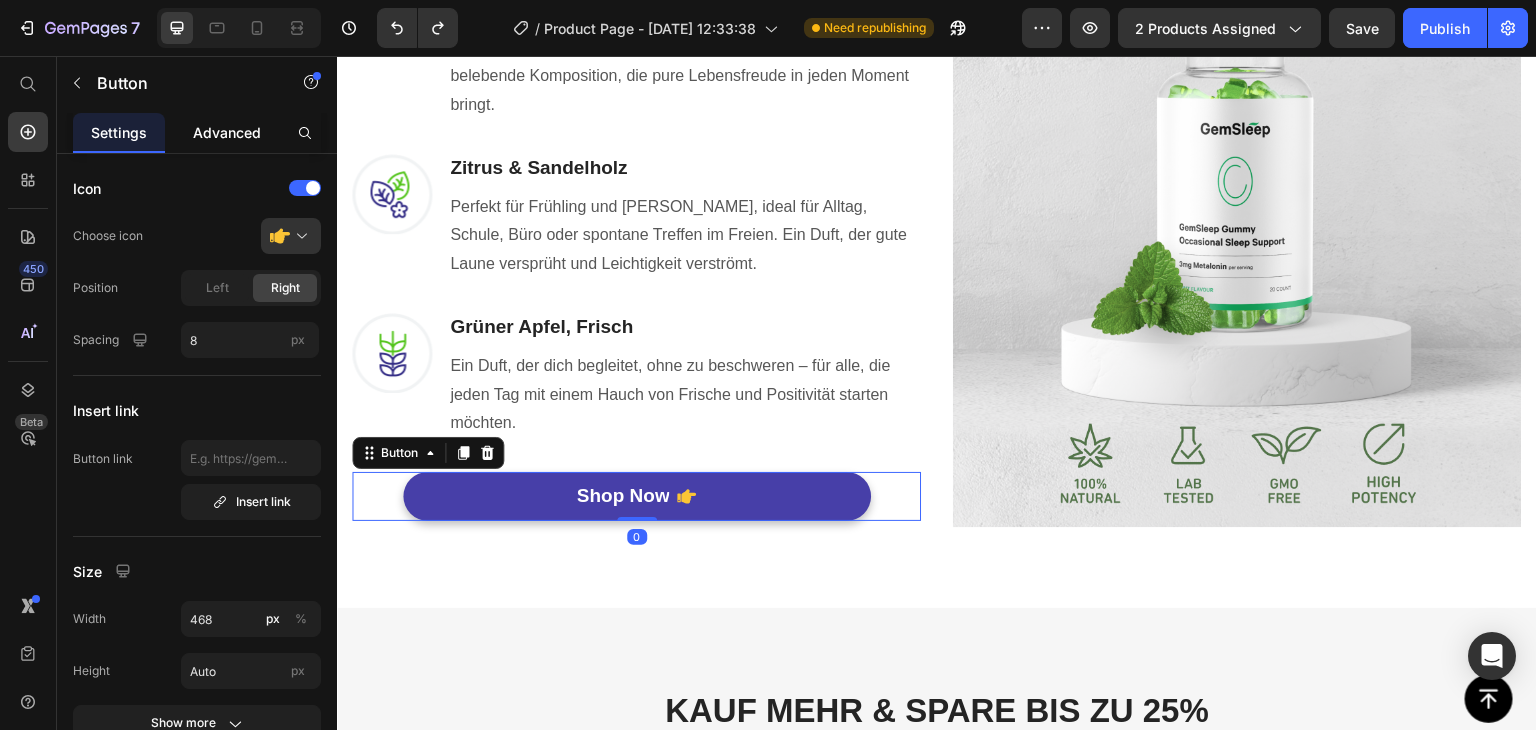 click 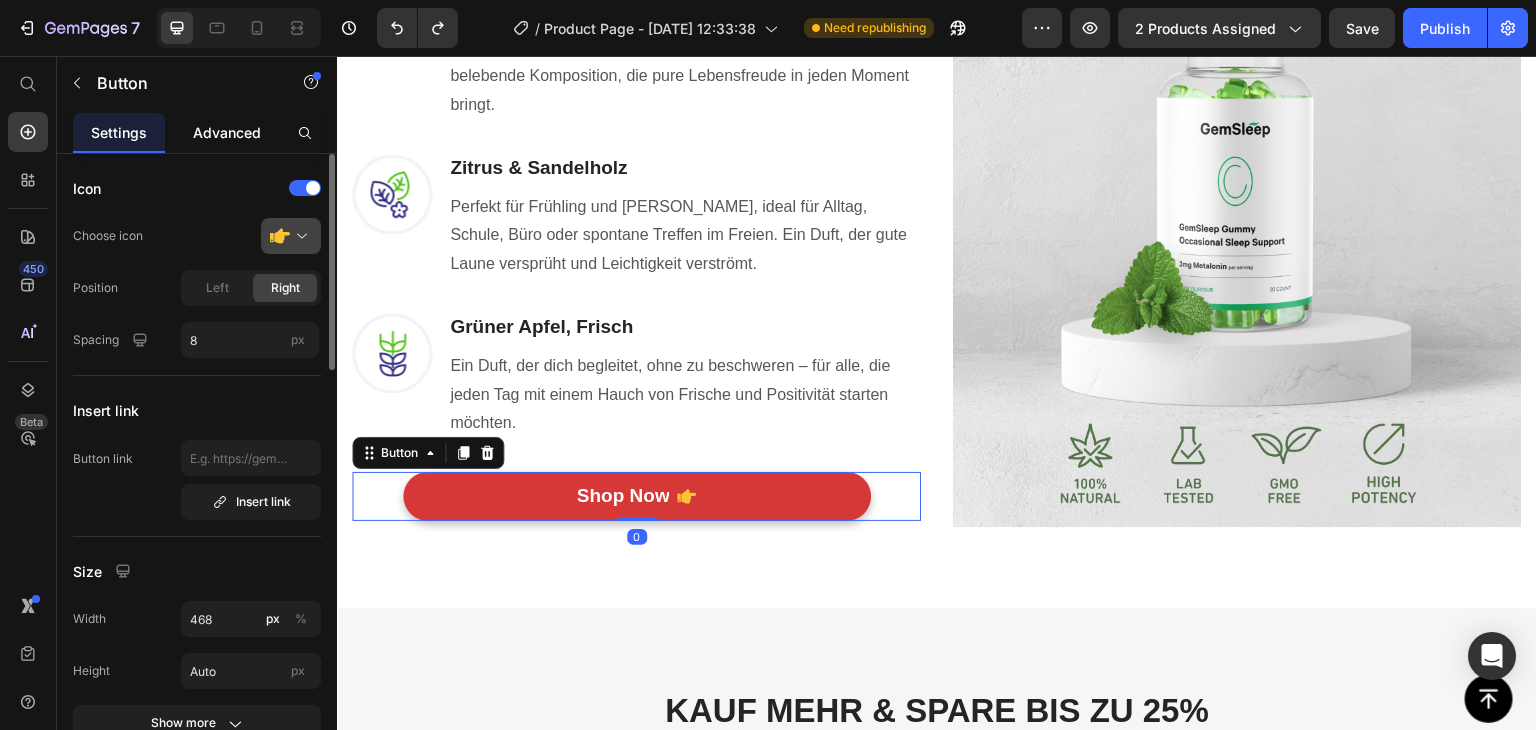 click at bounding box center (299, 236) 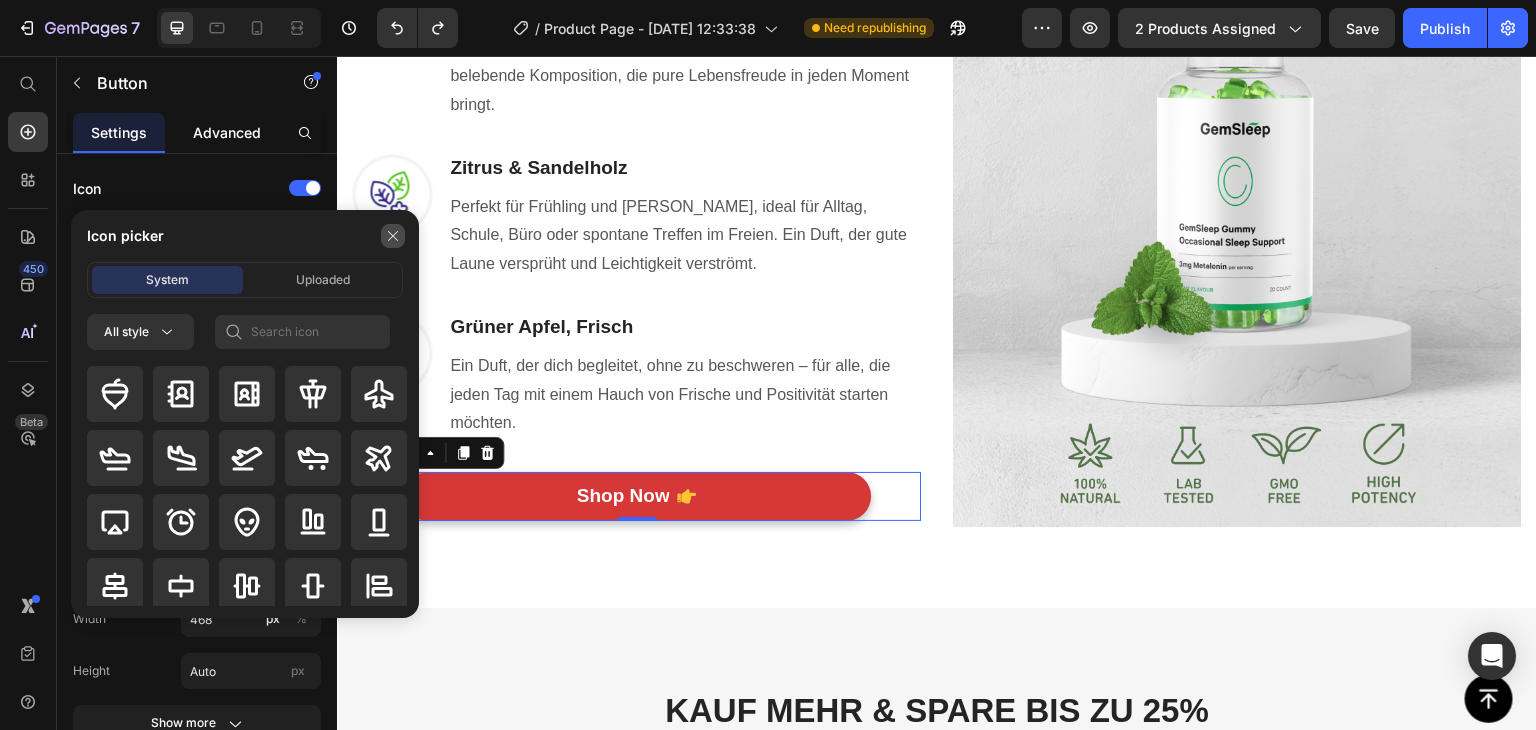 click at bounding box center [393, 236] 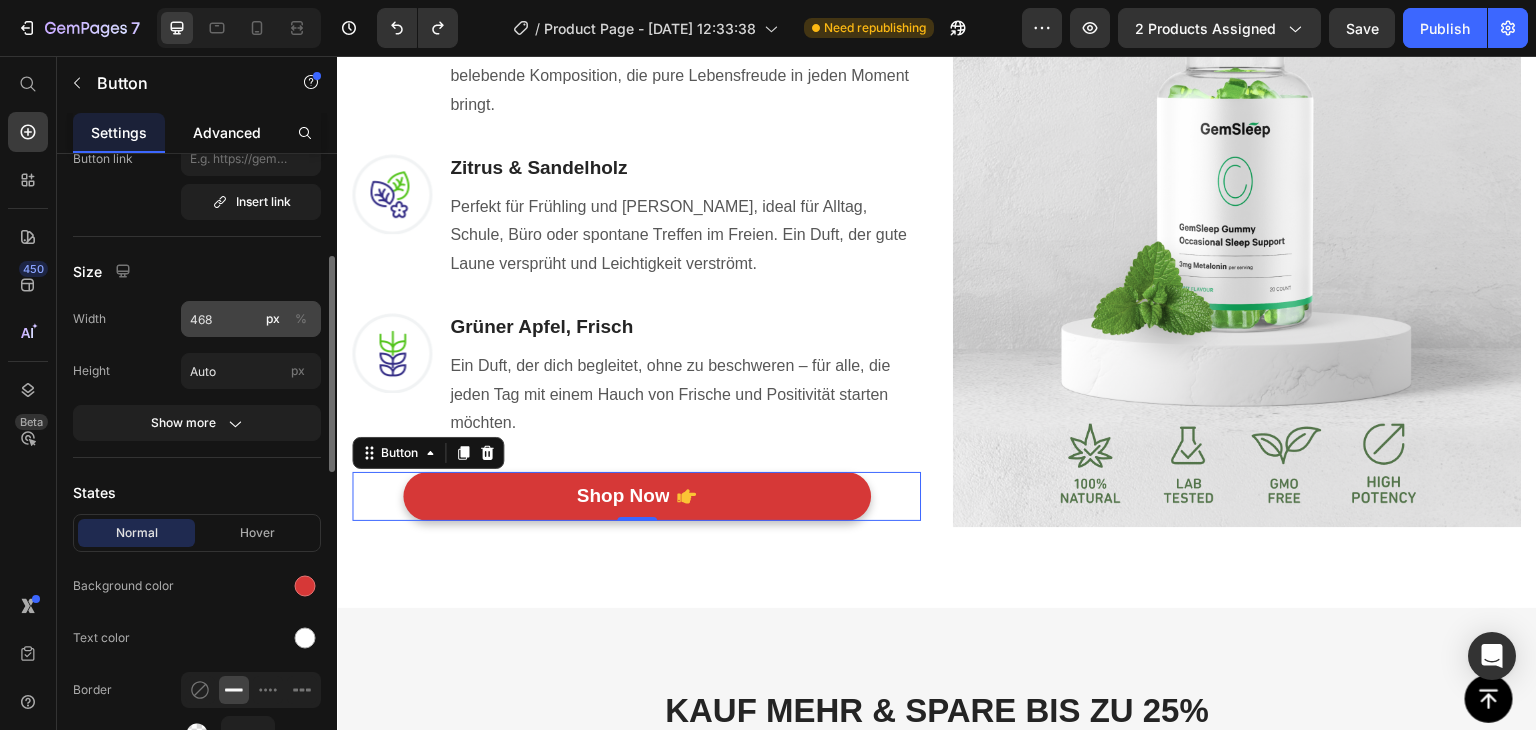 scroll, scrollTop: 0, scrollLeft: 0, axis: both 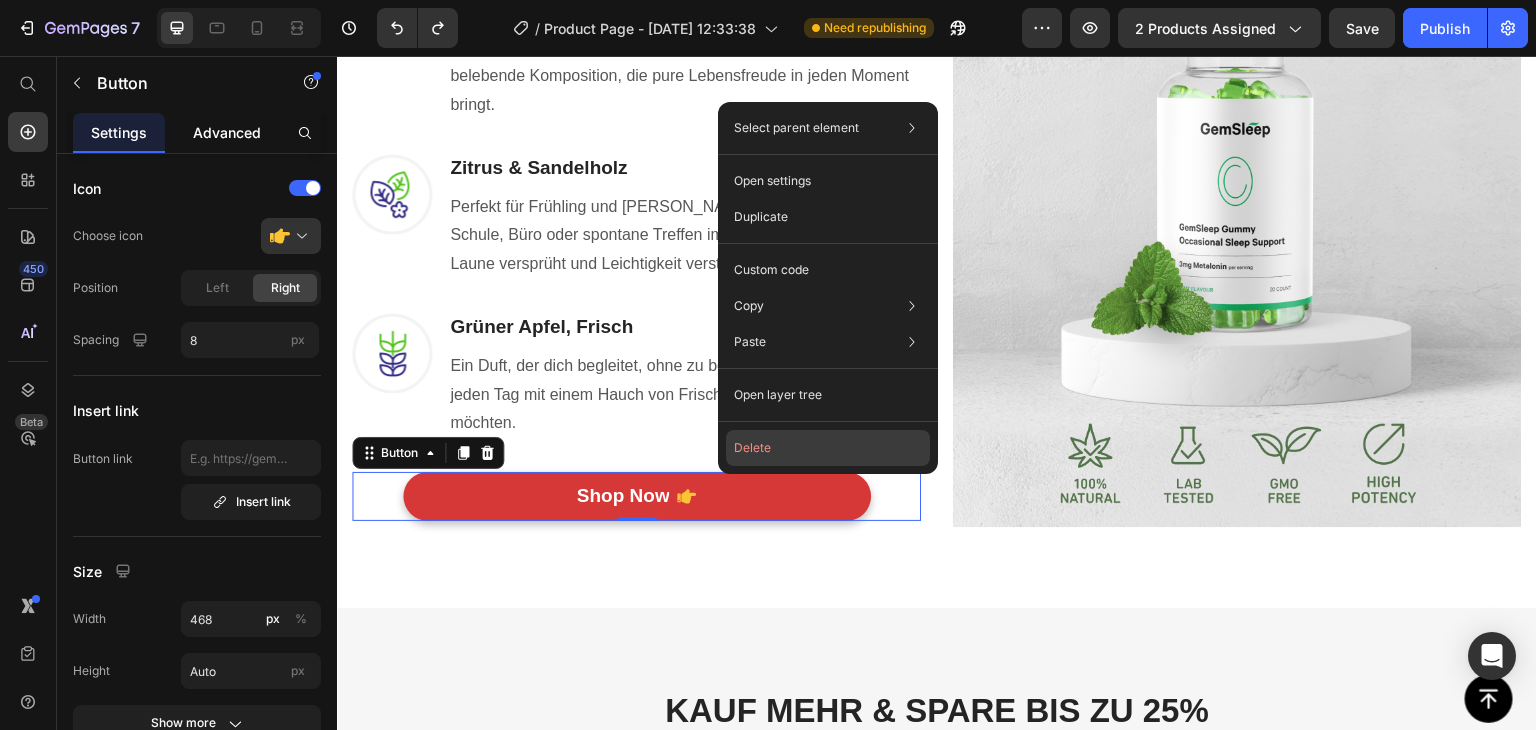 click on "Delete" 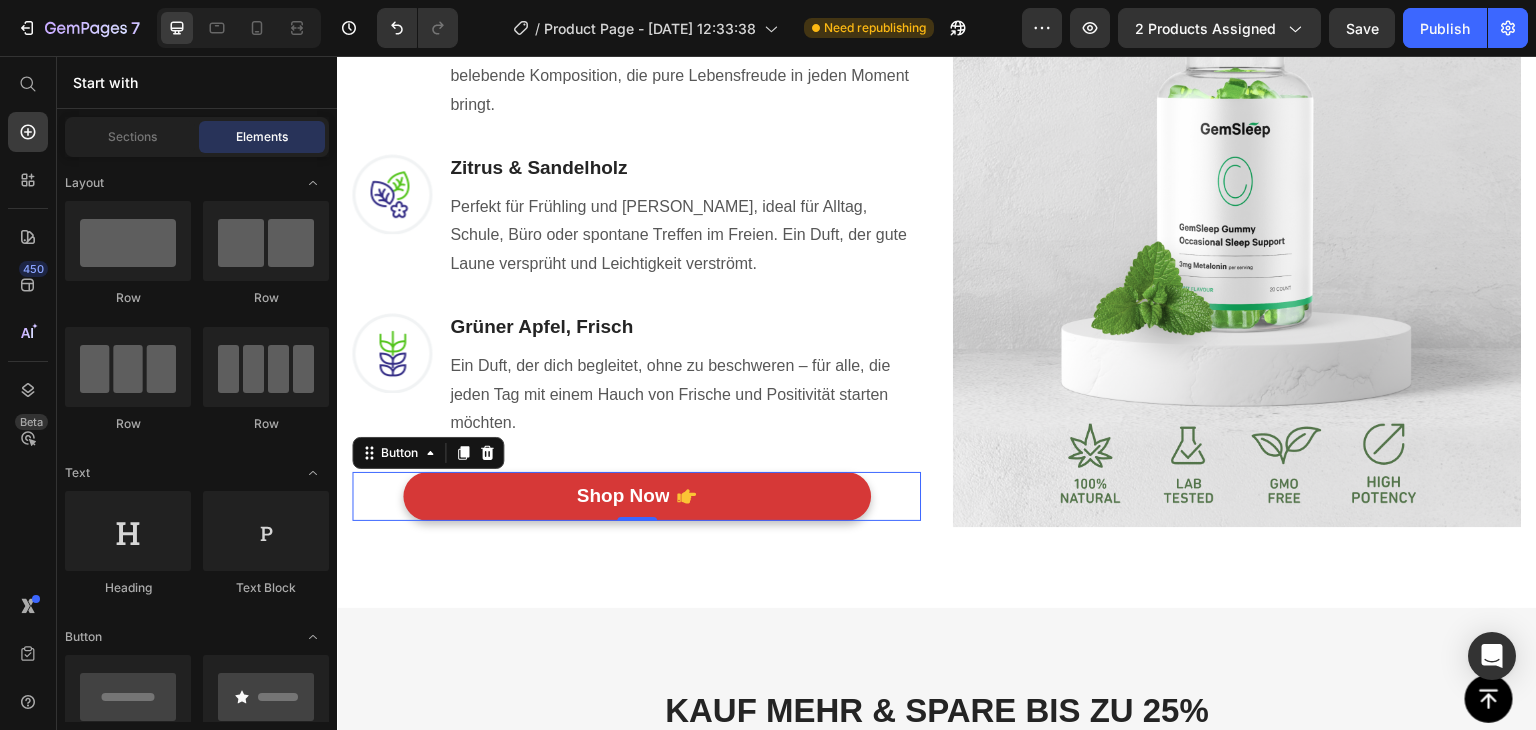 scroll, scrollTop: 1053, scrollLeft: 0, axis: vertical 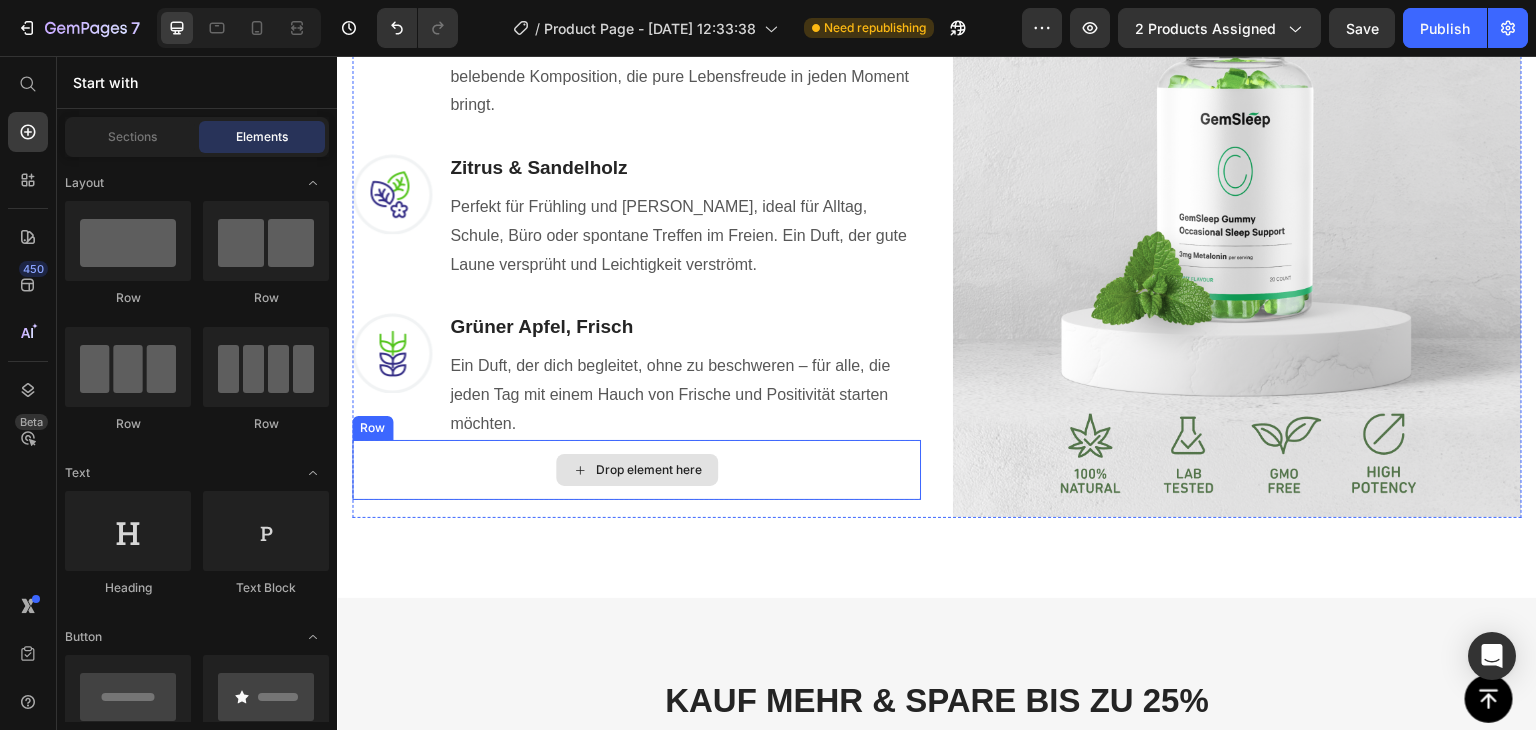 click on "Drop element here" at bounding box center (649, 470) 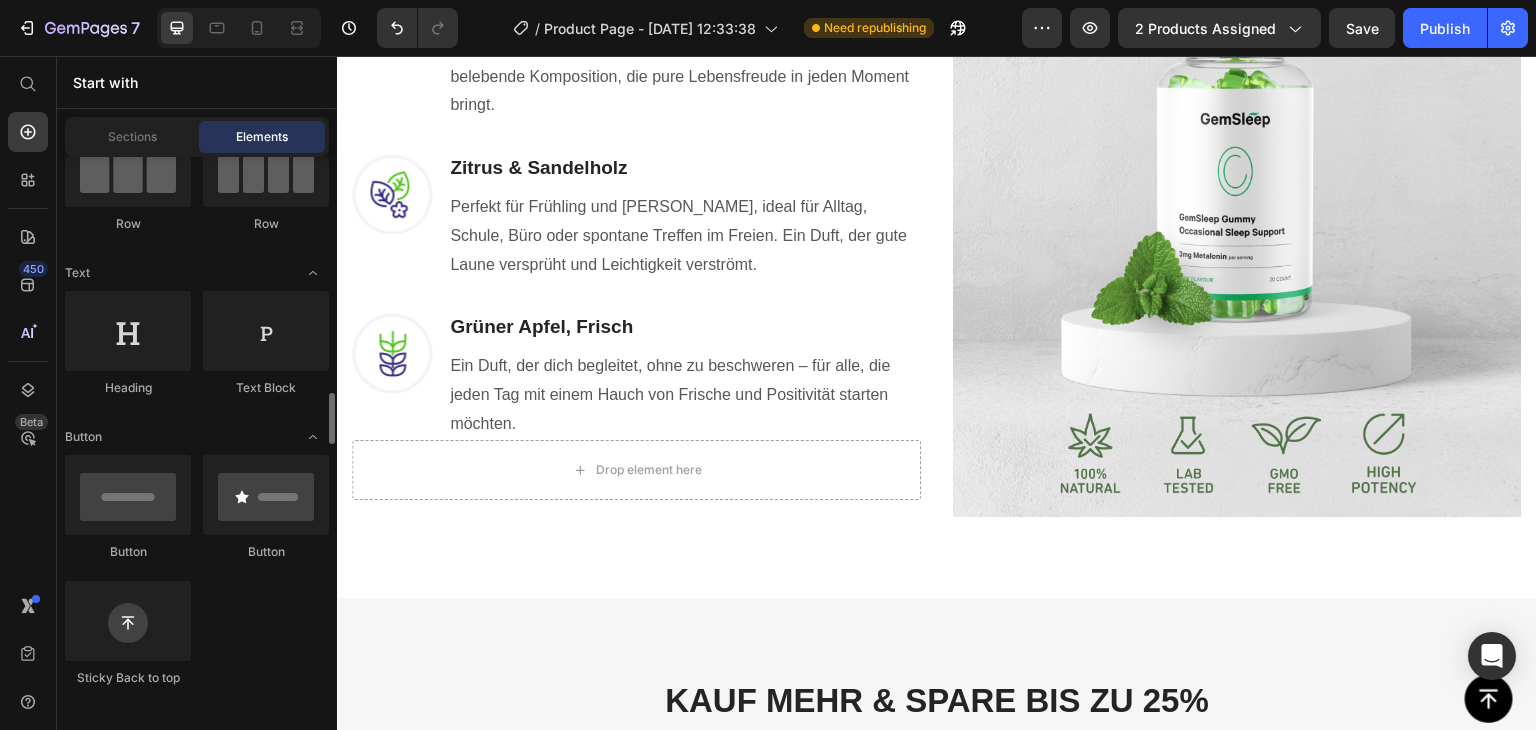 scroll, scrollTop: 400, scrollLeft: 0, axis: vertical 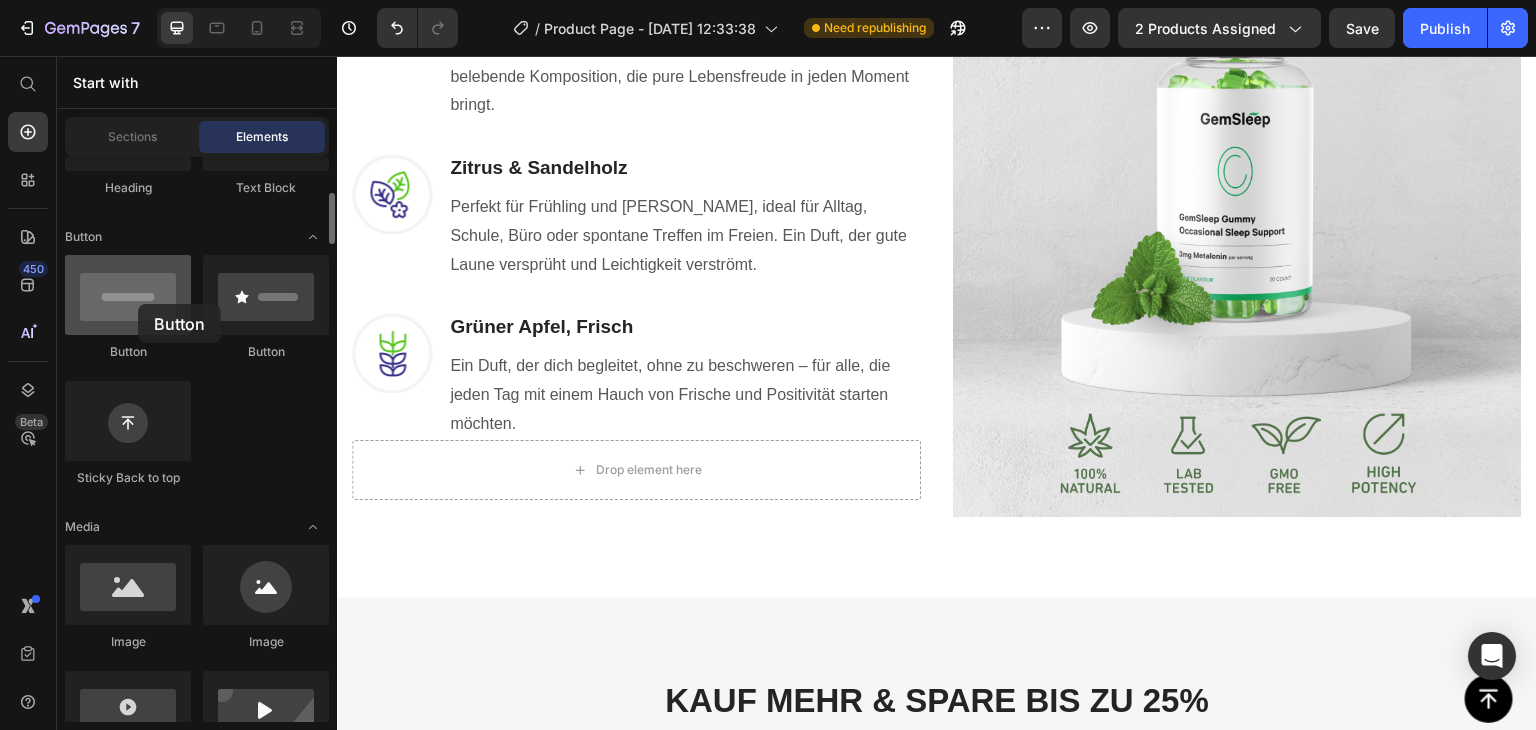 click at bounding box center (128, 295) 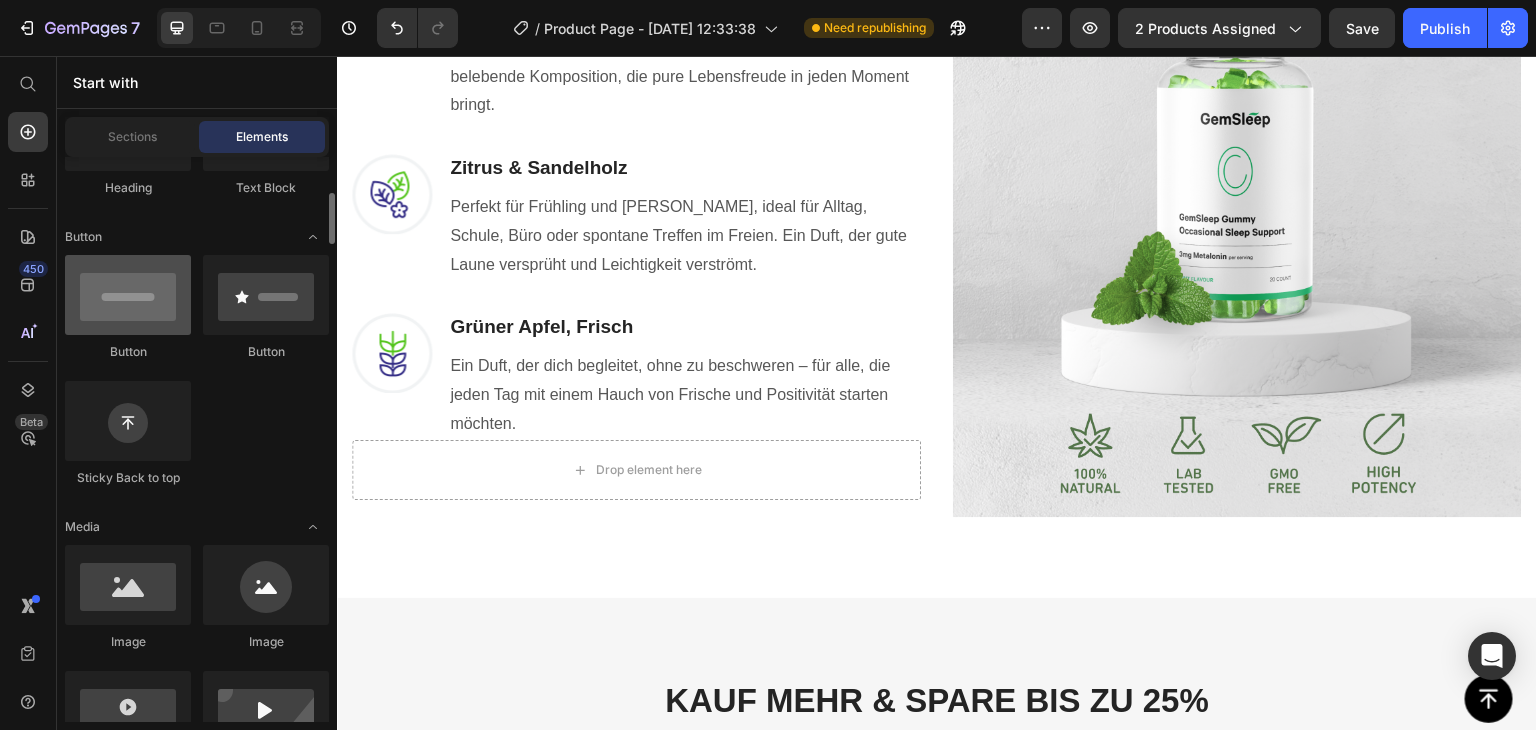 click at bounding box center [128, 295] 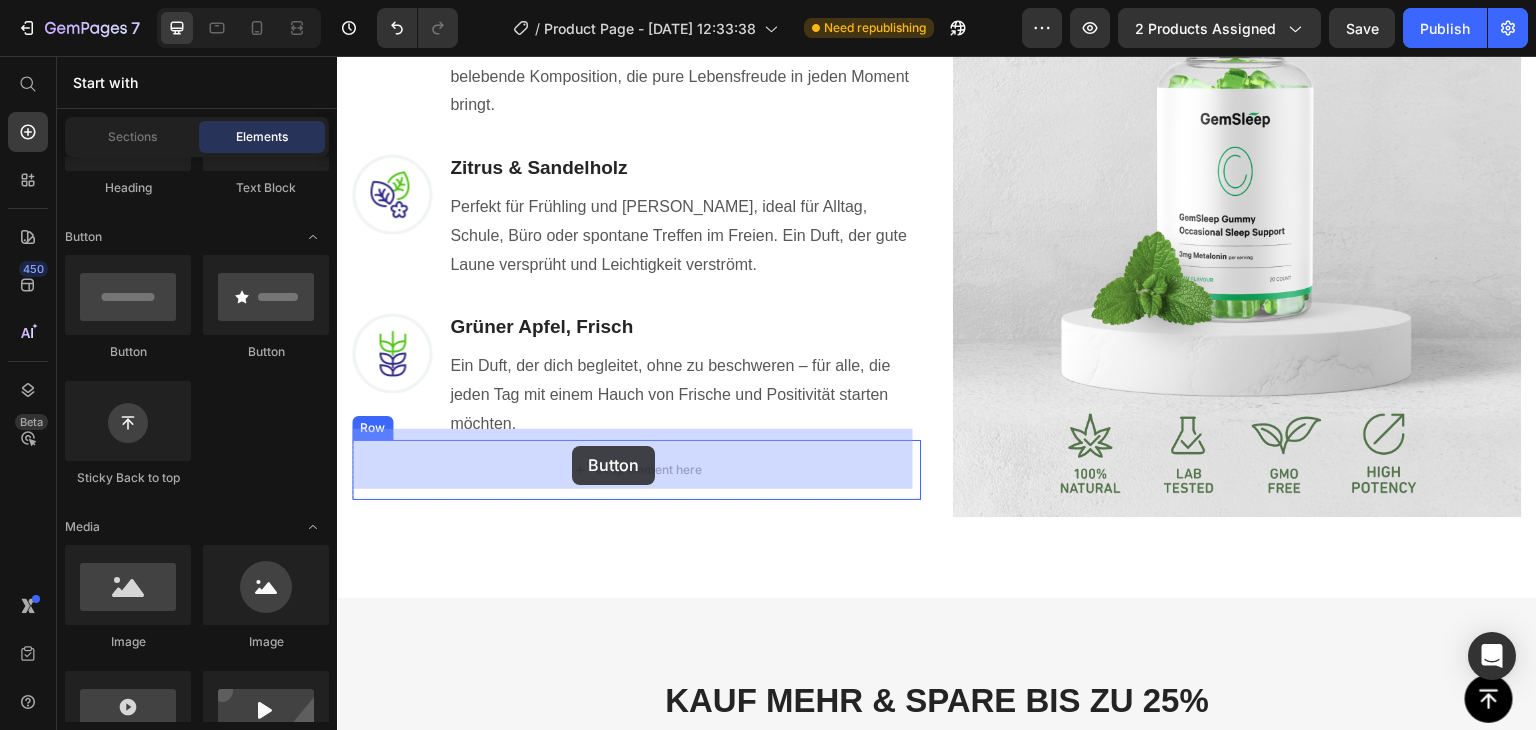 drag, startPoint x: 491, startPoint y: 367, endPoint x: 572, endPoint y: 446, distance: 113.14592 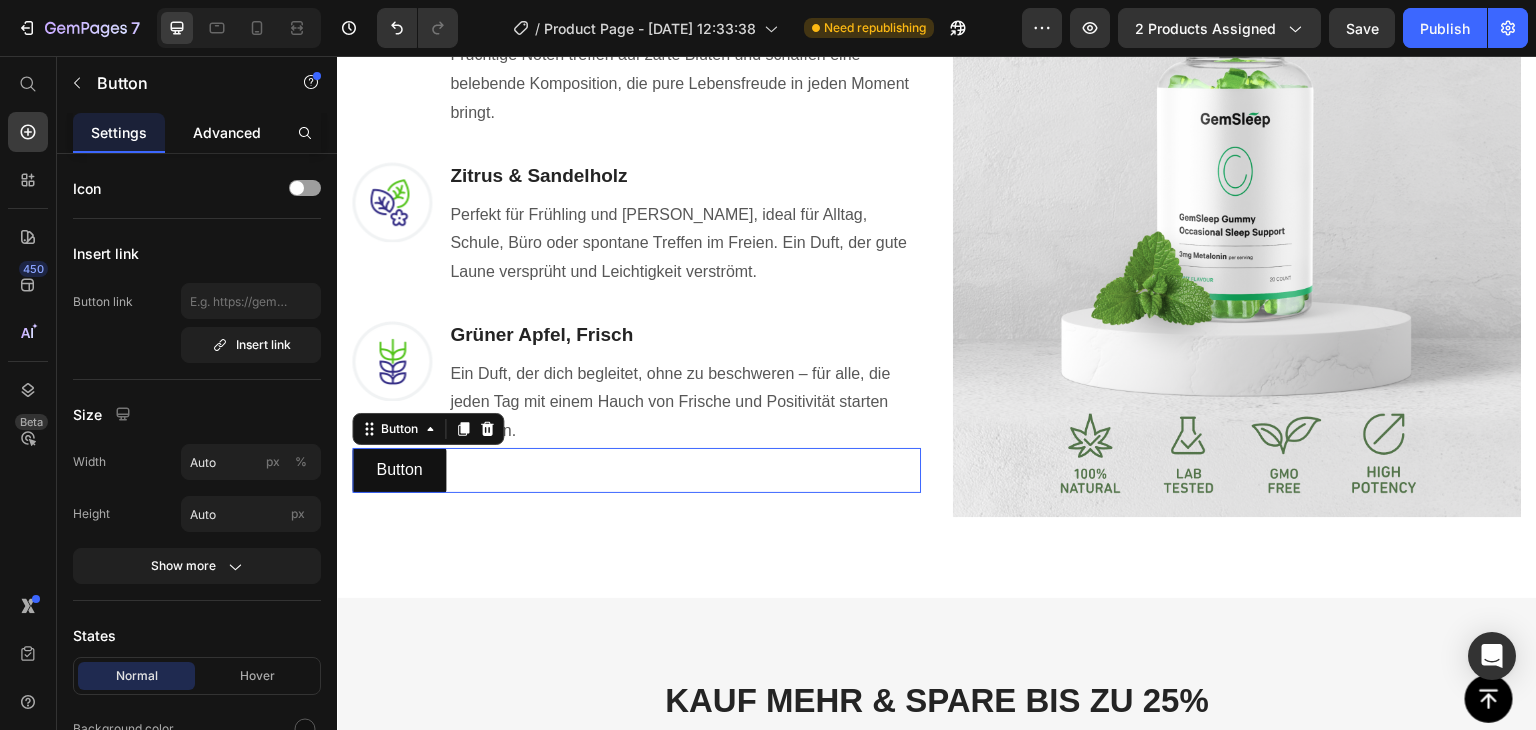 scroll, scrollTop: 1060, scrollLeft: 0, axis: vertical 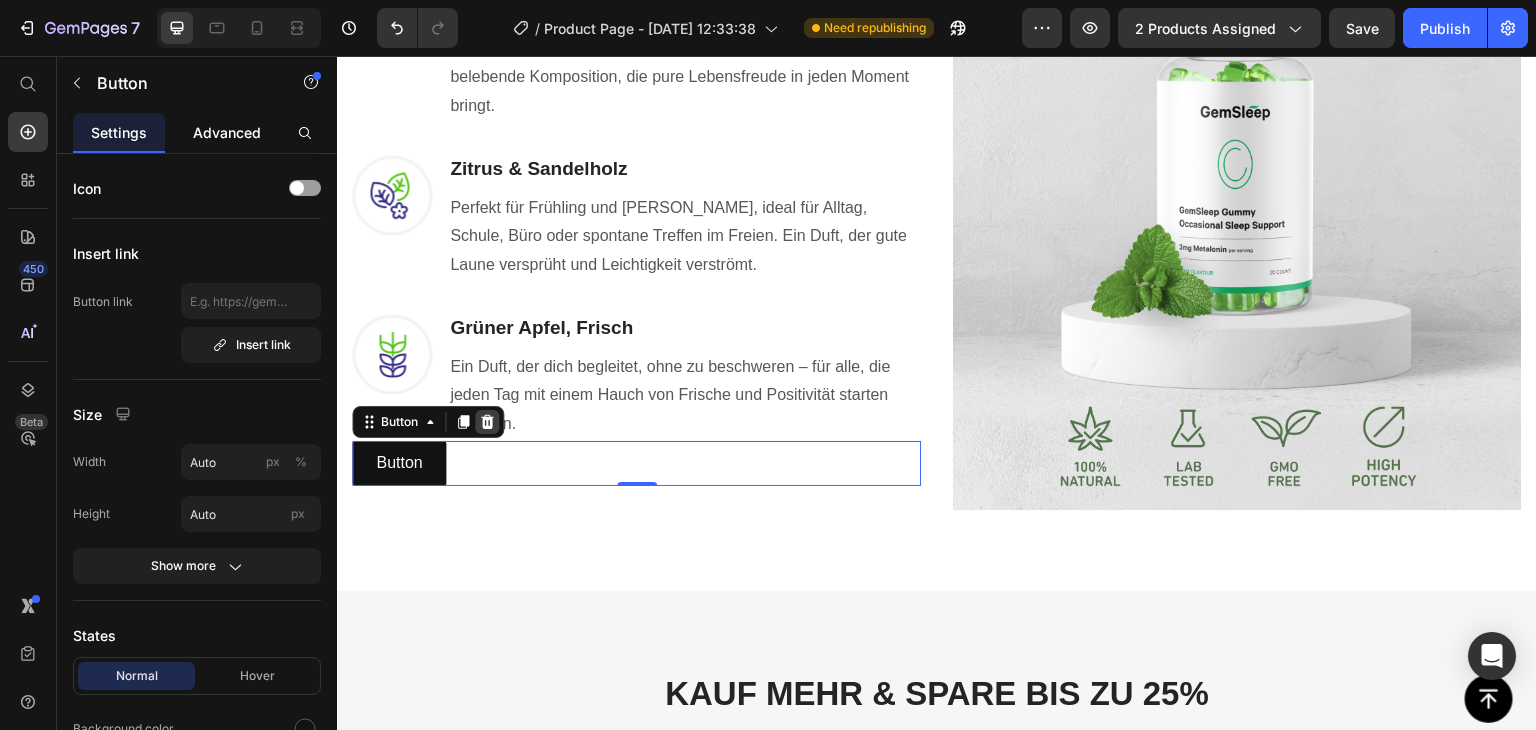 click 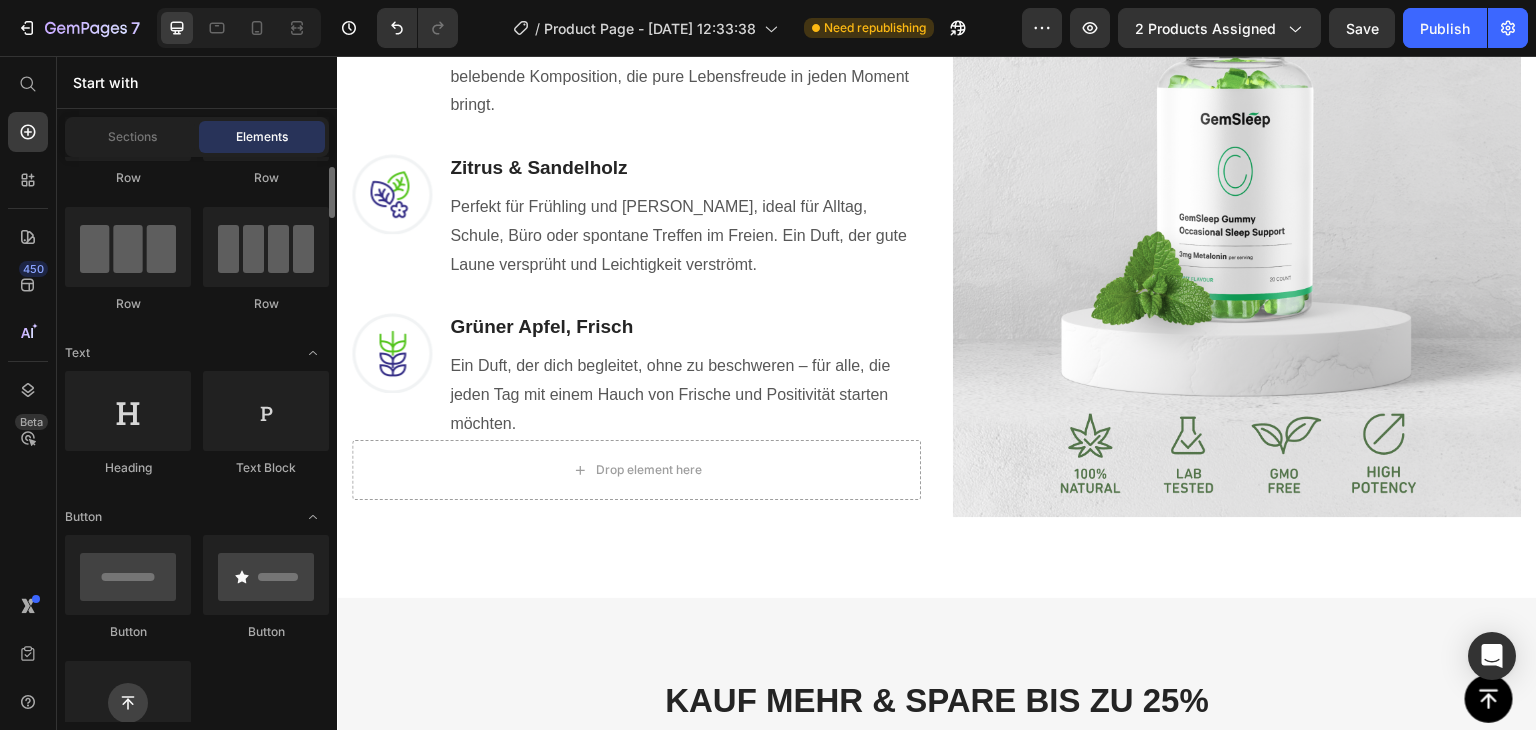 scroll, scrollTop: 0, scrollLeft: 0, axis: both 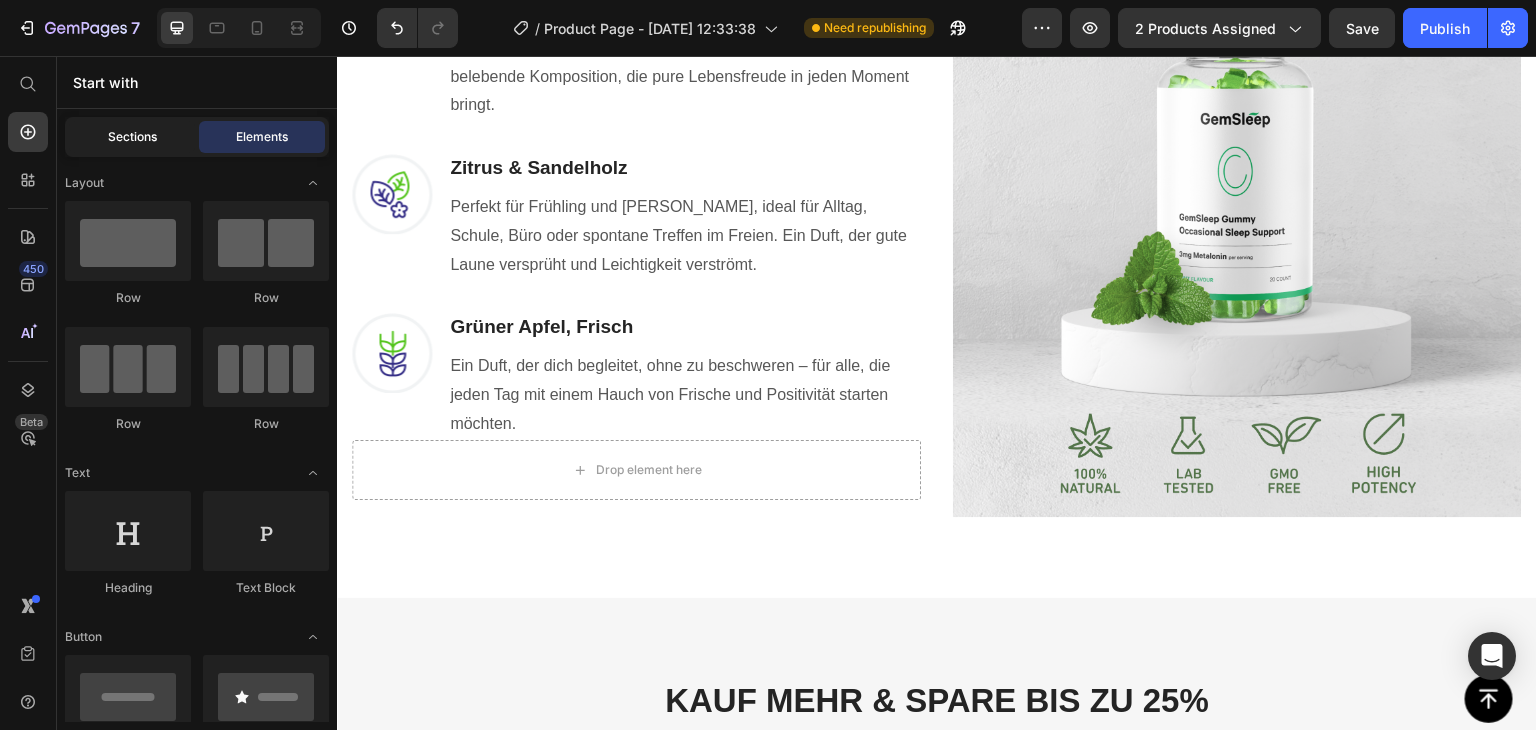 click on "Start with Sections Elements Hero Section Product Detail Brands Trusted Badges Guarantee Product Breakdown How to use Testimonials Compare Bundle FAQs Social Proof Brand Story Product List Collection Blog List Contact Sticky Add to Cart Custom Footer Browse Library 450 Layout
Row
Row
Row
Row Text
Heading
Text Block Button
Button
Button
Sticky Back to top Media
Image
Image" at bounding box center [197, 393] 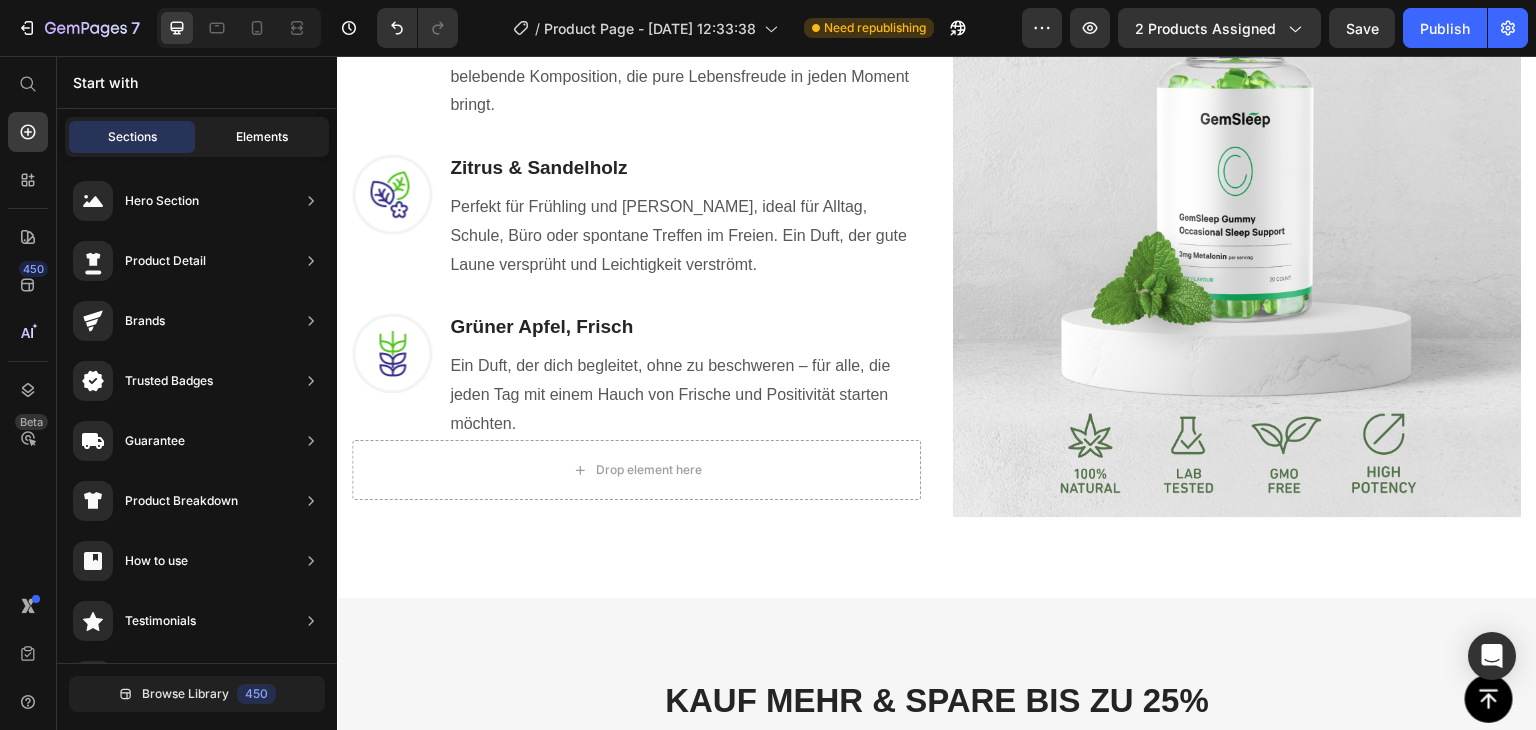 click on "Elements" at bounding box center [262, 137] 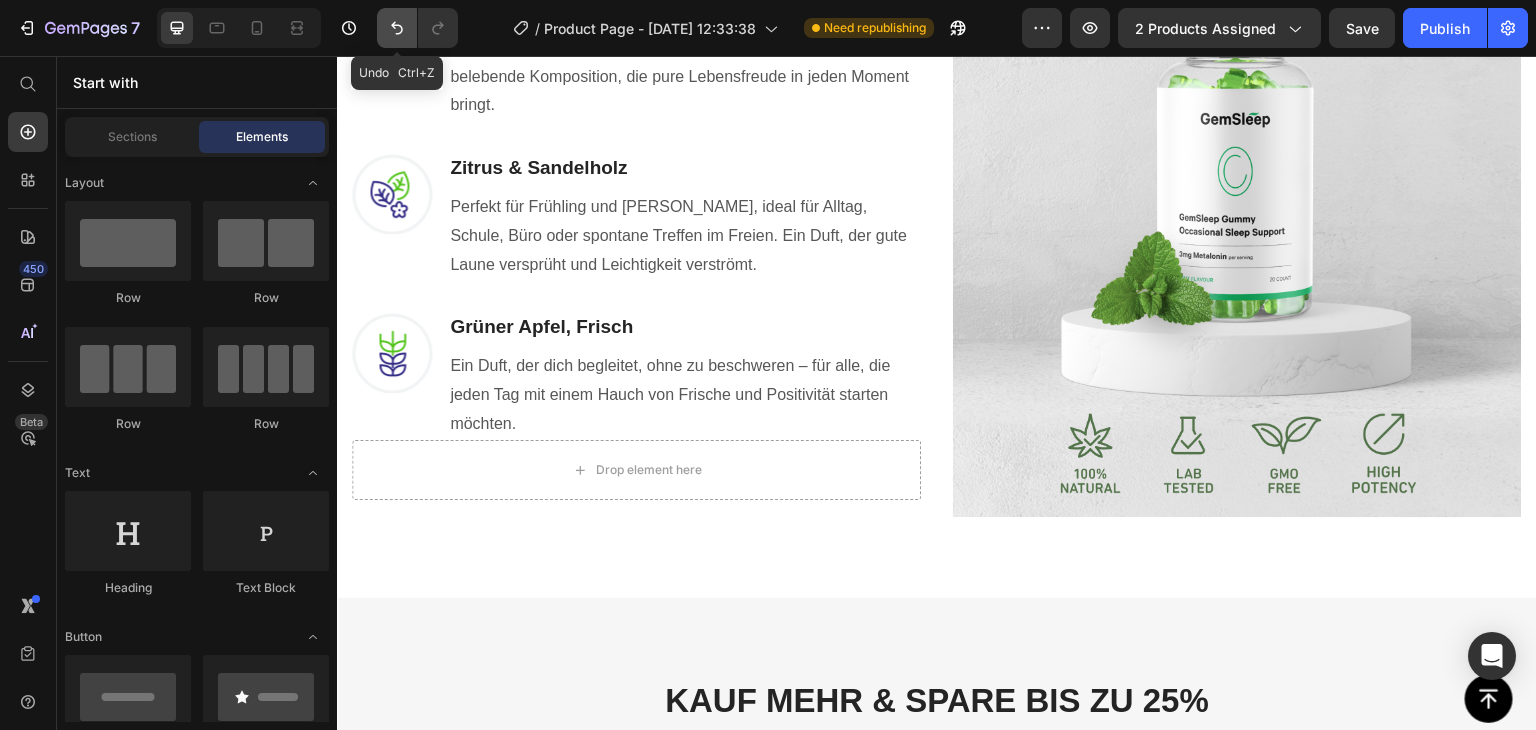 click 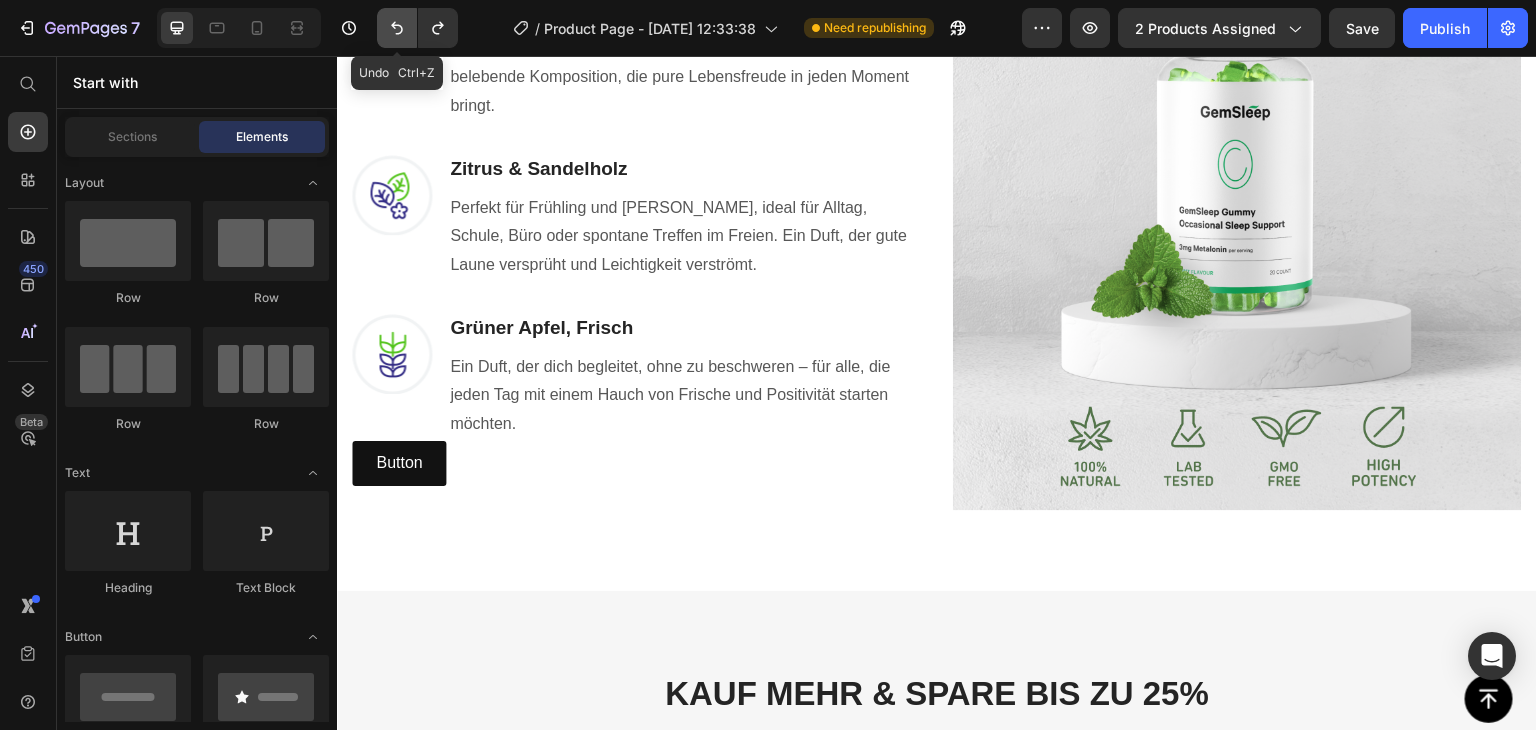 click 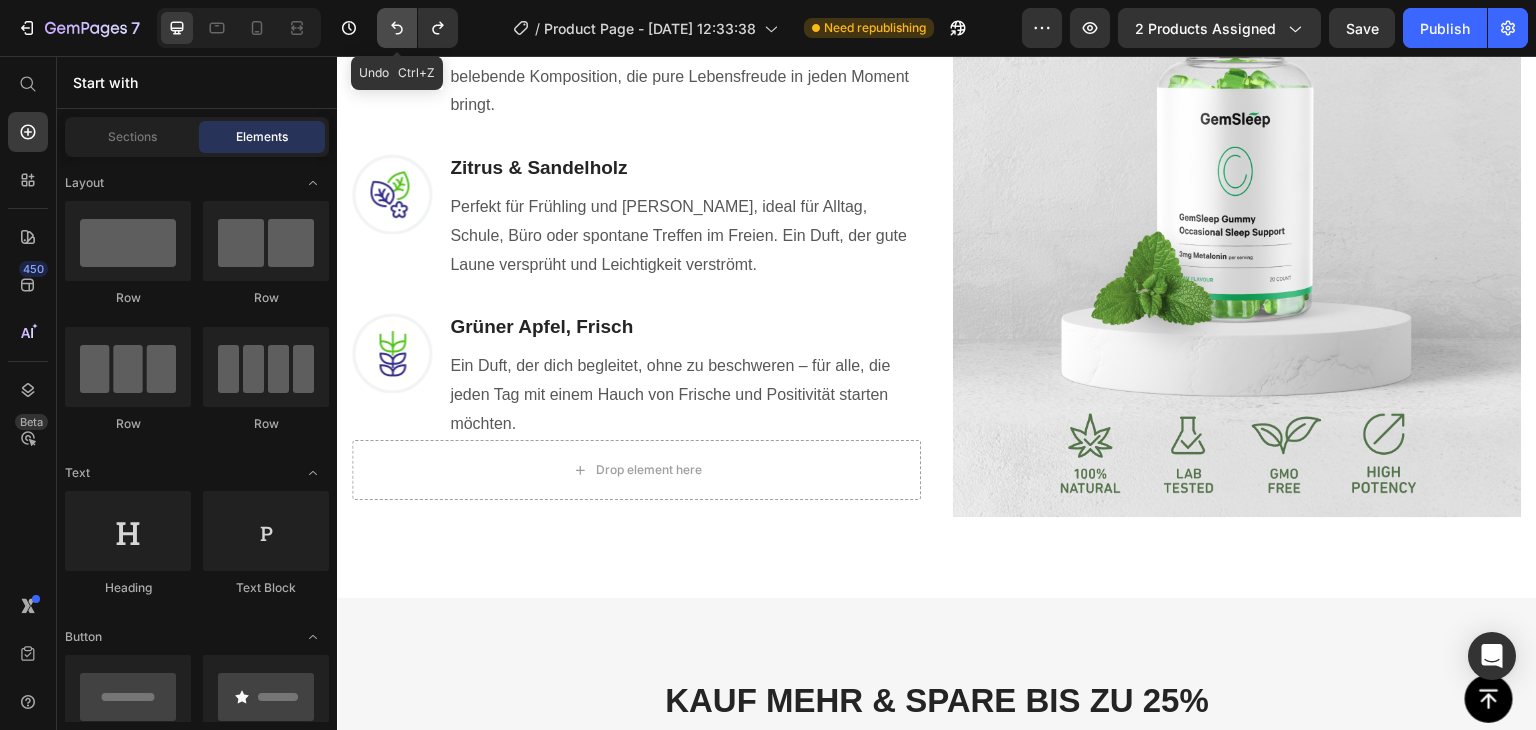 click 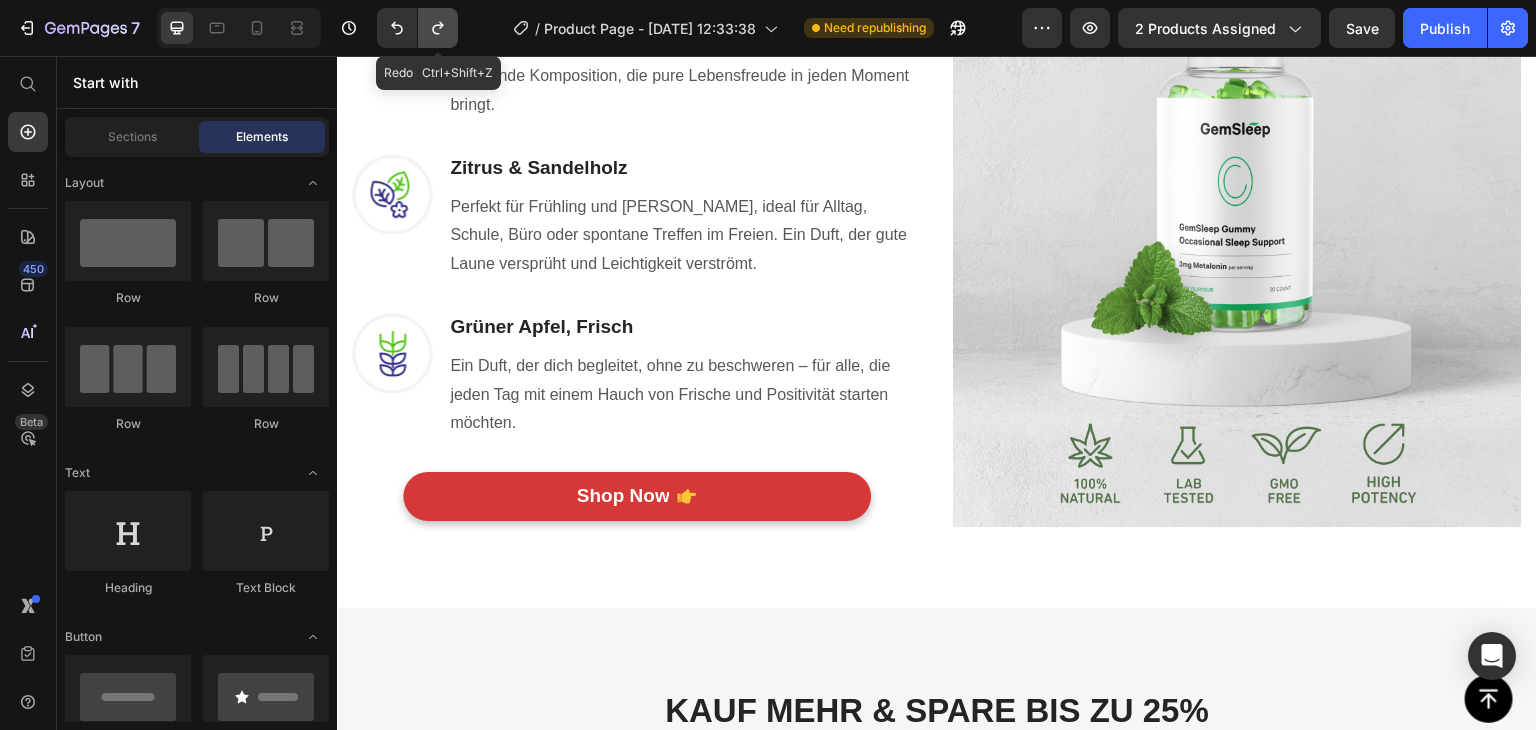 click 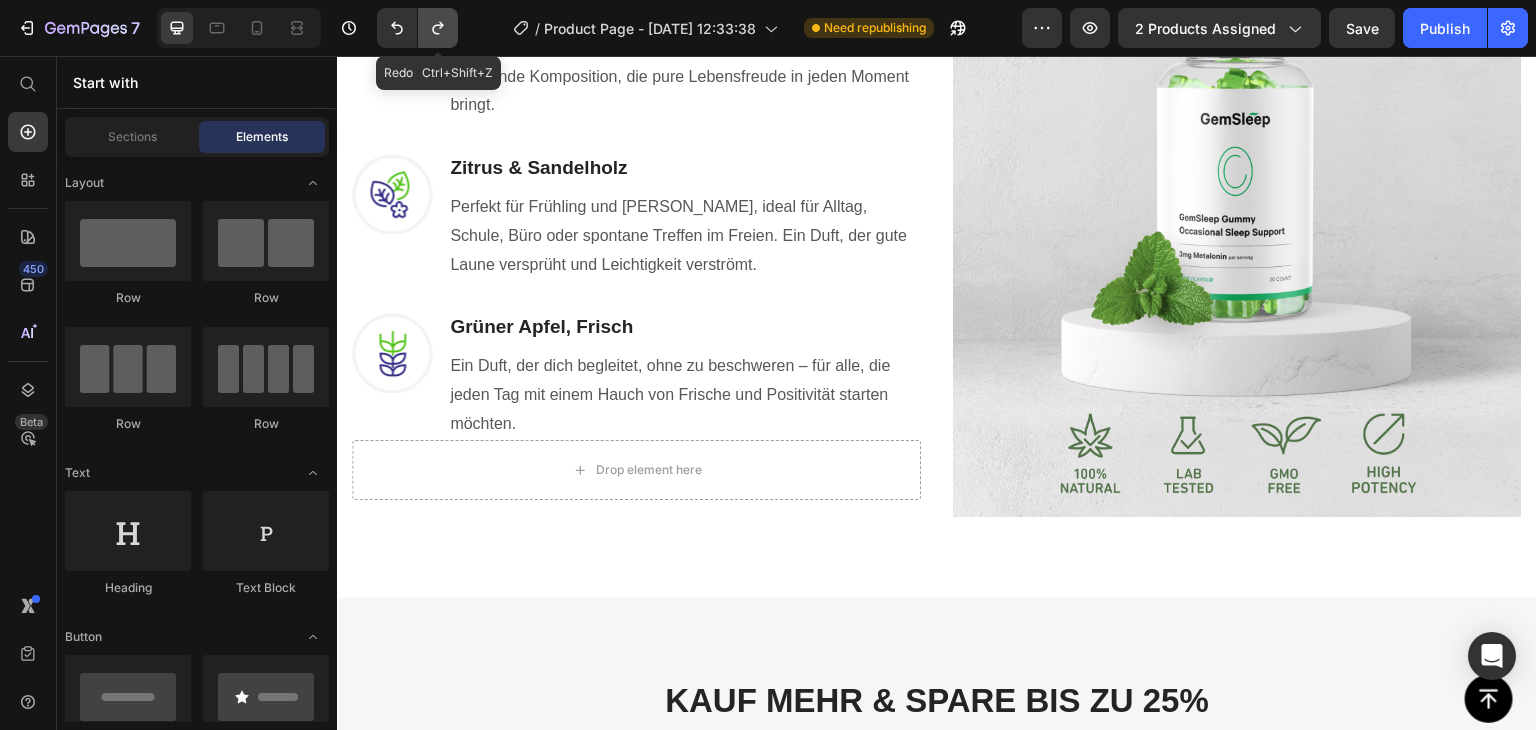 click 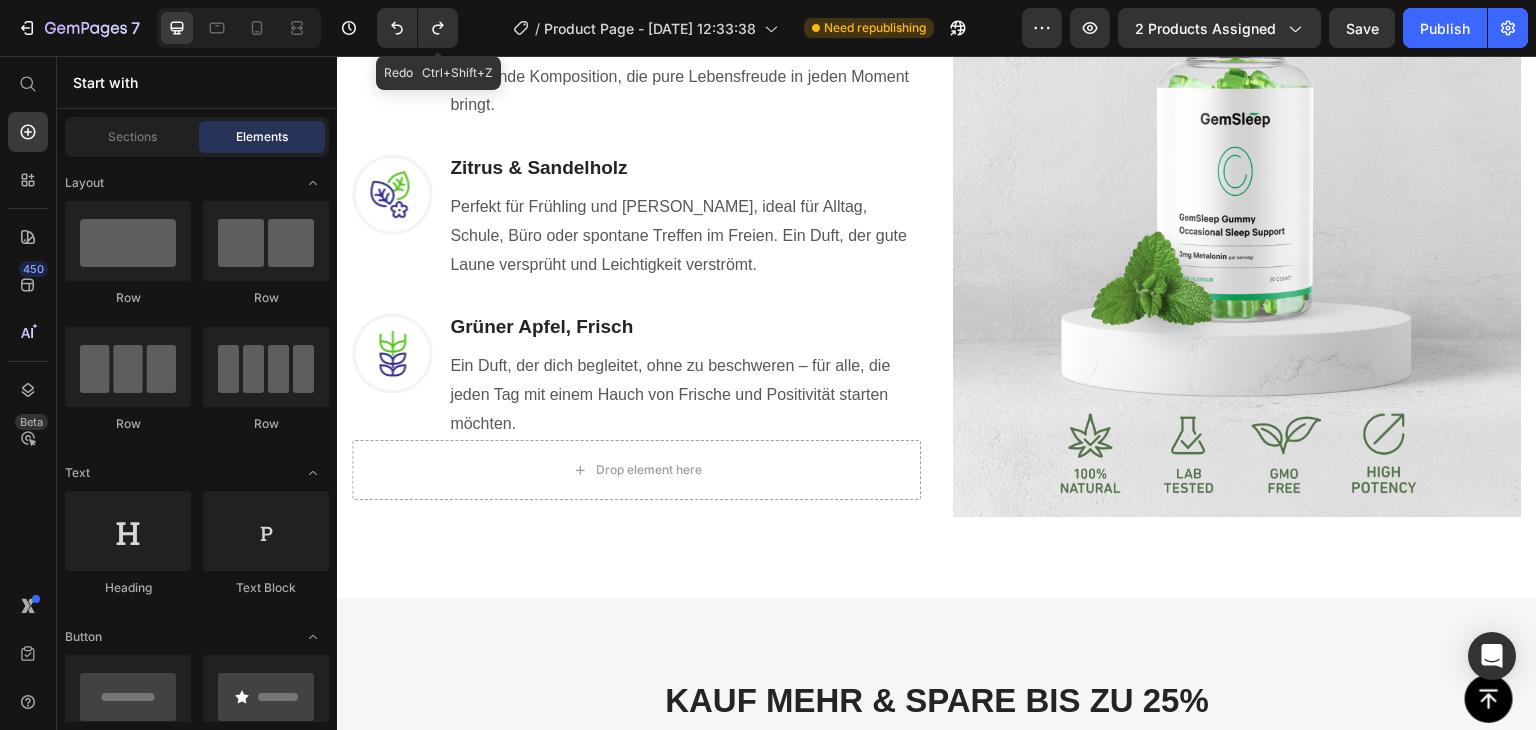 scroll, scrollTop: 1060, scrollLeft: 0, axis: vertical 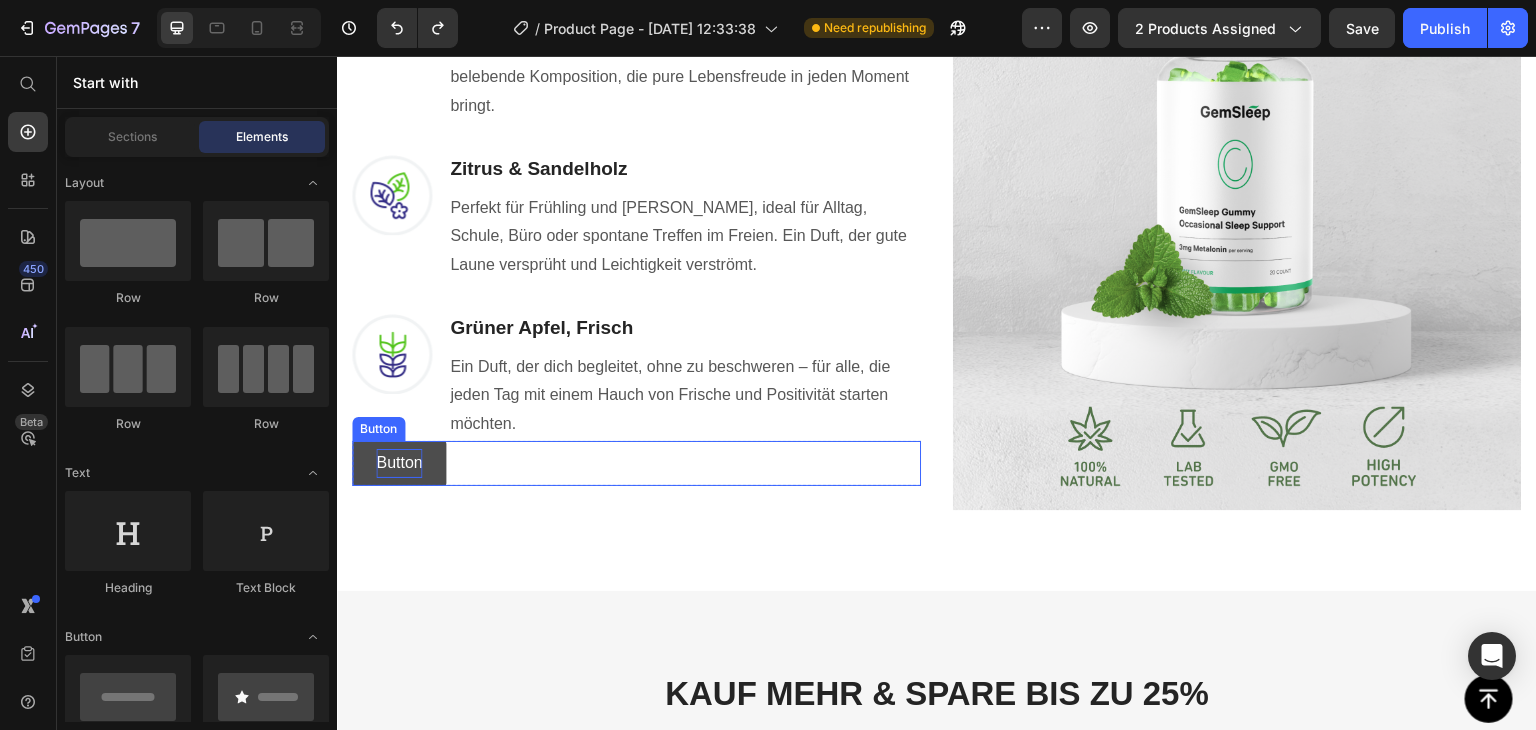click on "Button" at bounding box center [399, 463] 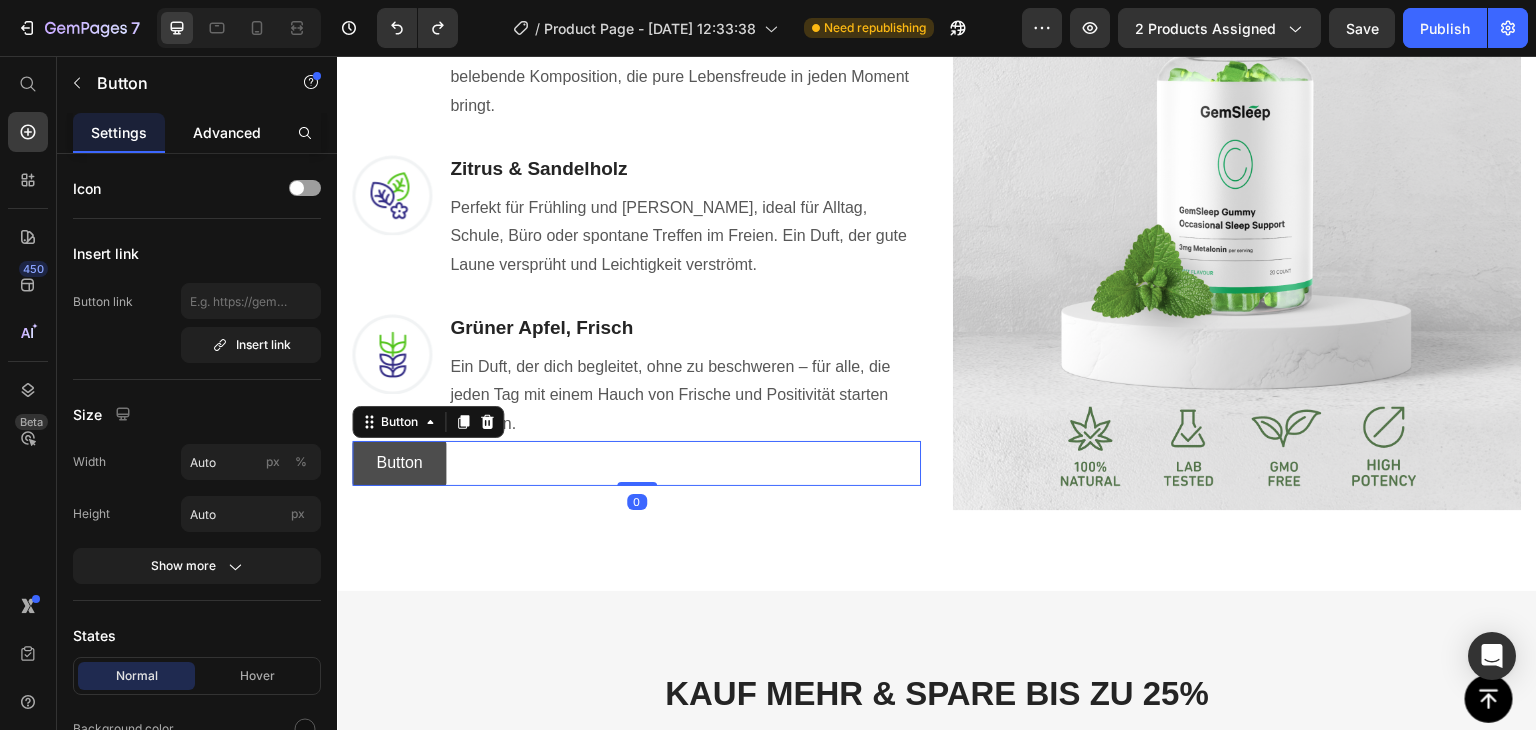 click on "Button" at bounding box center [399, 463] 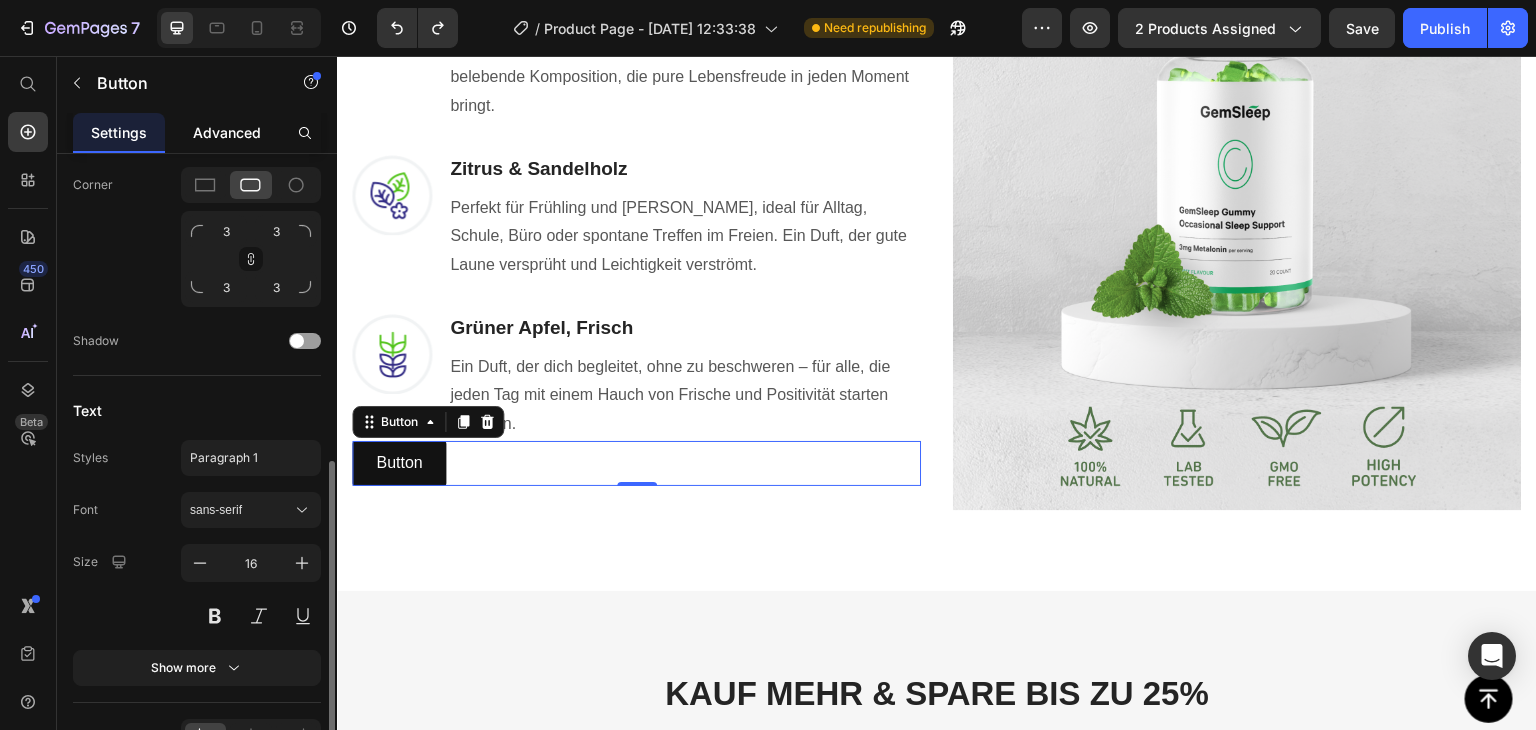 scroll, scrollTop: 810, scrollLeft: 0, axis: vertical 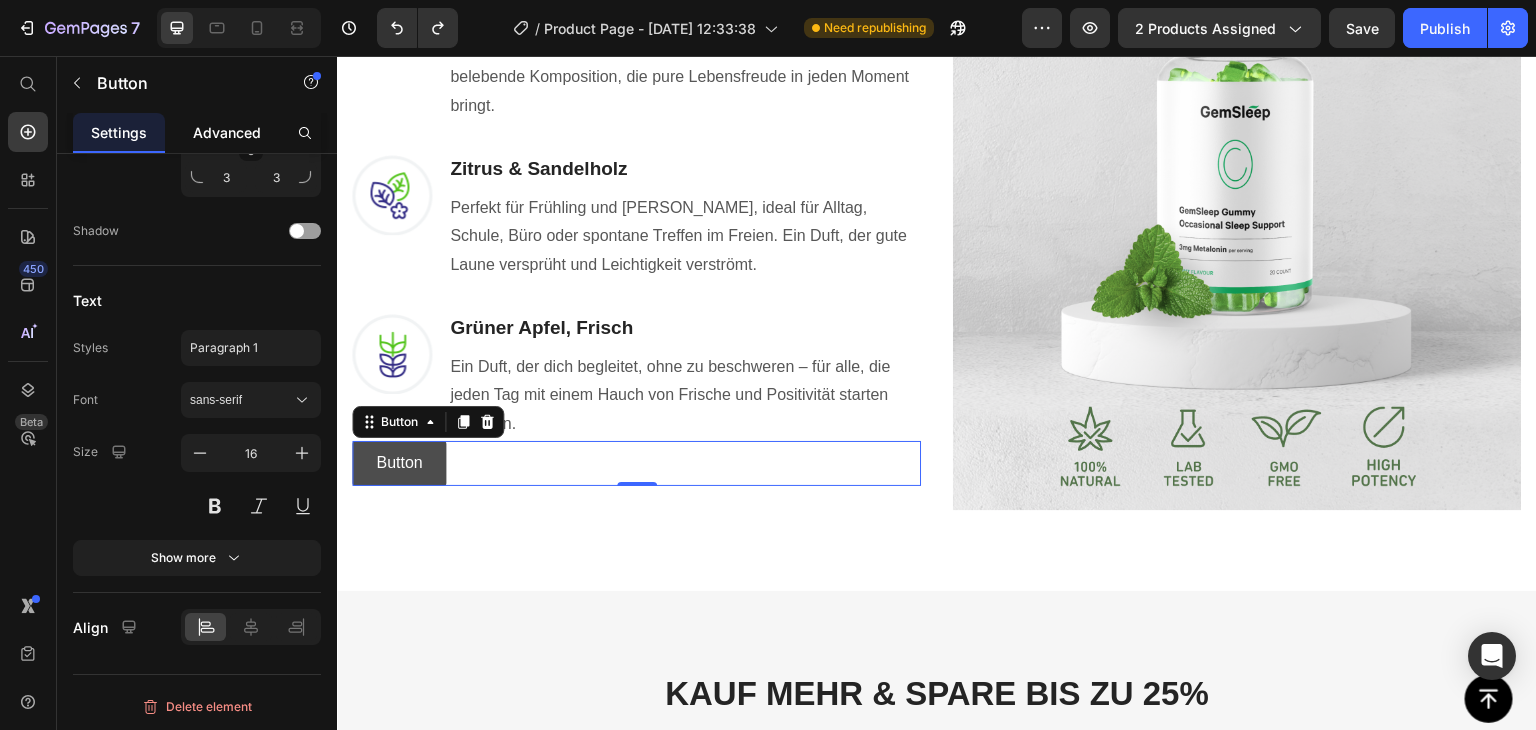click on "Button" at bounding box center (399, 463) 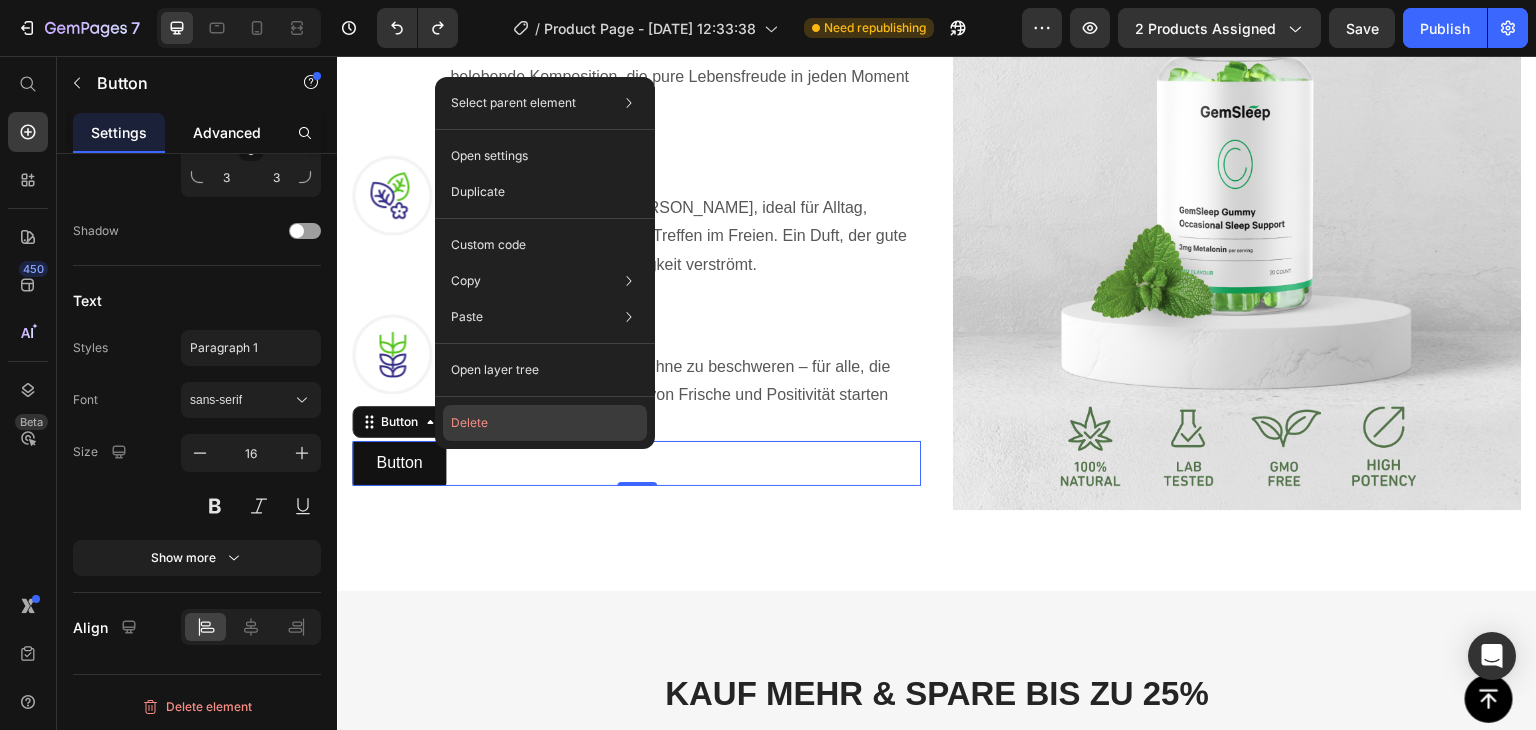 drag, startPoint x: 166, startPoint y: 352, endPoint x: 503, endPoint y: 408, distance: 341.62112 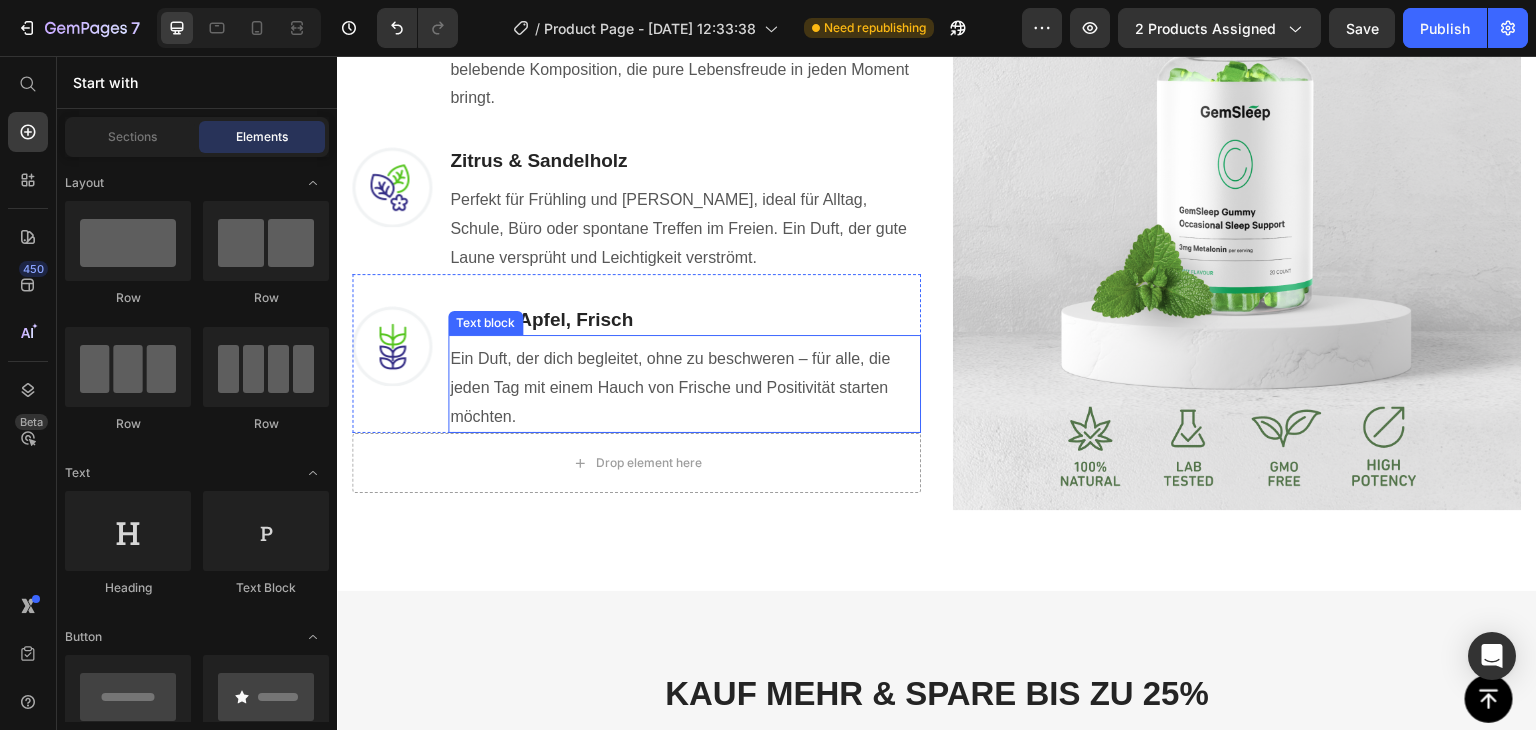 scroll, scrollTop: 1053, scrollLeft: 0, axis: vertical 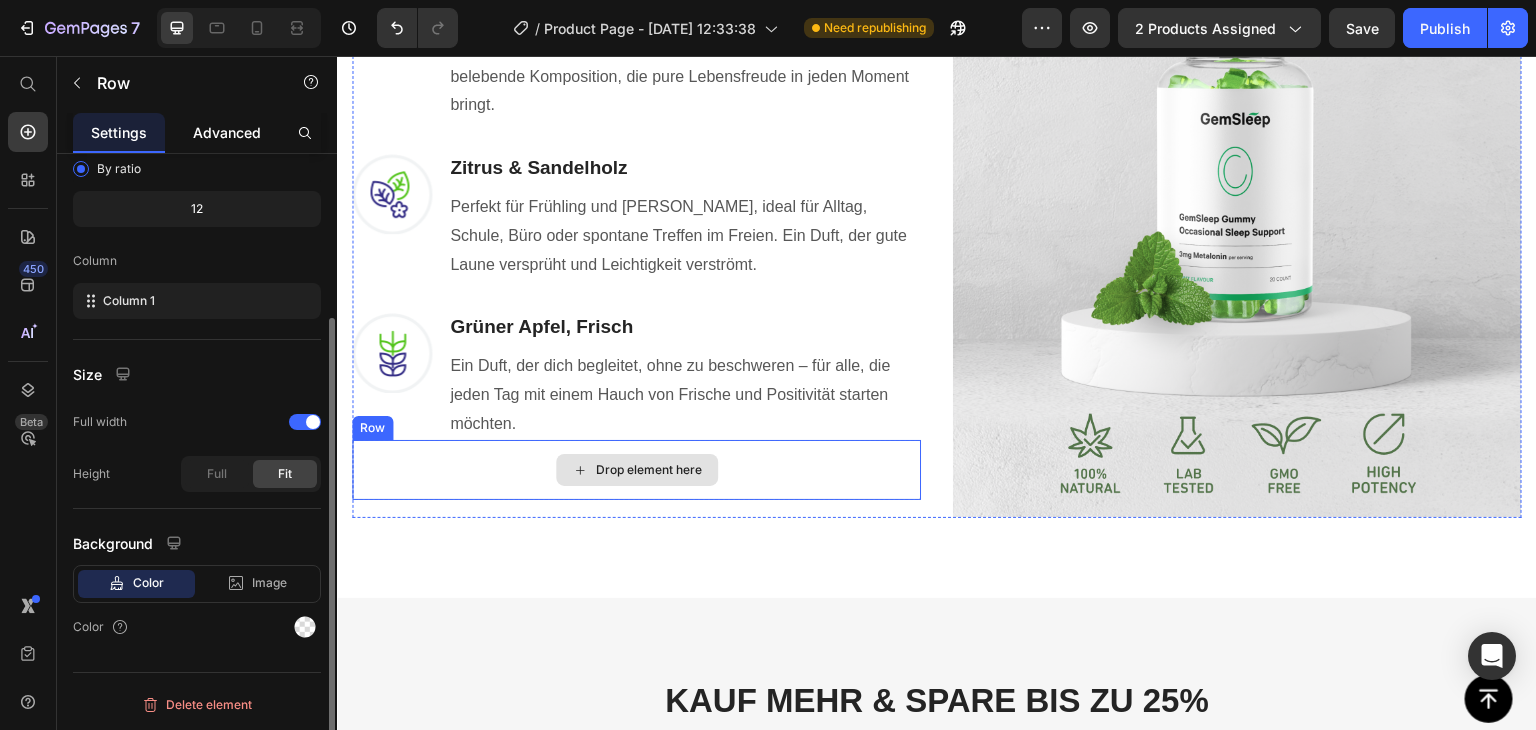 click on "Drop element here" at bounding box center (636, 470) 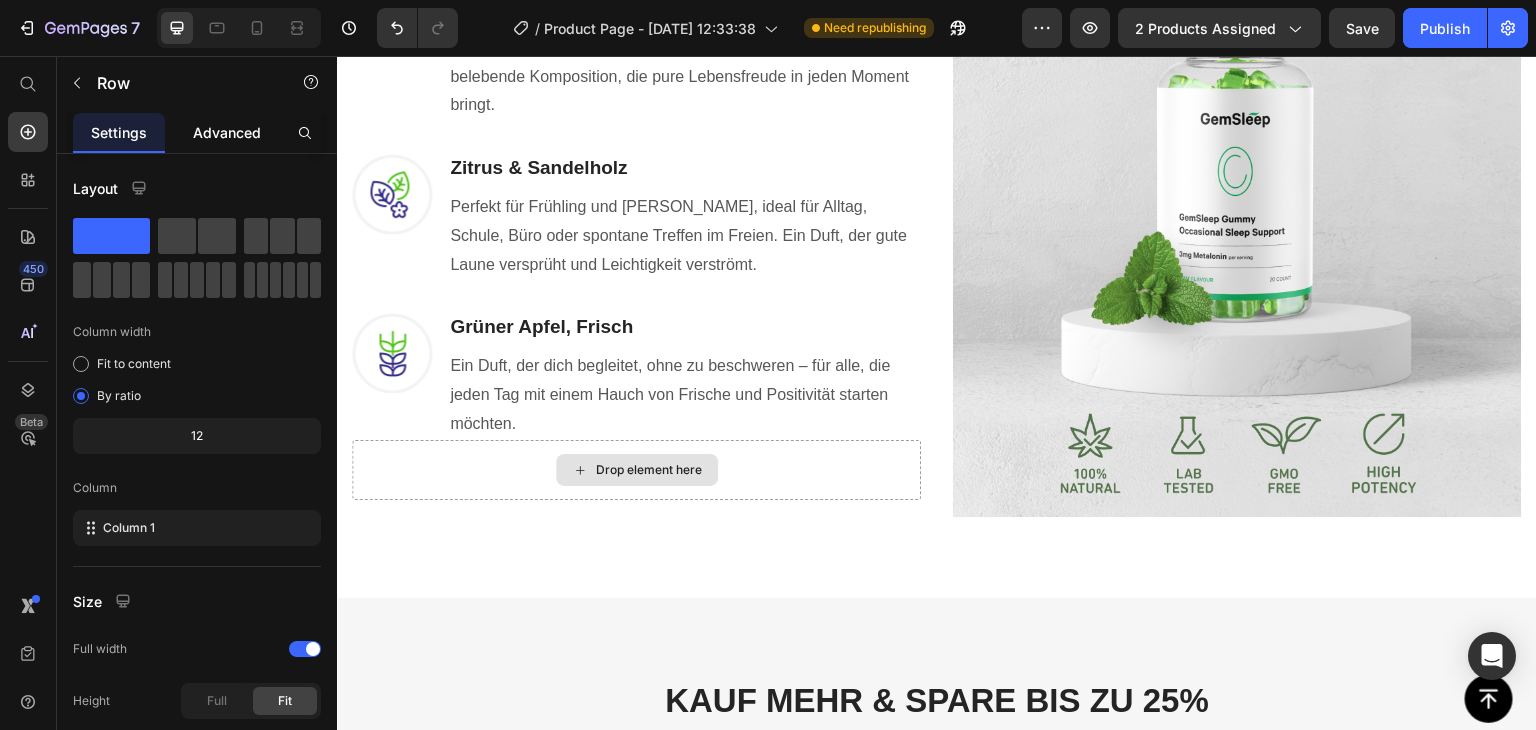 click on "Drop element here" at bounding box center (649, 470) 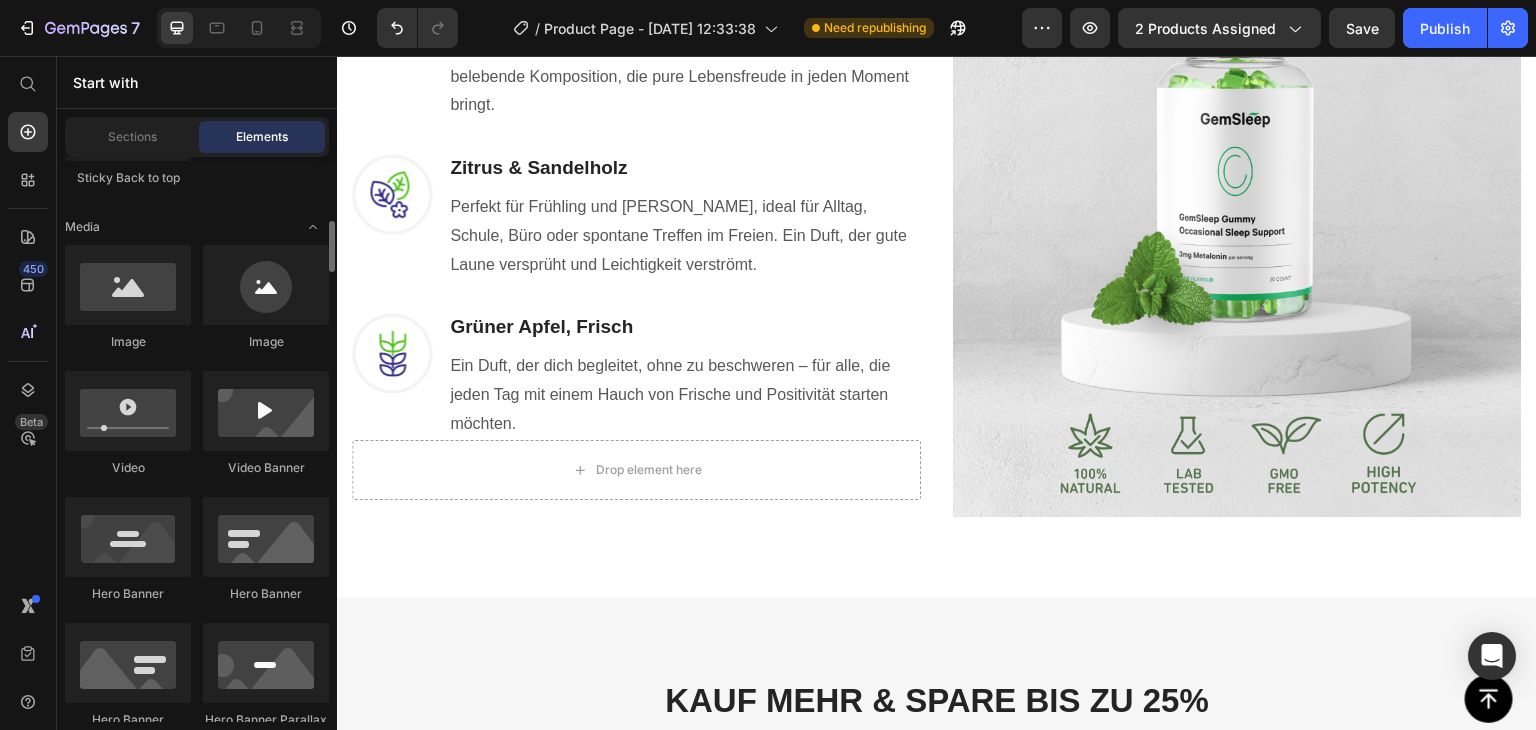 scroll, scrollTop: 0, scrollLeft: 0, axis: both 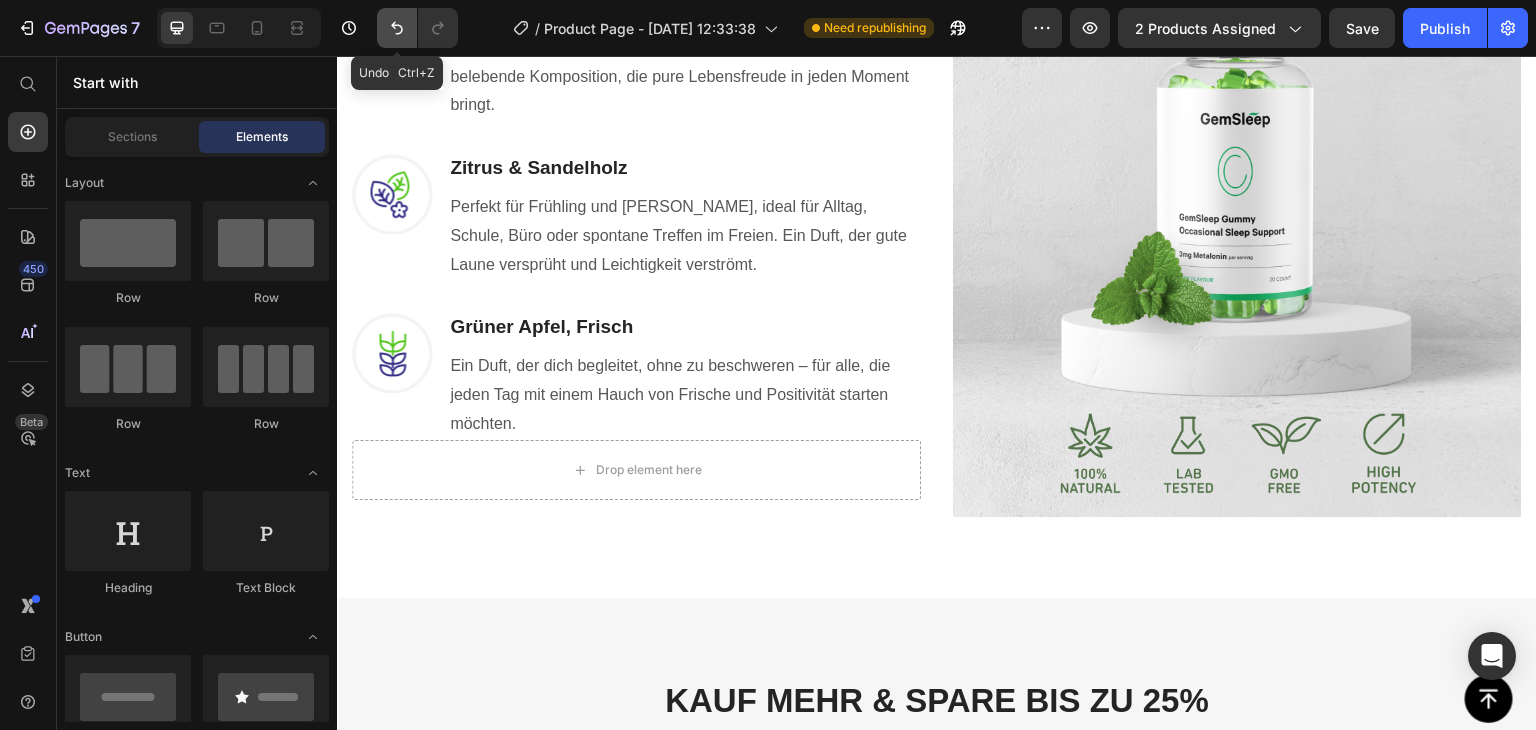 click 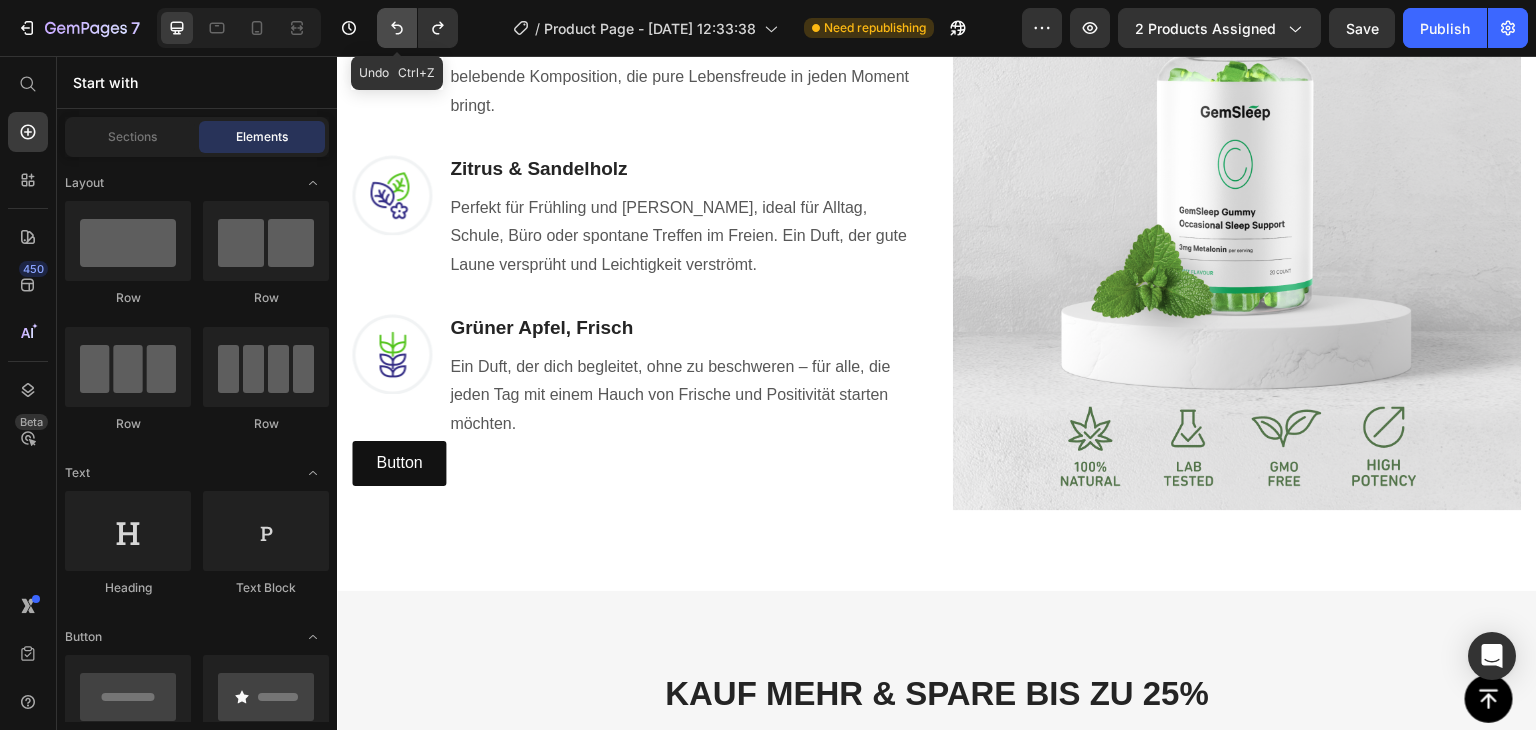 click 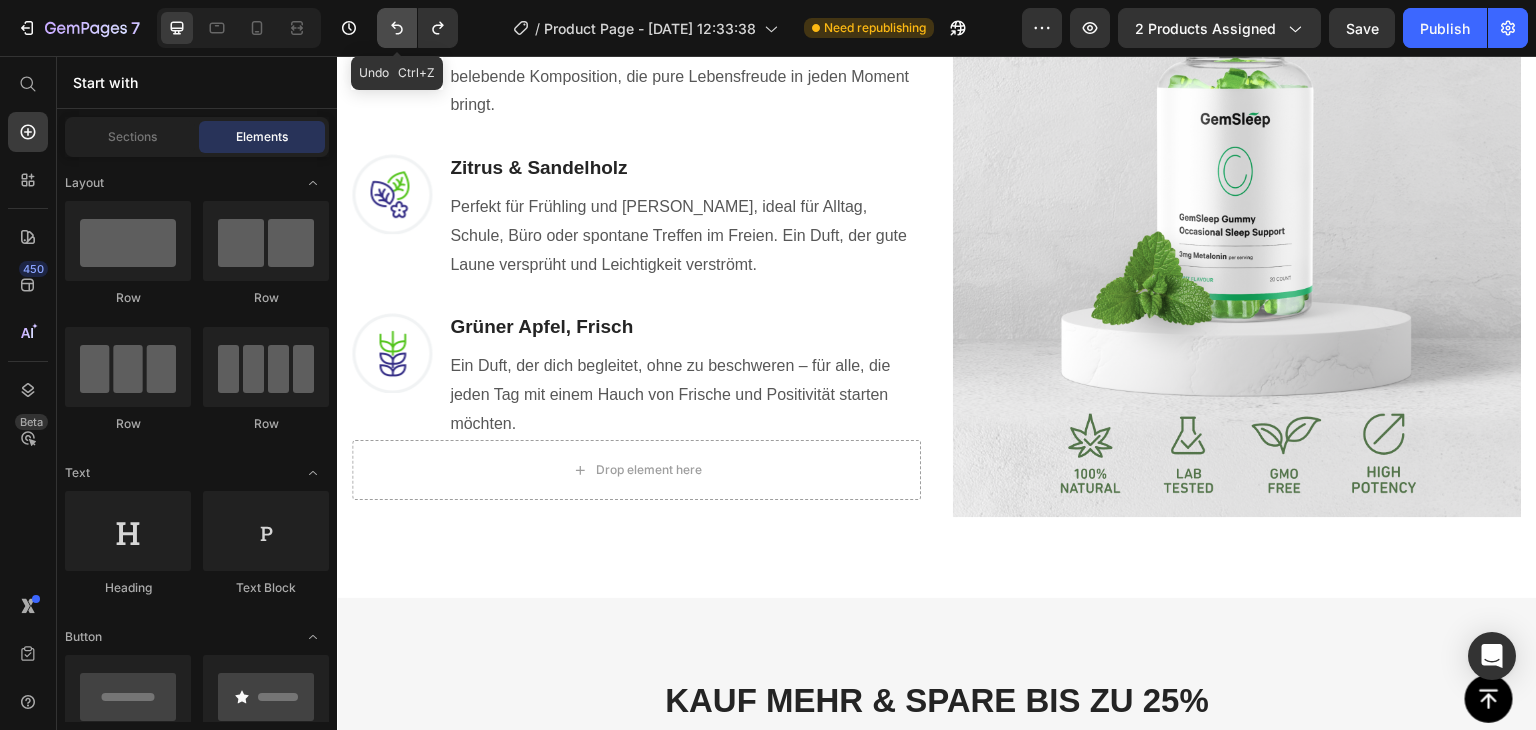 click 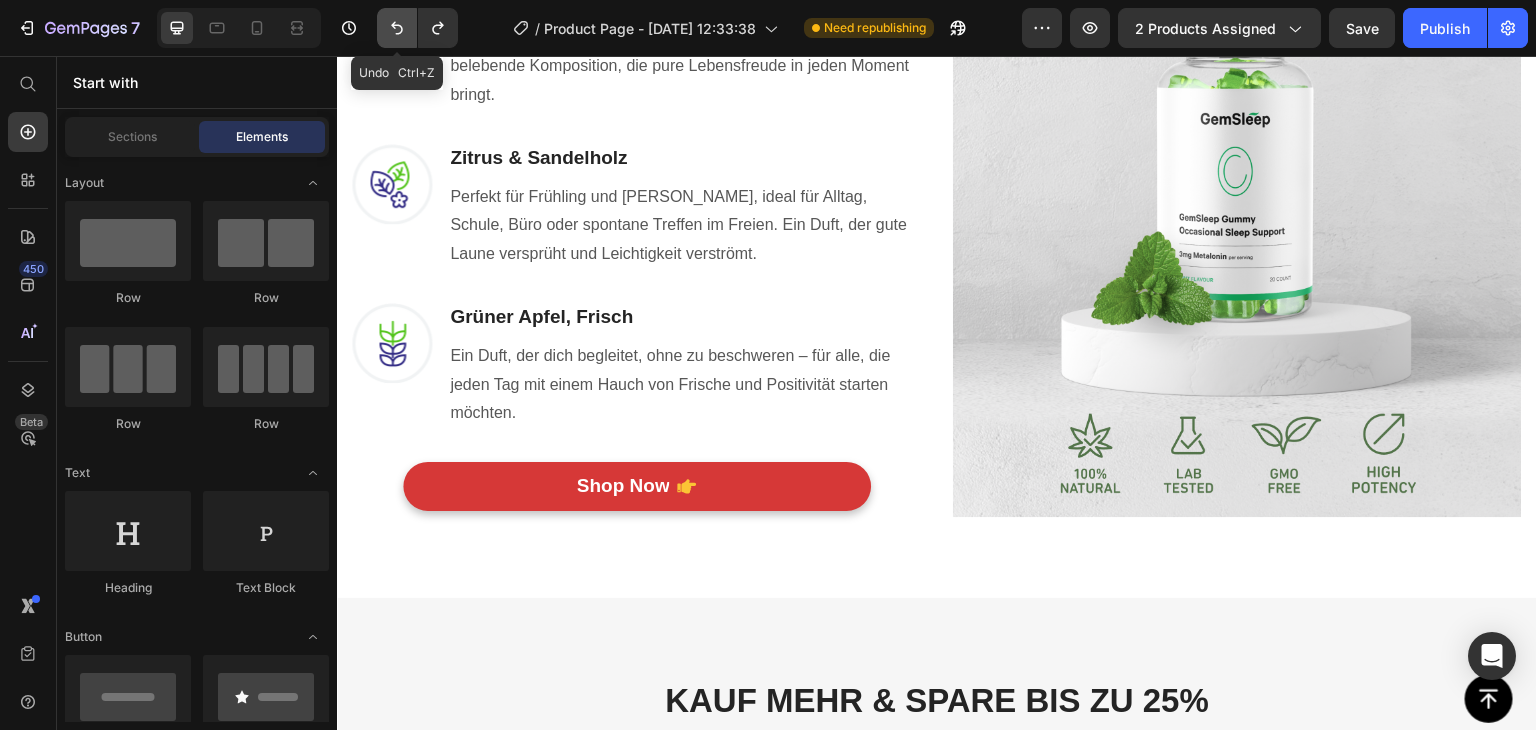scroll, scrollTop: 1043, scrollLeft: 0, axis: vertical 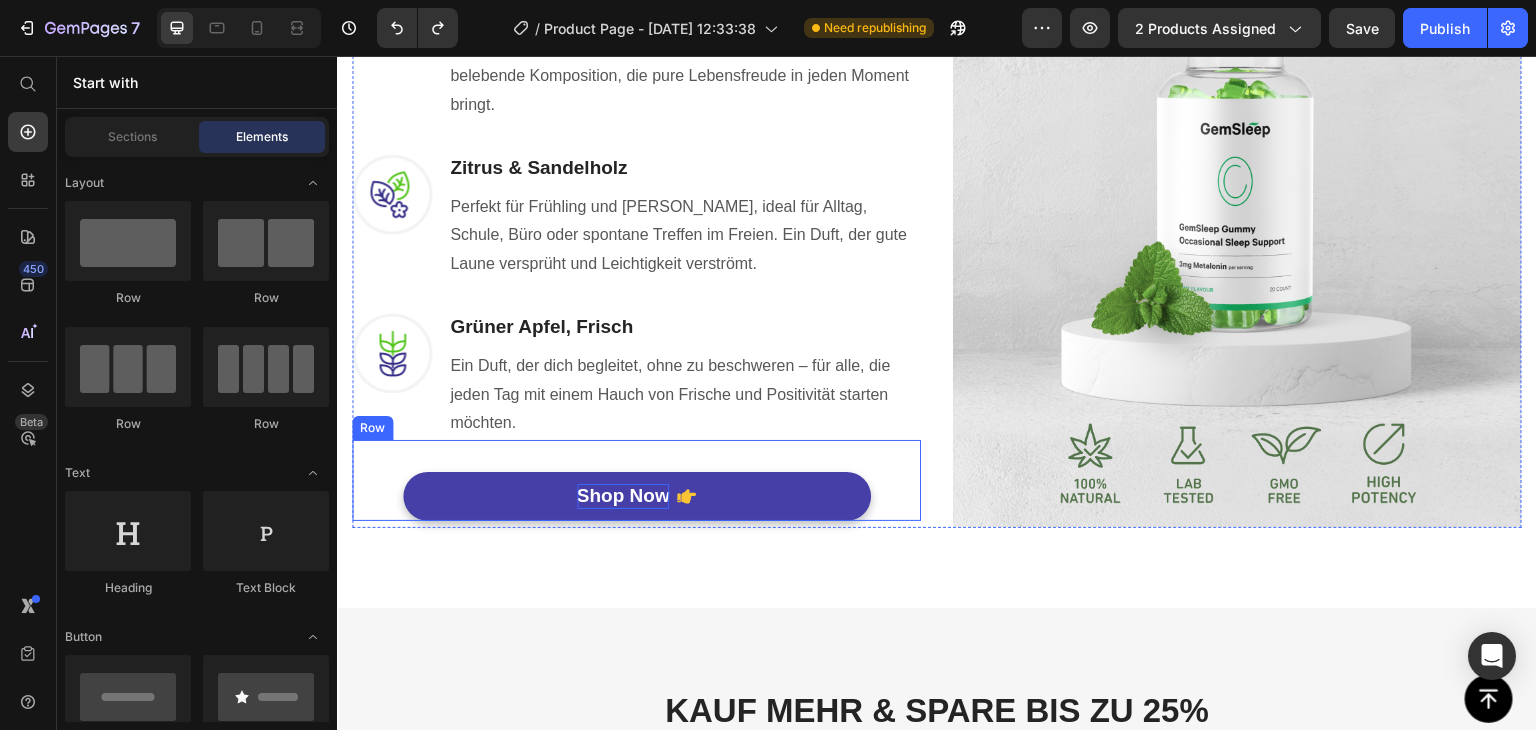 click on "Shop Now" at bounding box center (623, 496) 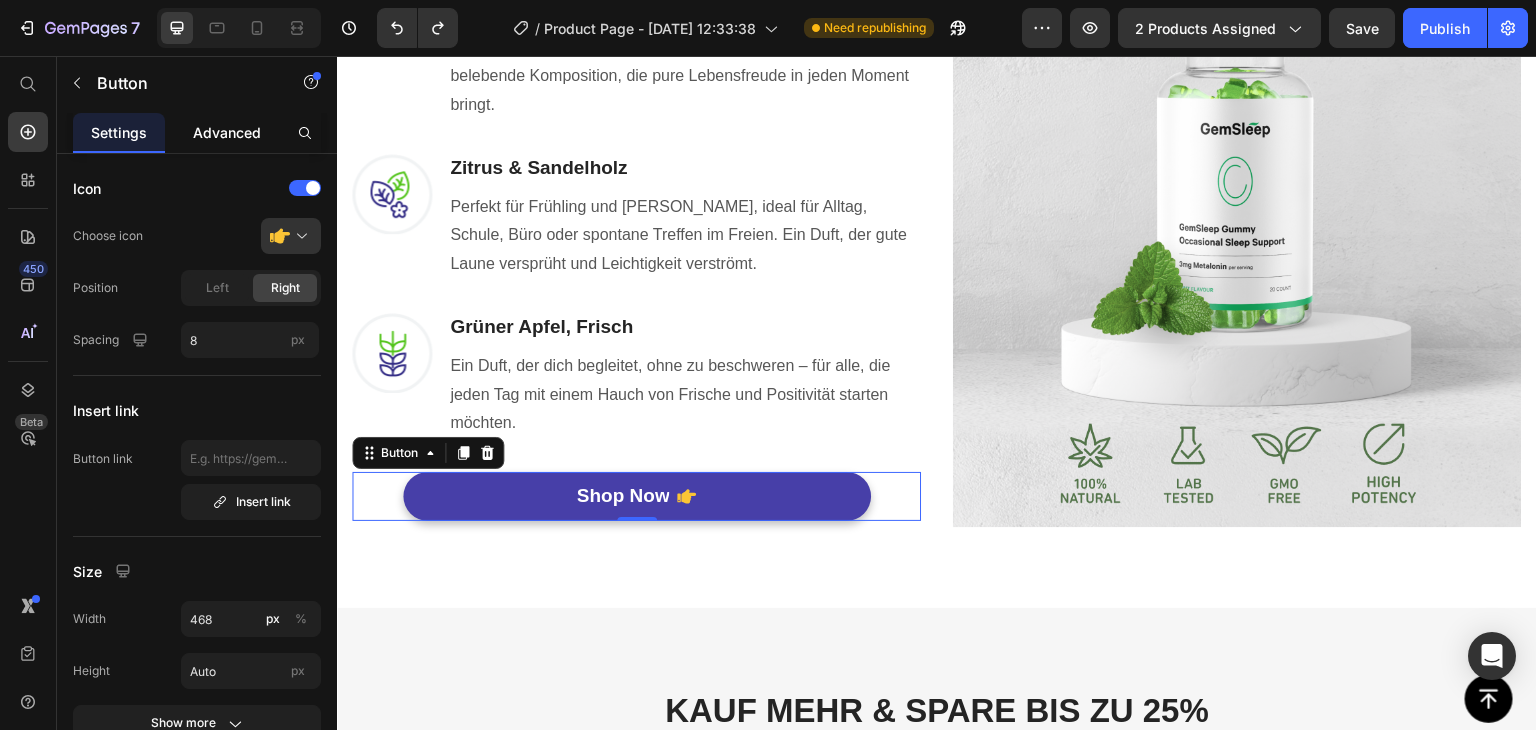 click 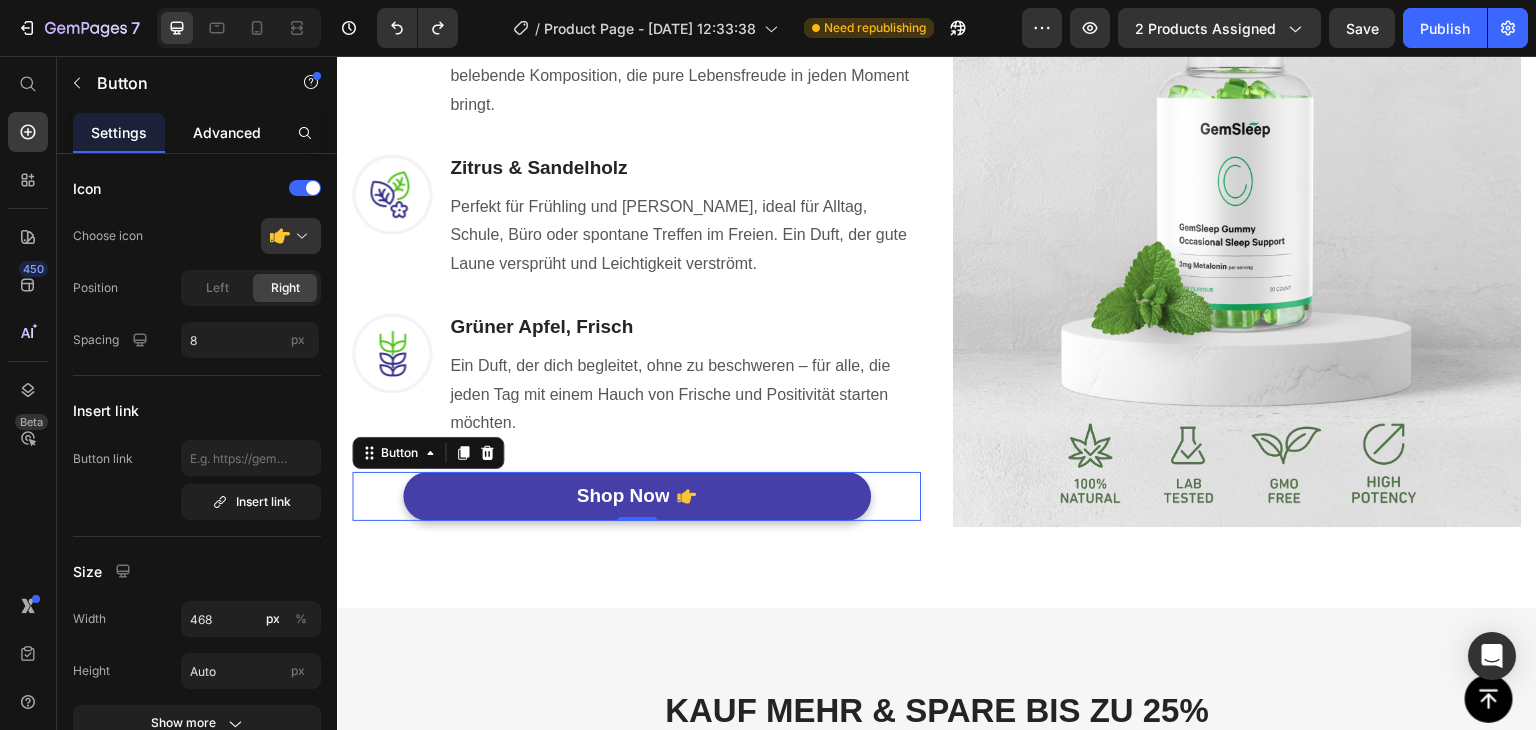click 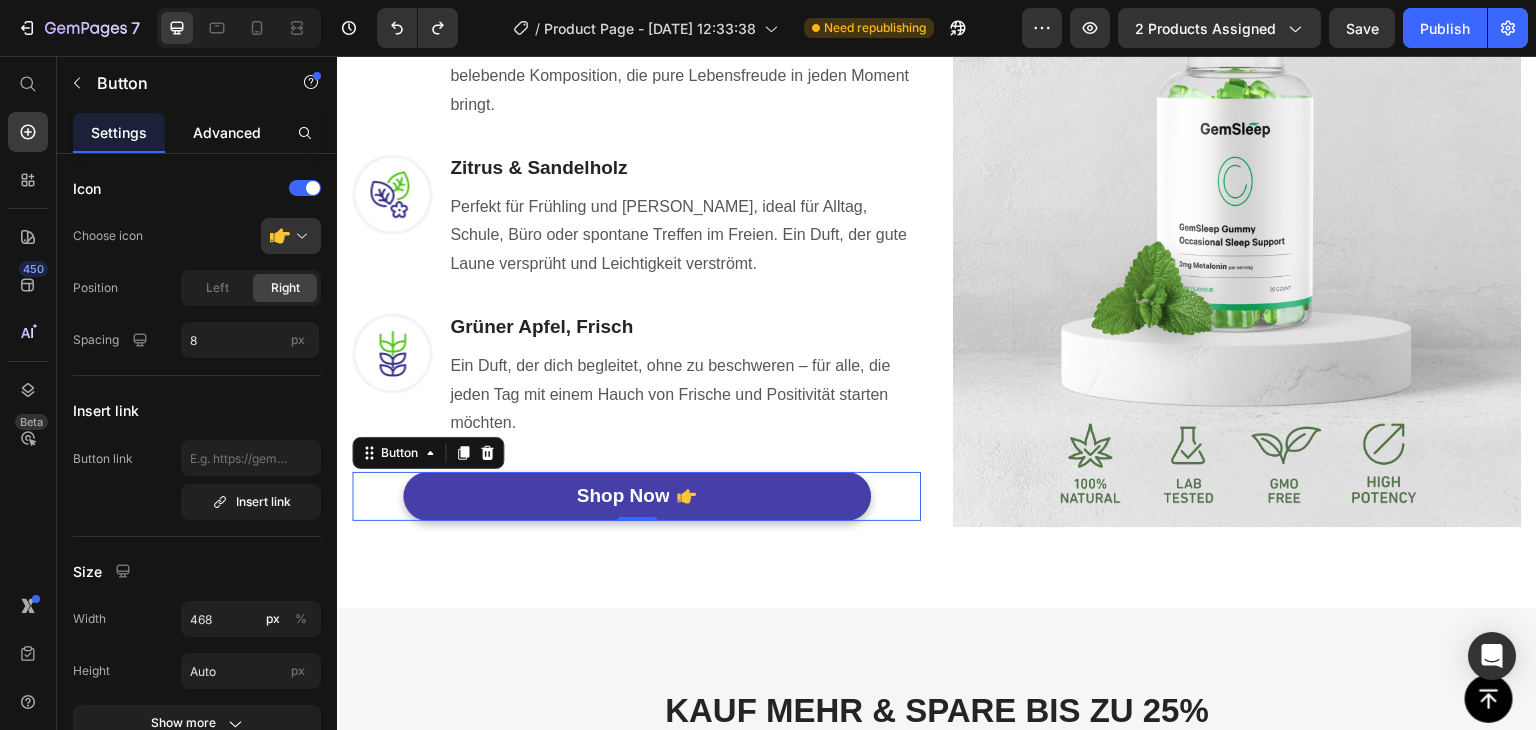 click 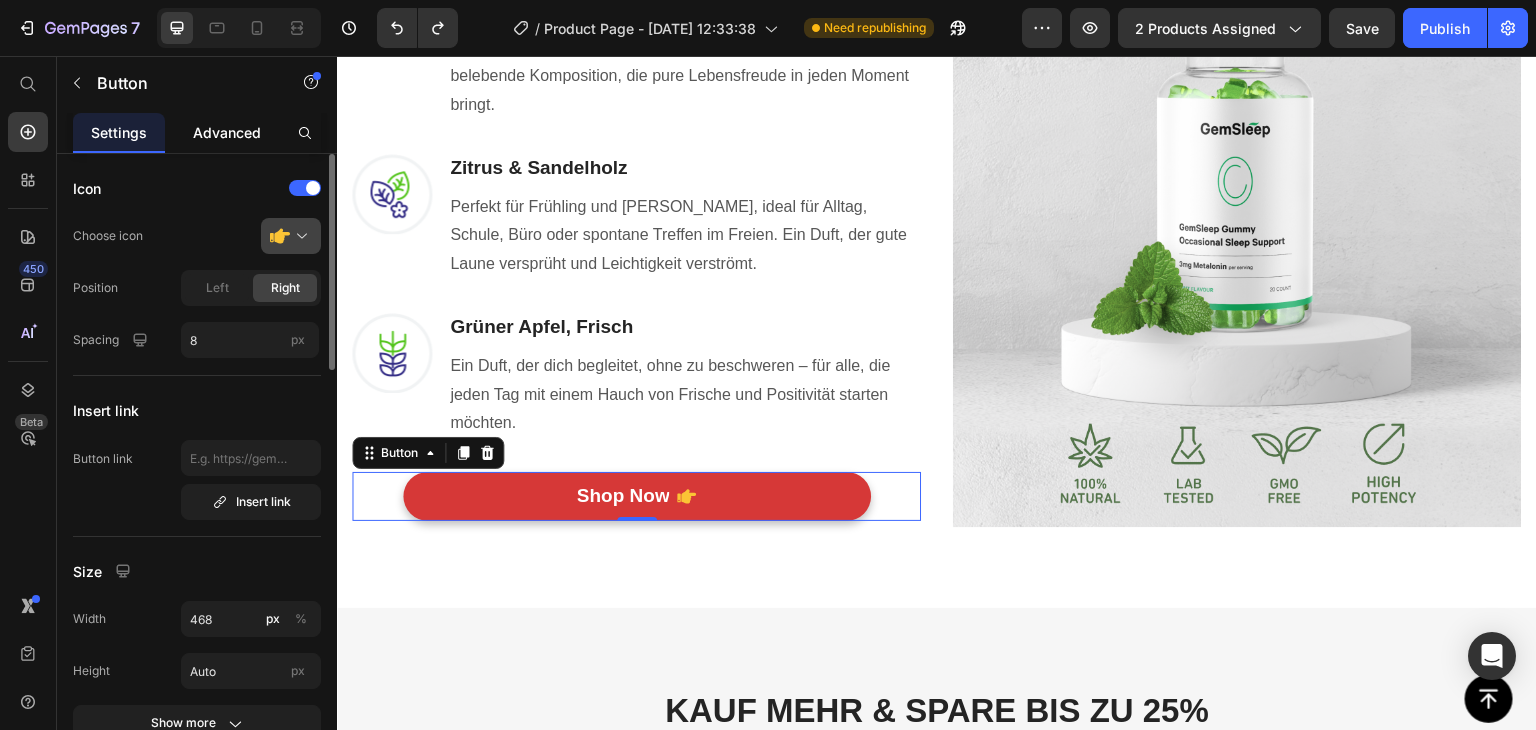 click at bounding box center (299, 236) 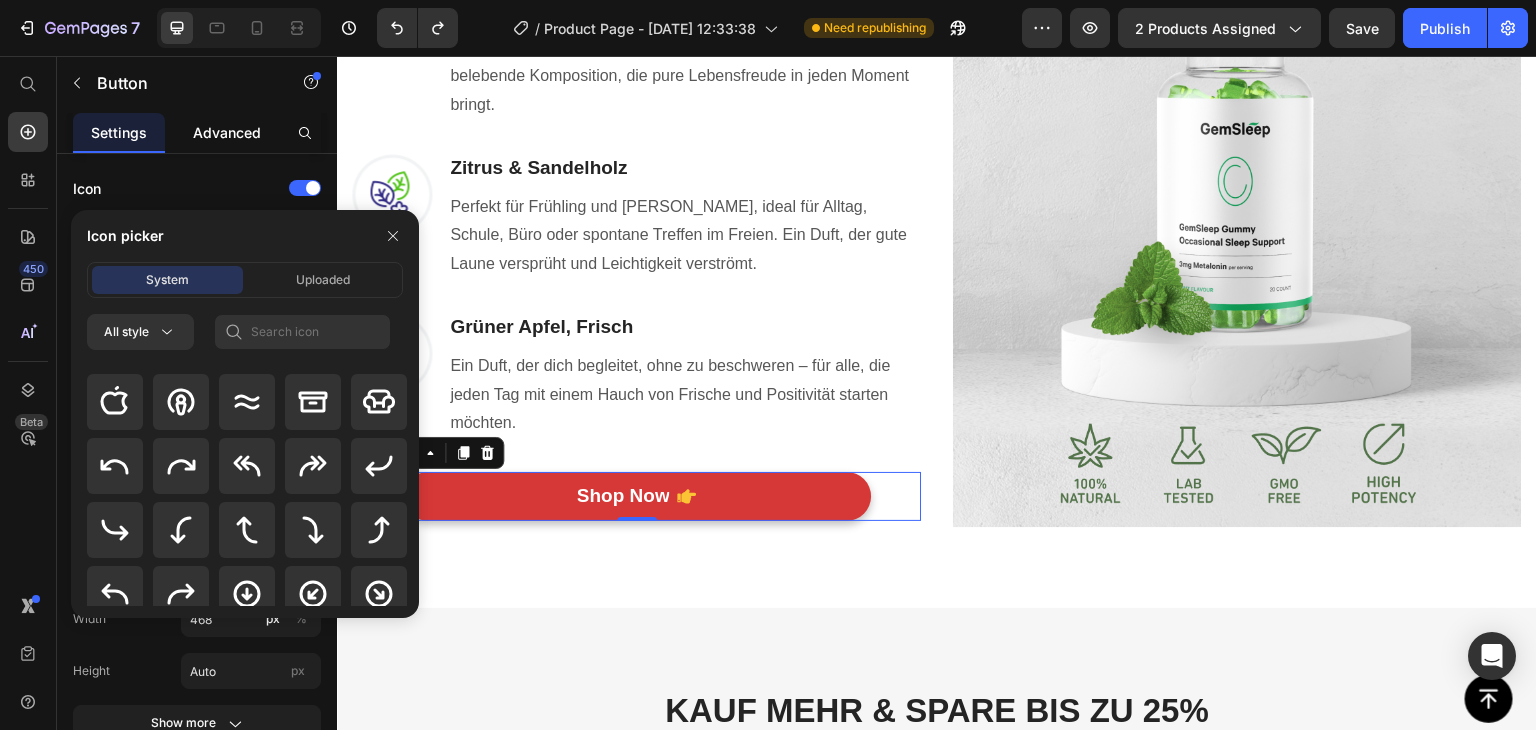 scroll, scrollTop: 880, scrollLeft: 0, axis: vertical 